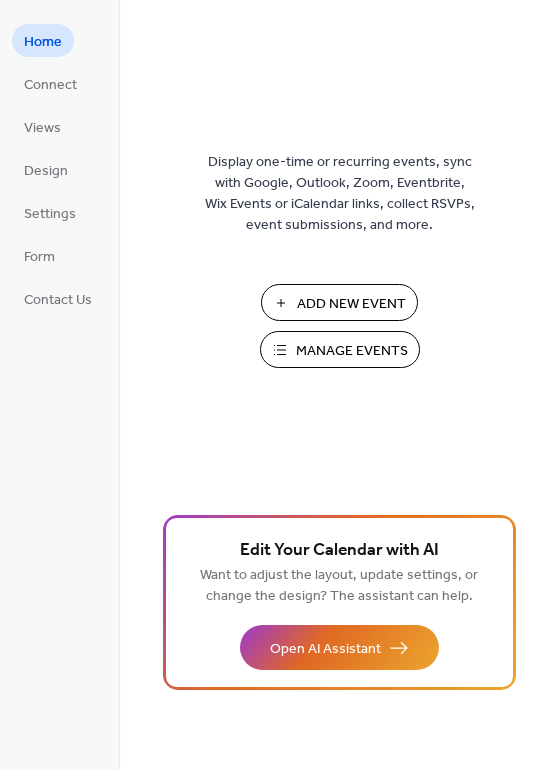 scroll, scrollTop: 0, scrollLeft: 0, axis: both 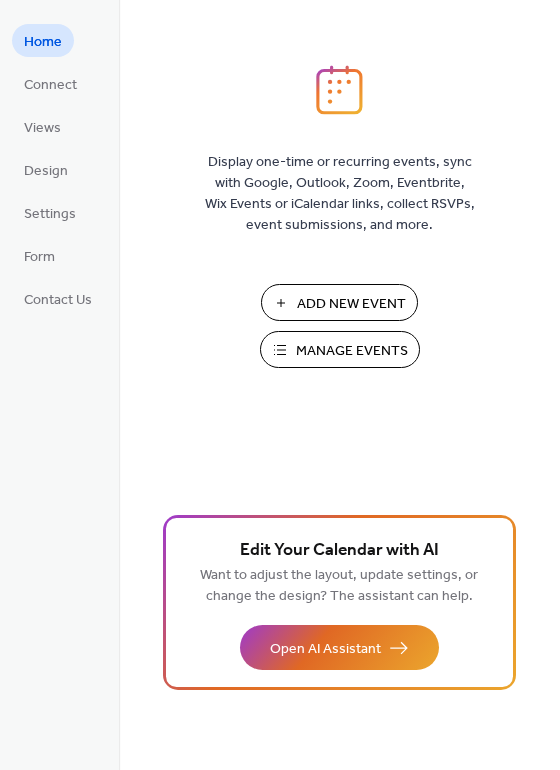 click on "Manage Events" at bounding box center (352, 351) 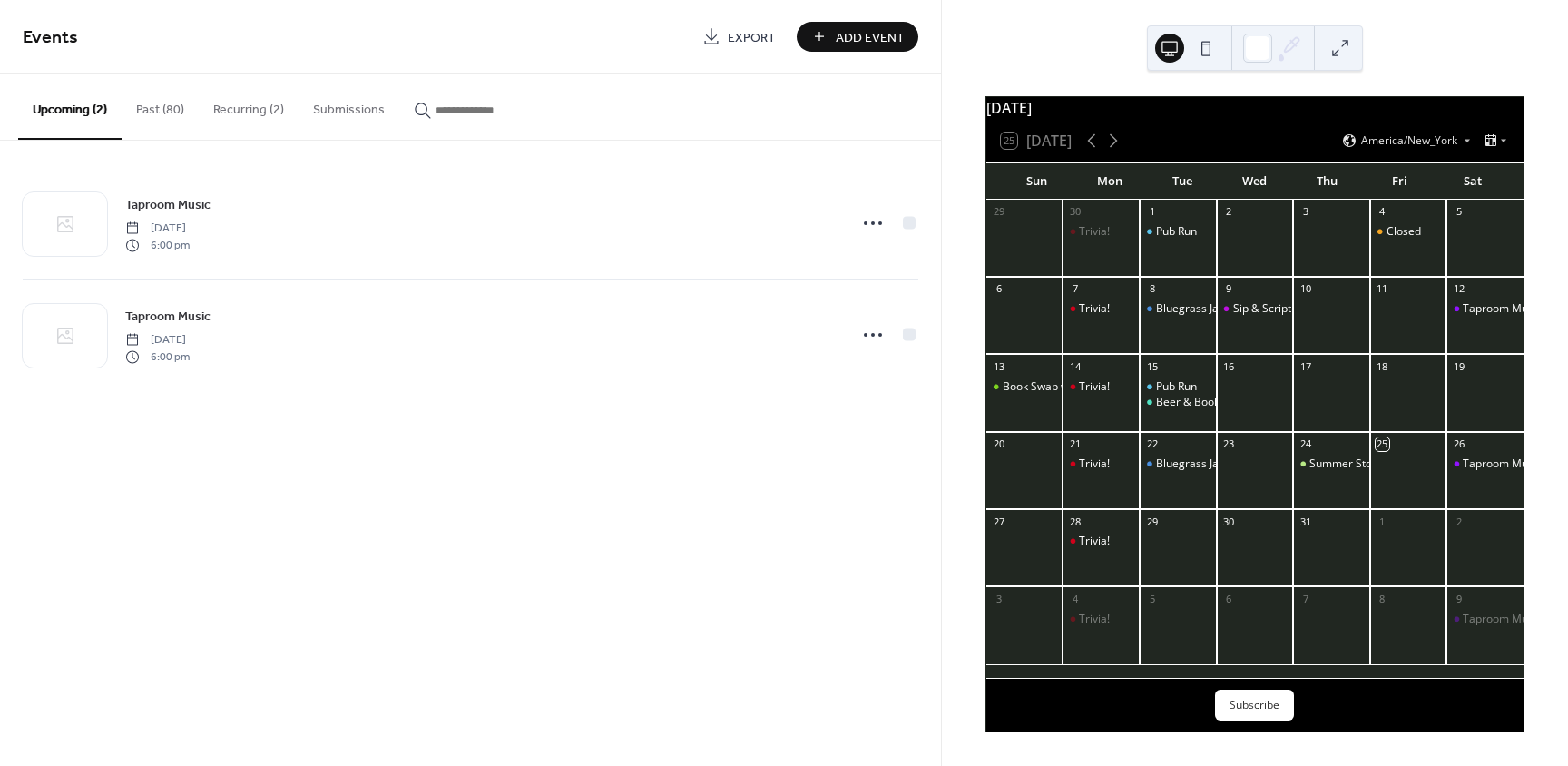 scroll, scrollTop: 0, scrollLeft: 0, axis: both 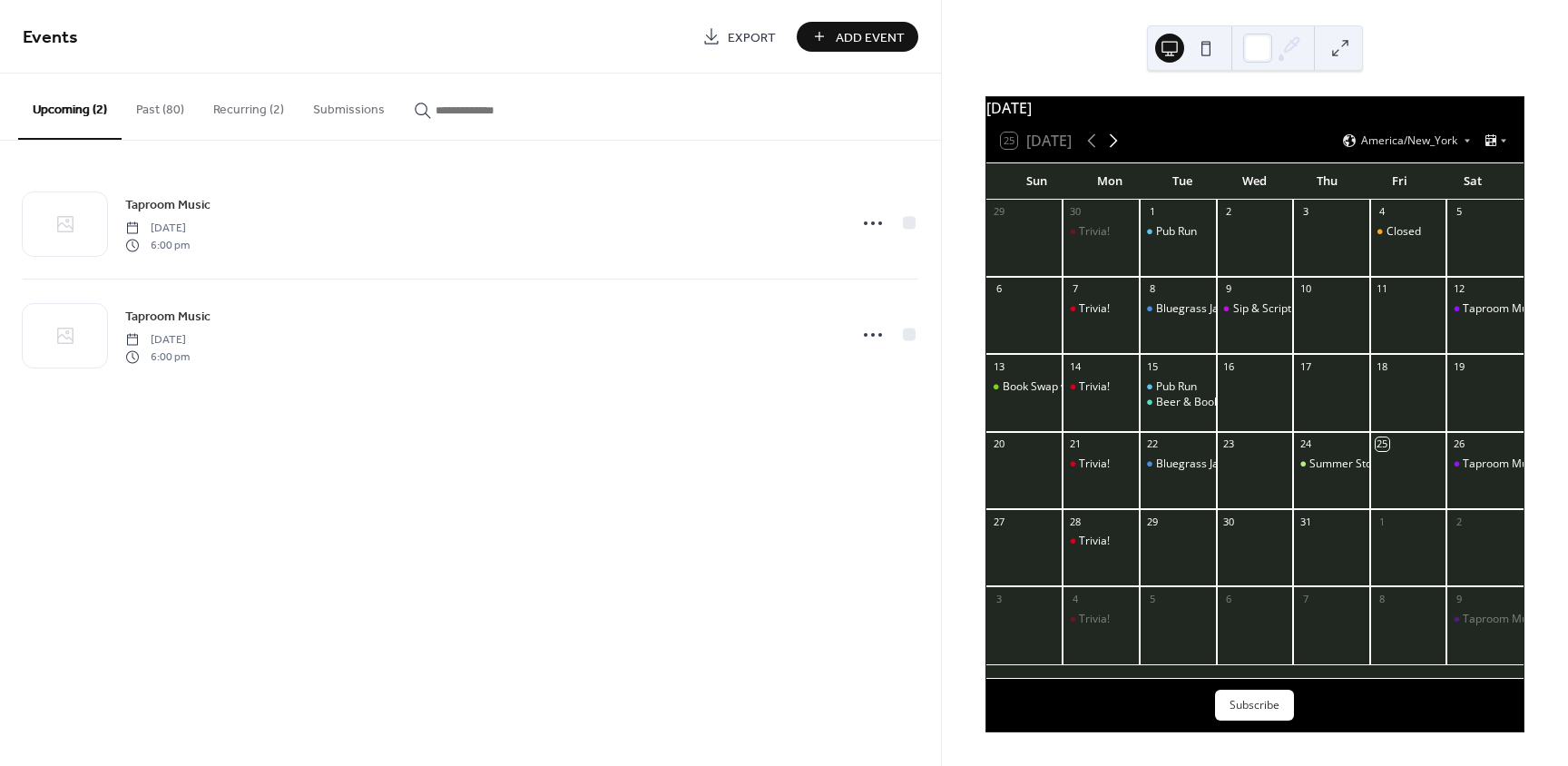 click 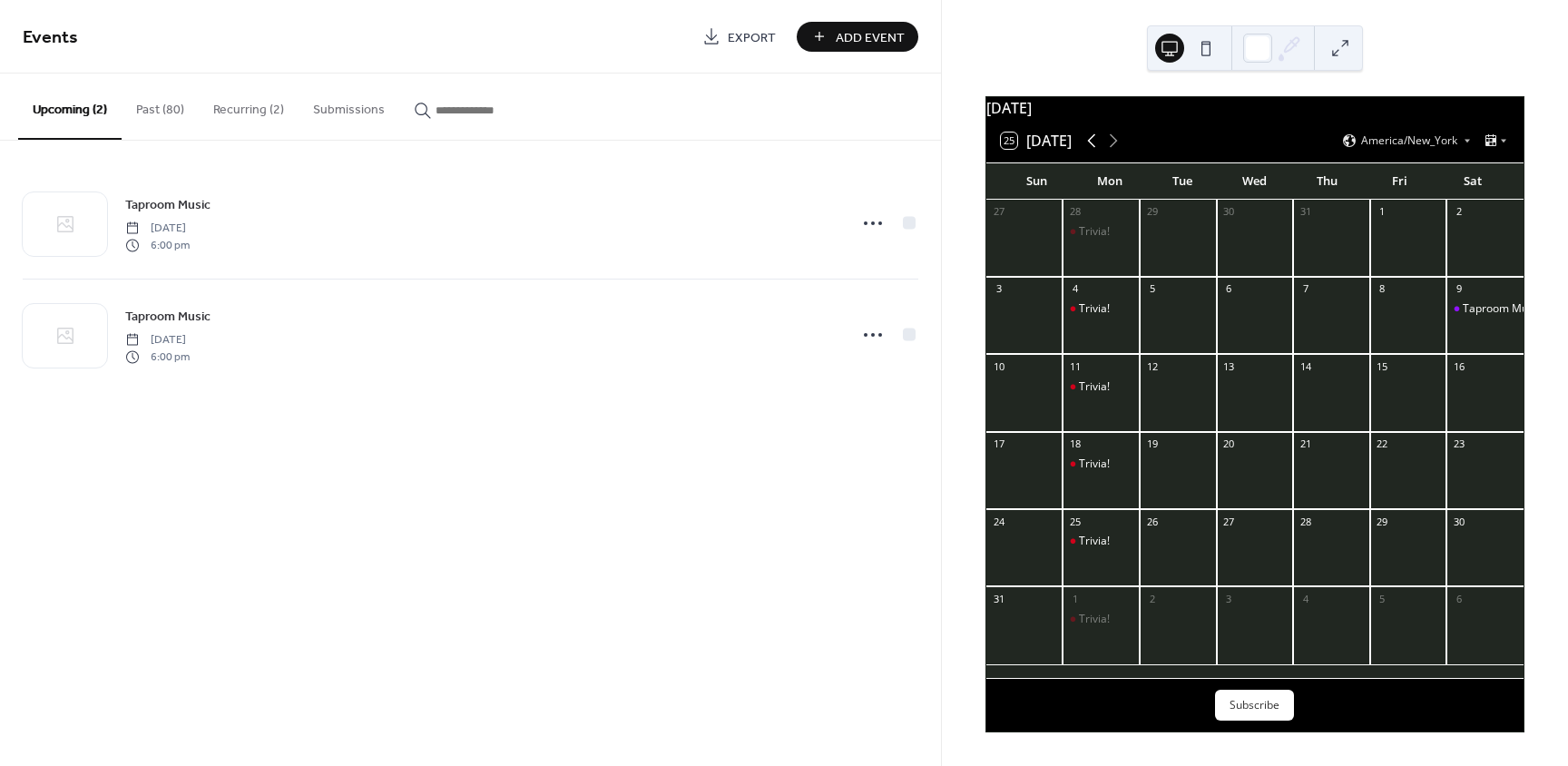 click 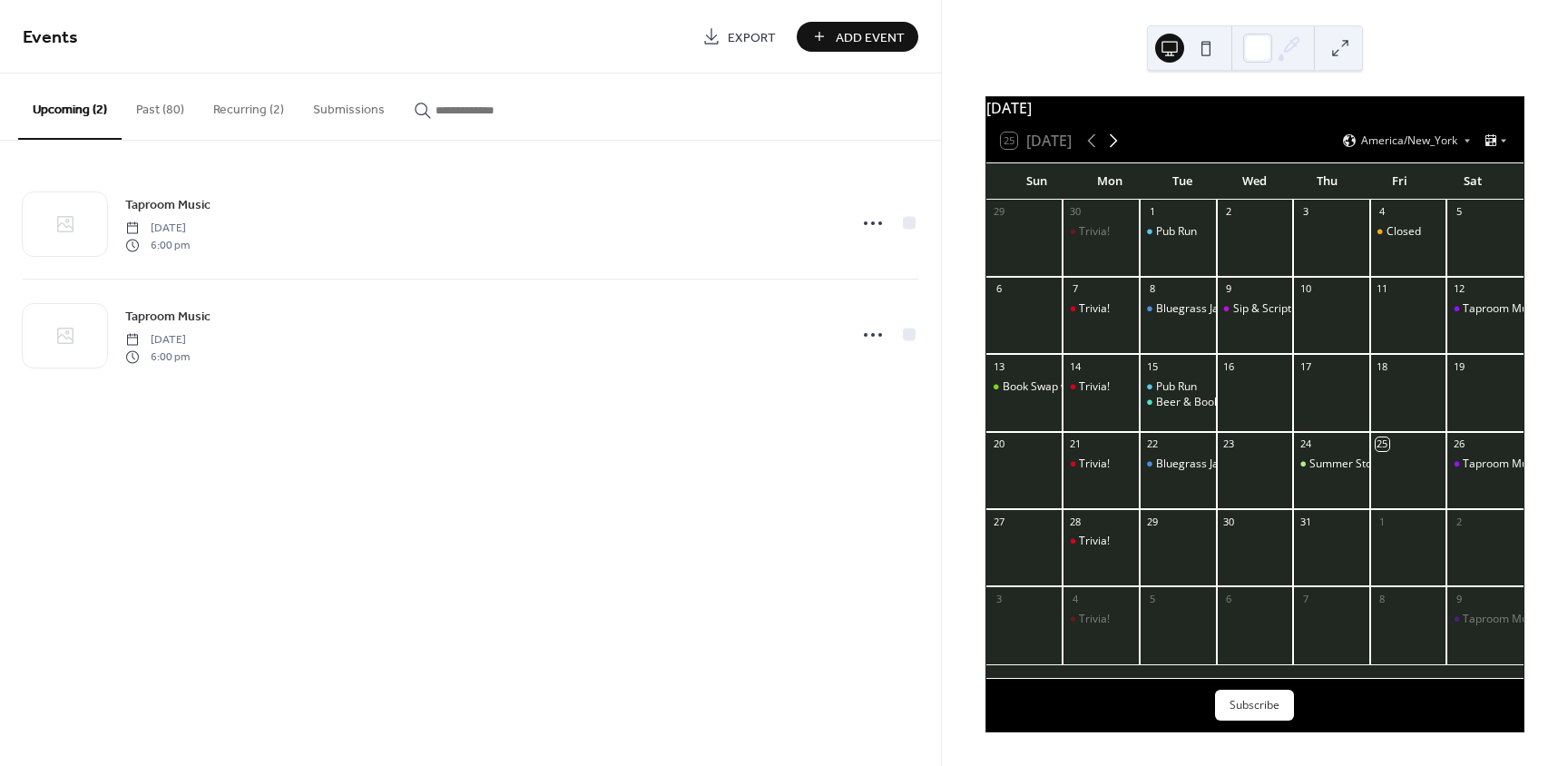 click 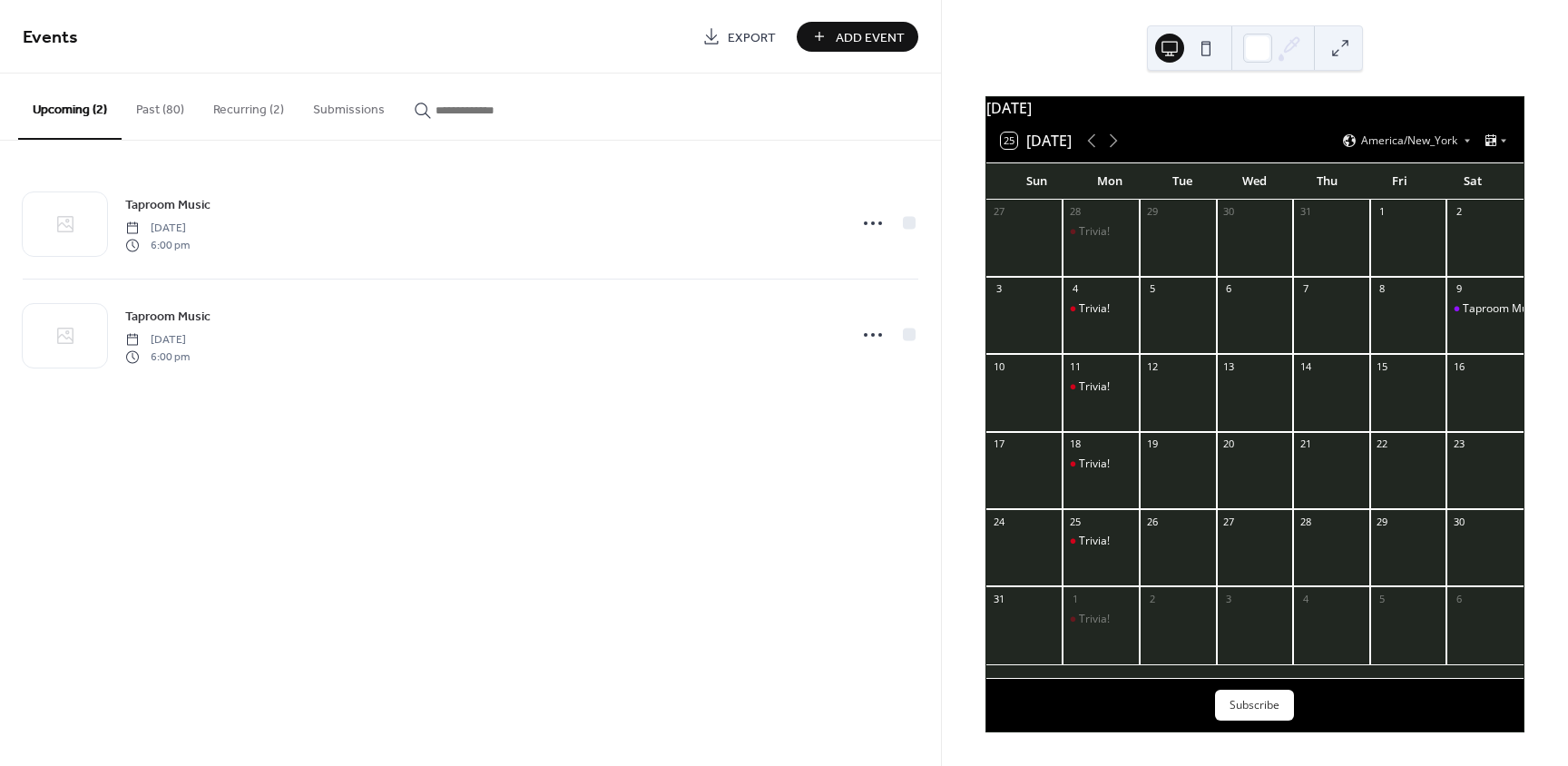 click on "Past (80)" at bounding box center [160, 105] 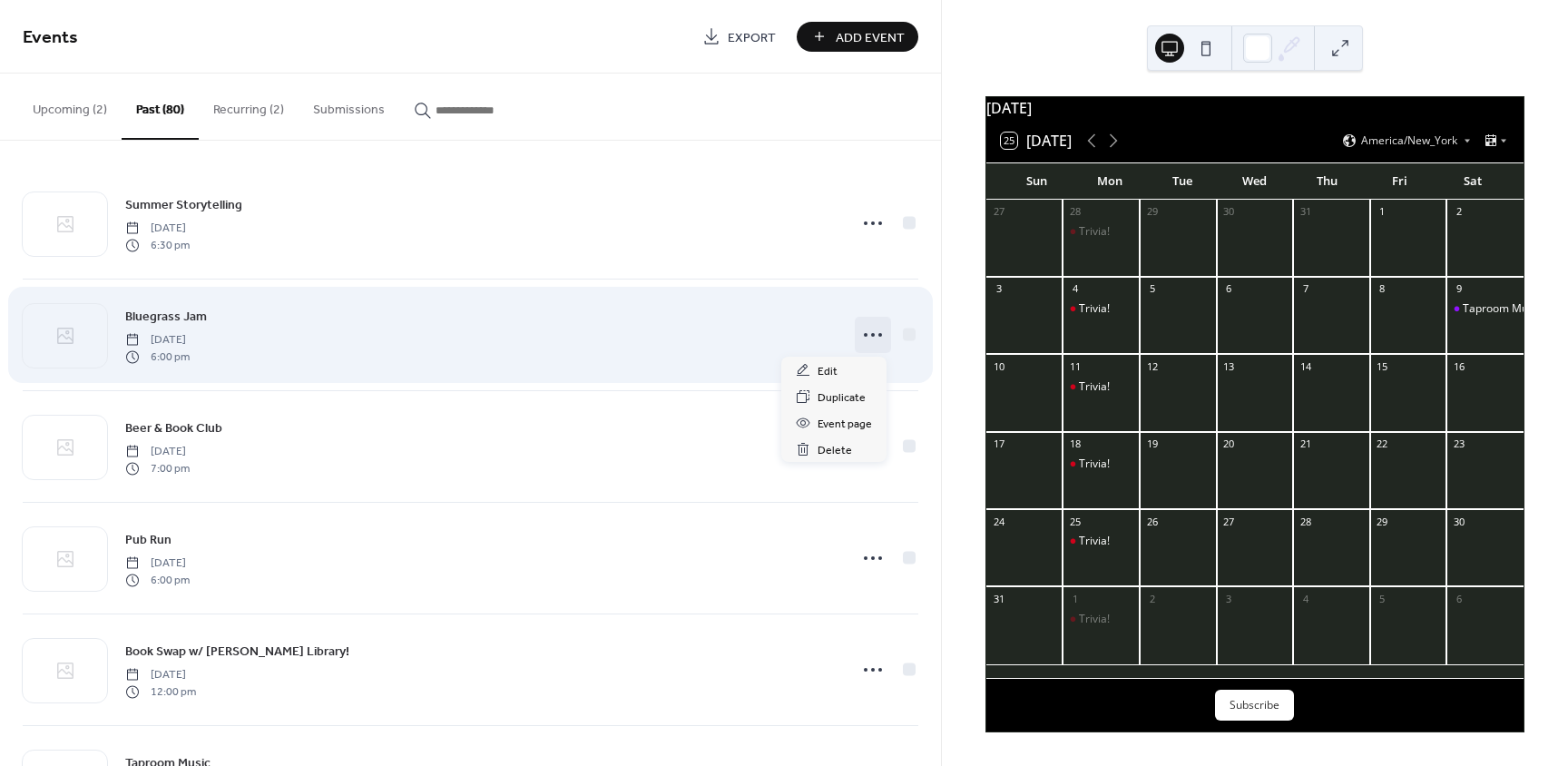 click 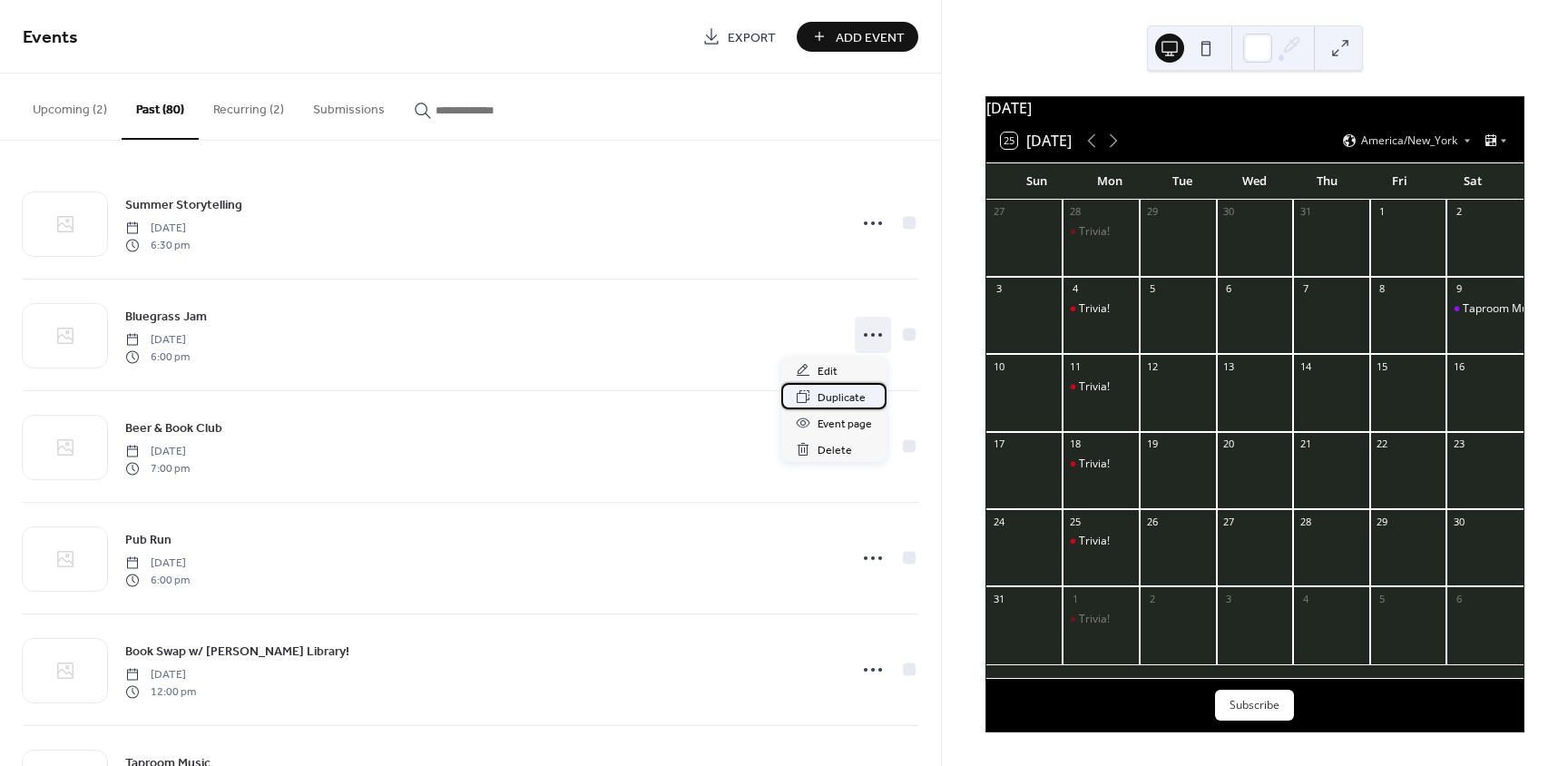 click on "Duplicate" at bounding box center [841, 398] 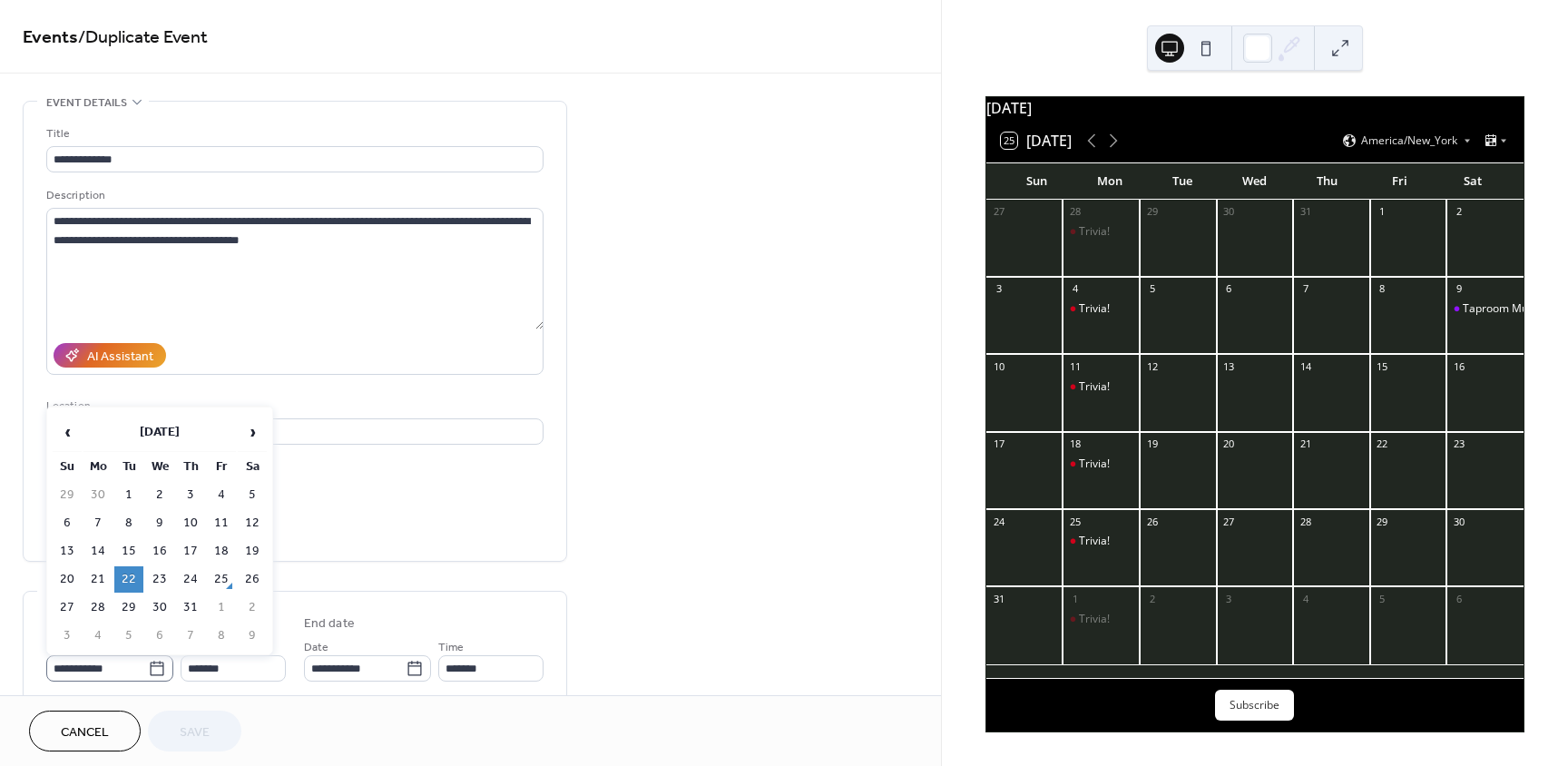 click 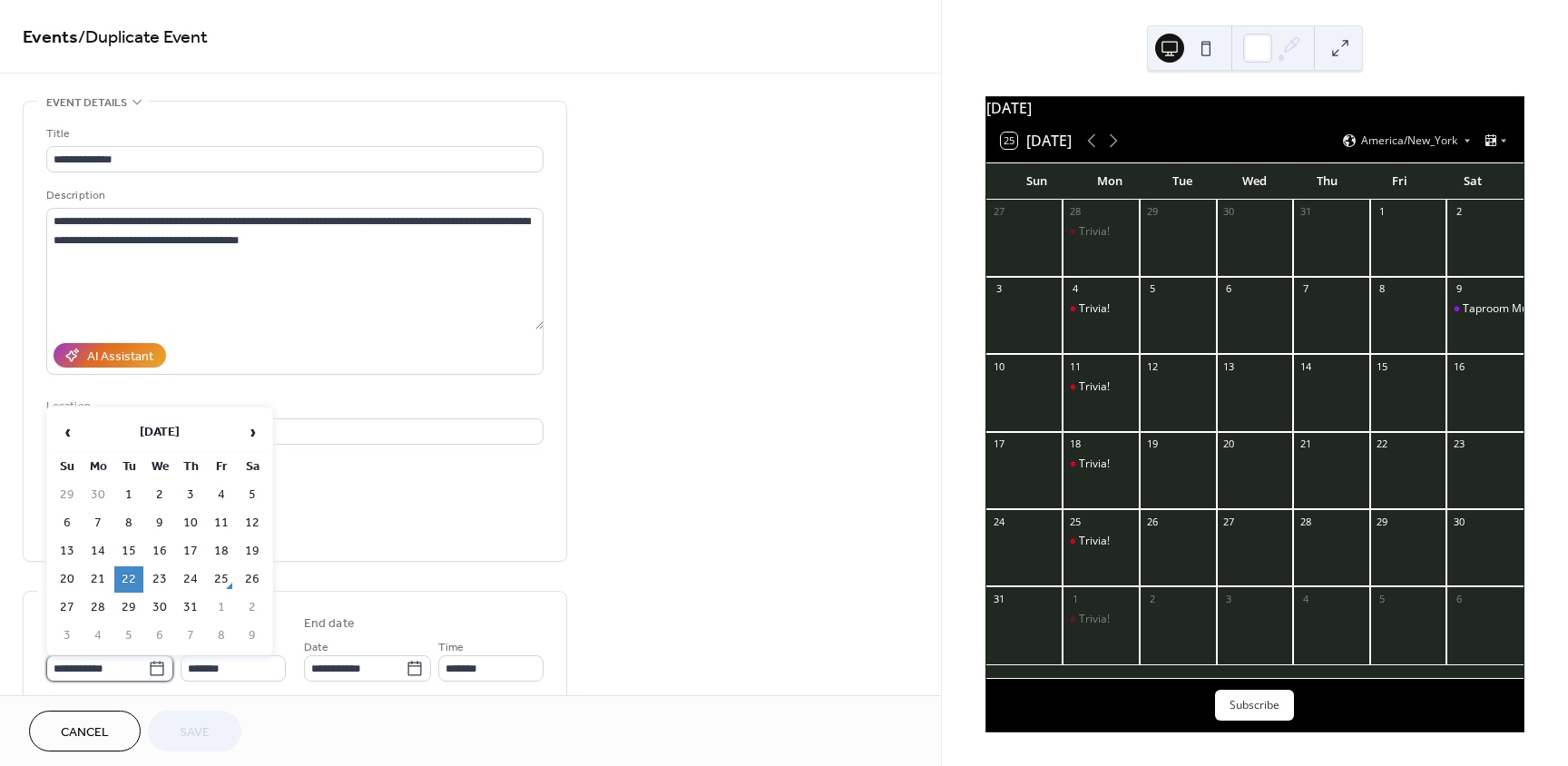 click on "**********" at bounding box center [97, 668] 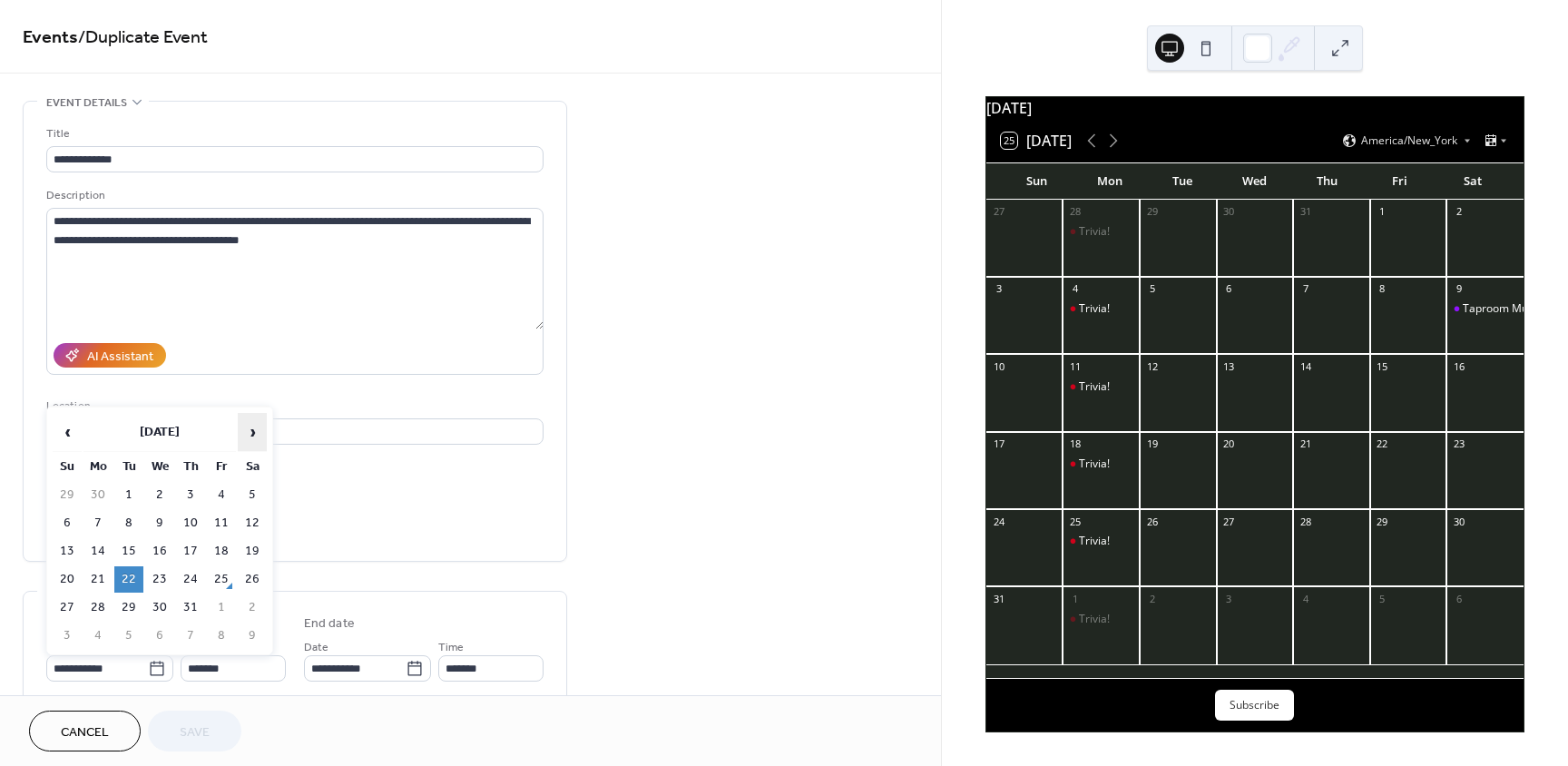 click on "›" at bounding box center (252, 432) 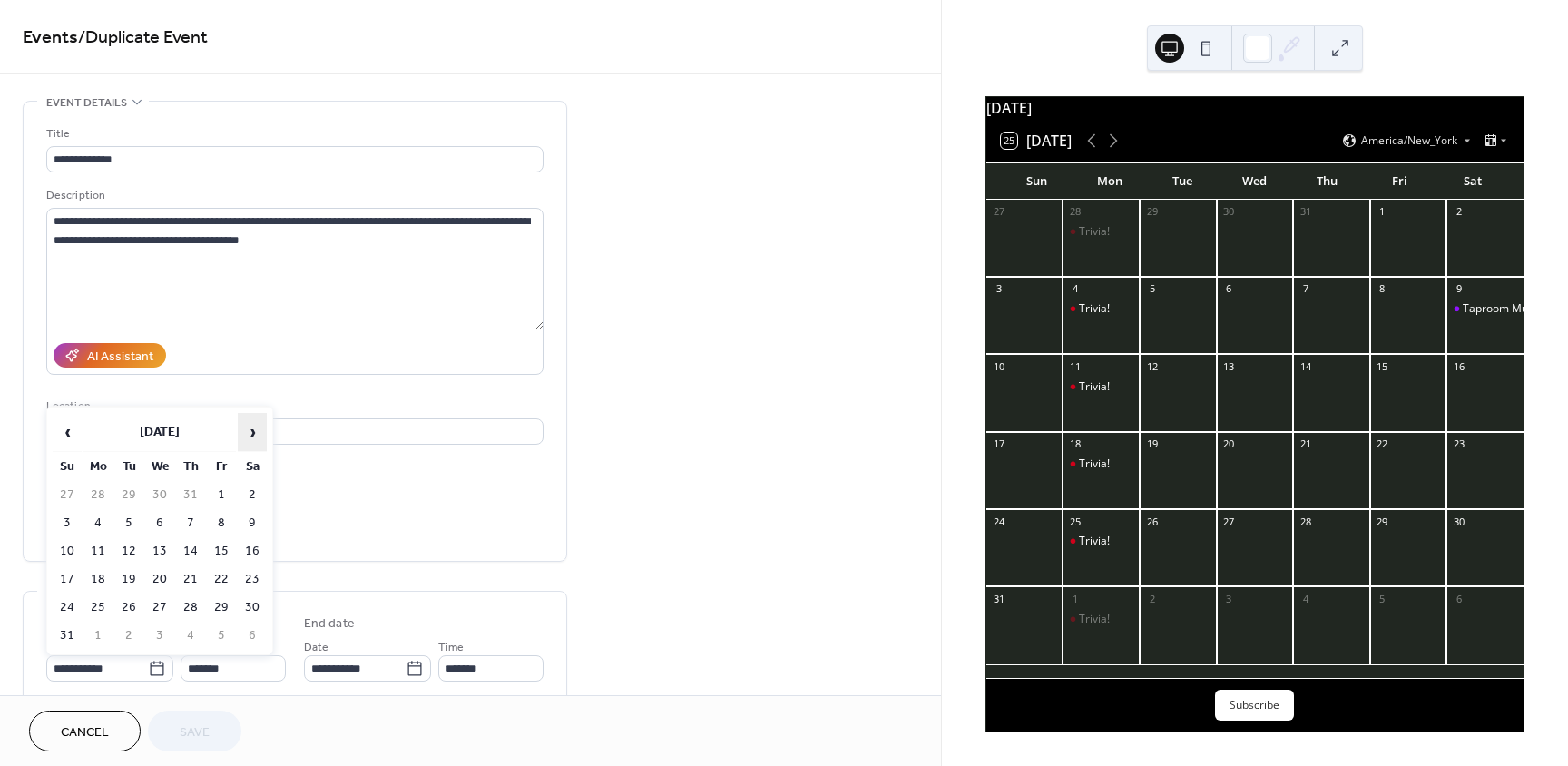 click on "›" at bounding box center (252, 432) 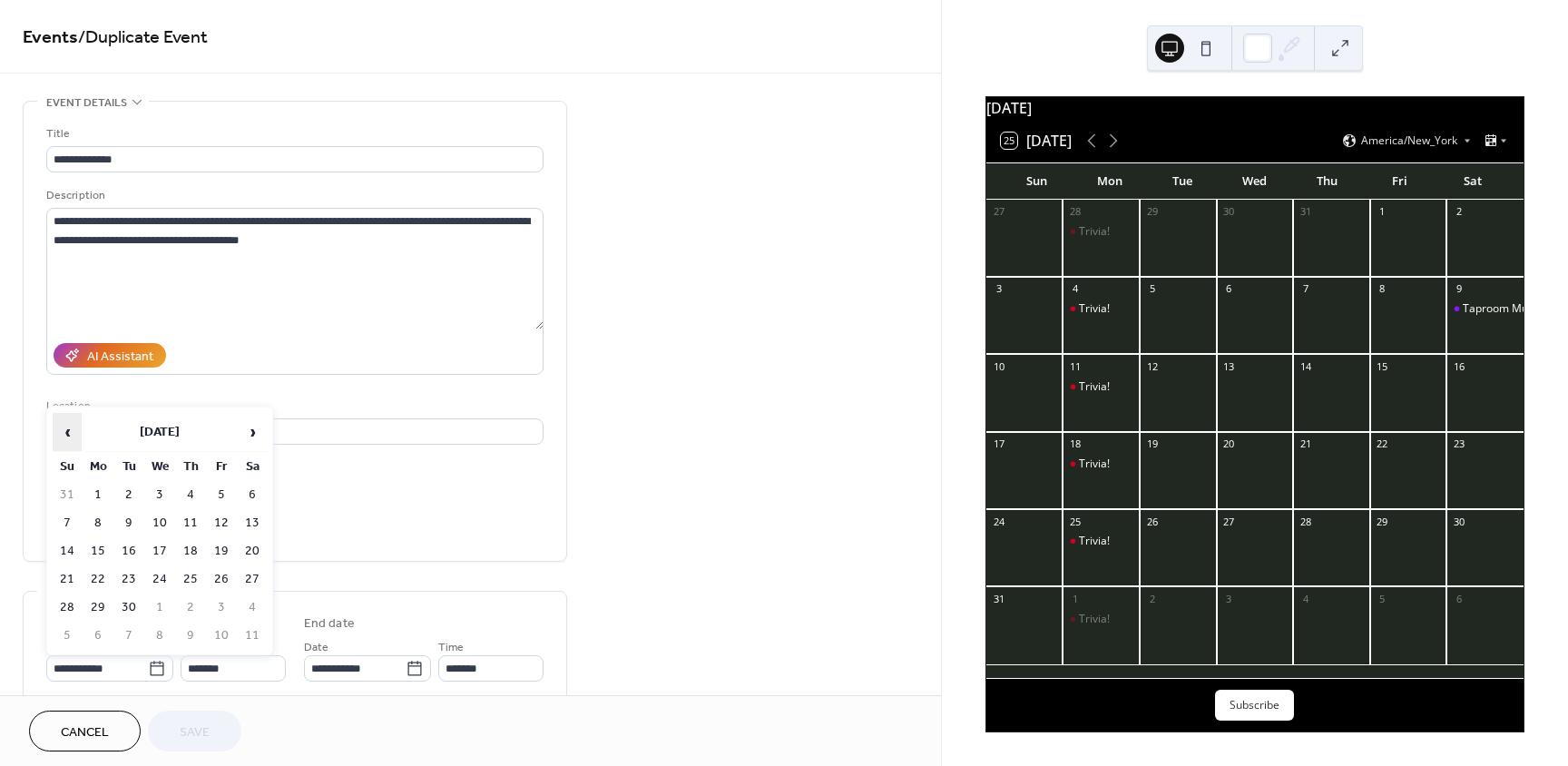 click on "‹" at bounding box center (67, 432) 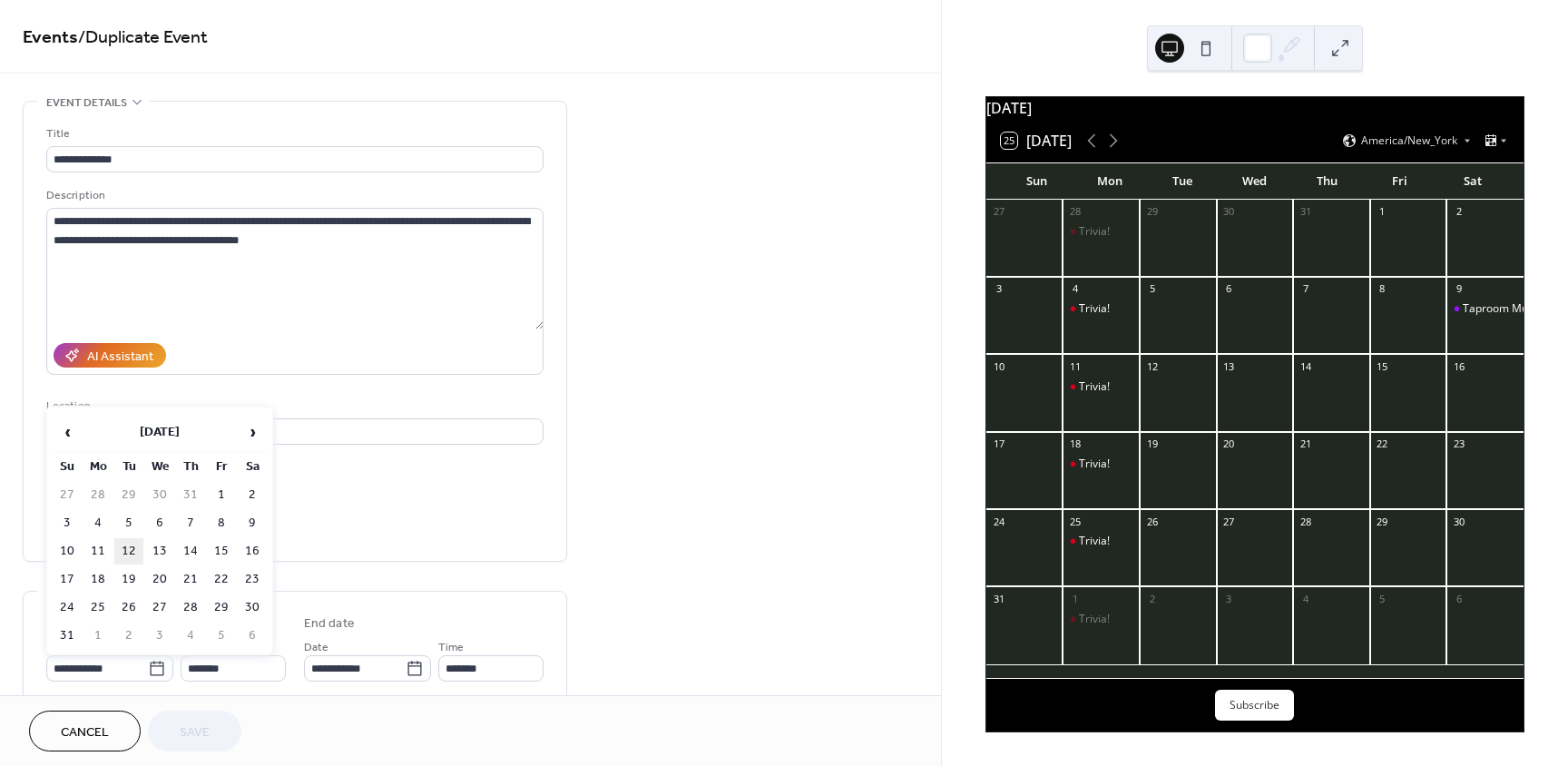 click on "12" at bounding box center [129, 551] 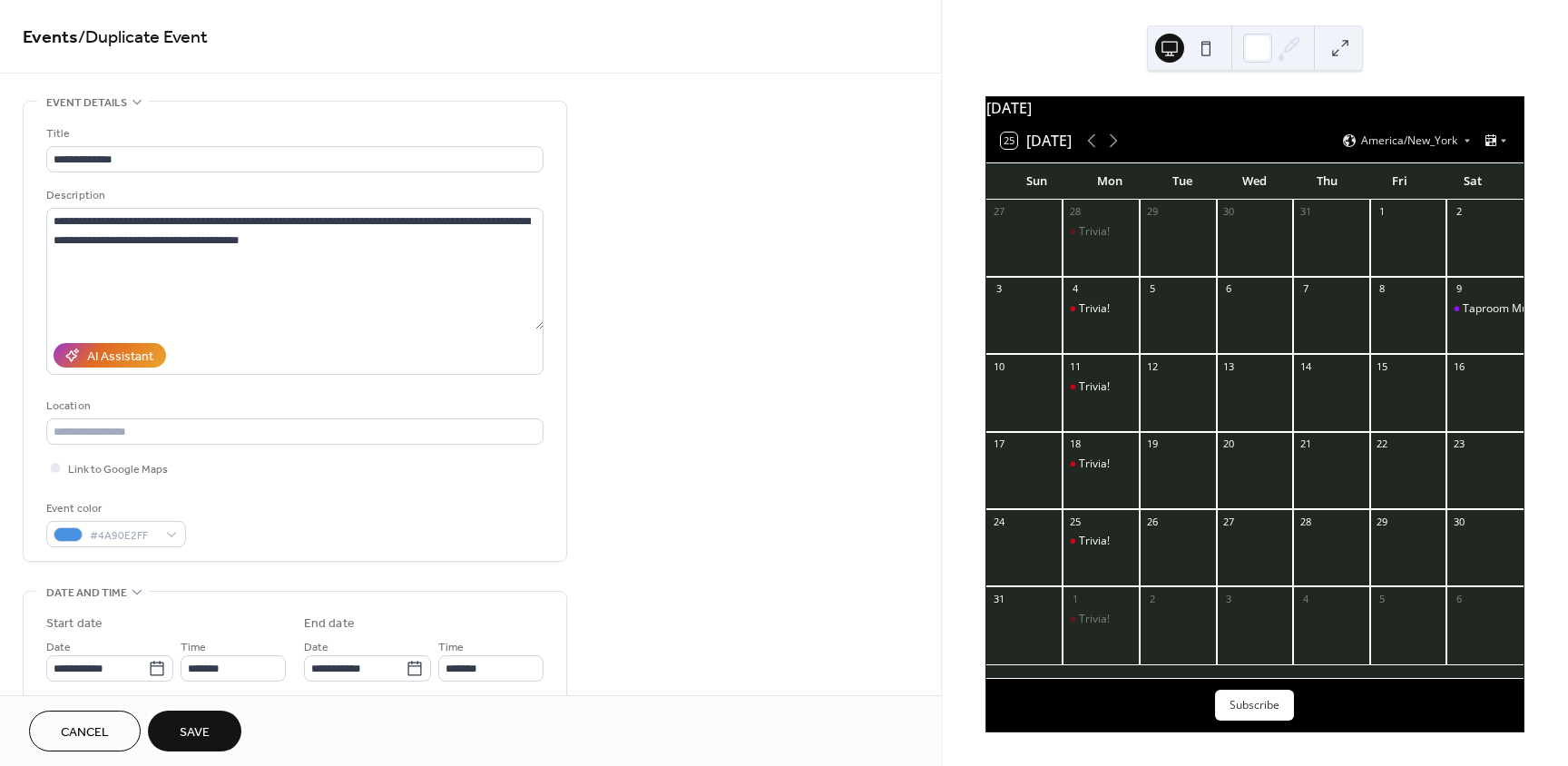 click on "Save" at bounding box center [194, 732] 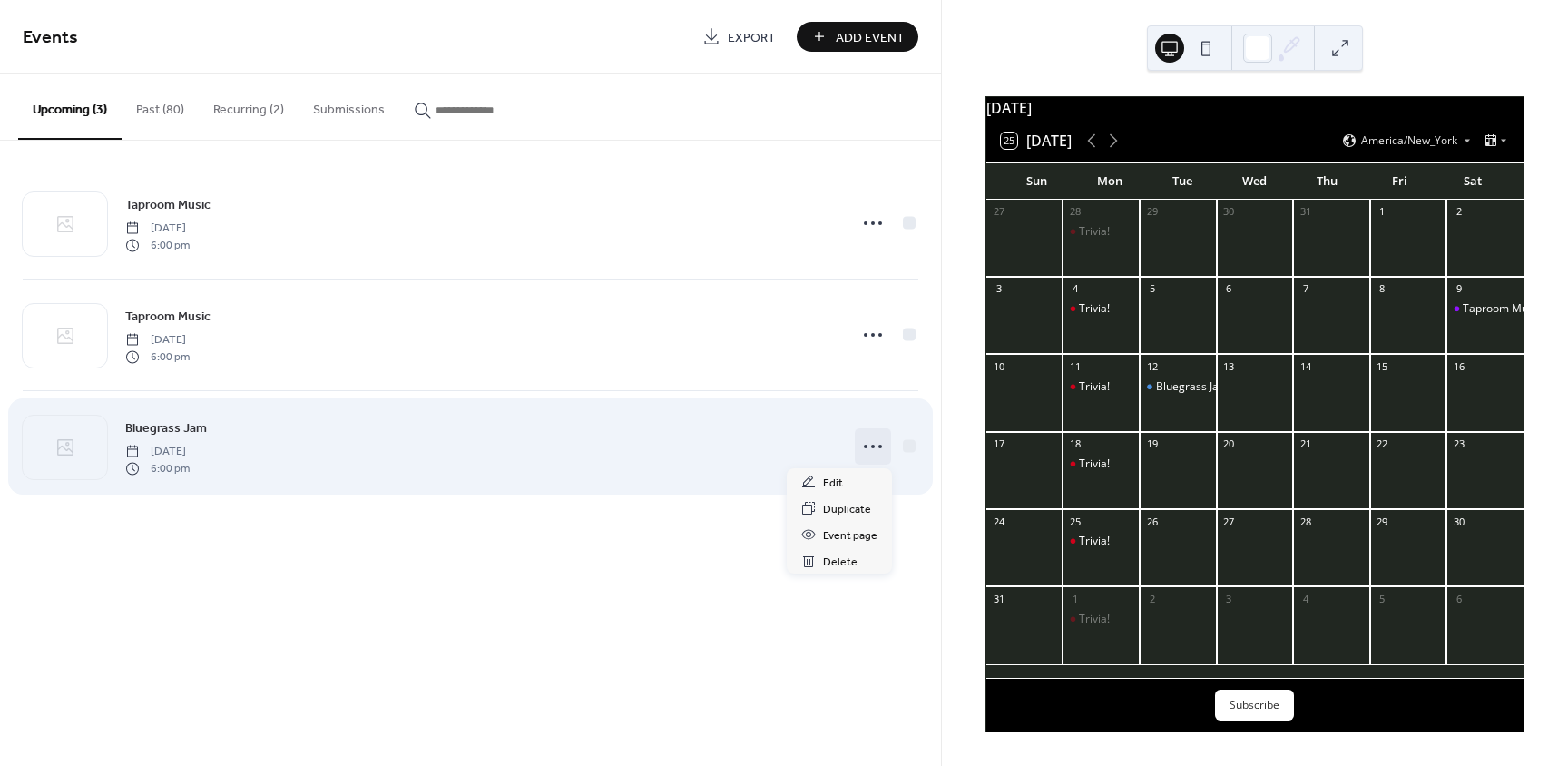 click 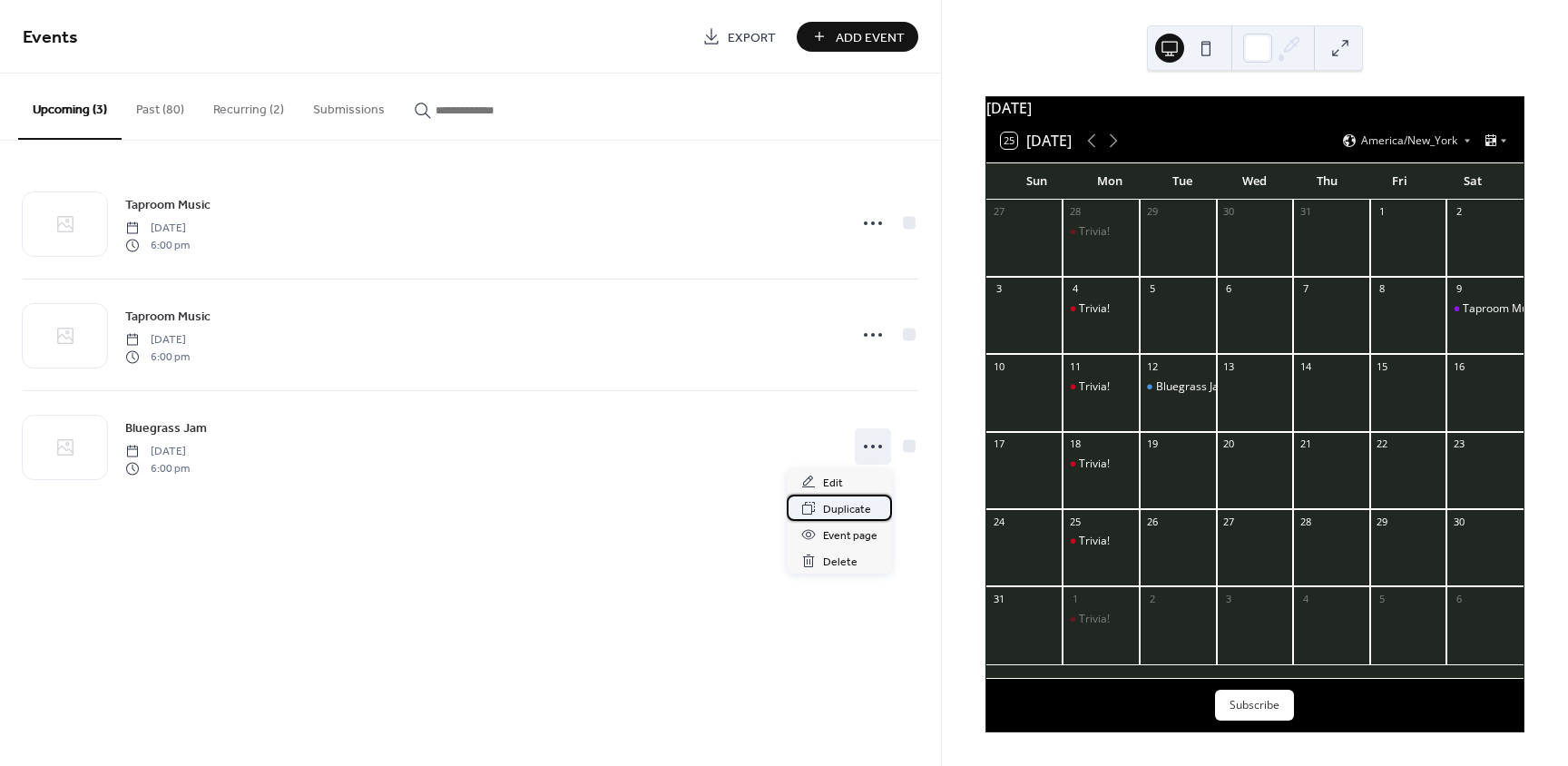 click on "Duplicate" at bounding box center (847, 509) 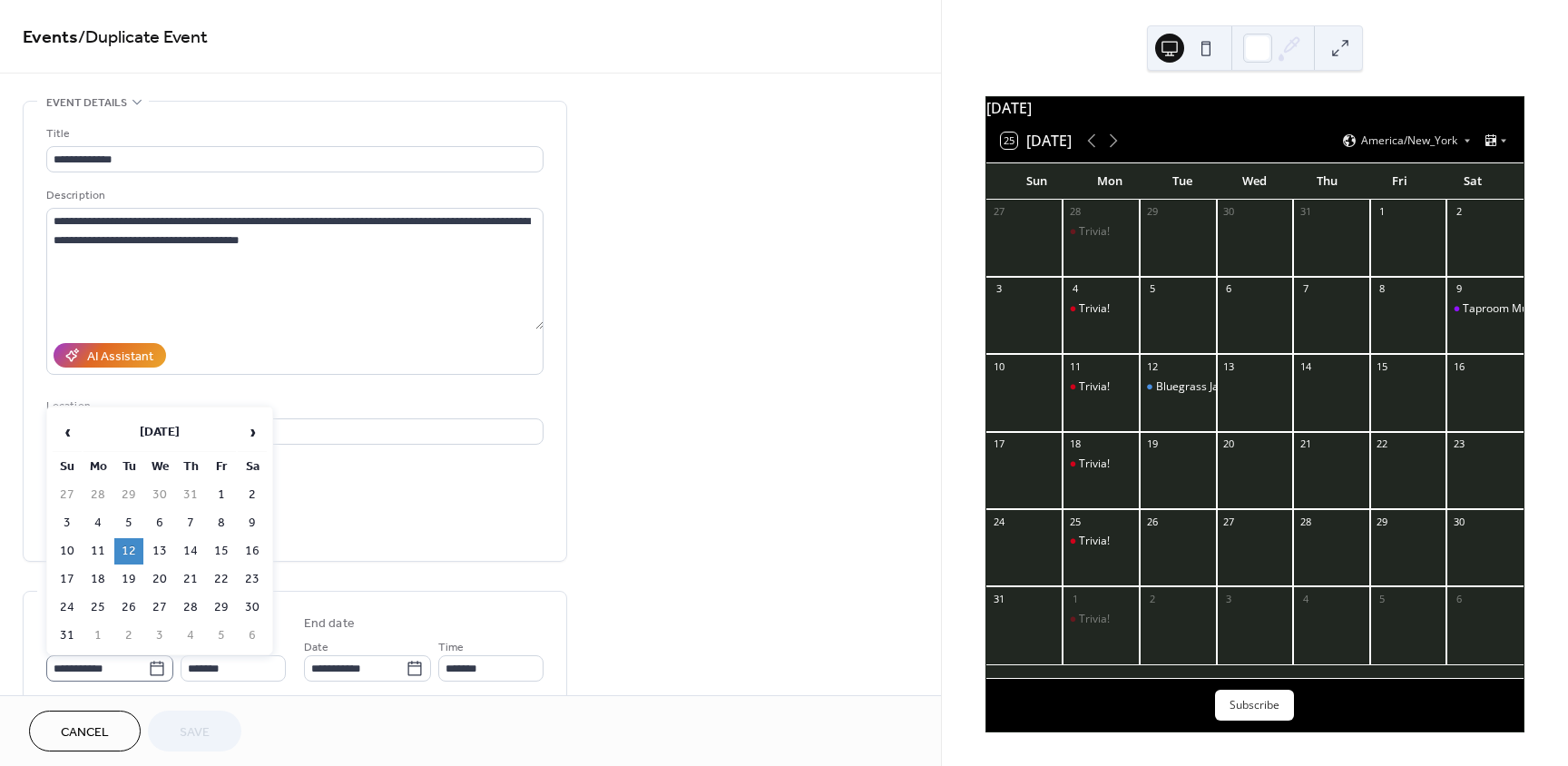 click 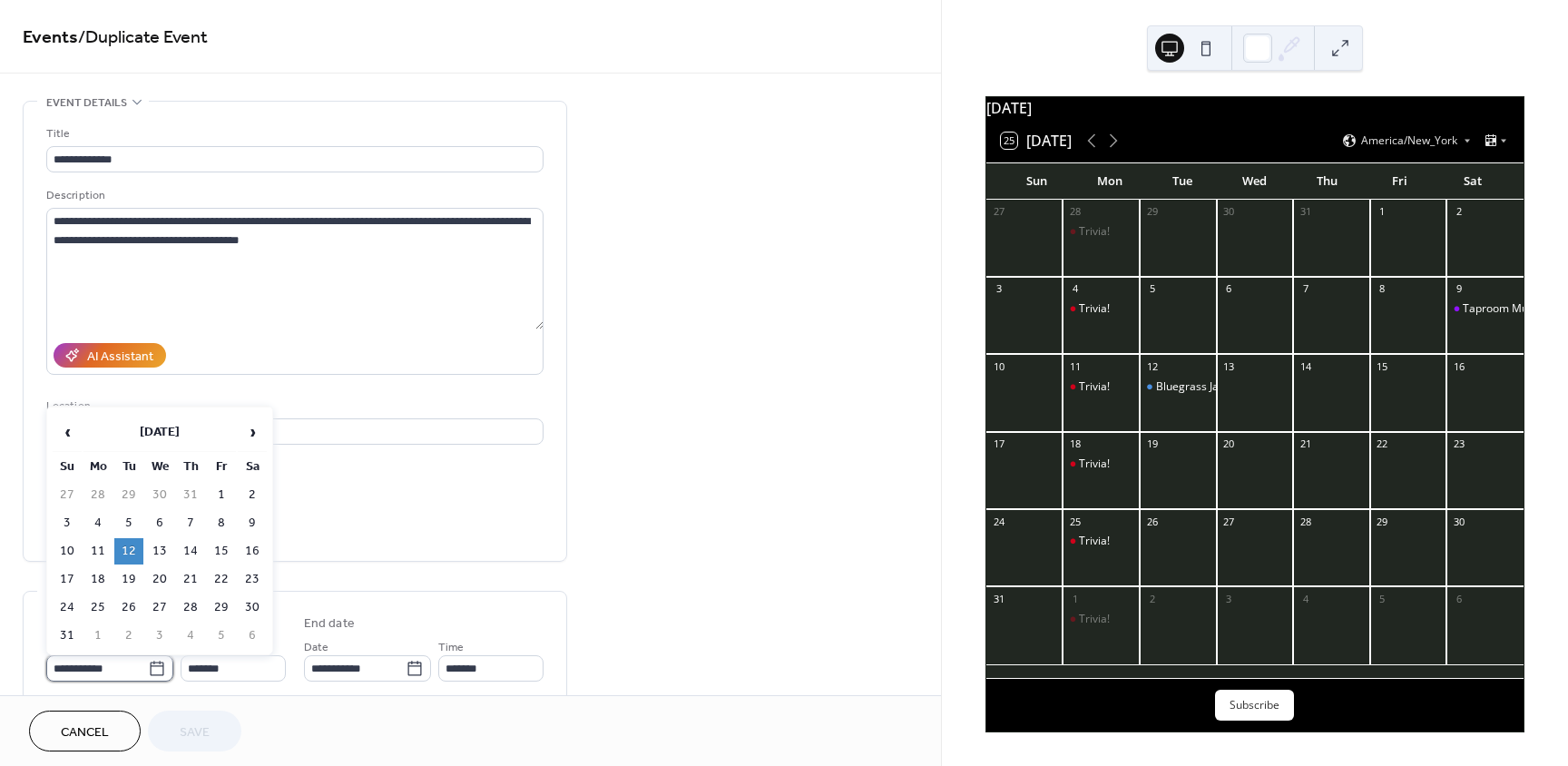 click on "**********" at bounding box center [97, 668] 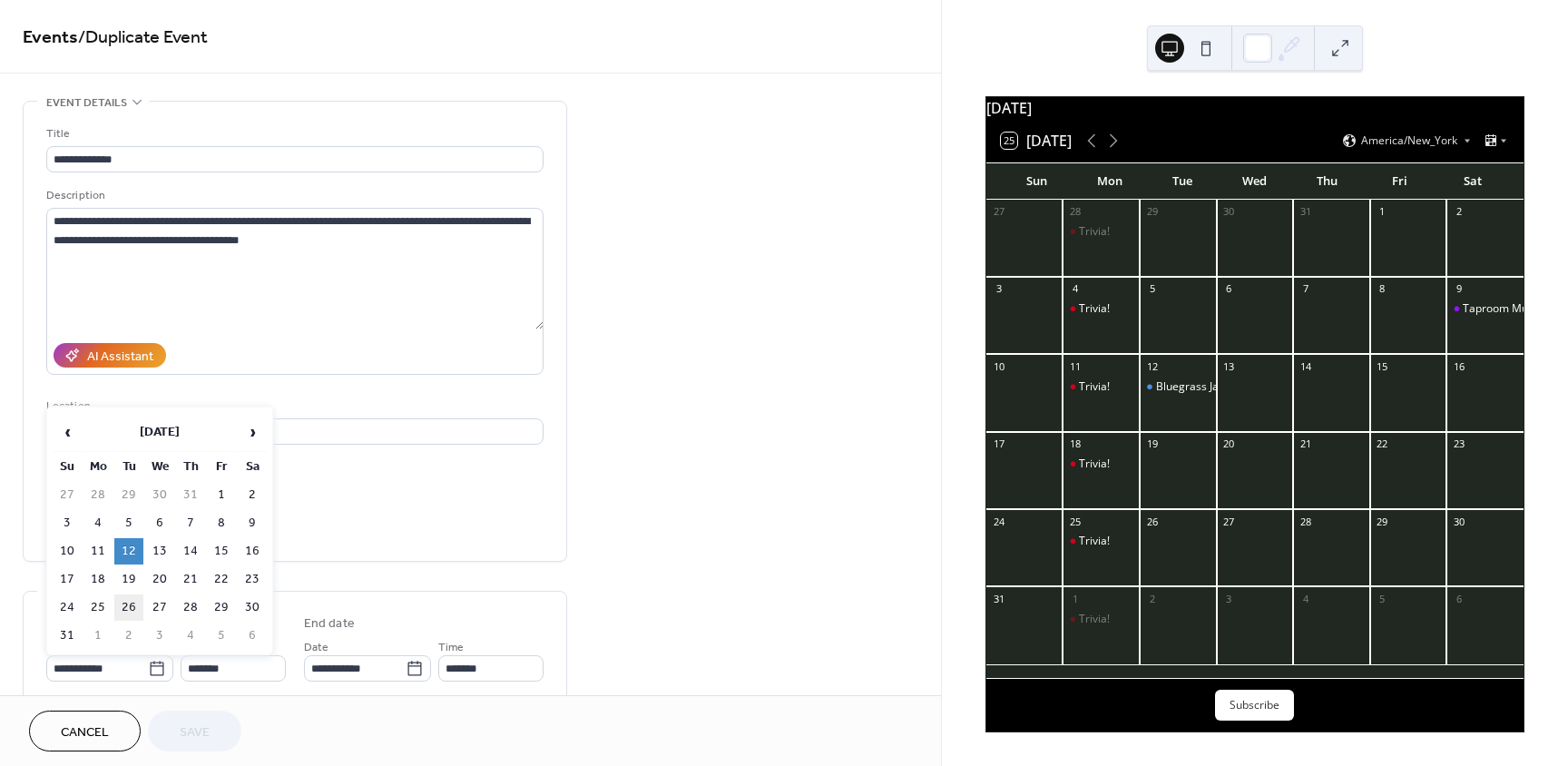 click on "26" at bounding box center [129, 607] 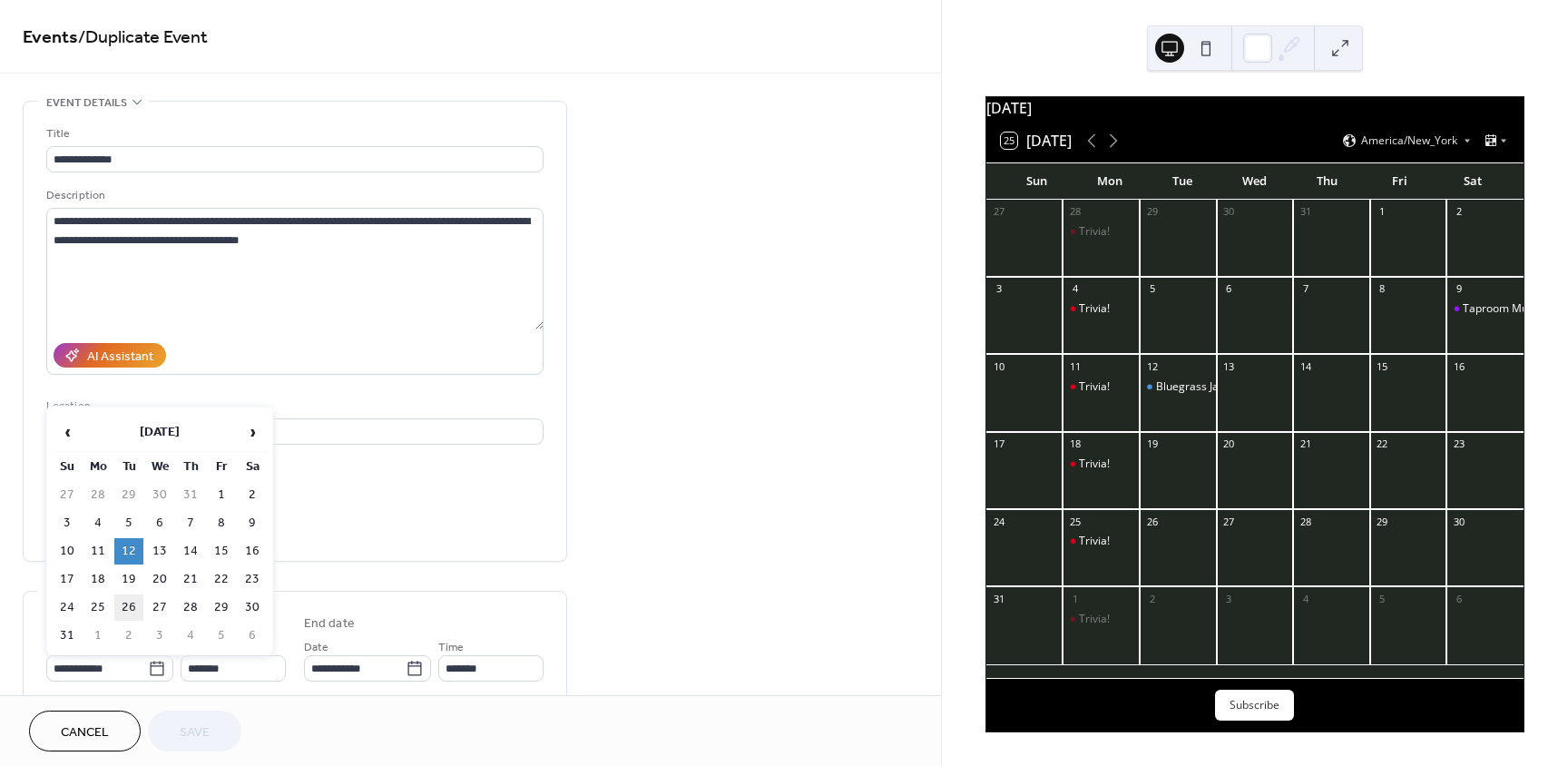 type on "**********" 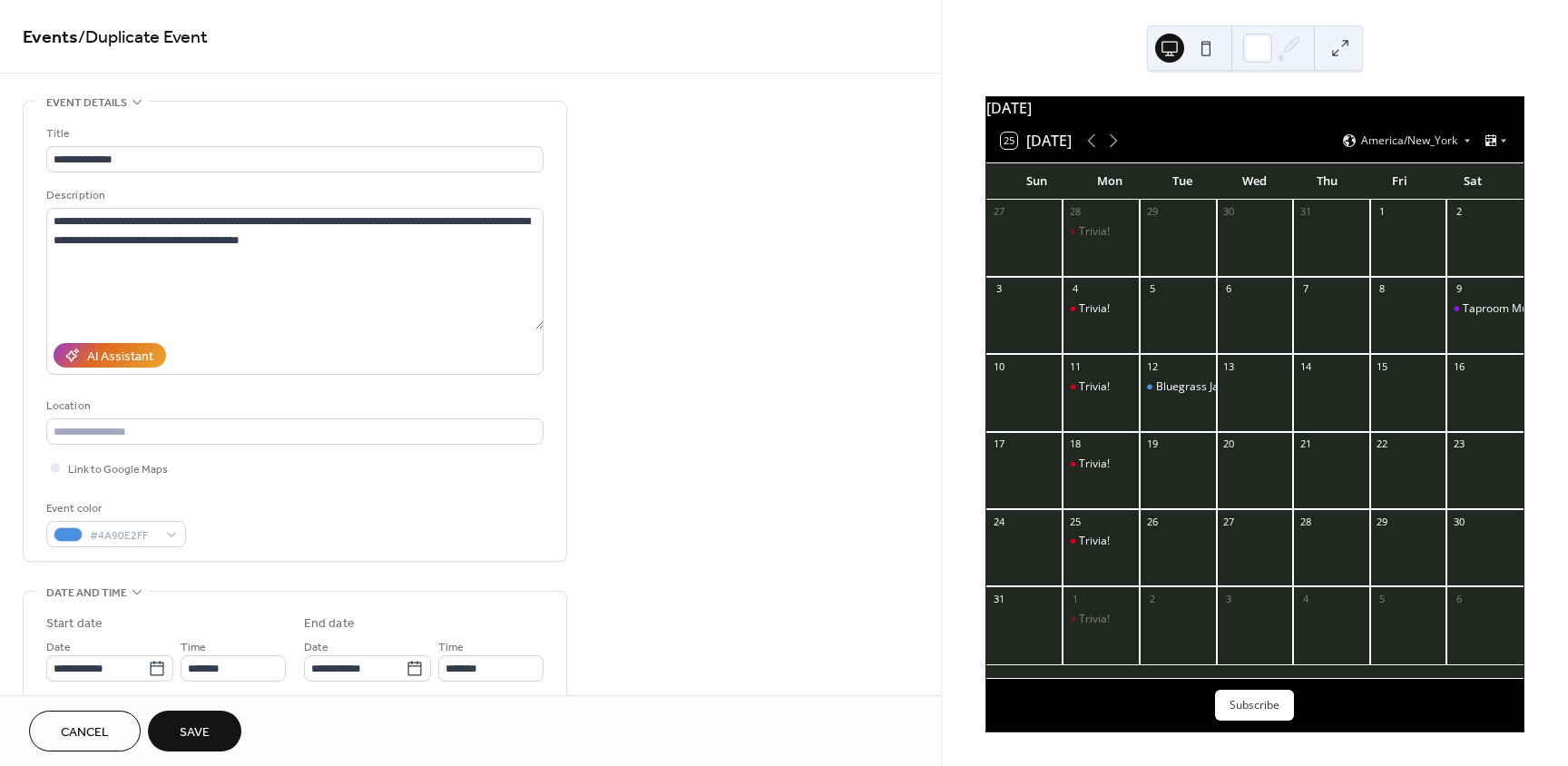 click on "Save" at bounding box center (194, 732) 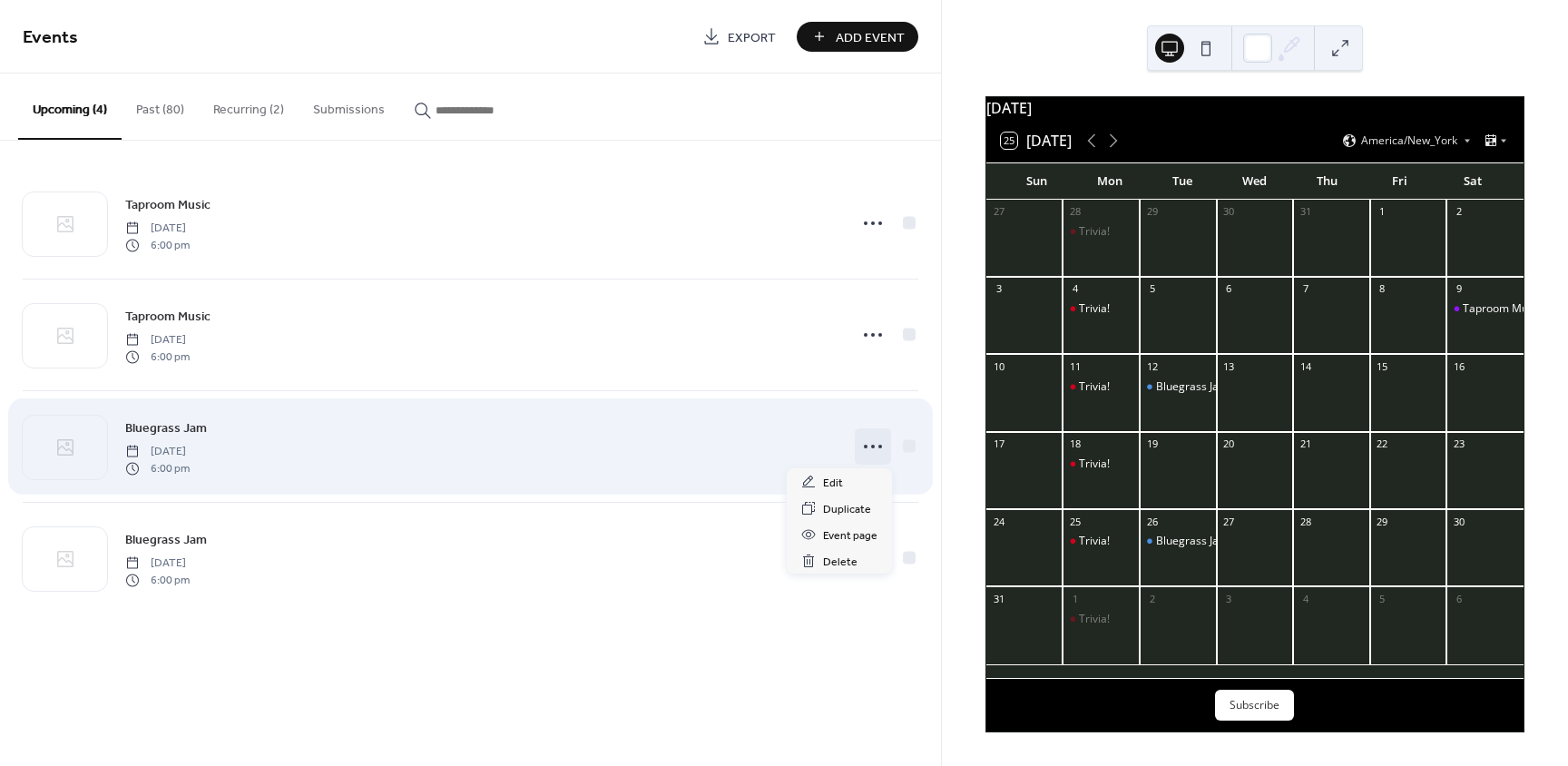 click 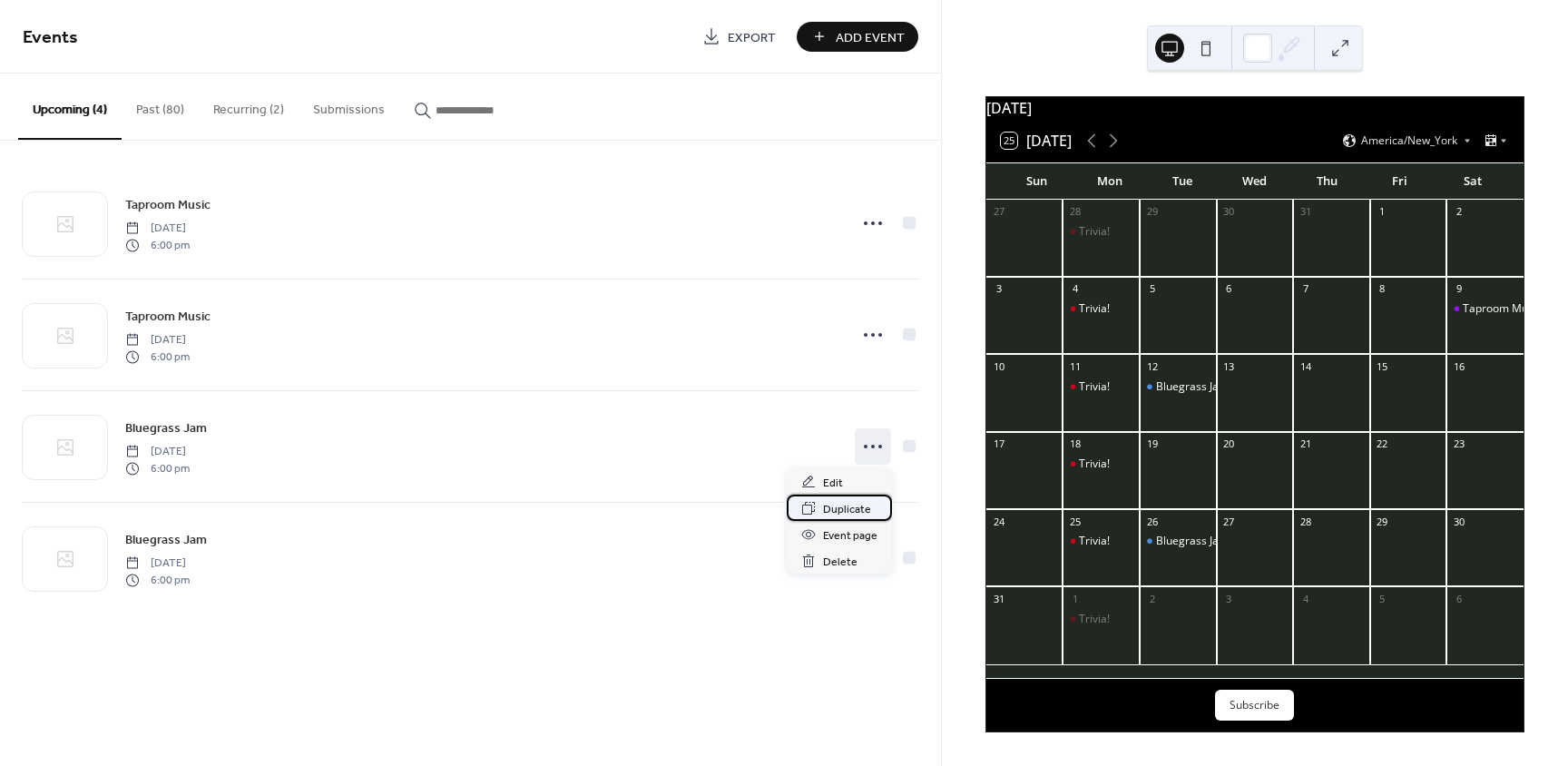 click on "Duplicate" at bounding box center (847, 509) 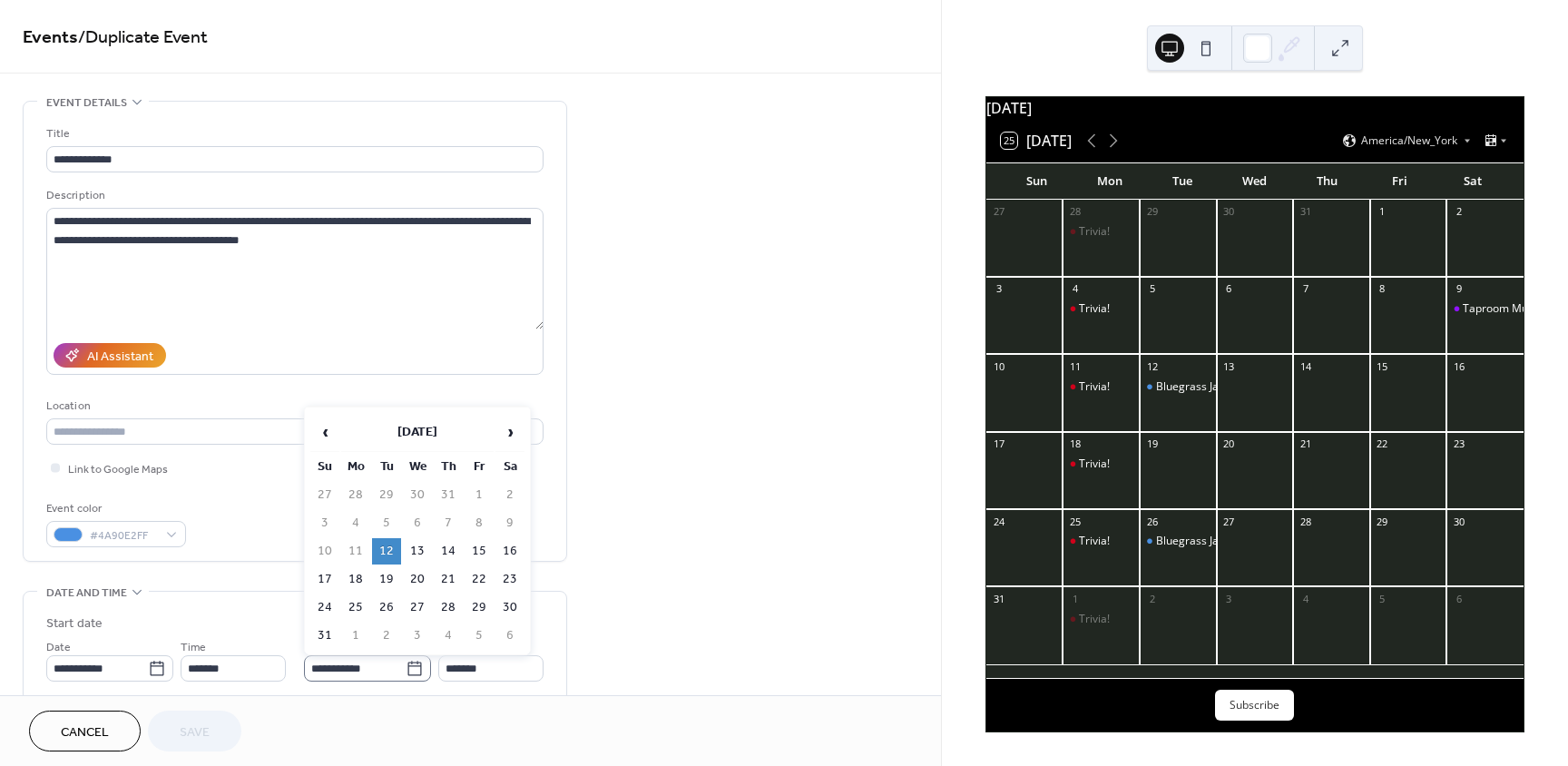 click 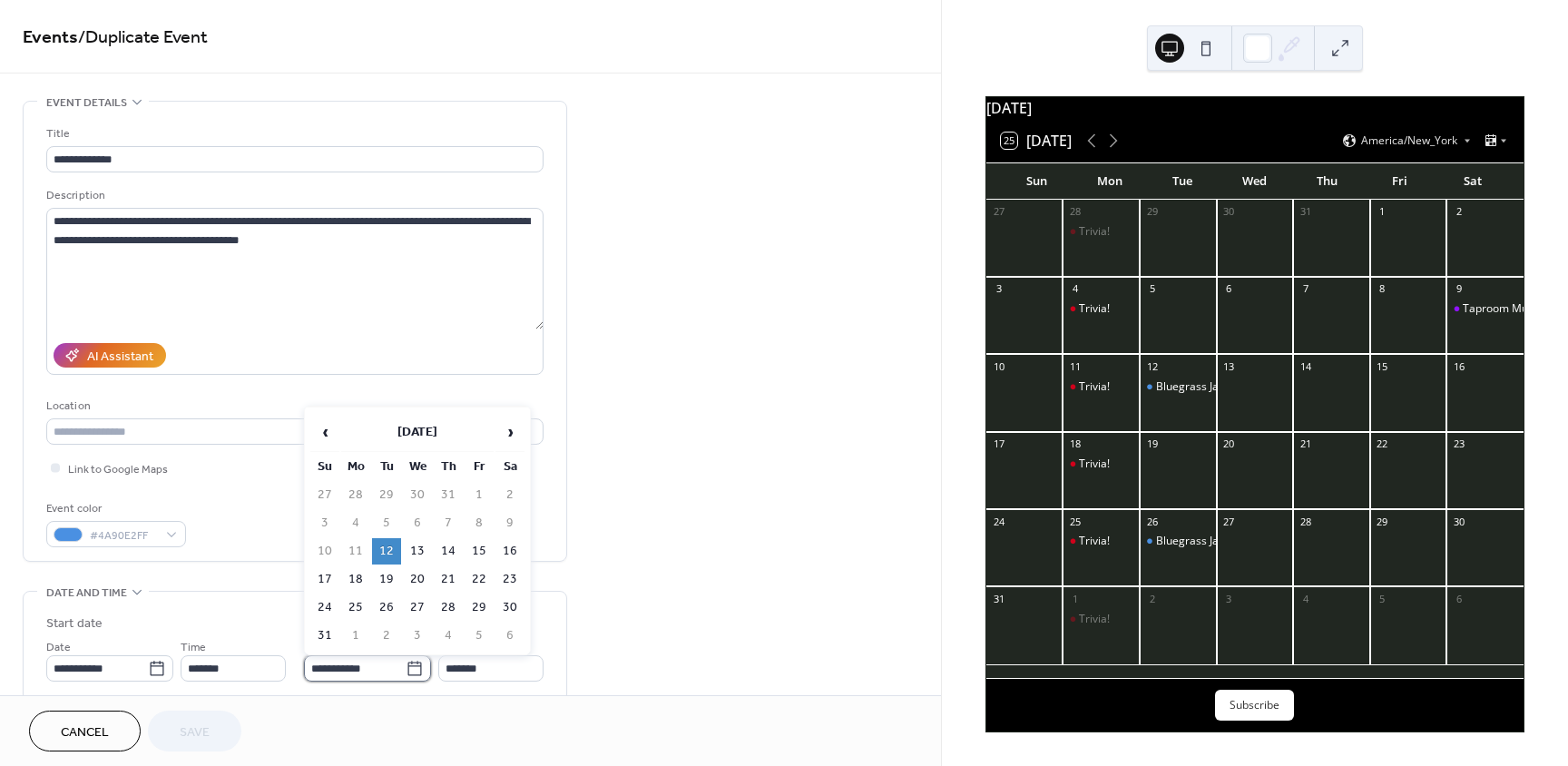 click on "**********" at bounding box center (355, 668) 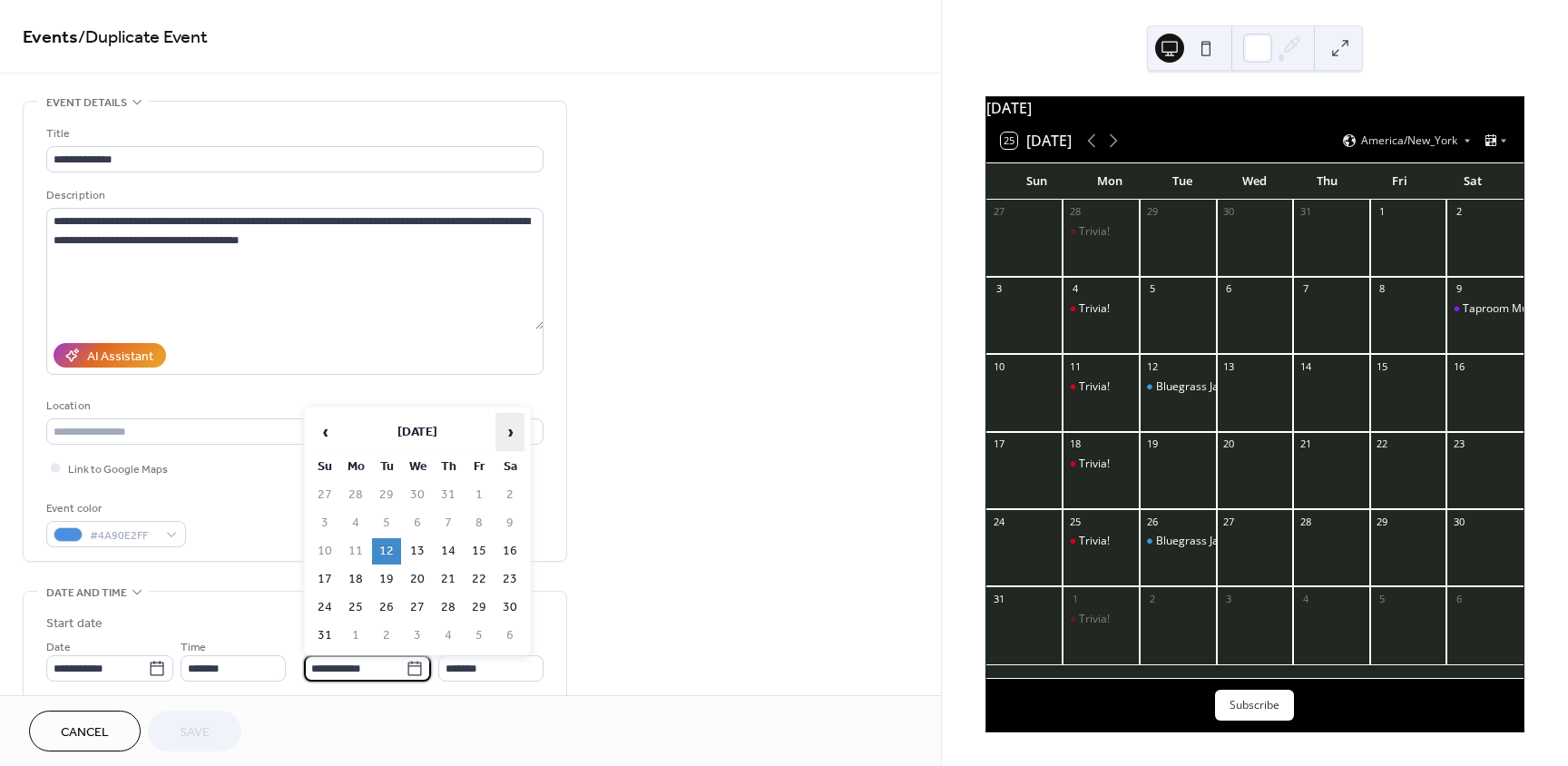click on "›" at bounding box center [510, 432] 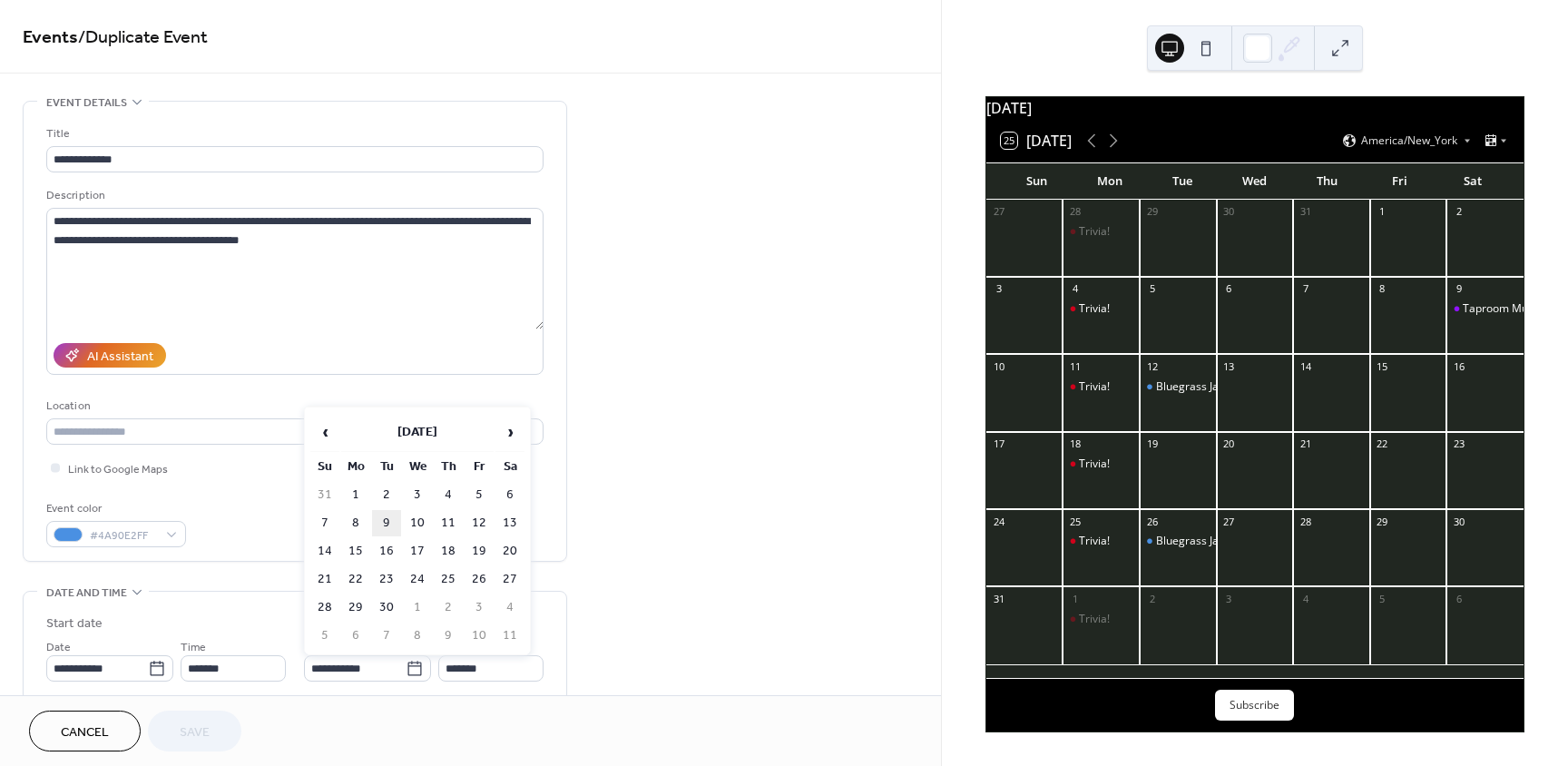 click on "9" at bounding box center (387, 523) 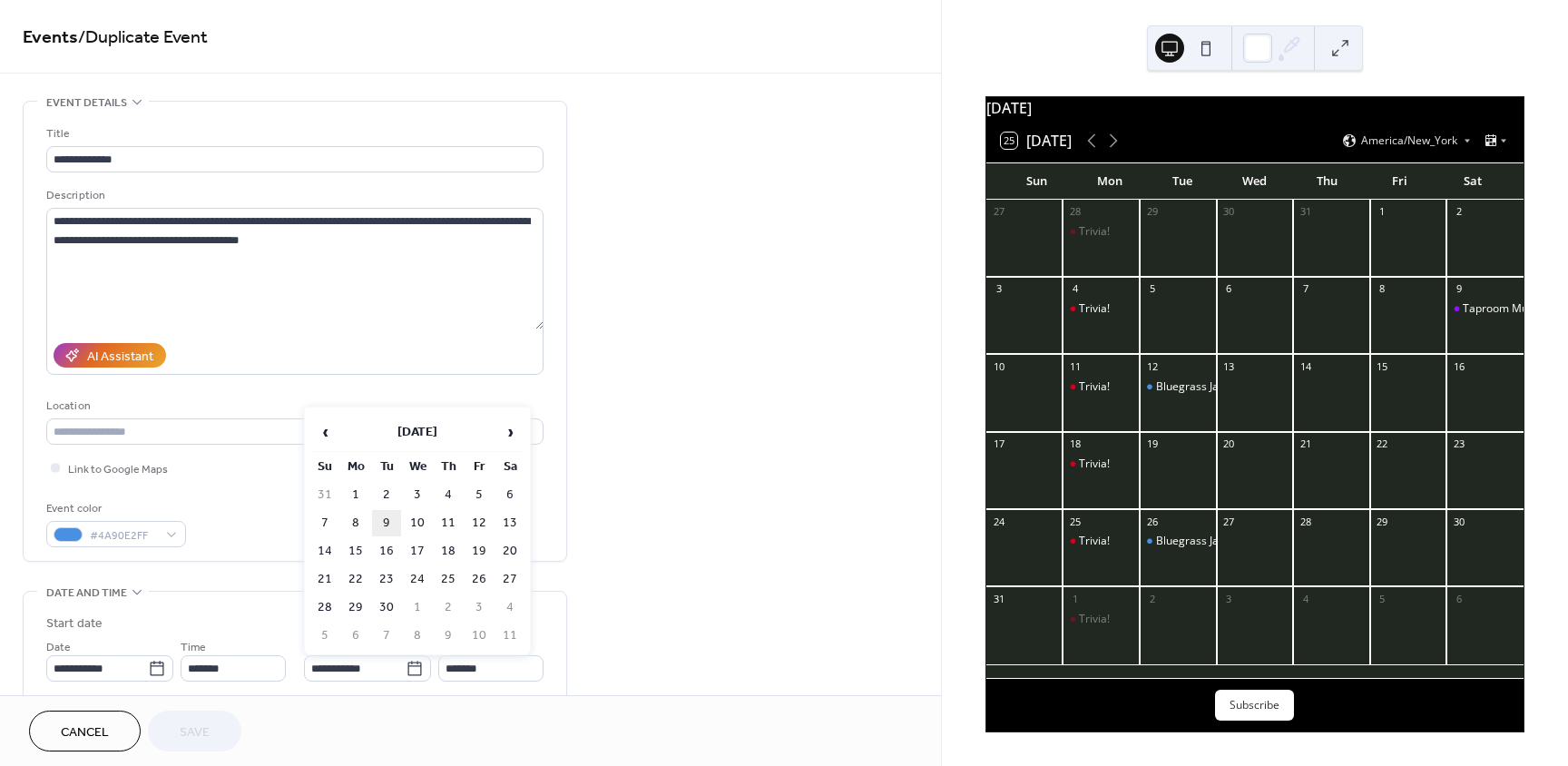 type on "**********" 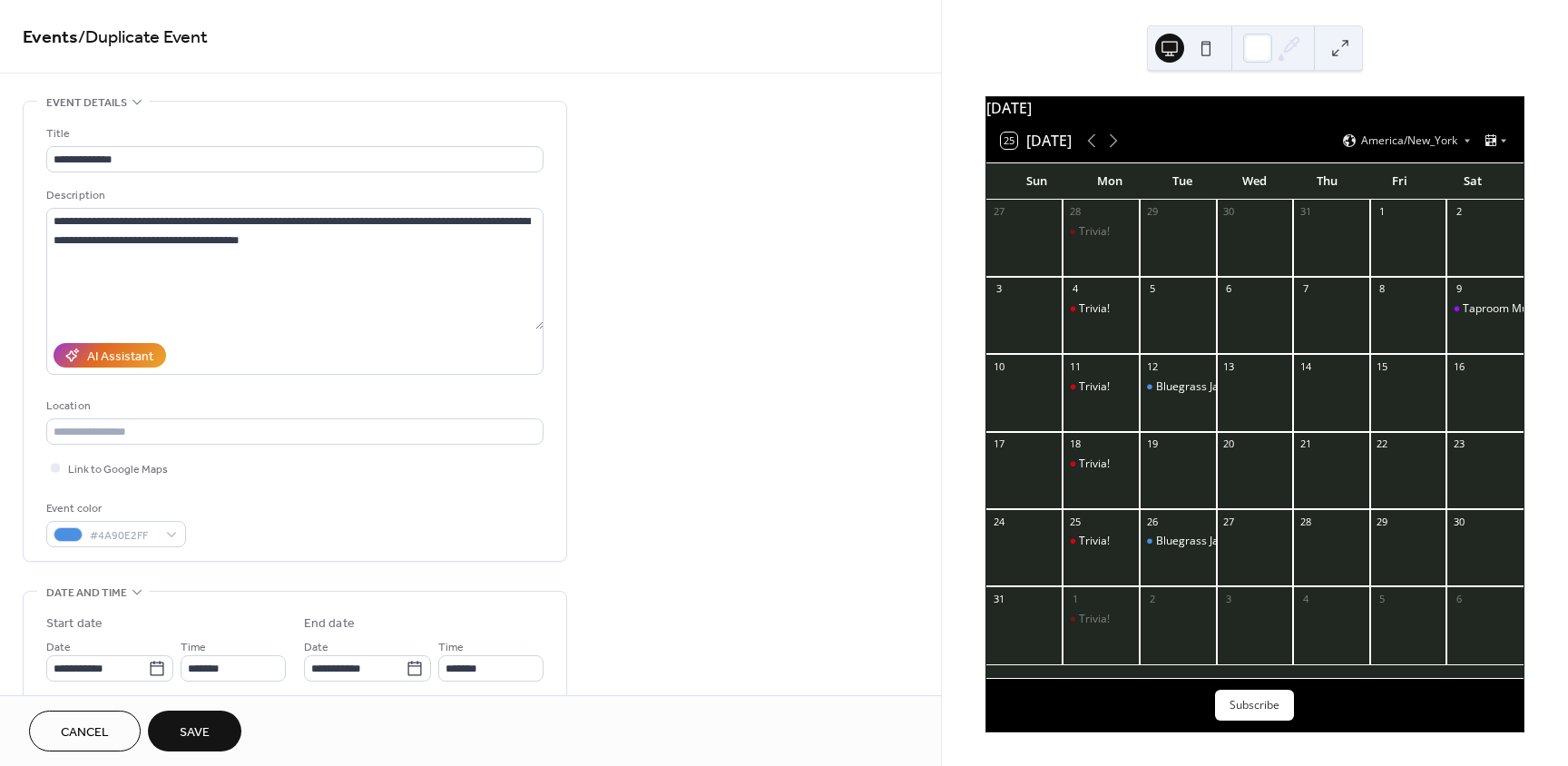 click on "Save" at bounding box center (194, 732) 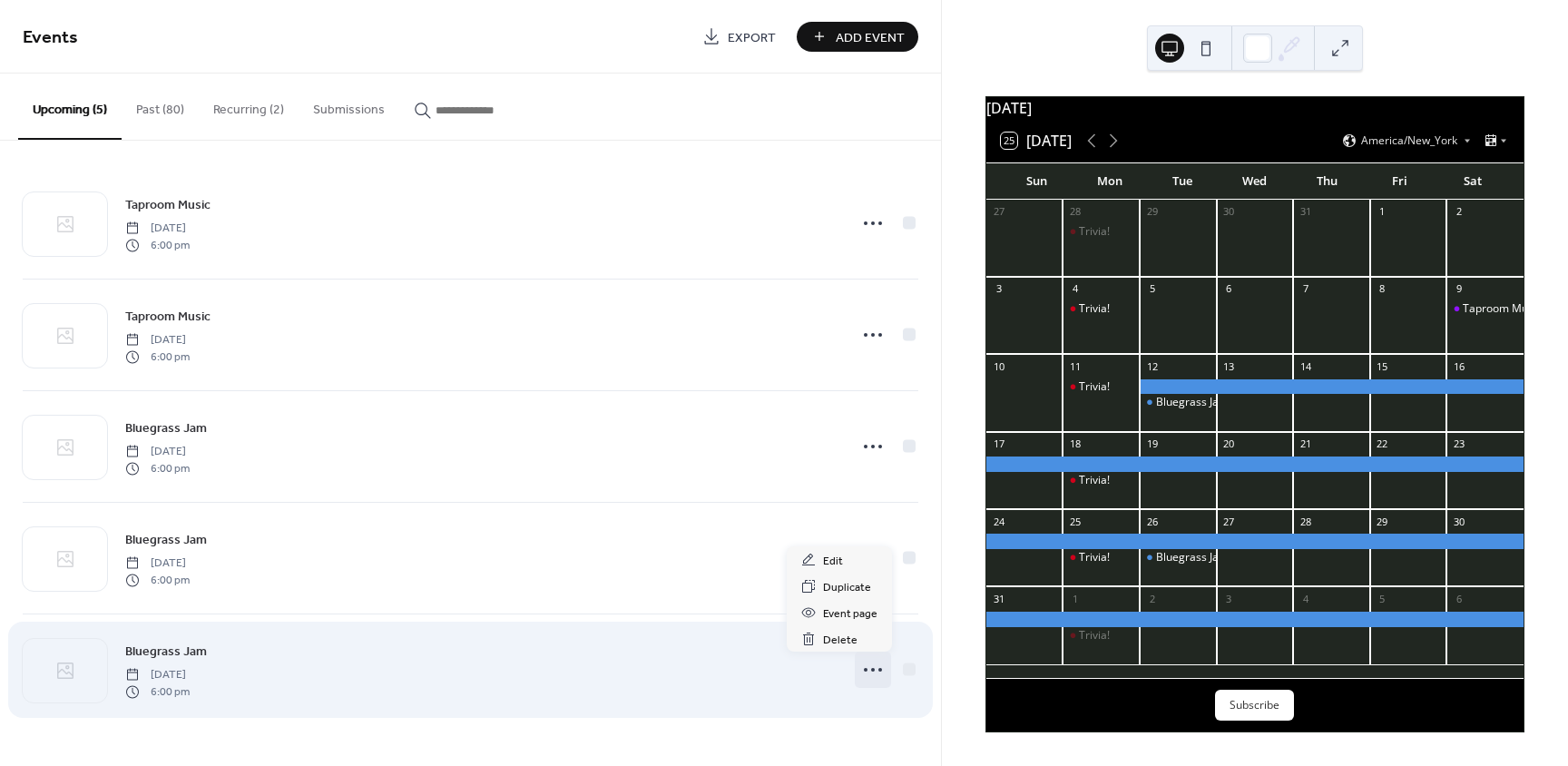 click 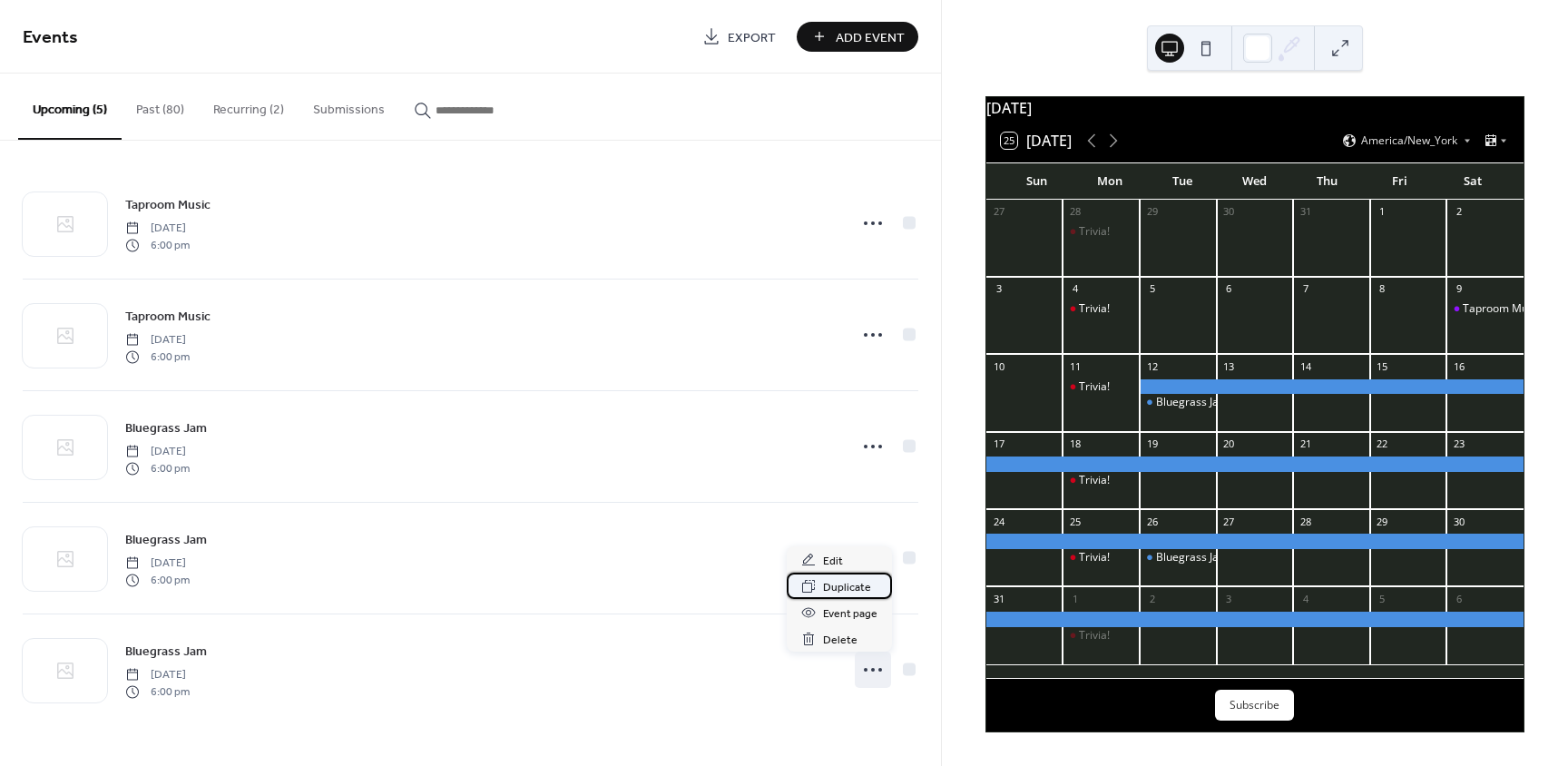 click on "Duplicate" at bounding box center (847, 587) 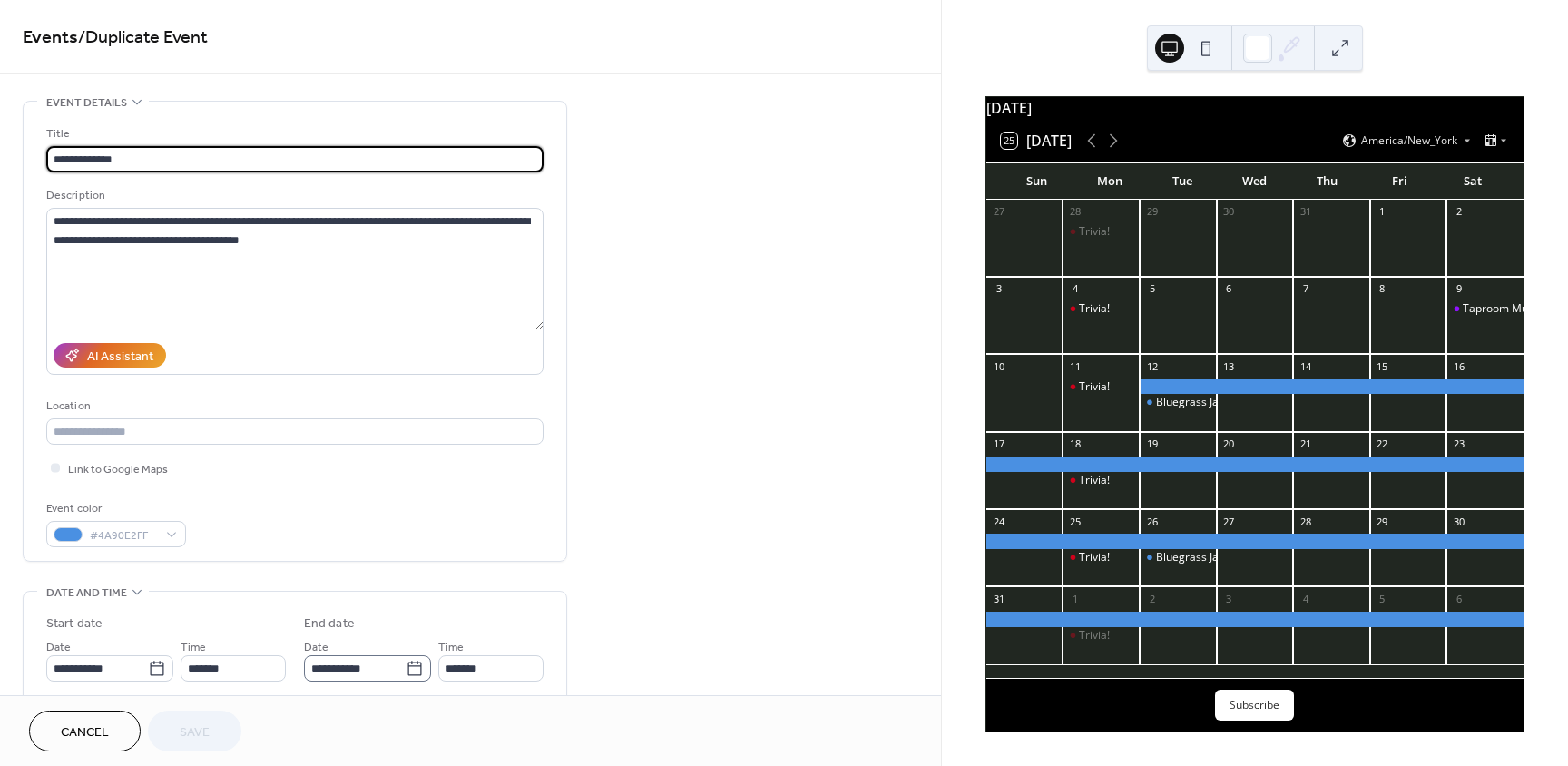 click 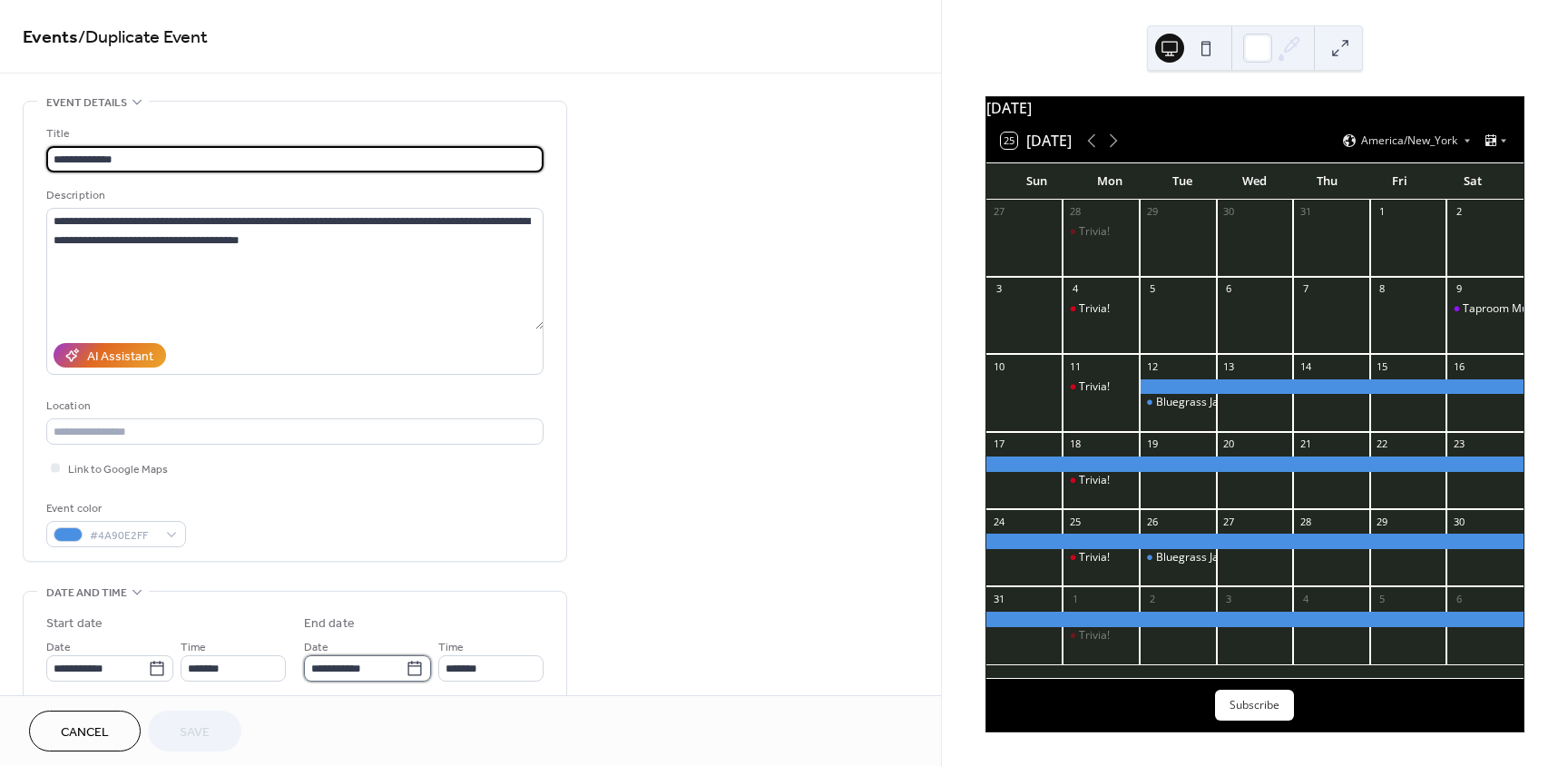 click on "**********" at bounding box center [355, 668] 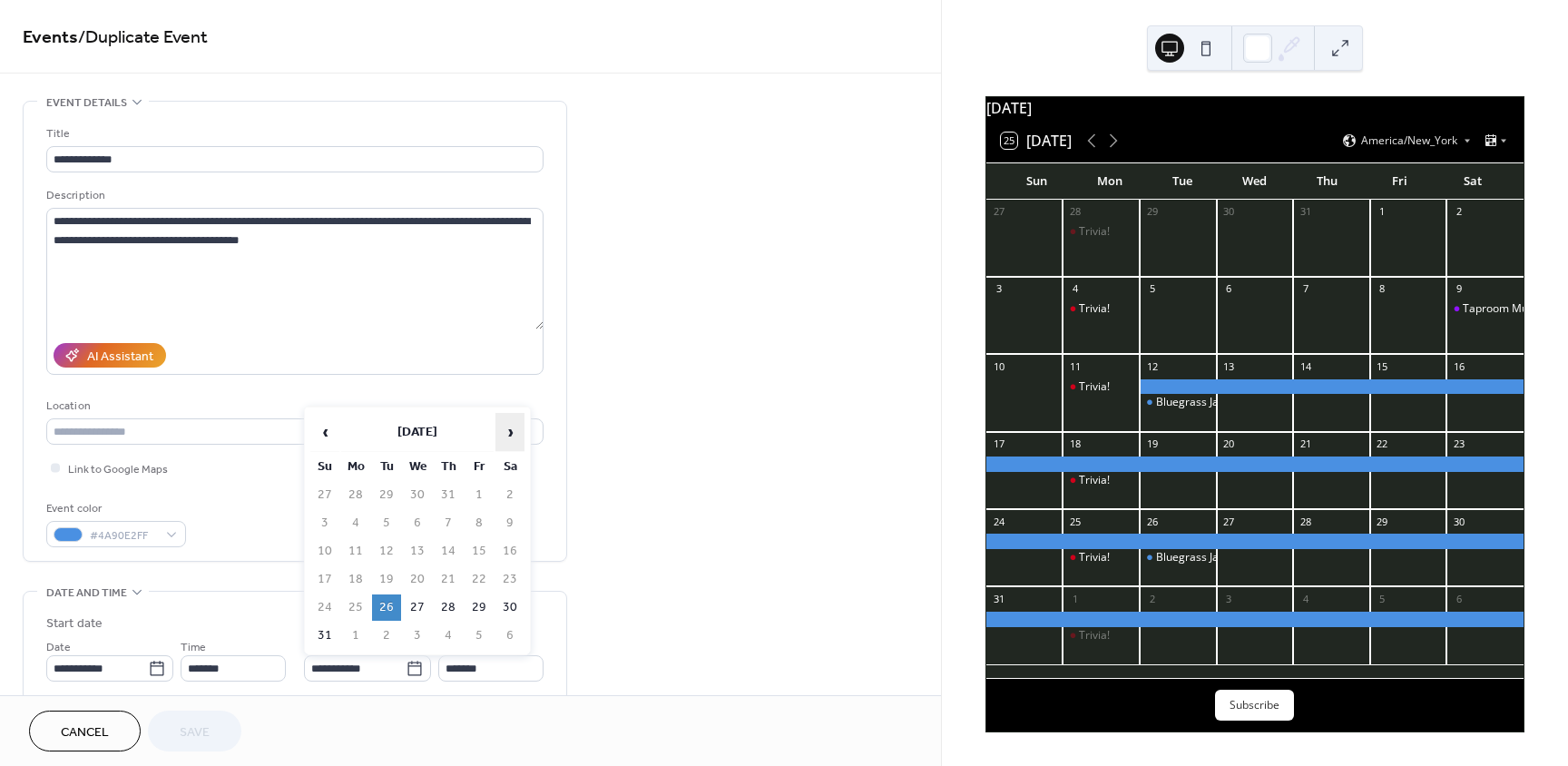 click on "›" at bounding box center [510, 432] 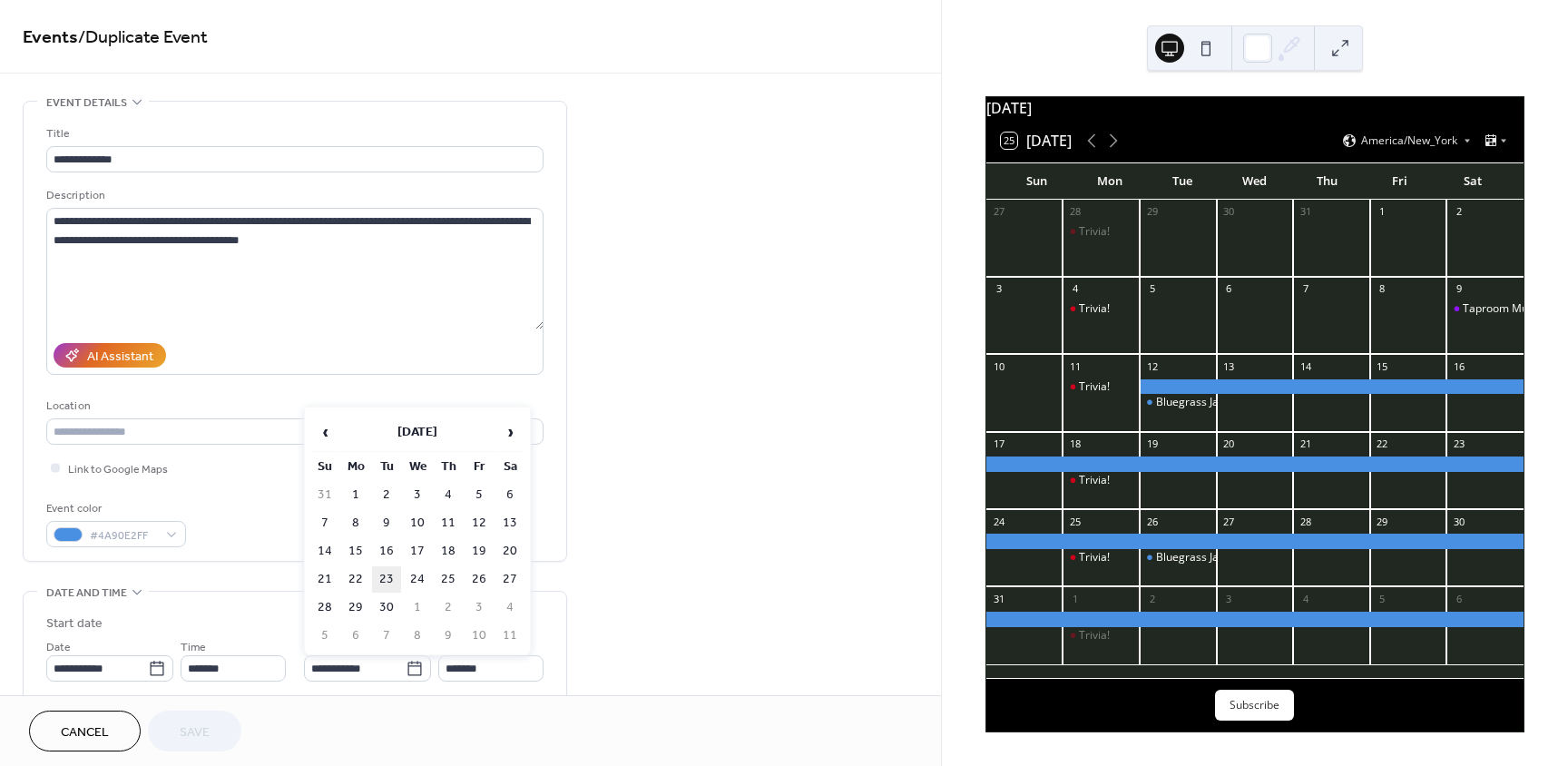 click on "23" at bounding box center (387, 579) 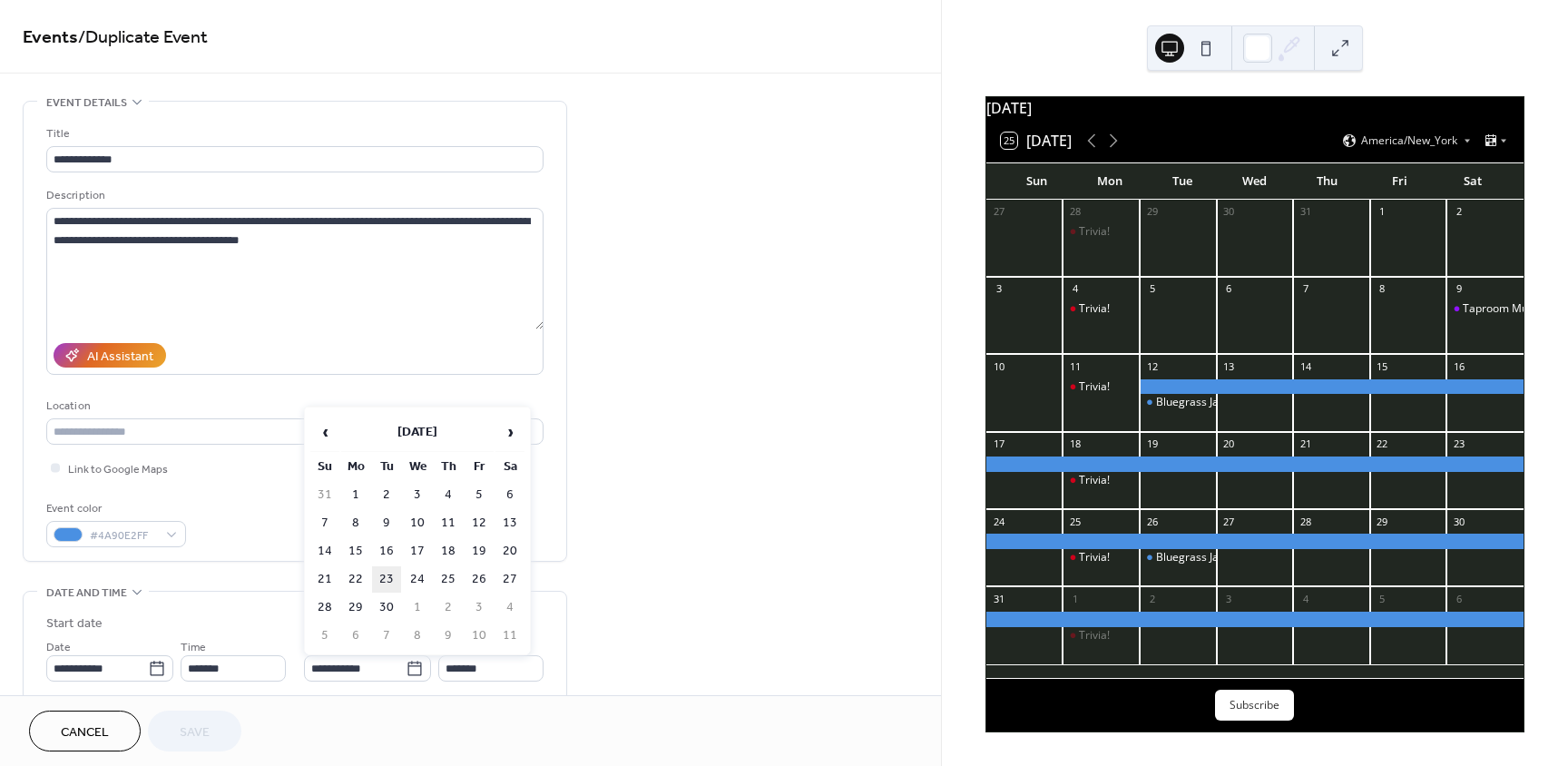 type on "**********" 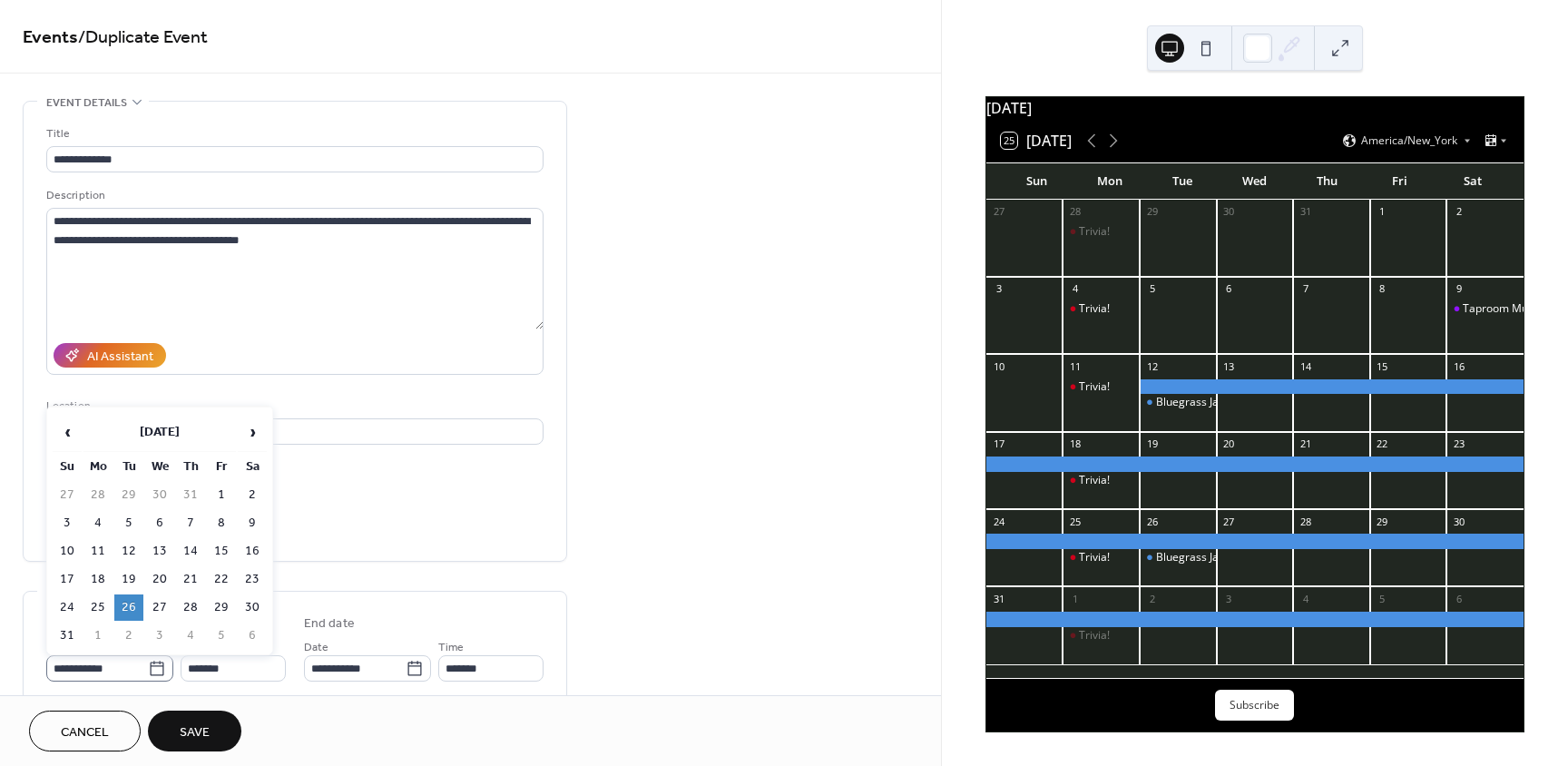 click 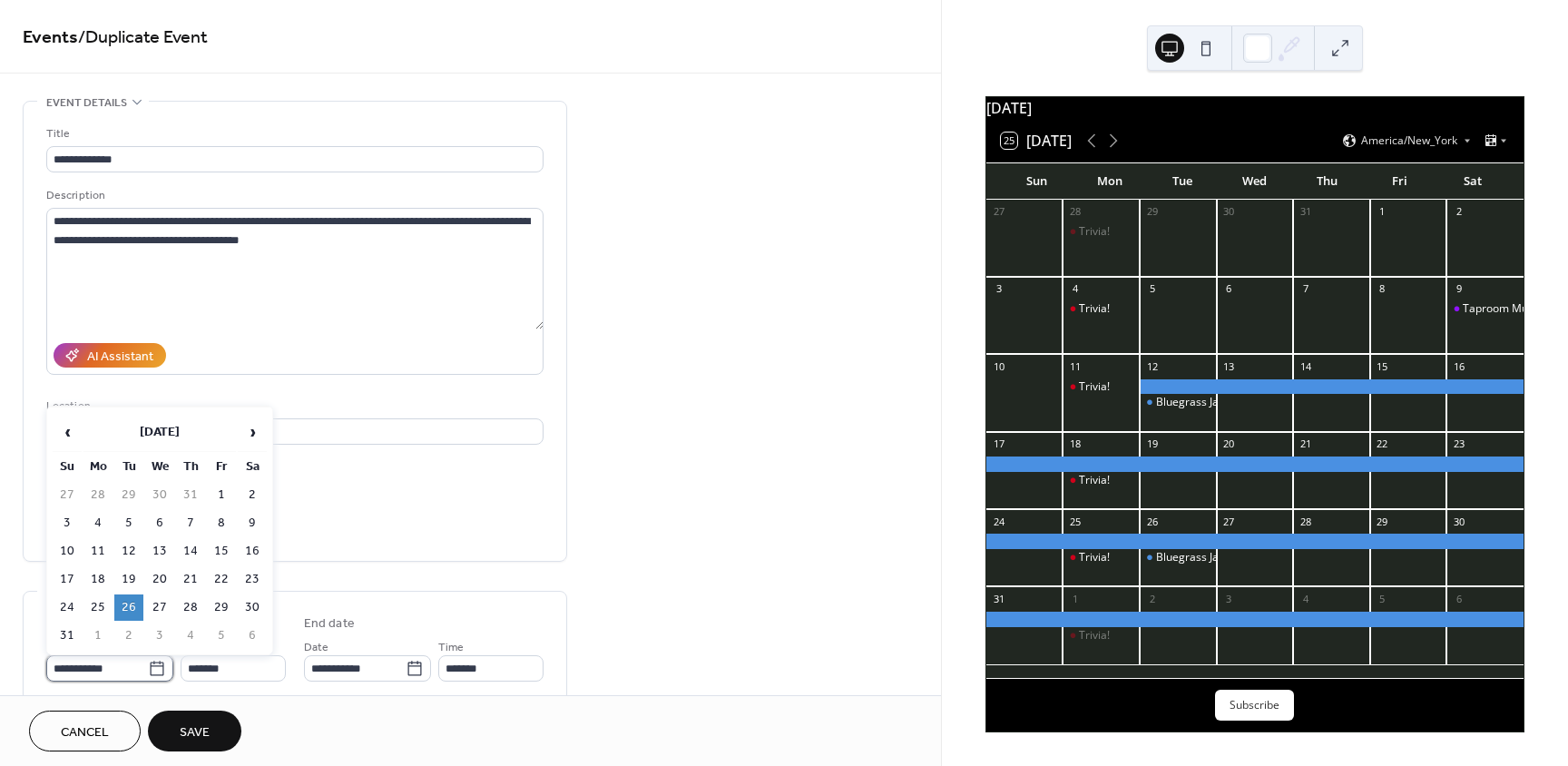 click on "**********" at bounding box center [97, 668] 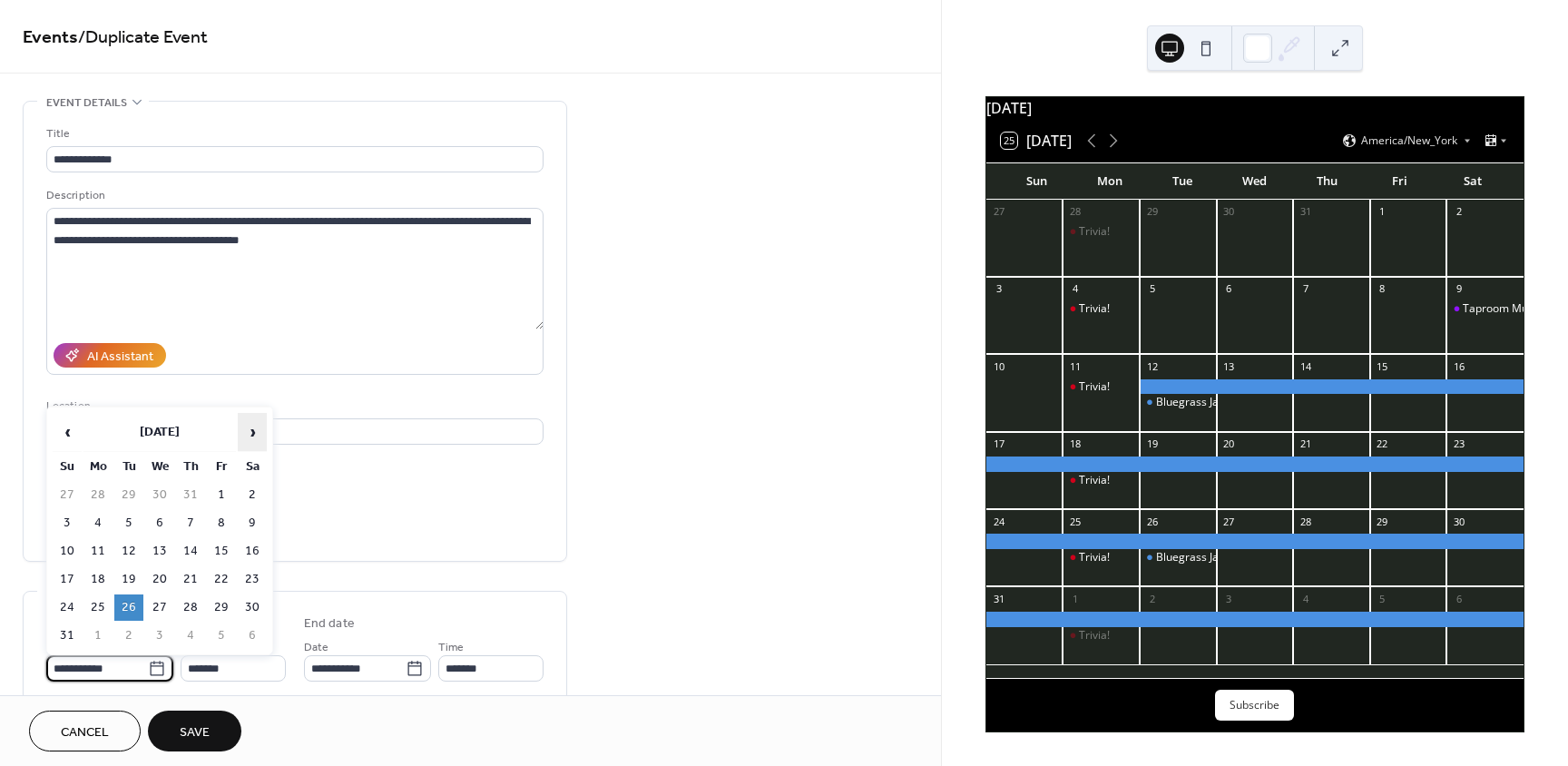 click on "›" at bounding box center [252, 432] 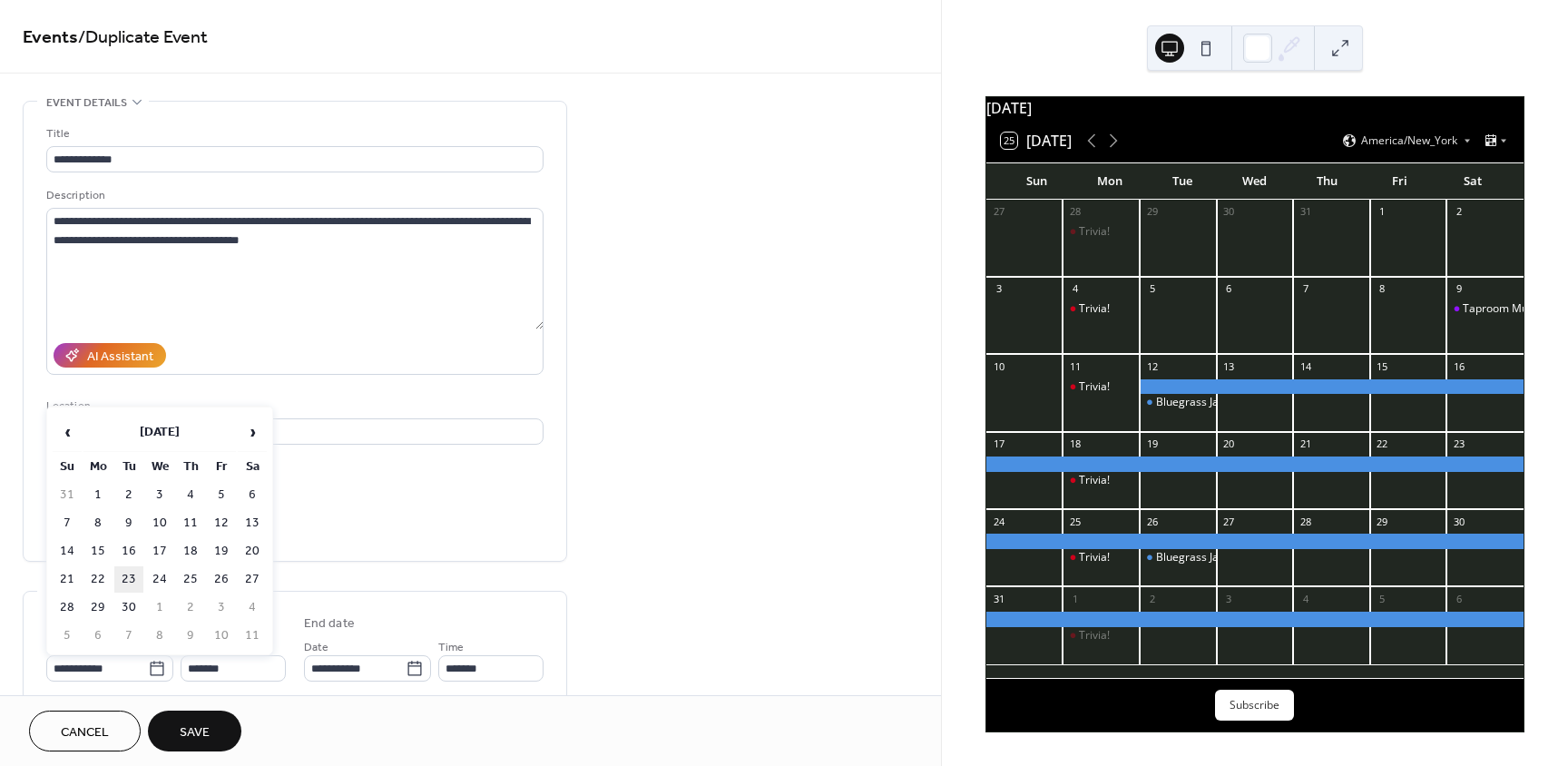 click on "23" at bounding box center [129, 579] 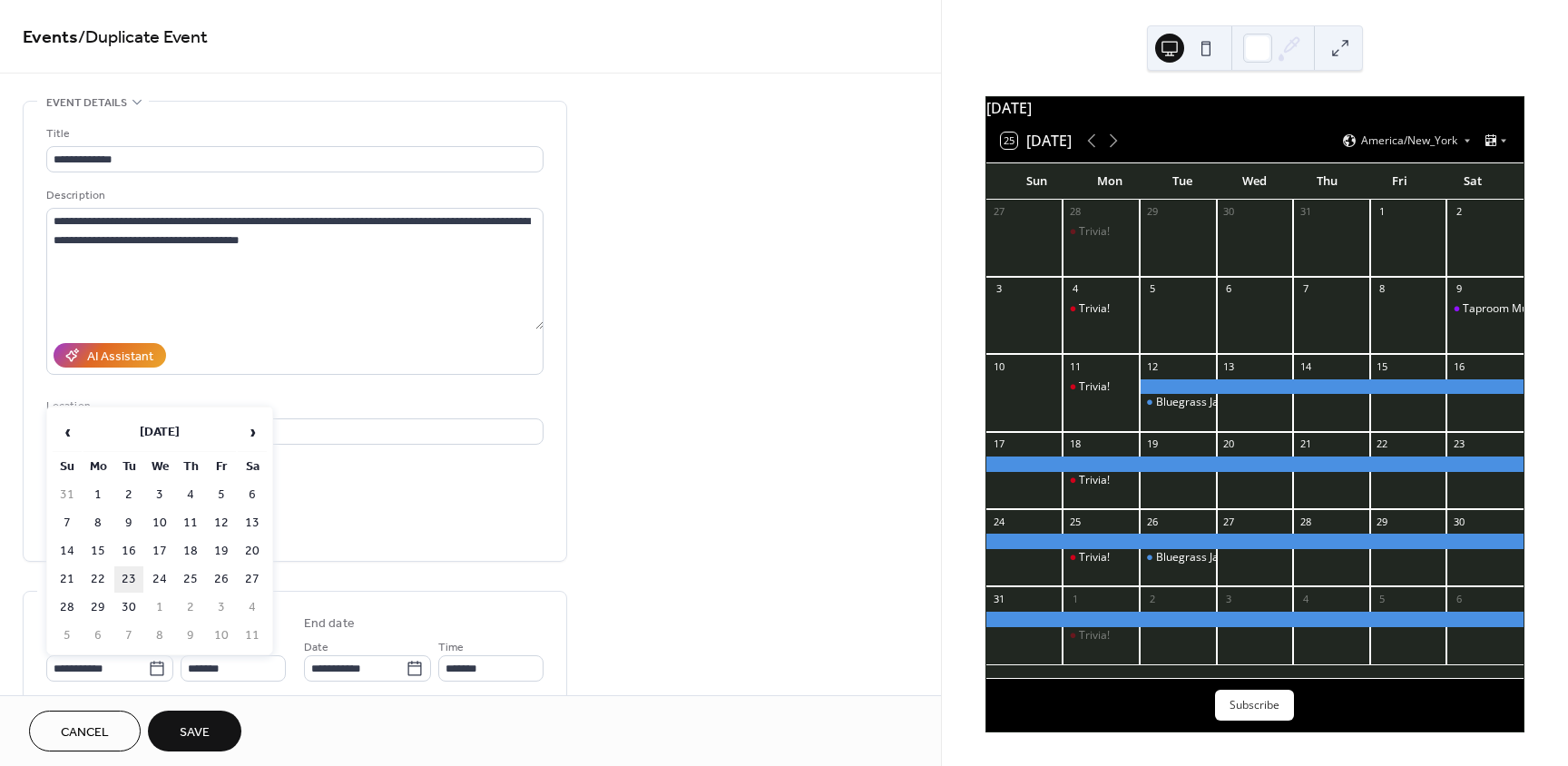 type on "**********" 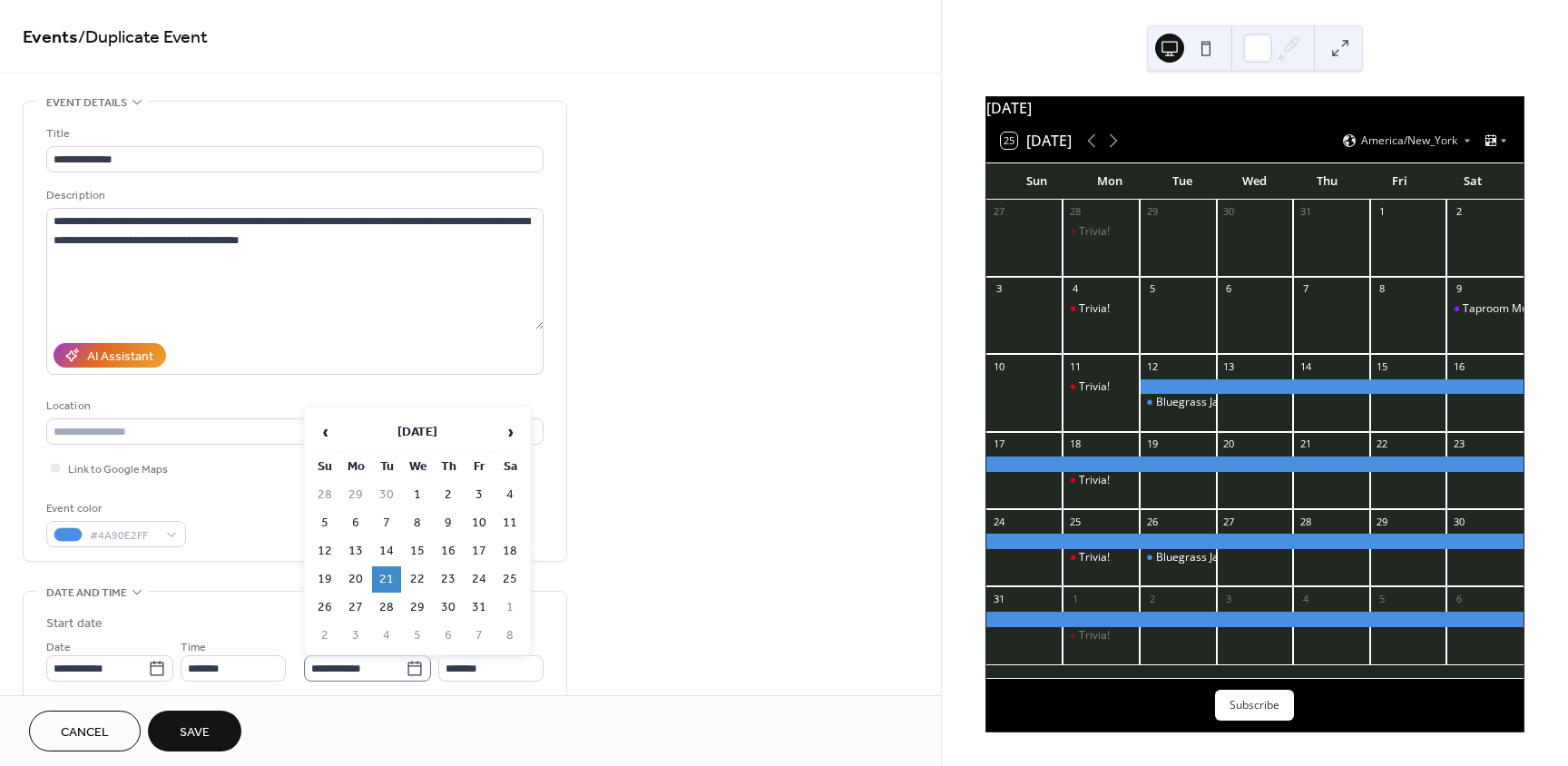 click 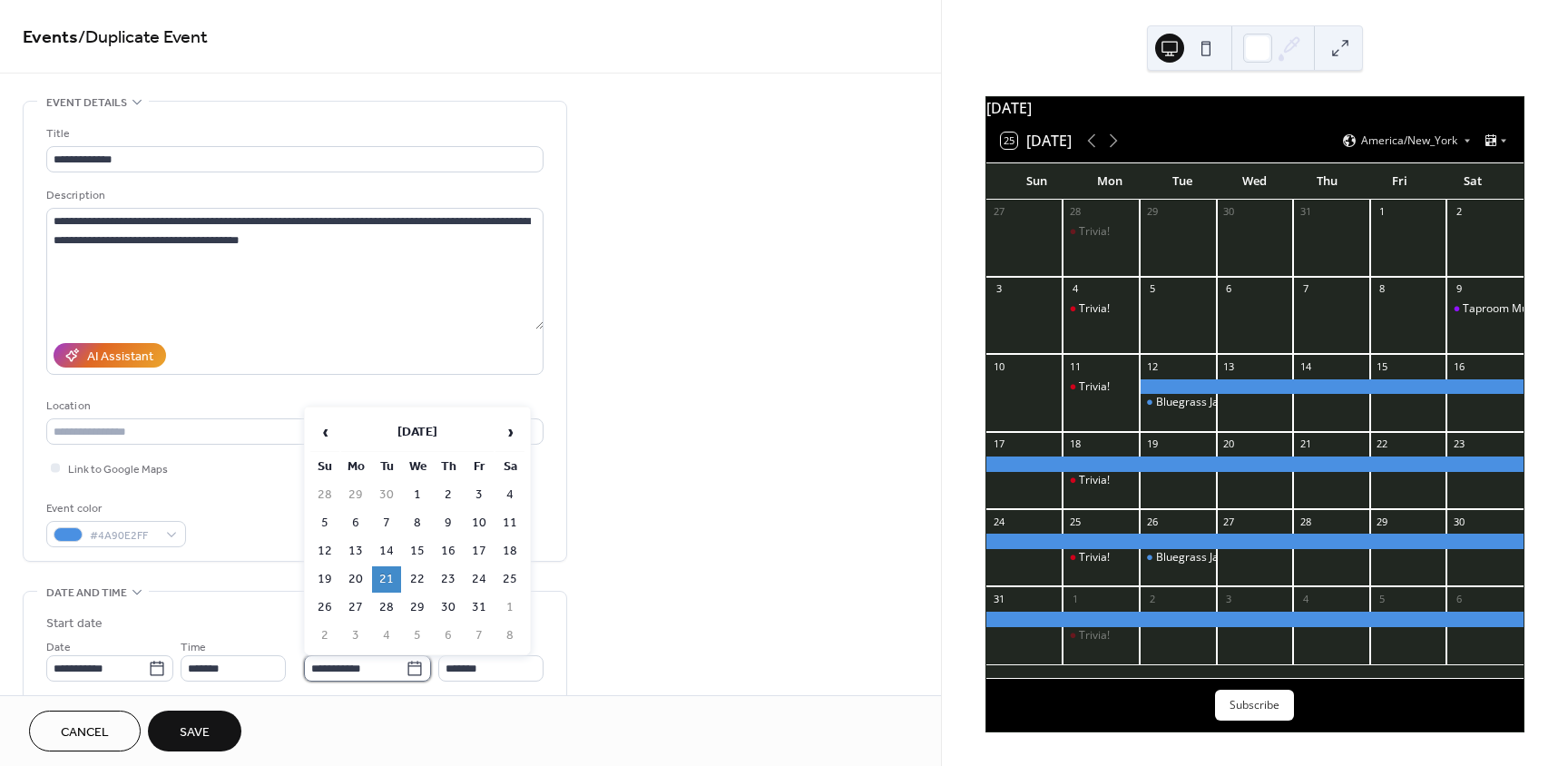 click on "**********" at bounding box center (355, 668) 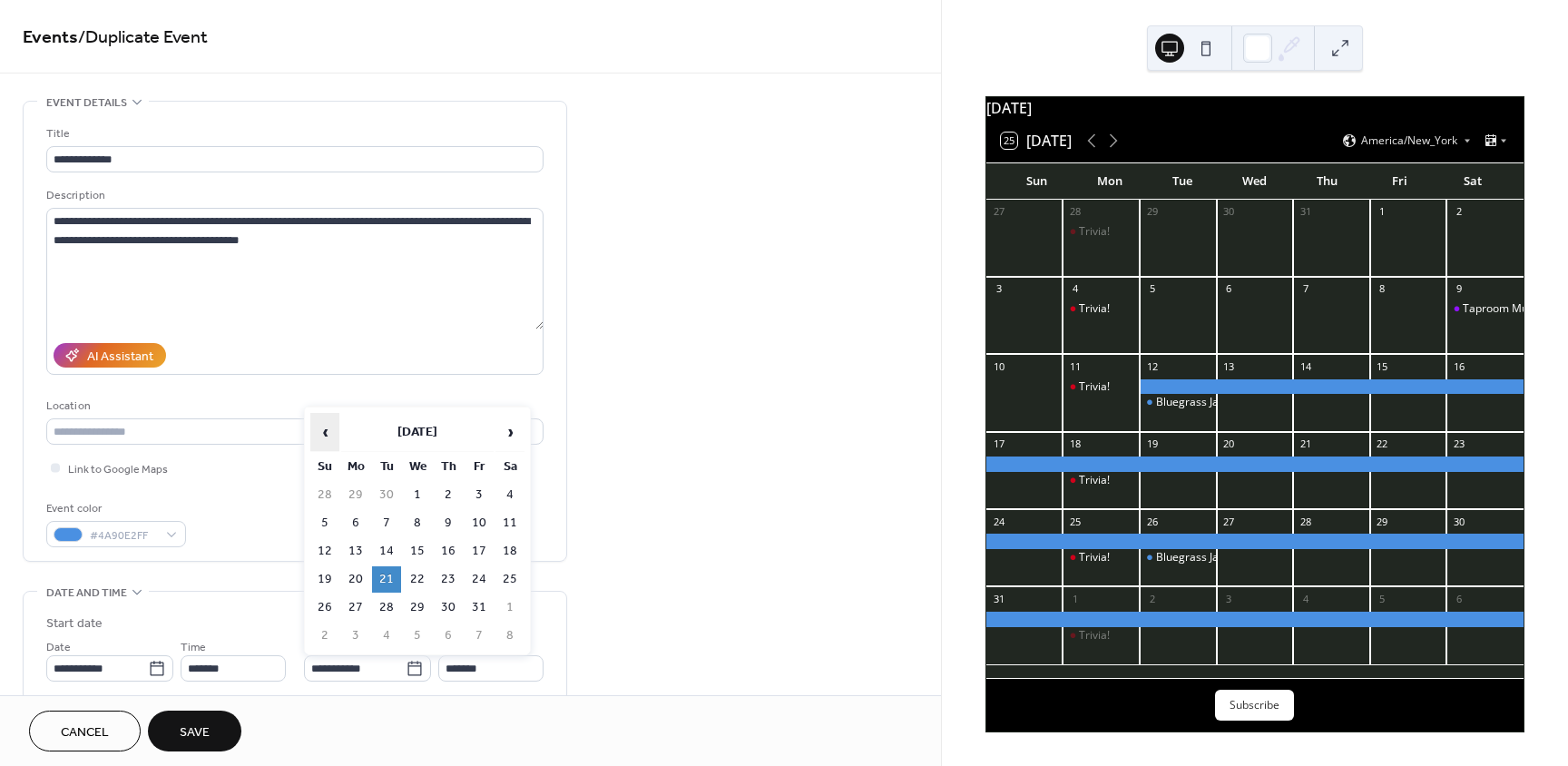 click on "‹" at bounding box center [325, 432] 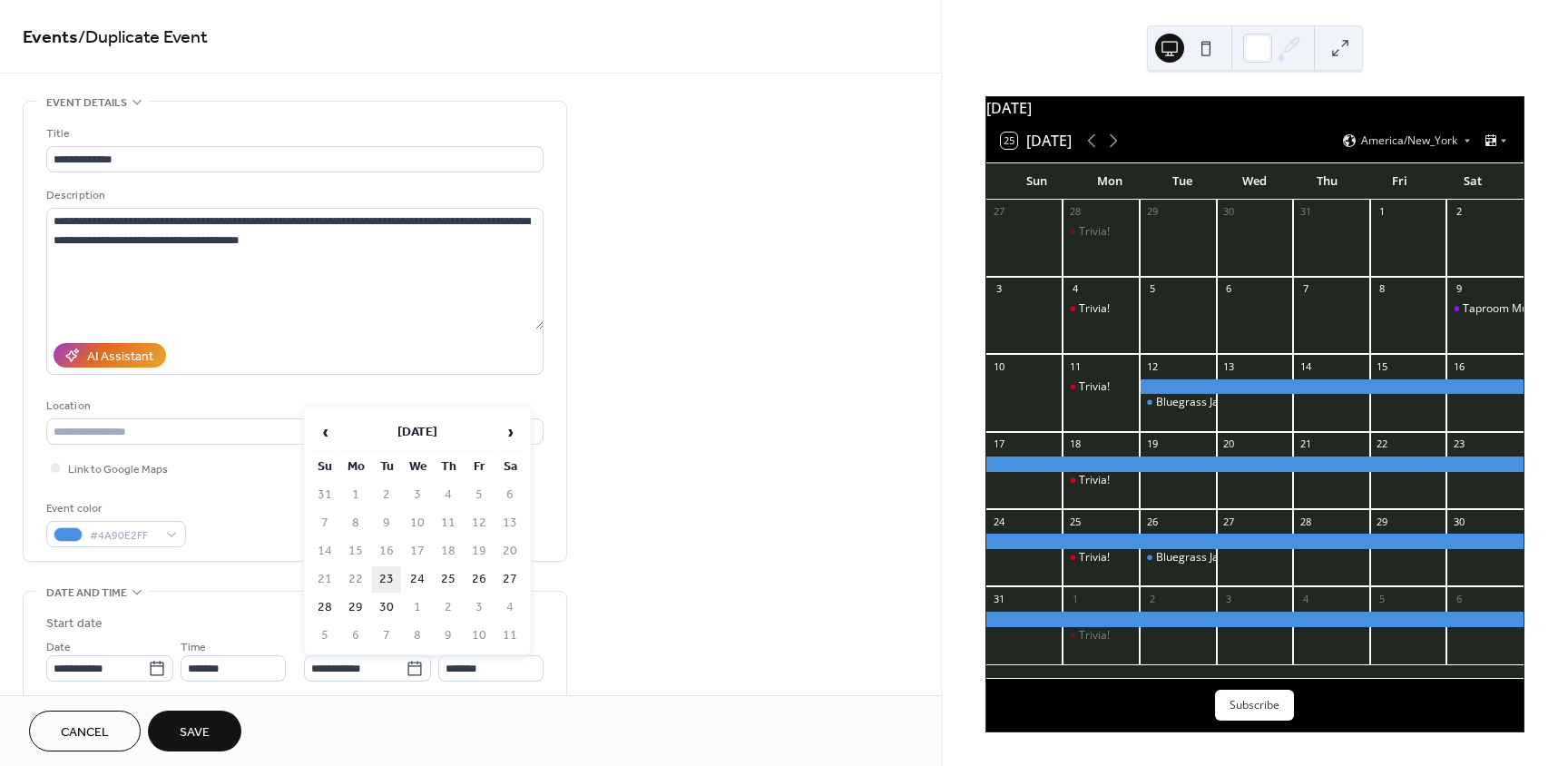 click on "23" at bounding box center [387, 579] 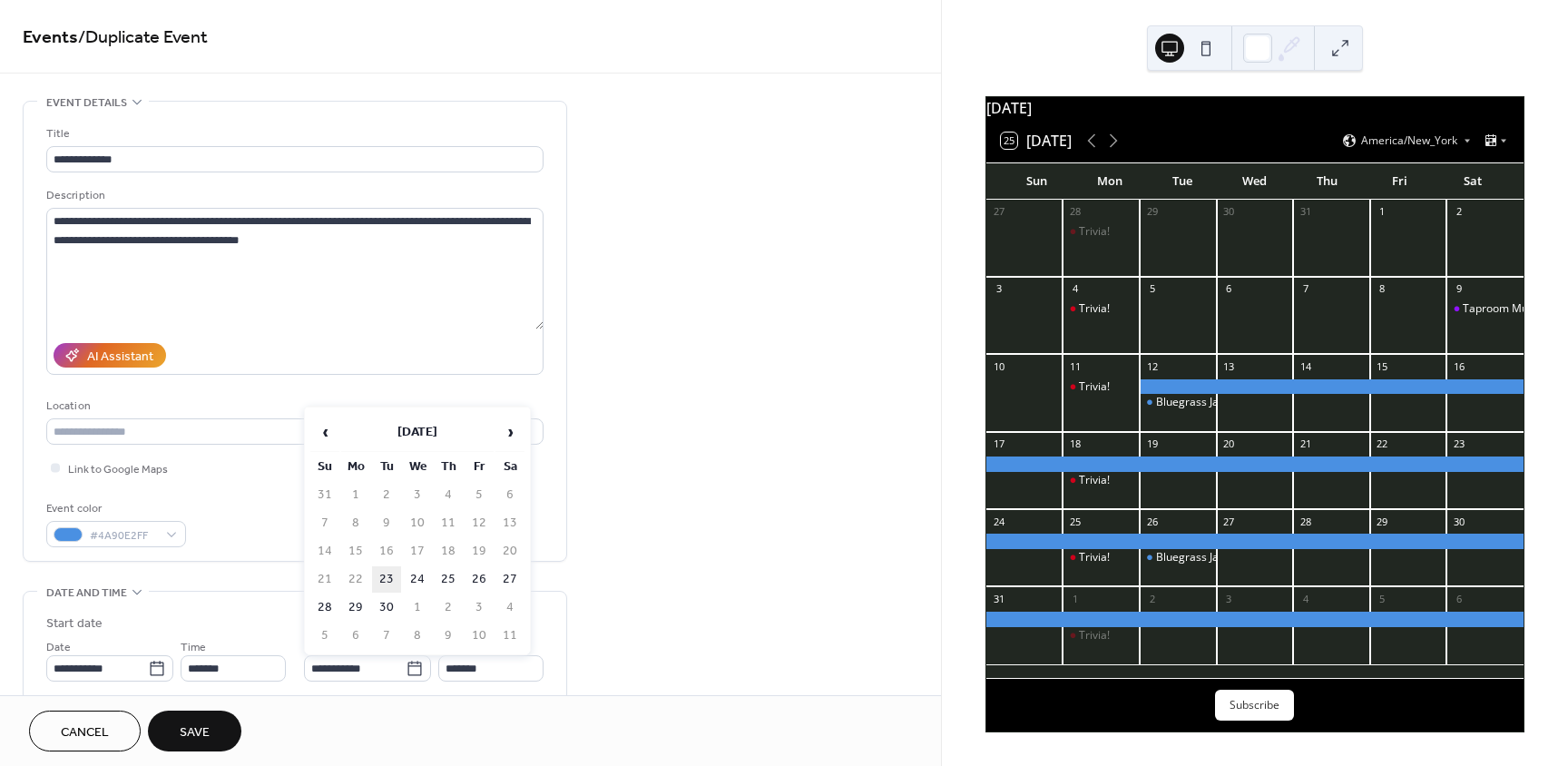 type on "**********" 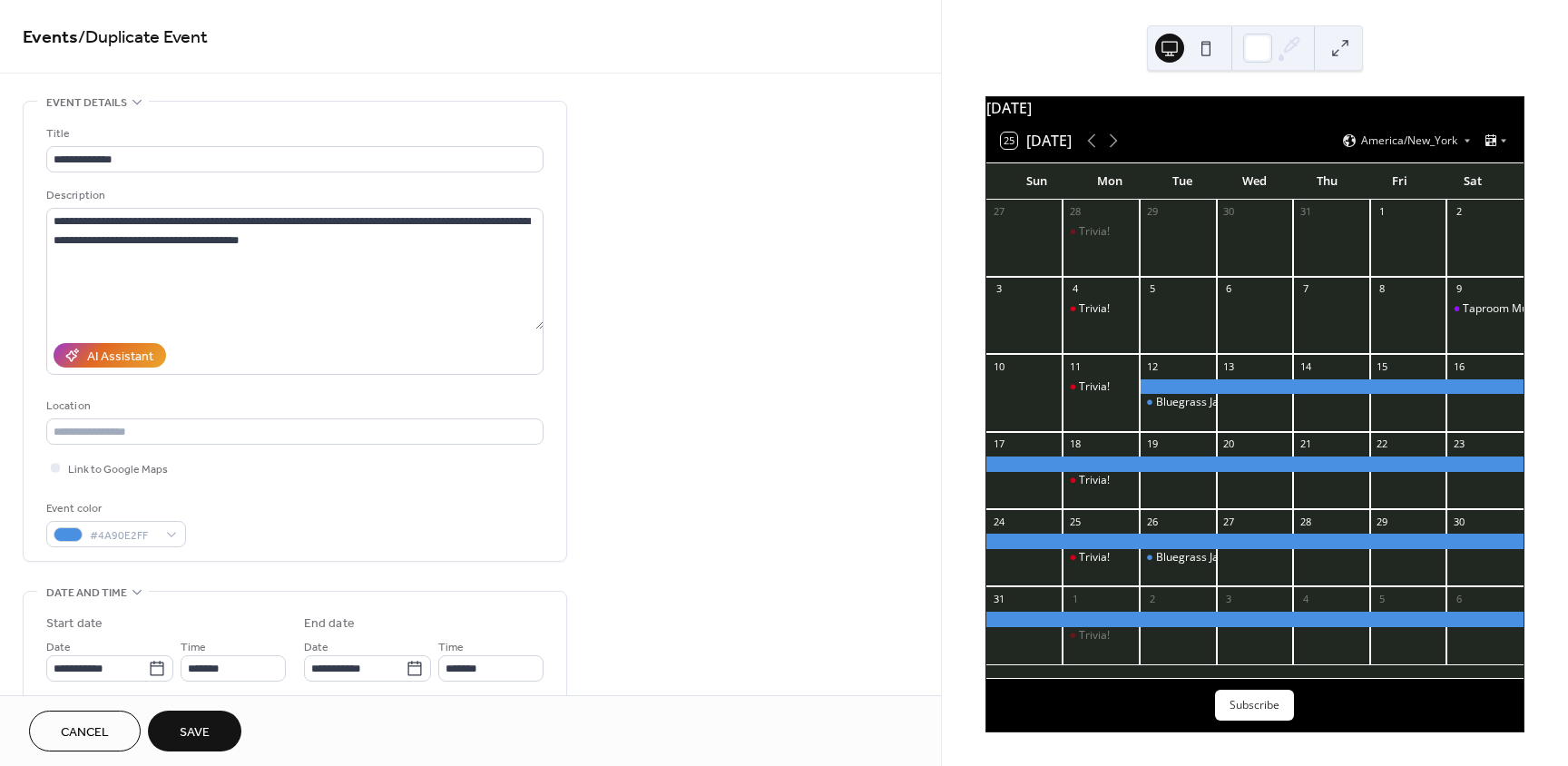 click on "Save" at bounding box center (194, 731) 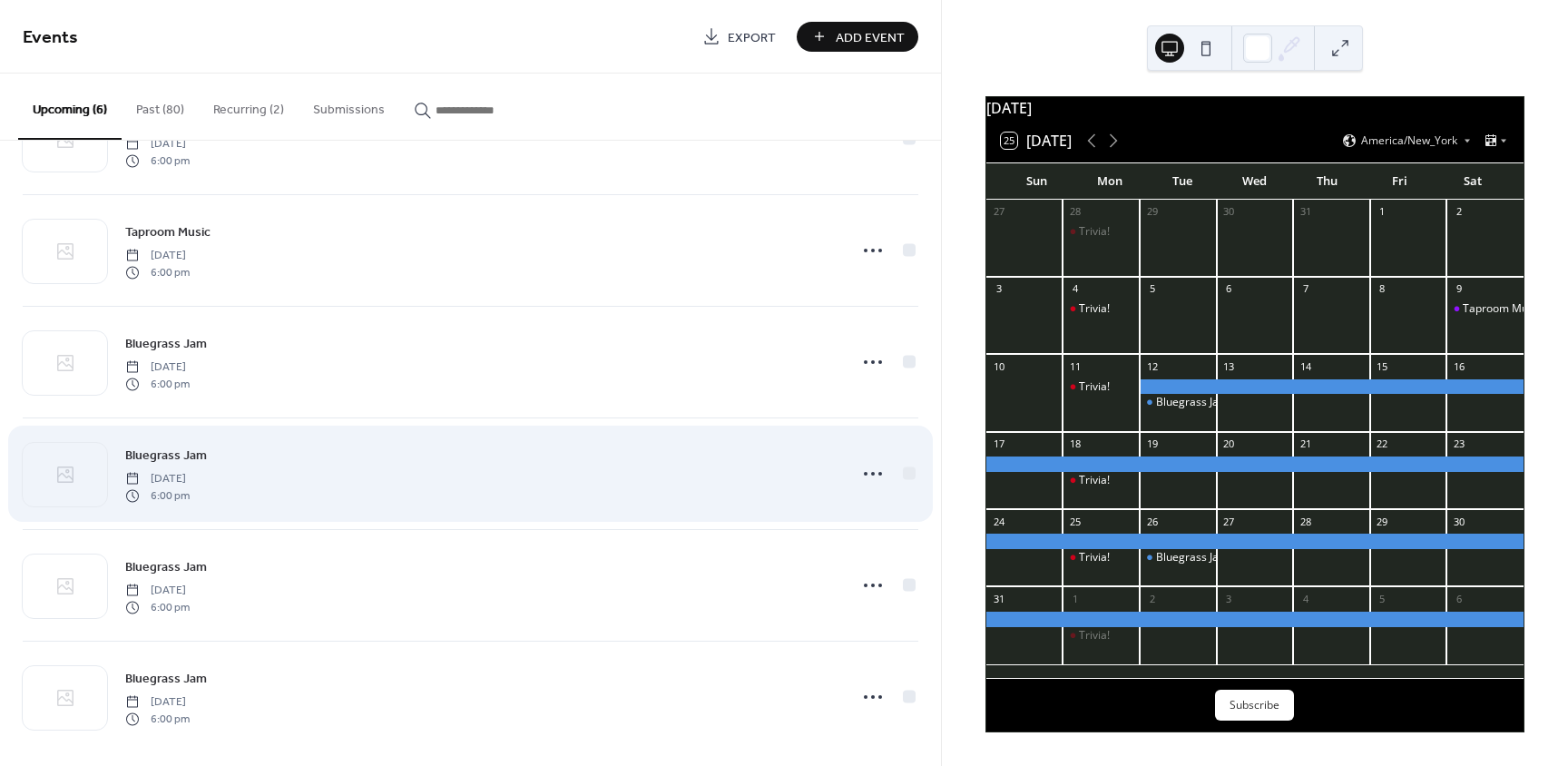 scroll, scrollTop: 98, scrollLeft: 0, axis: vertical 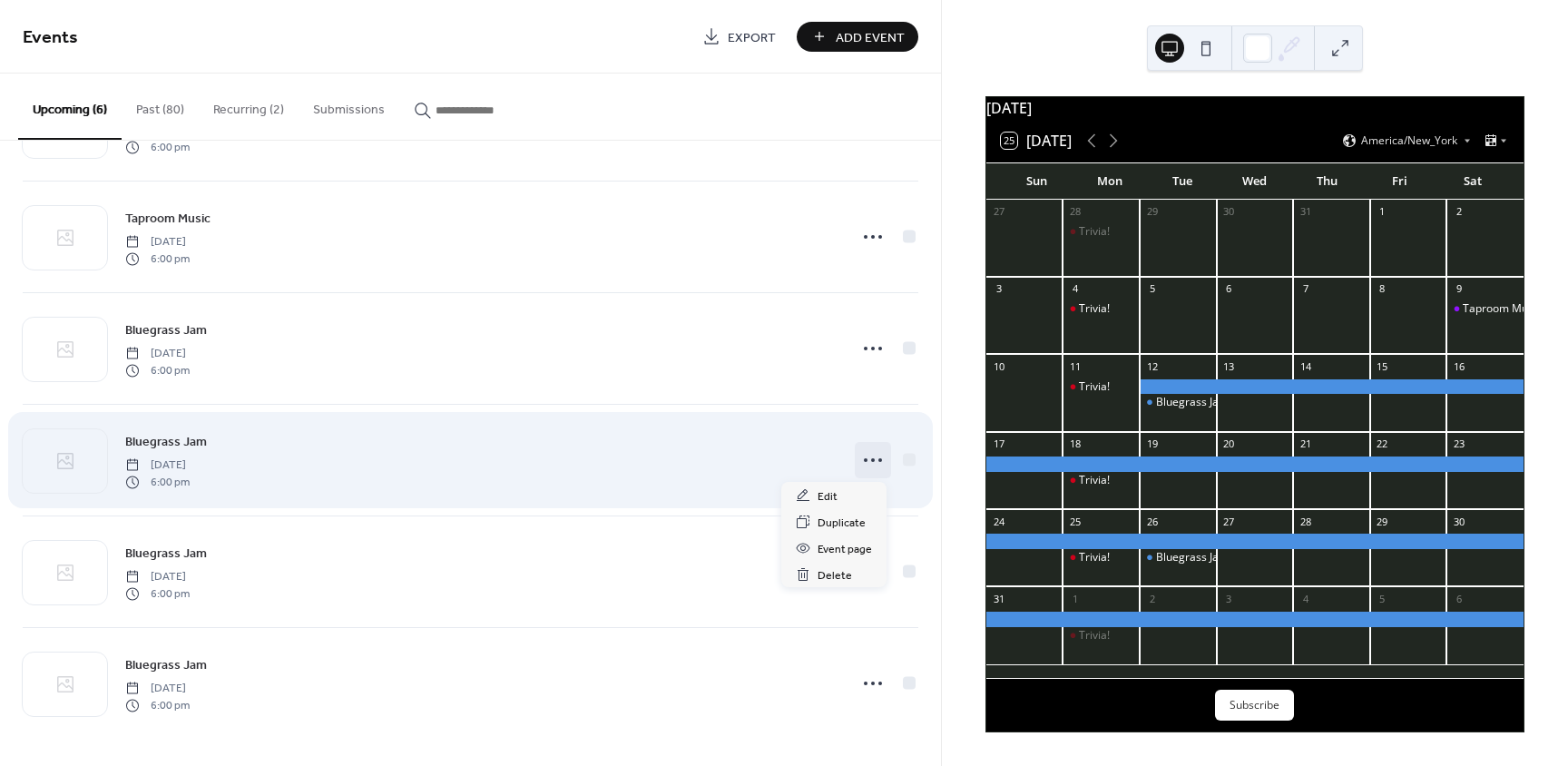 click 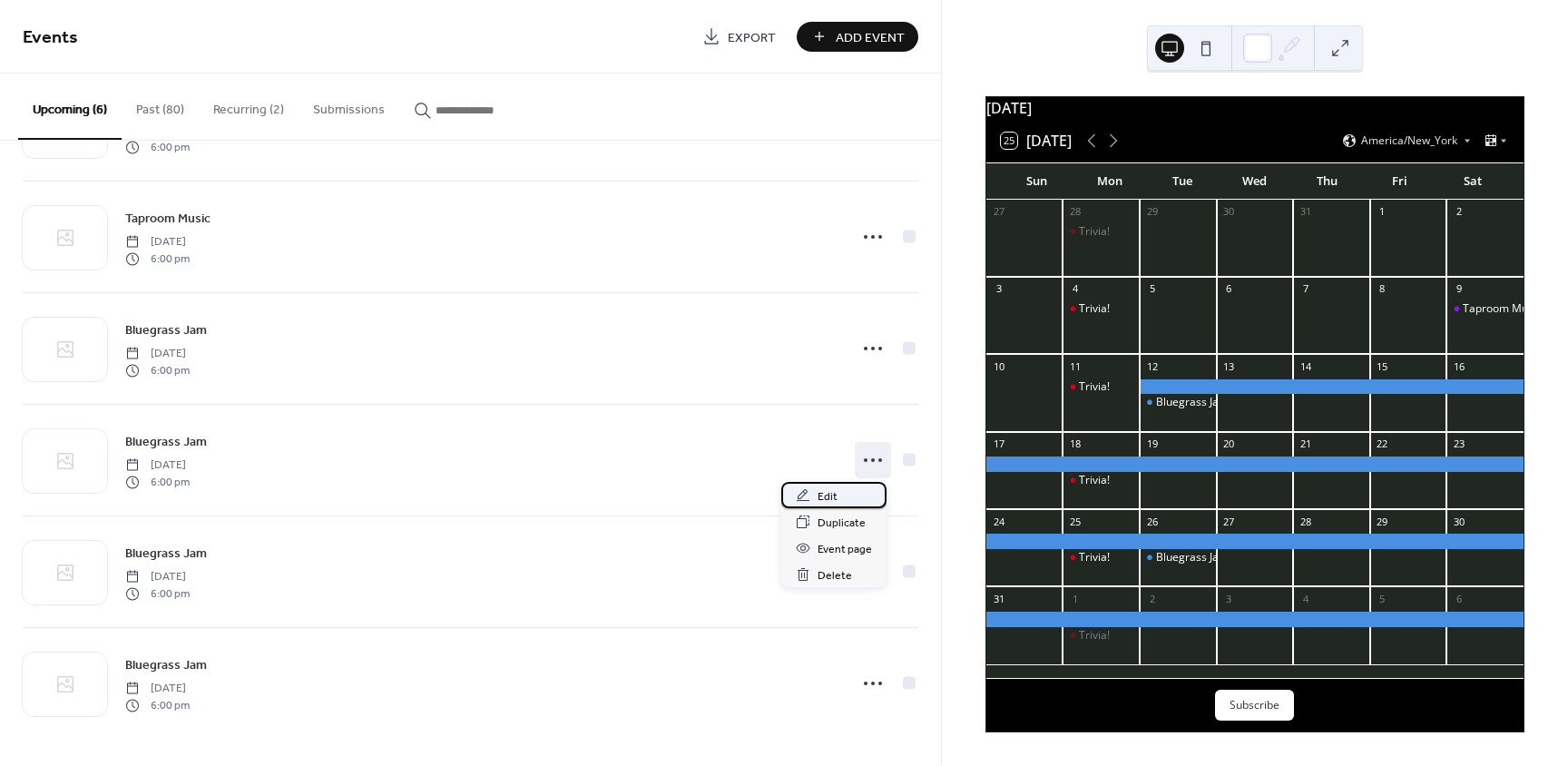 click on "Edit" at bounding box center [834, 495] 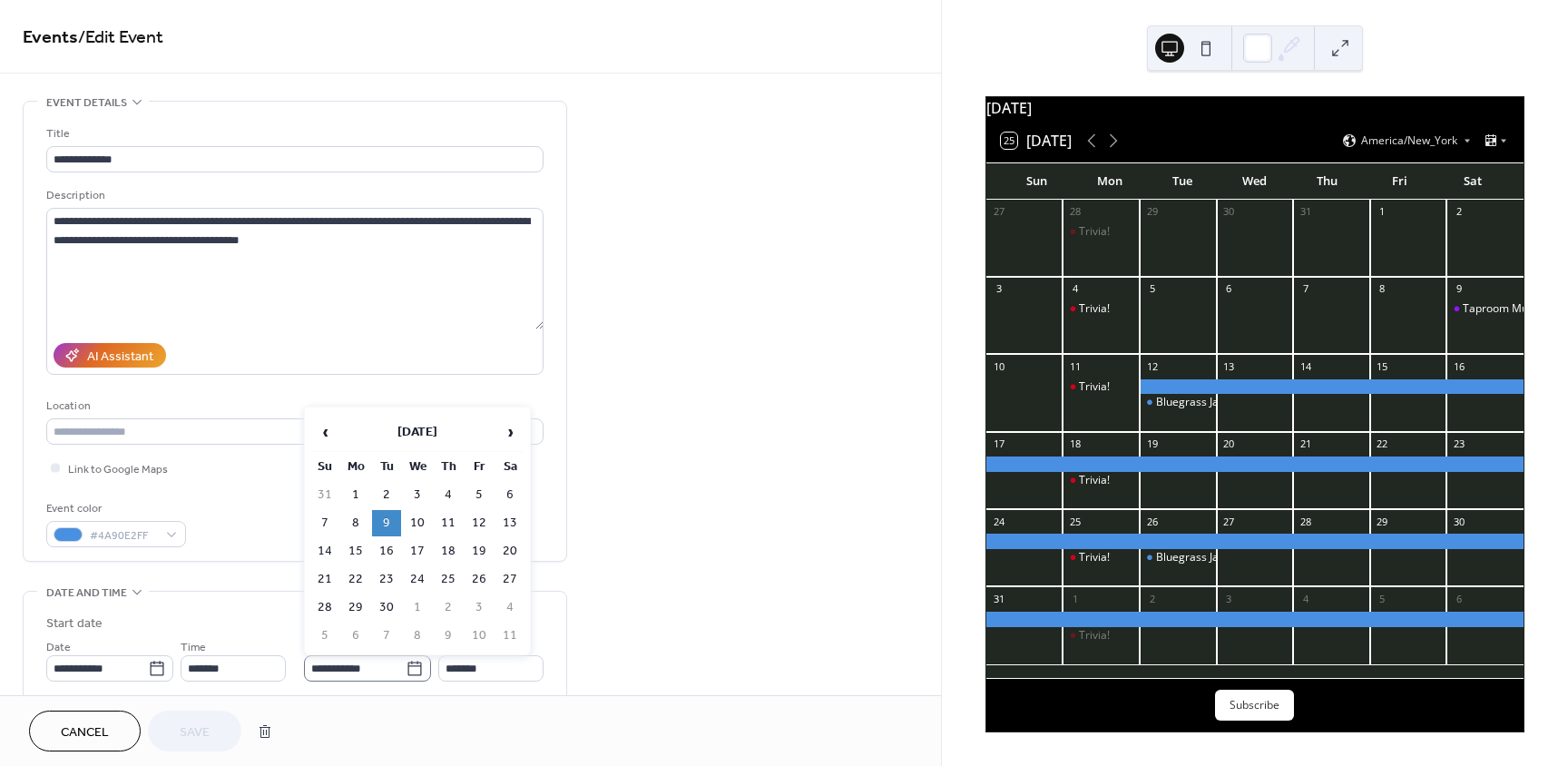 click 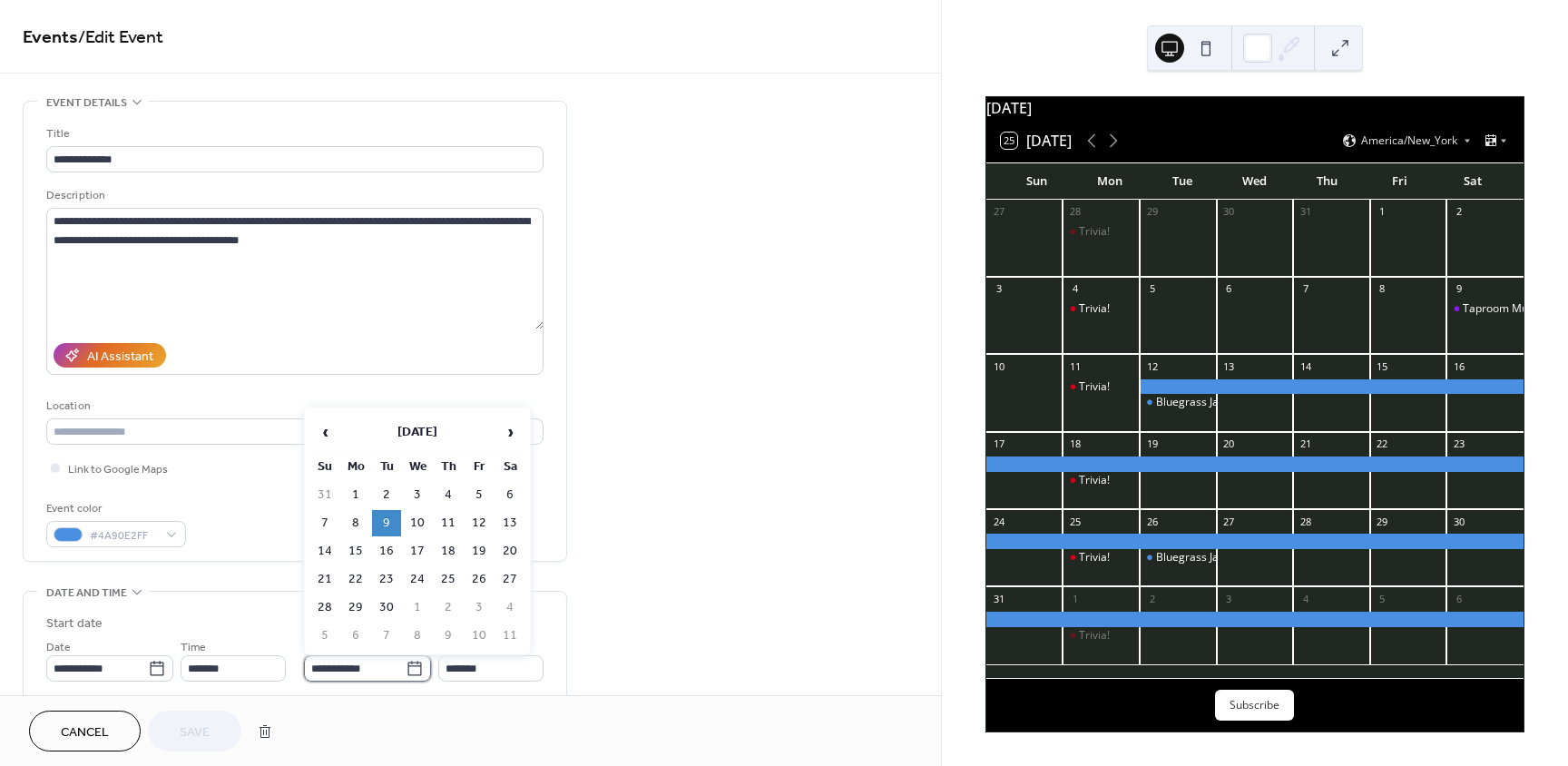 click on "**********" at bounding box center (355, 668) 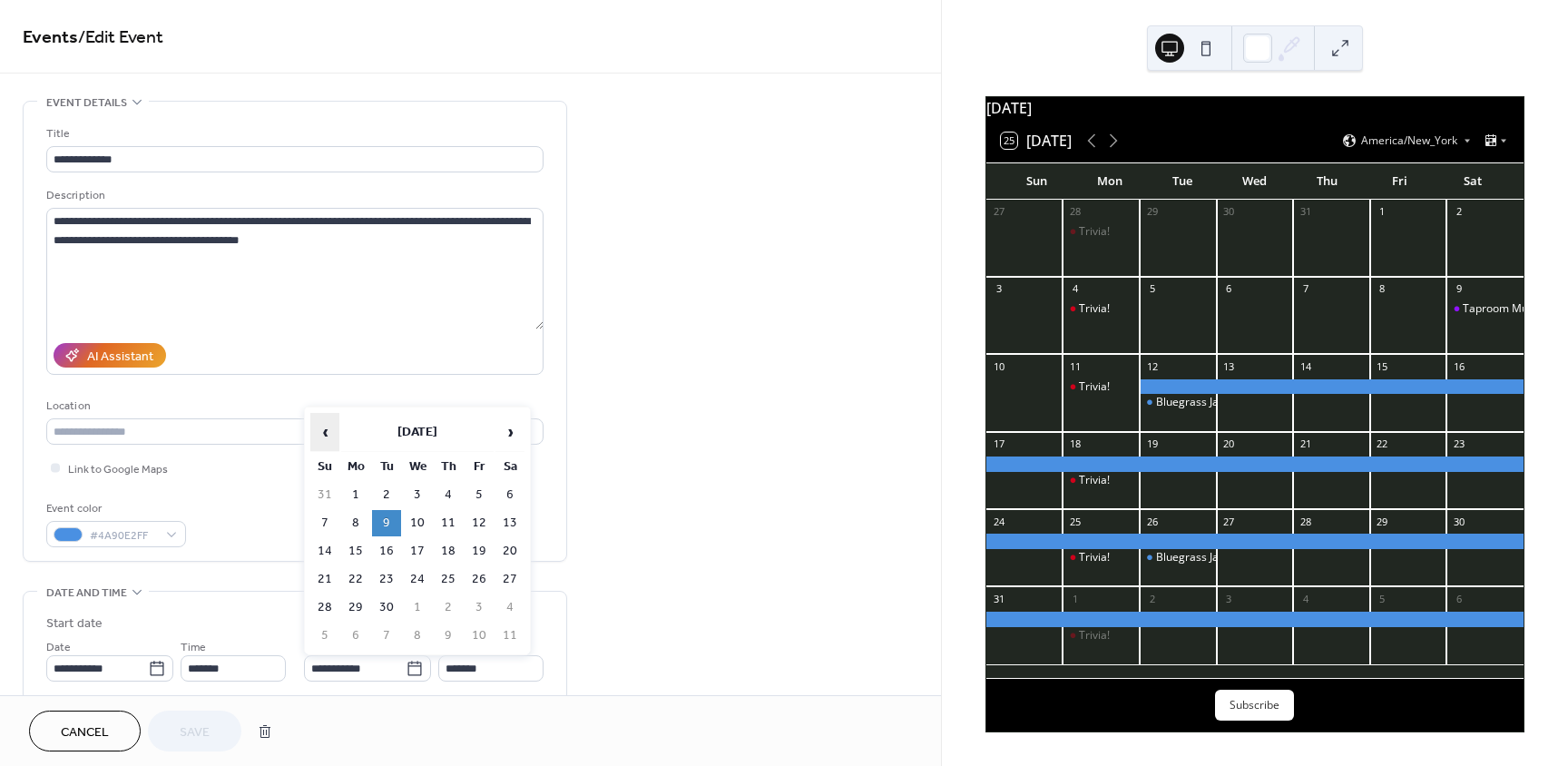 click on "‹" at bounding box center [325, 432] 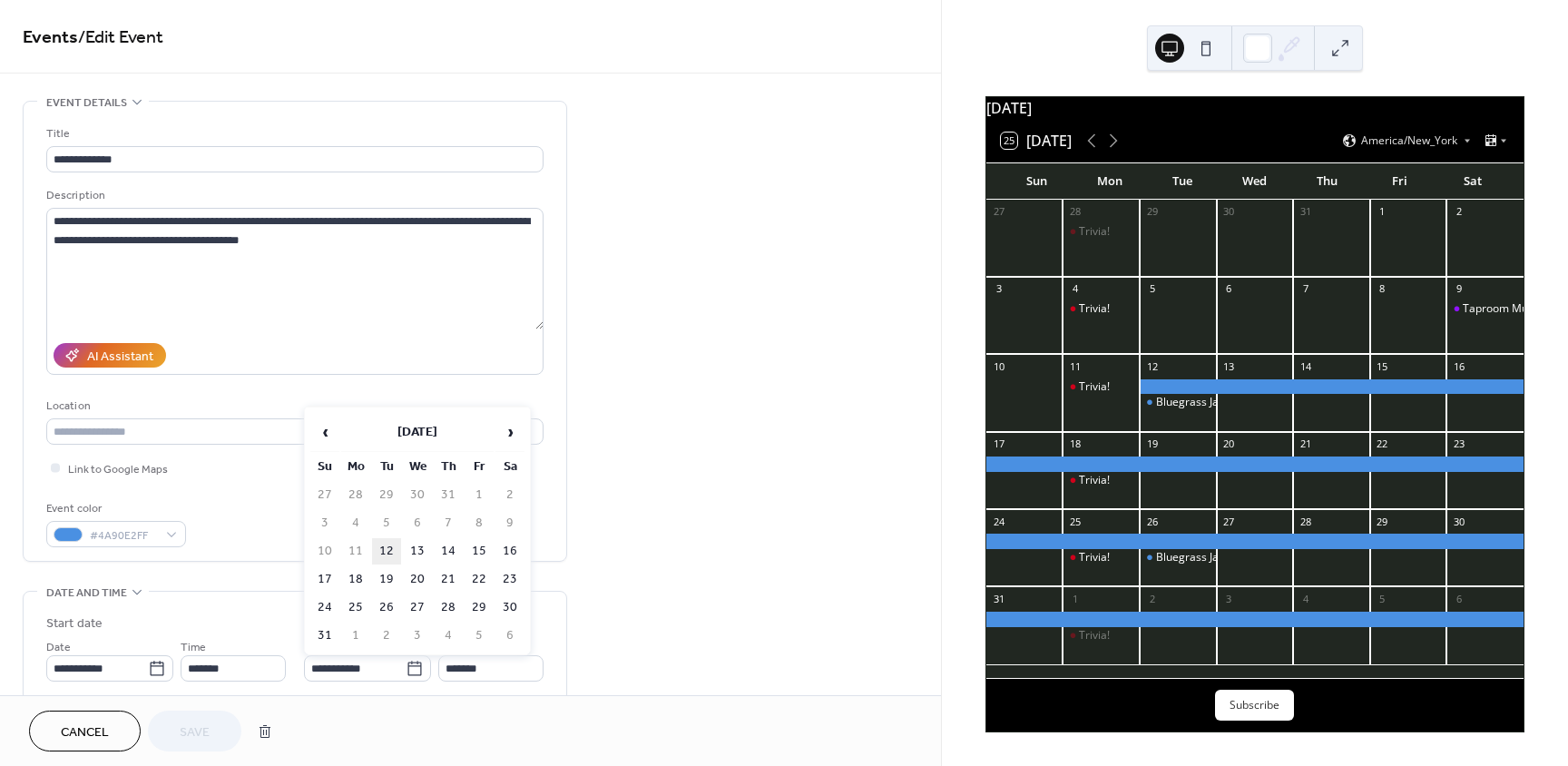 click on "12" at bounding box center (387, 551) 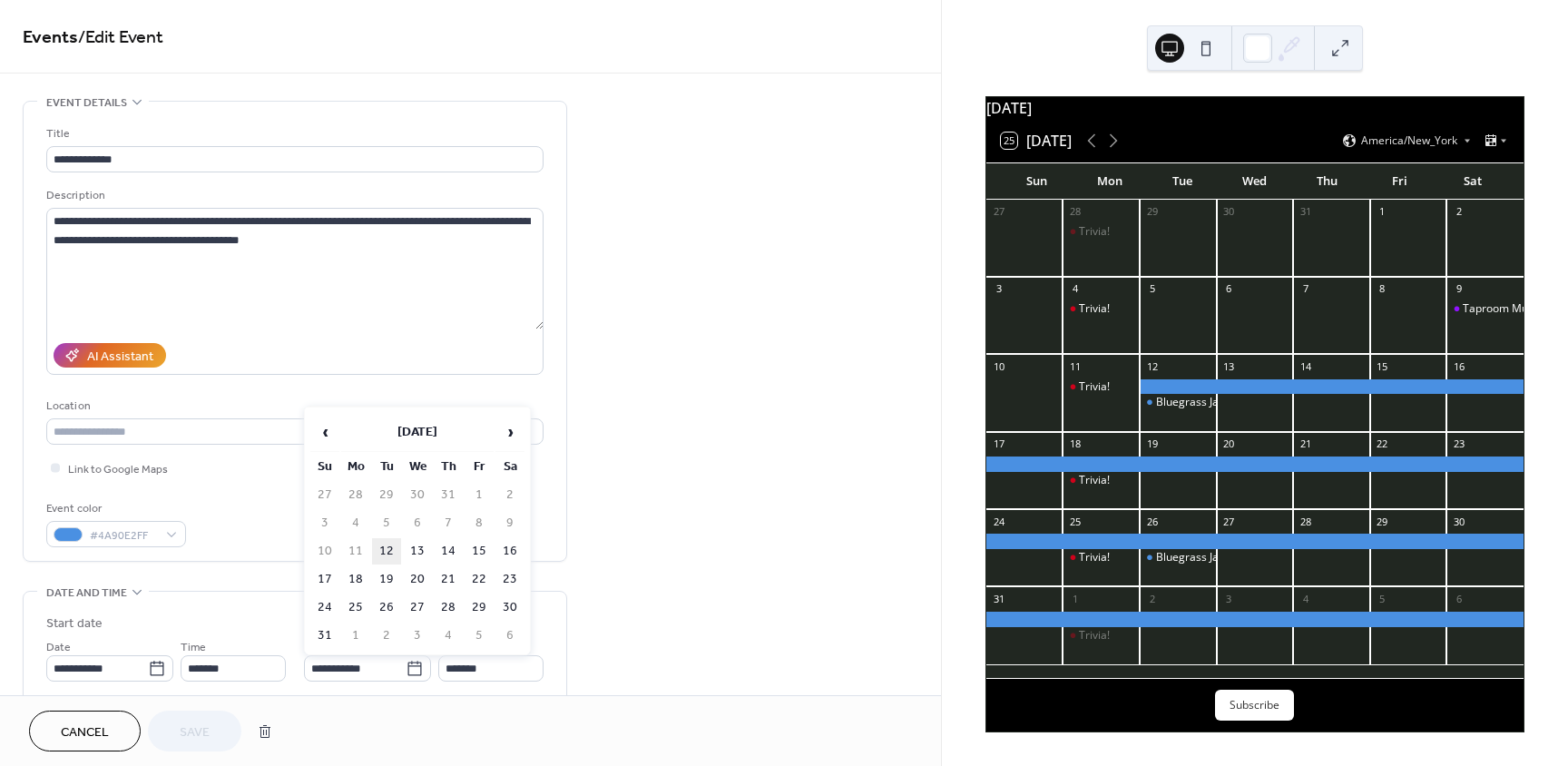 type on "**********" 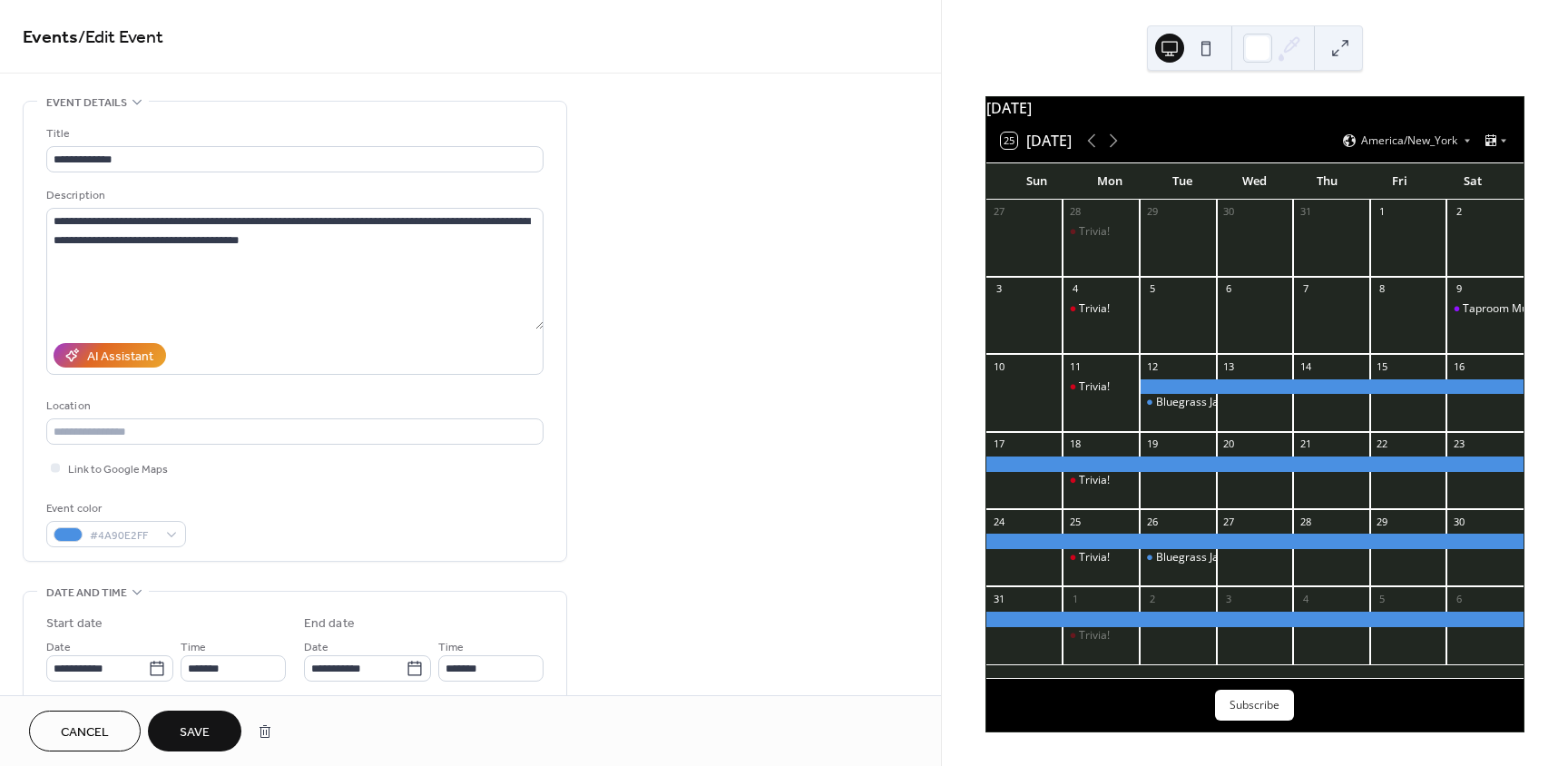 click on "Save" at bounding box center (194, 731) 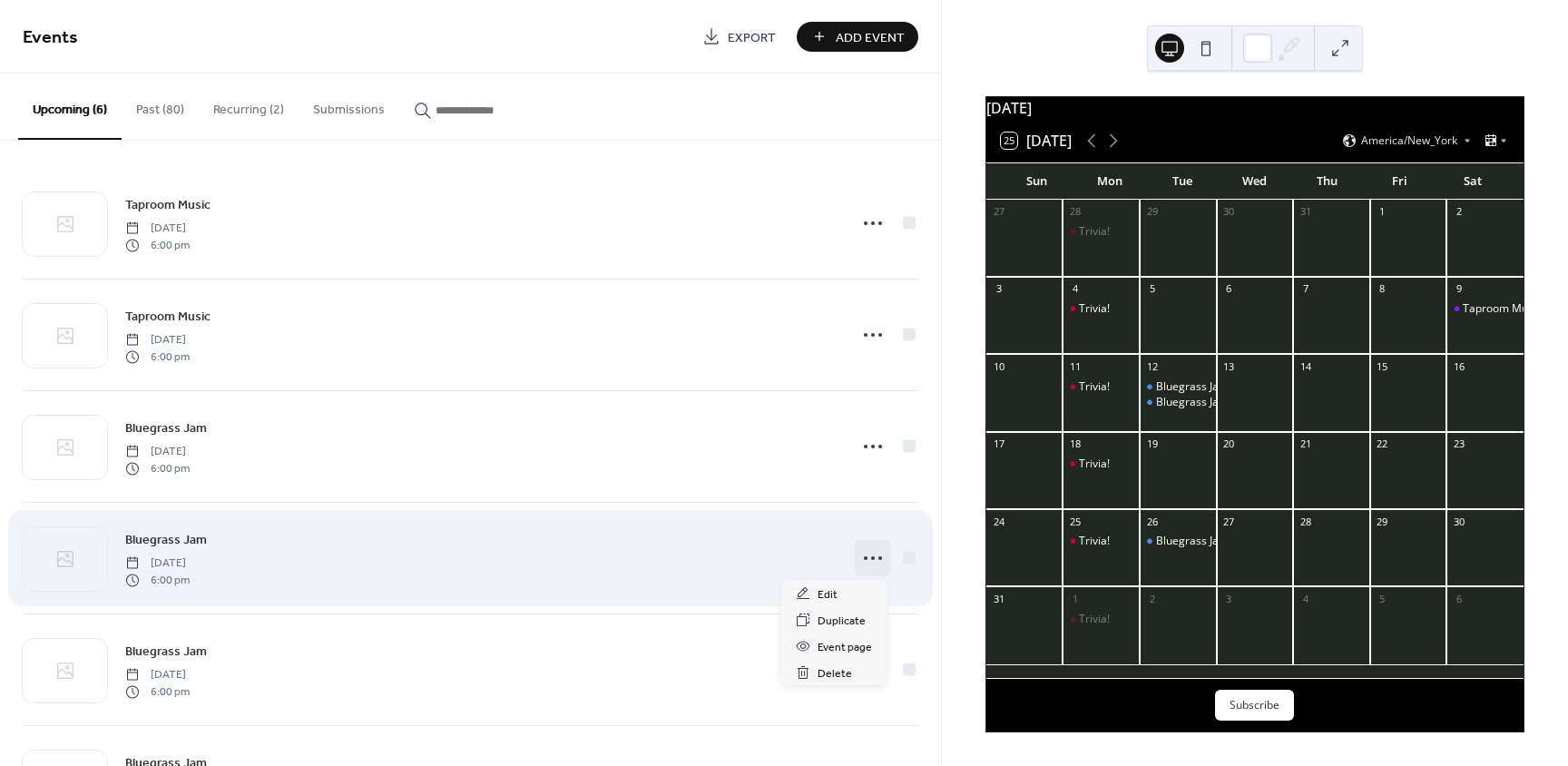 click 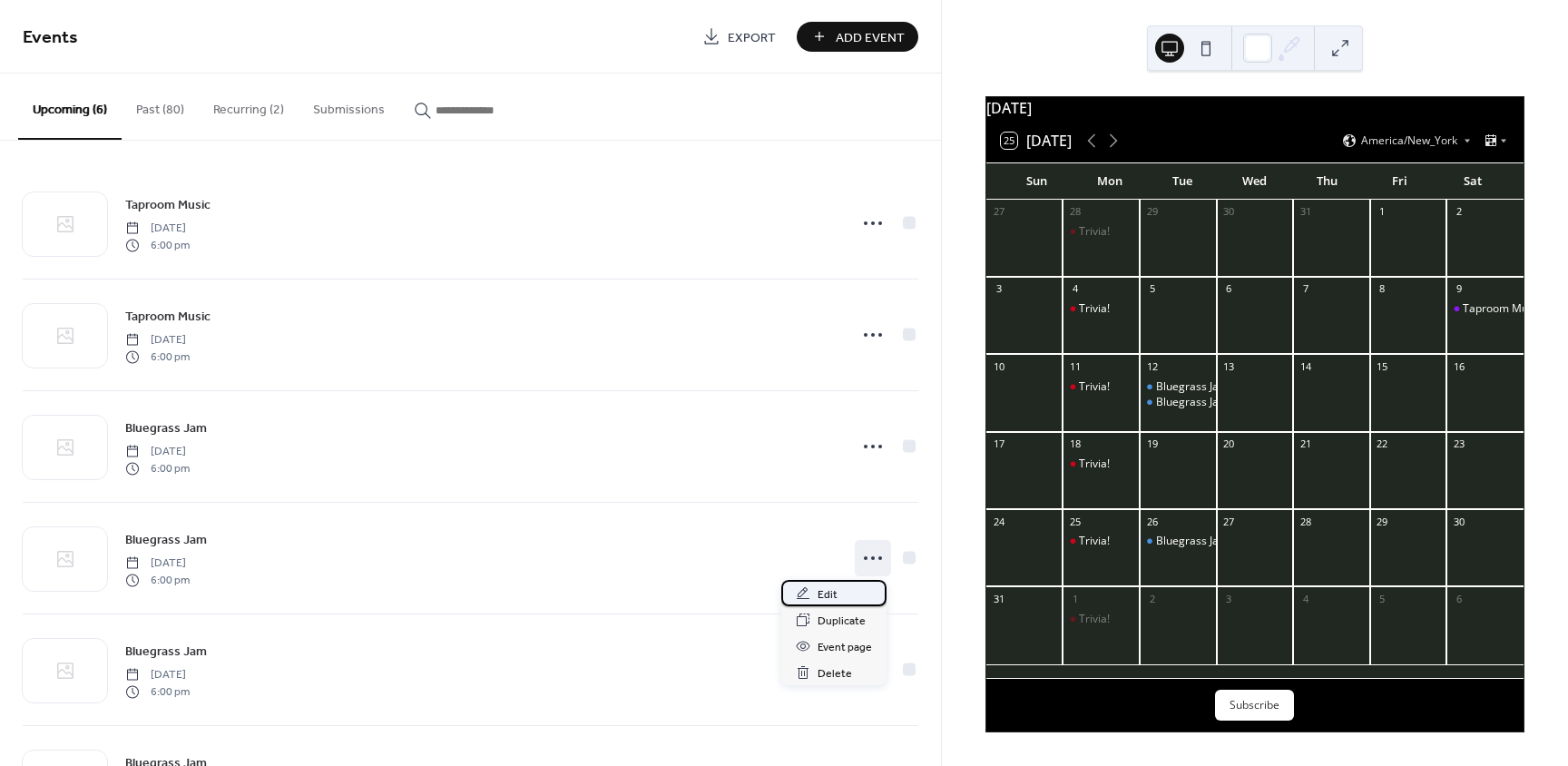click on "Edit" at bounding box center [828, 594] 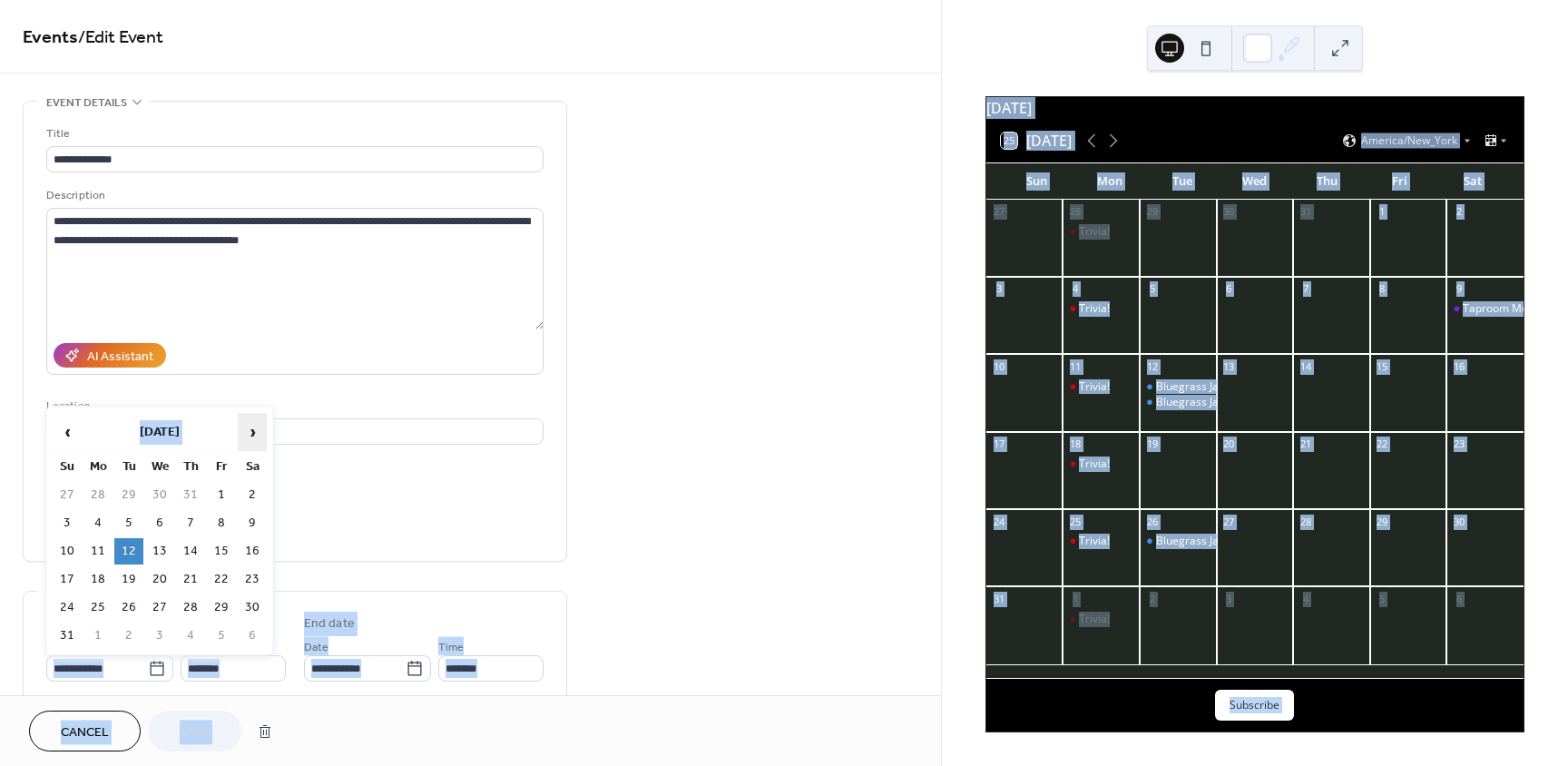drag, startPoint x: 150, startPoint y: 657, endPoint x: 242, endPoint y: 427, distance: 247.71758 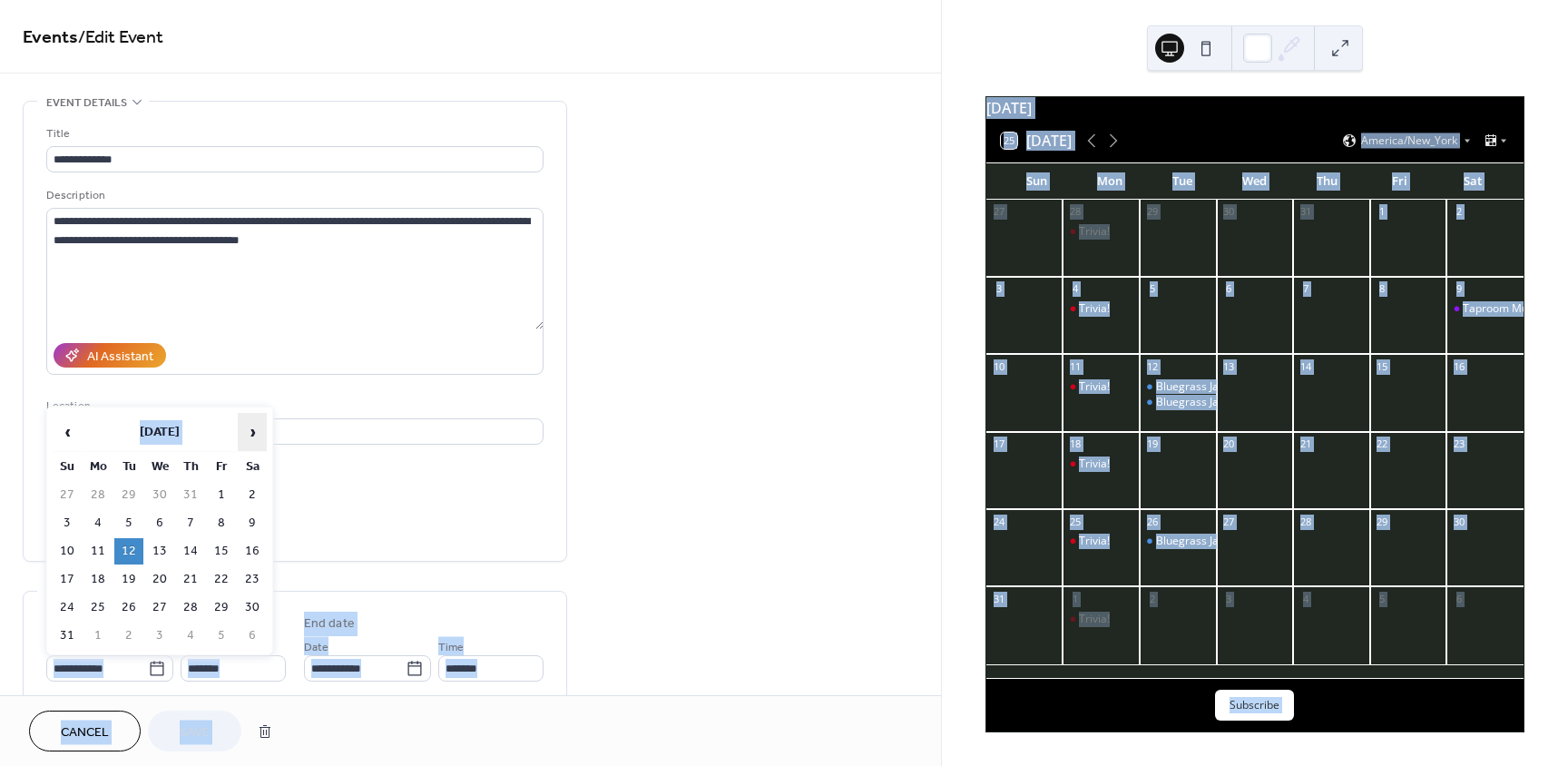 click on "**********" at bounding box center (784, 383) 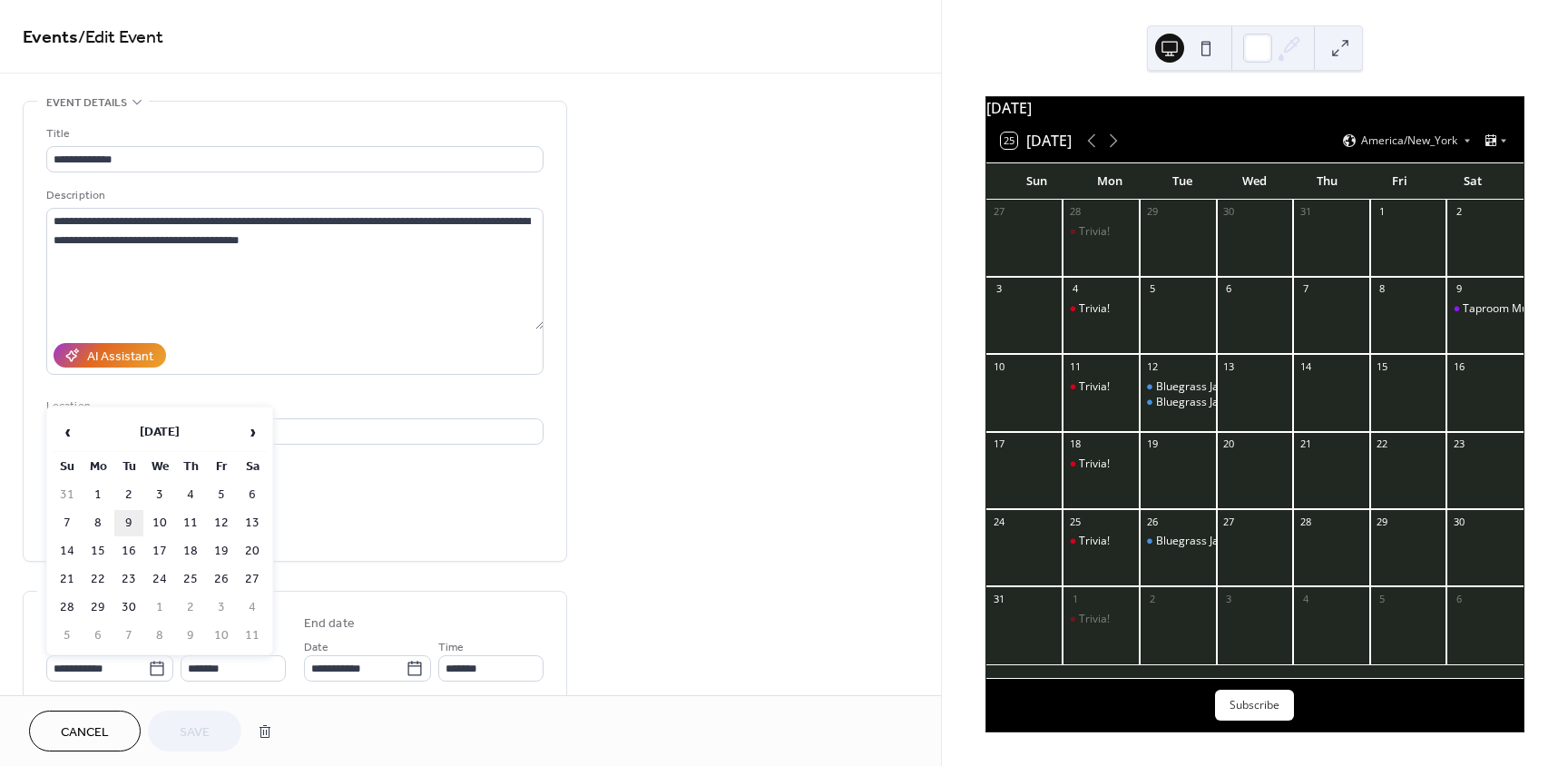 click on "9" at bounding box center (129, 523) 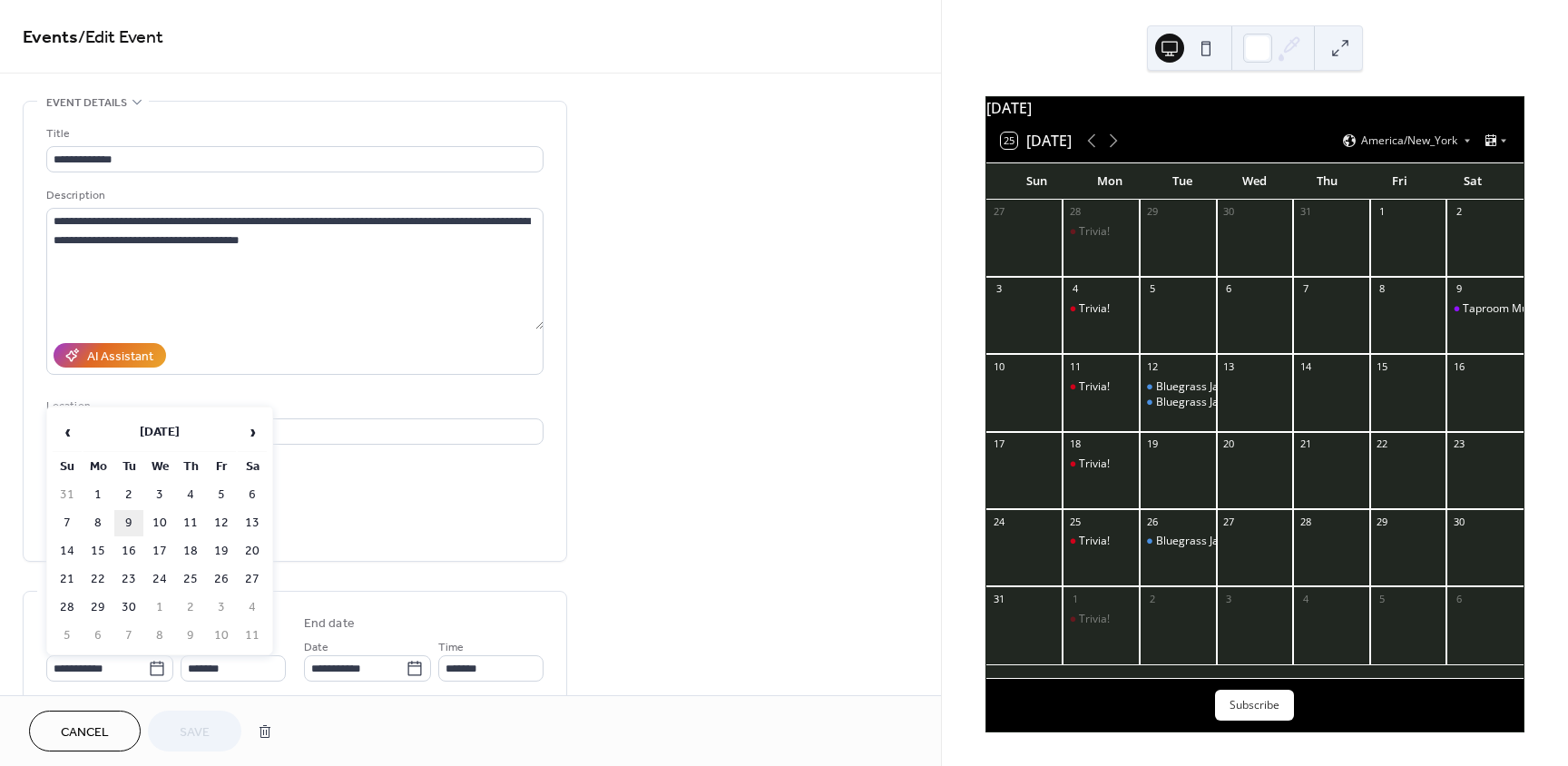 type on "**********" 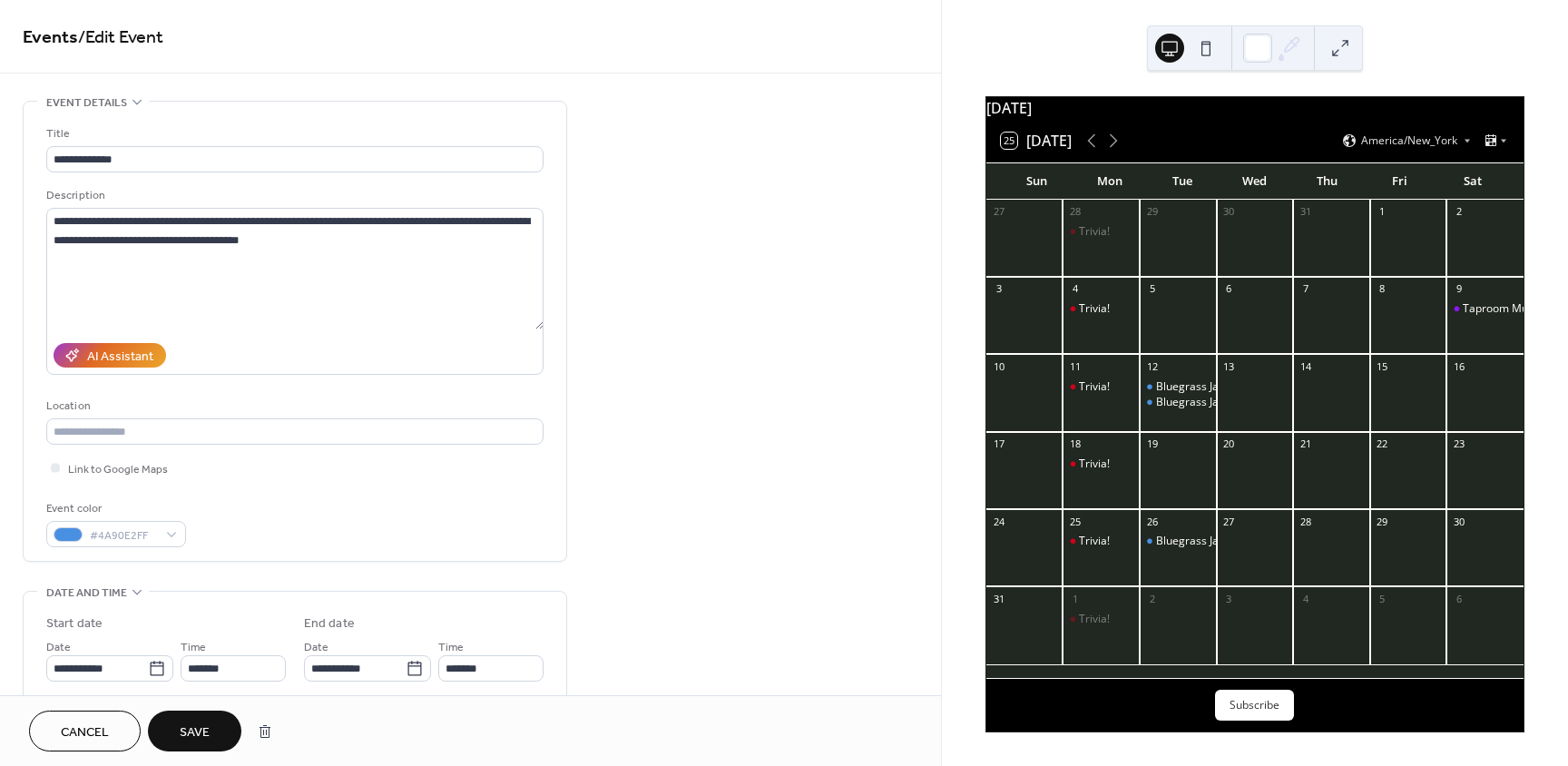 click on "Save" at bounding box center [194, 731] 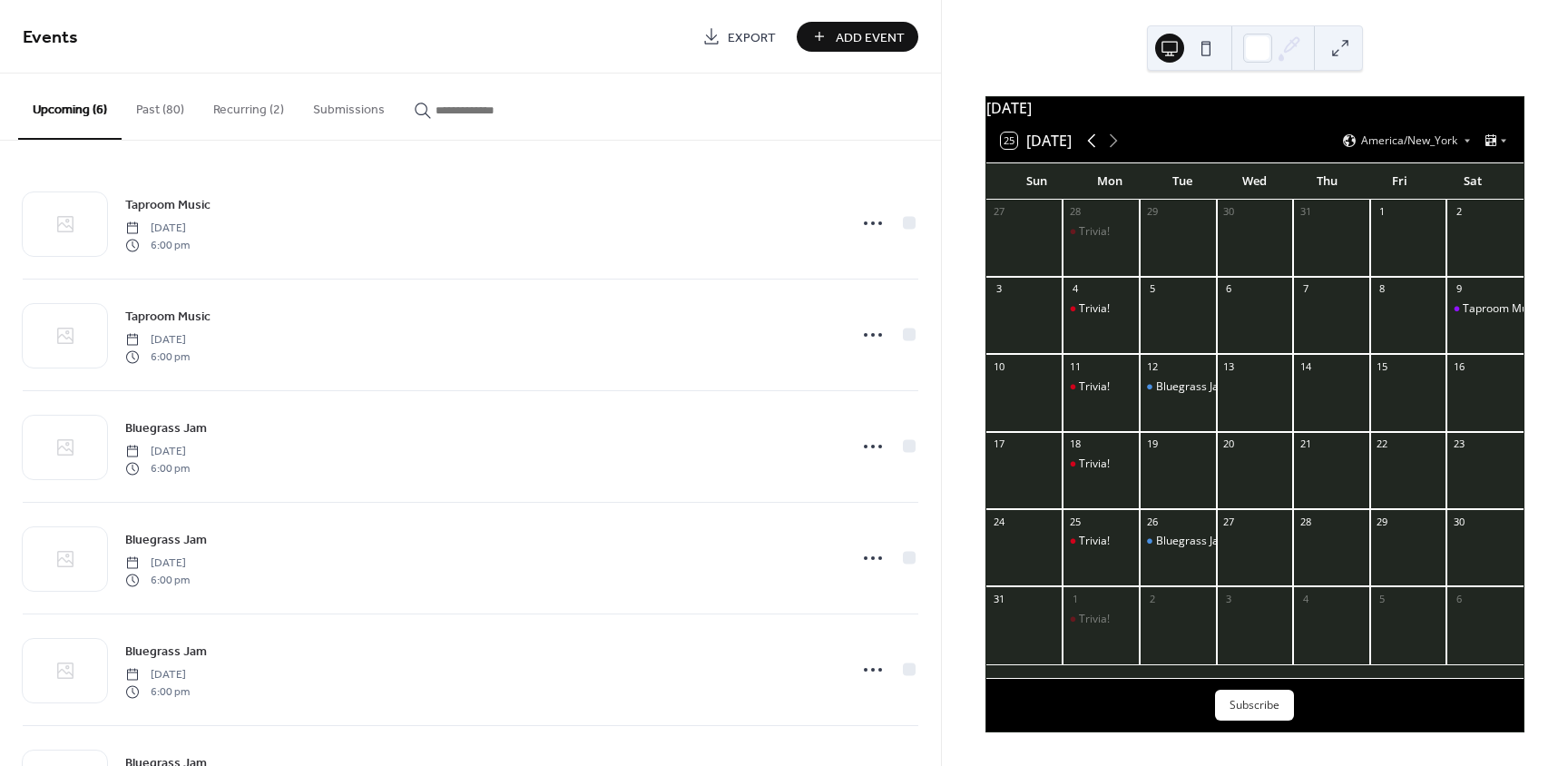 click 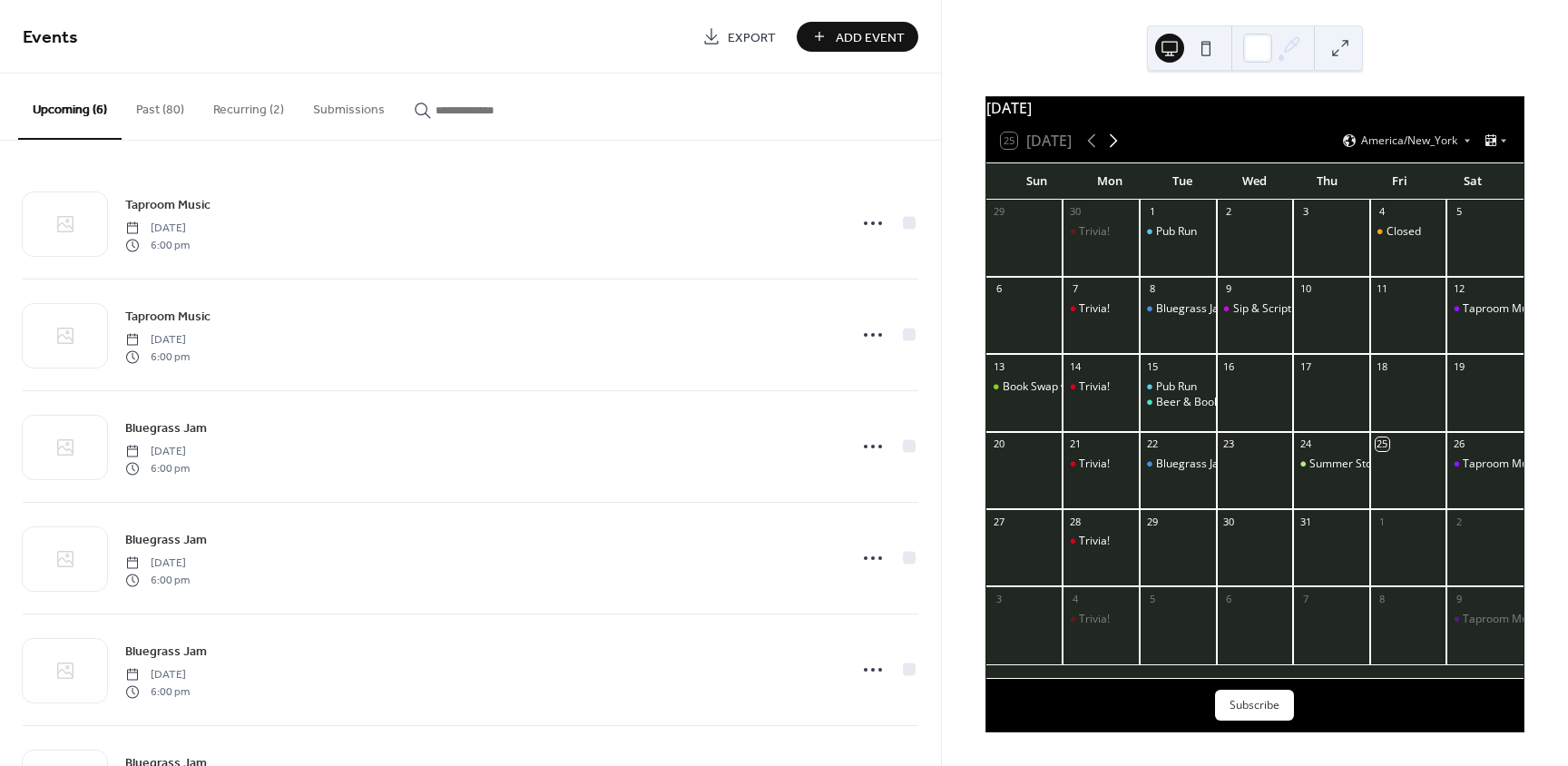 click 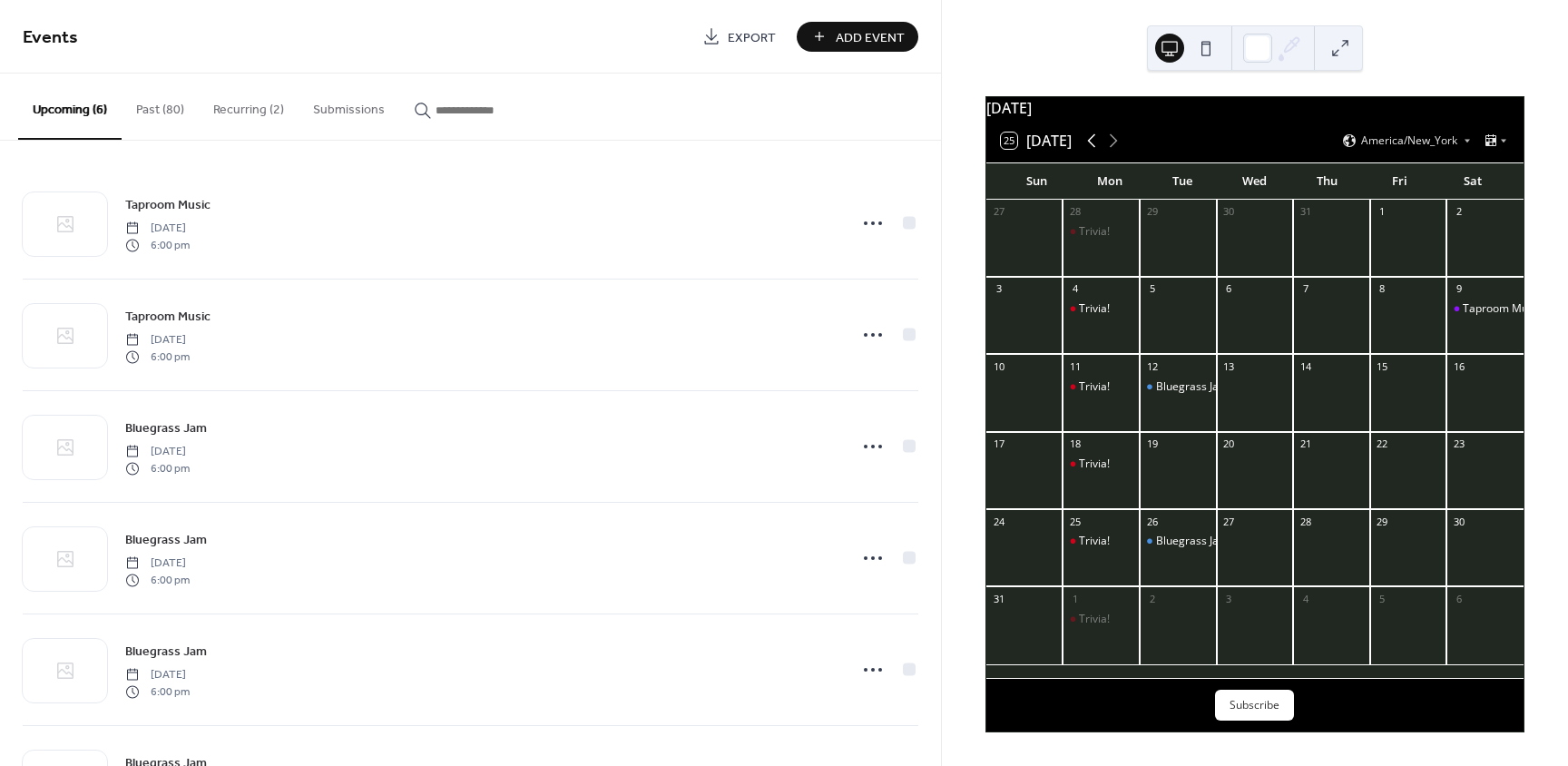click 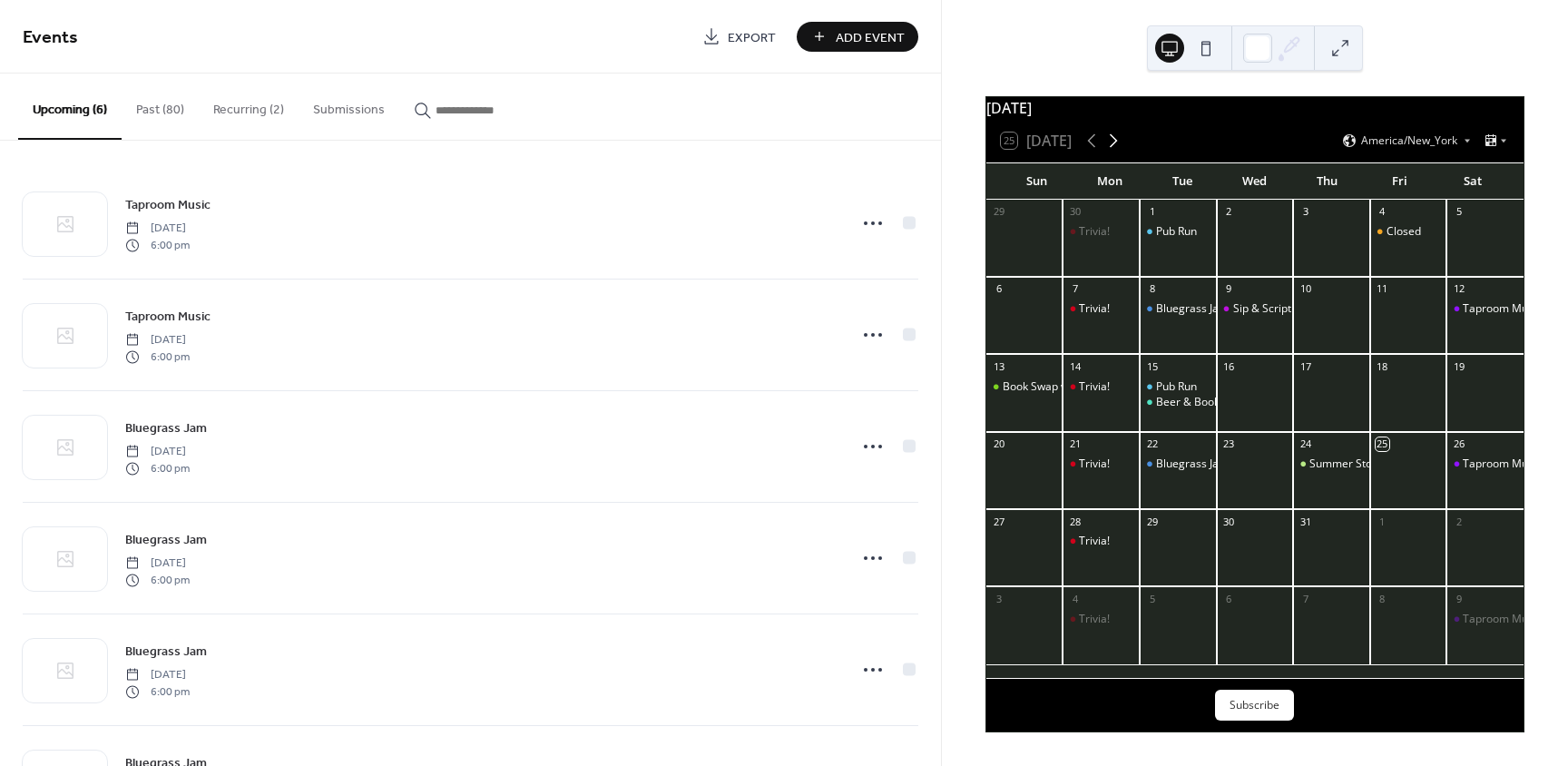 click 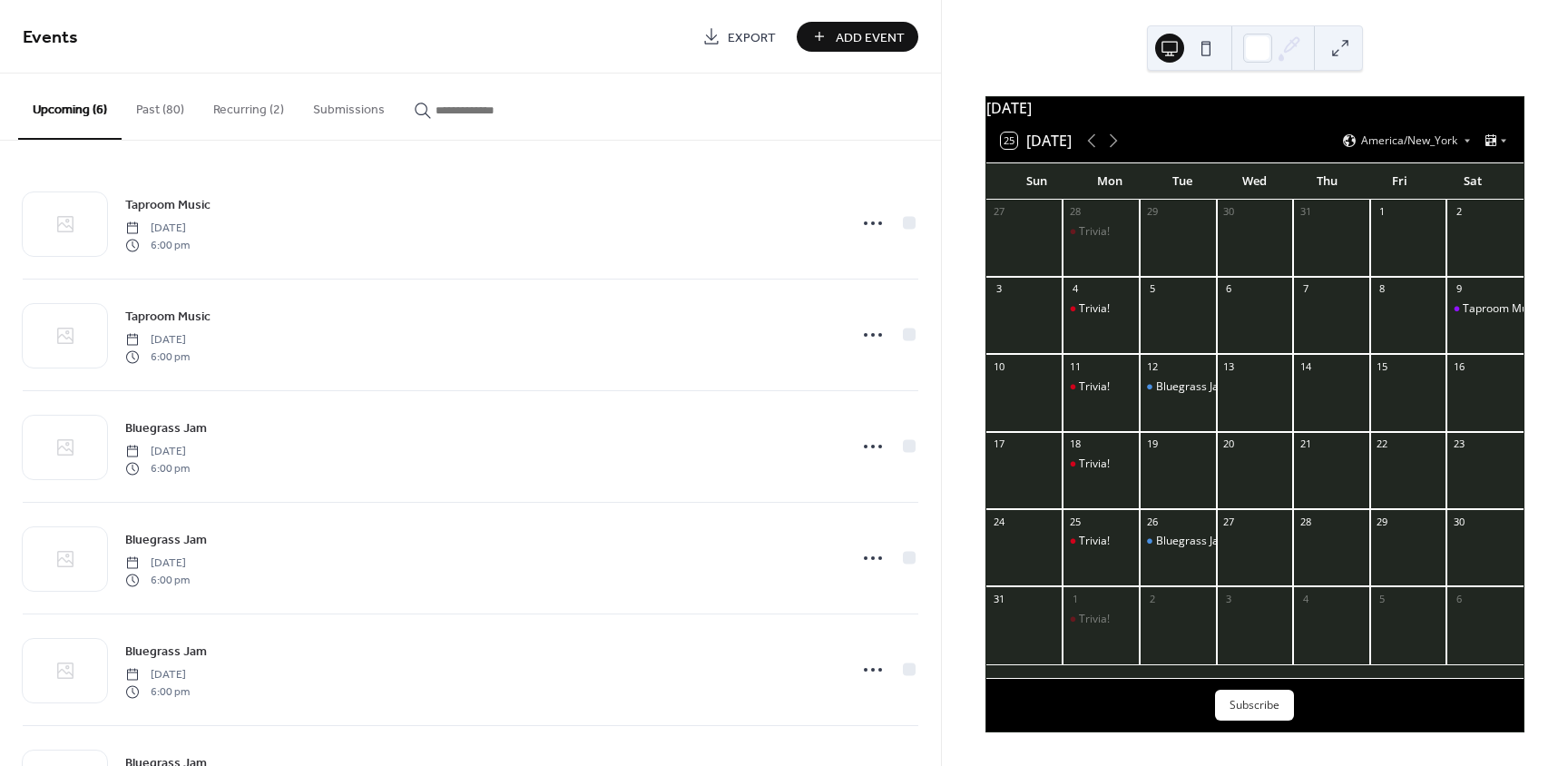 click on "Past (80)" at bounding box center [160, 105] 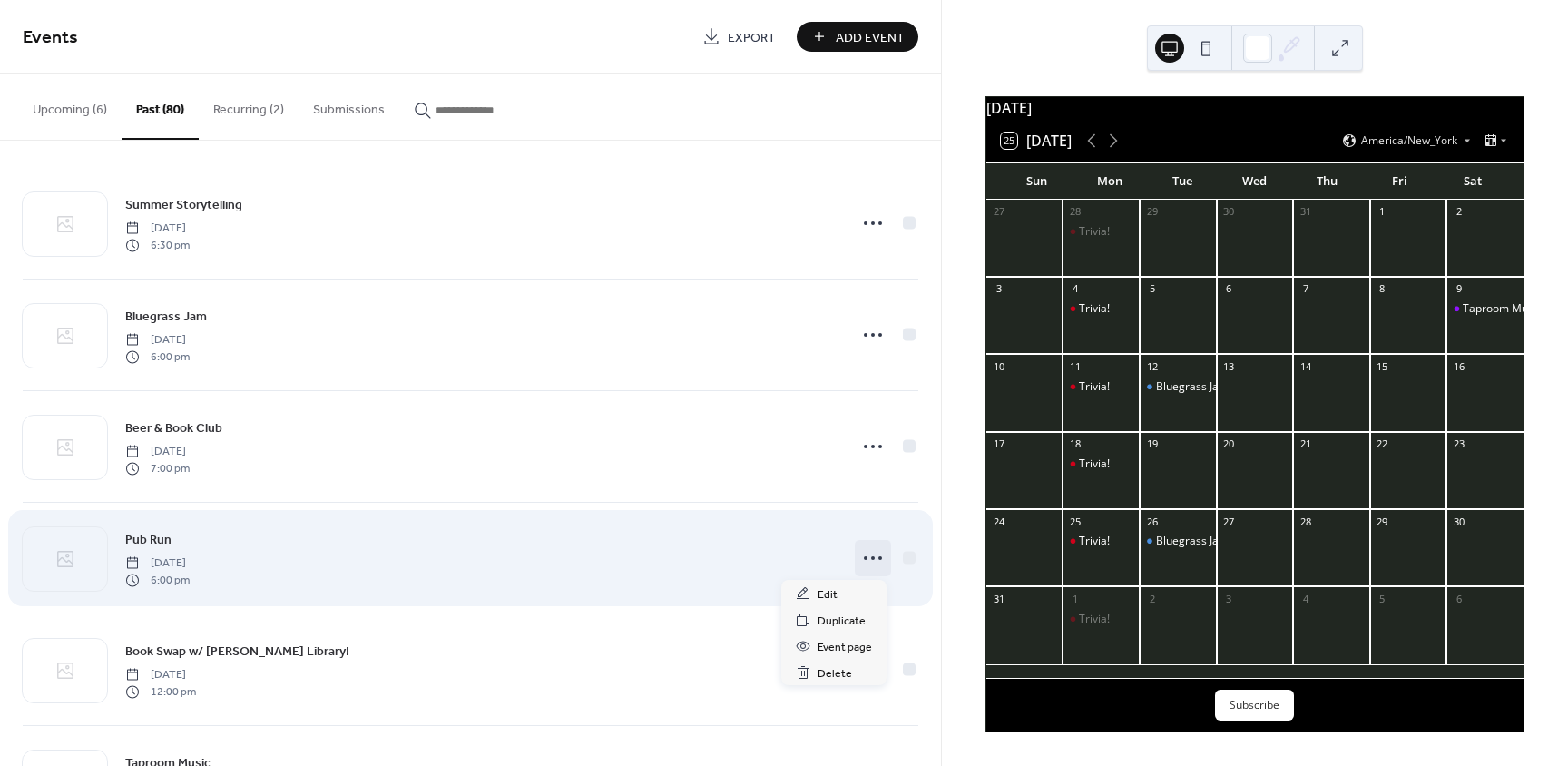 click 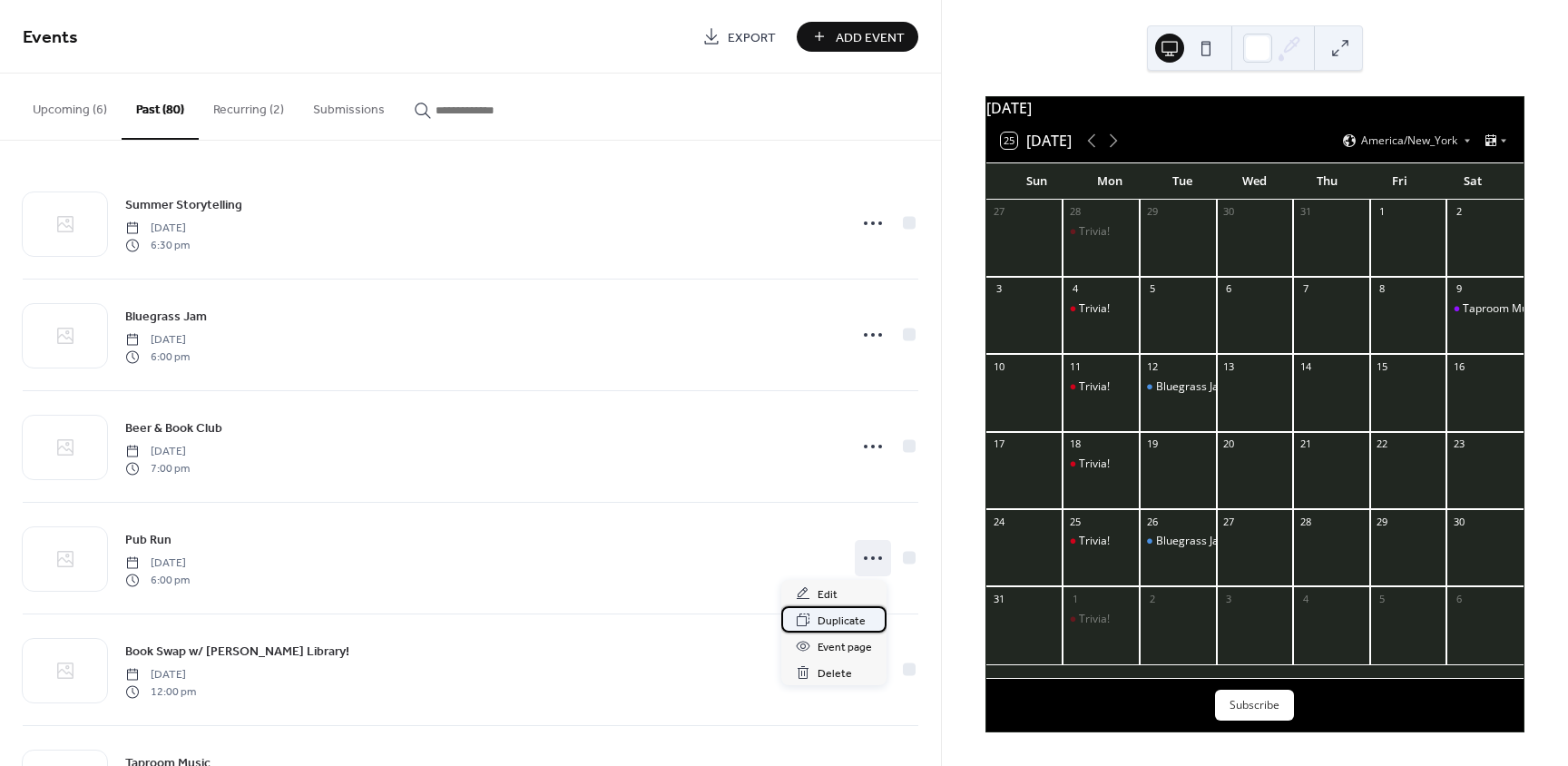 click on "Duplicate" at bounding box center (841, 621) 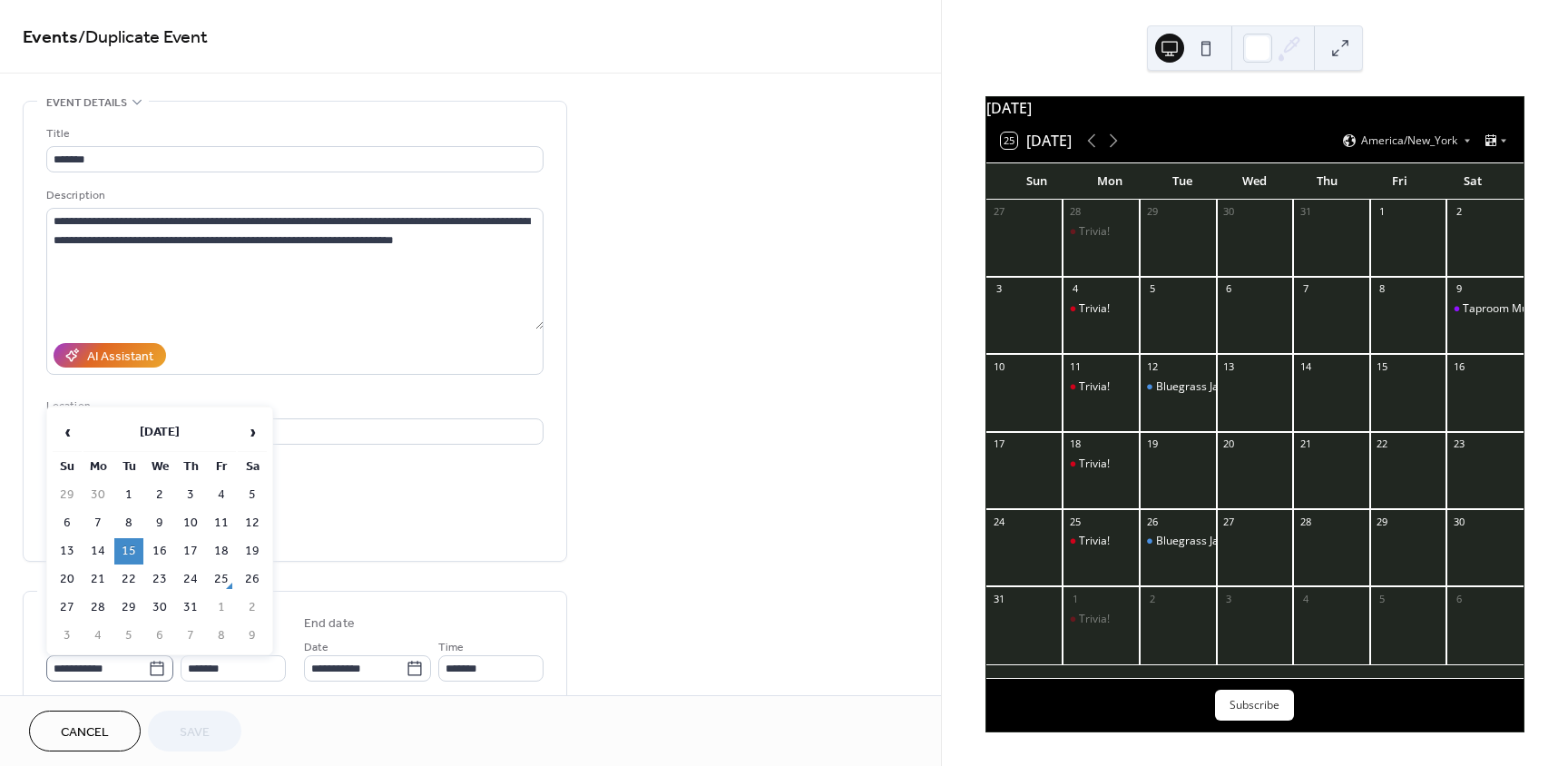 click 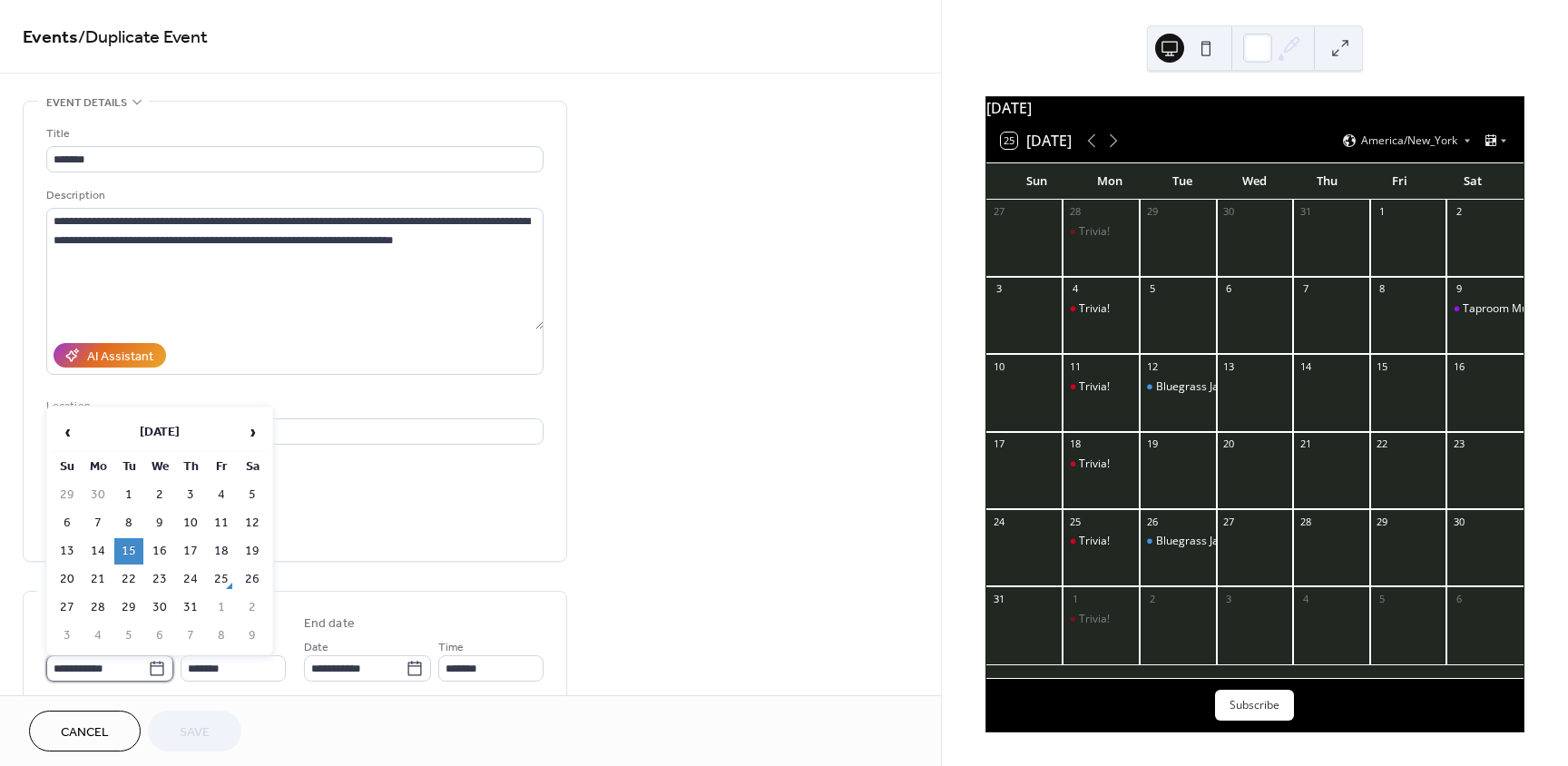 click on "**********" at bounding box center [97, 668] 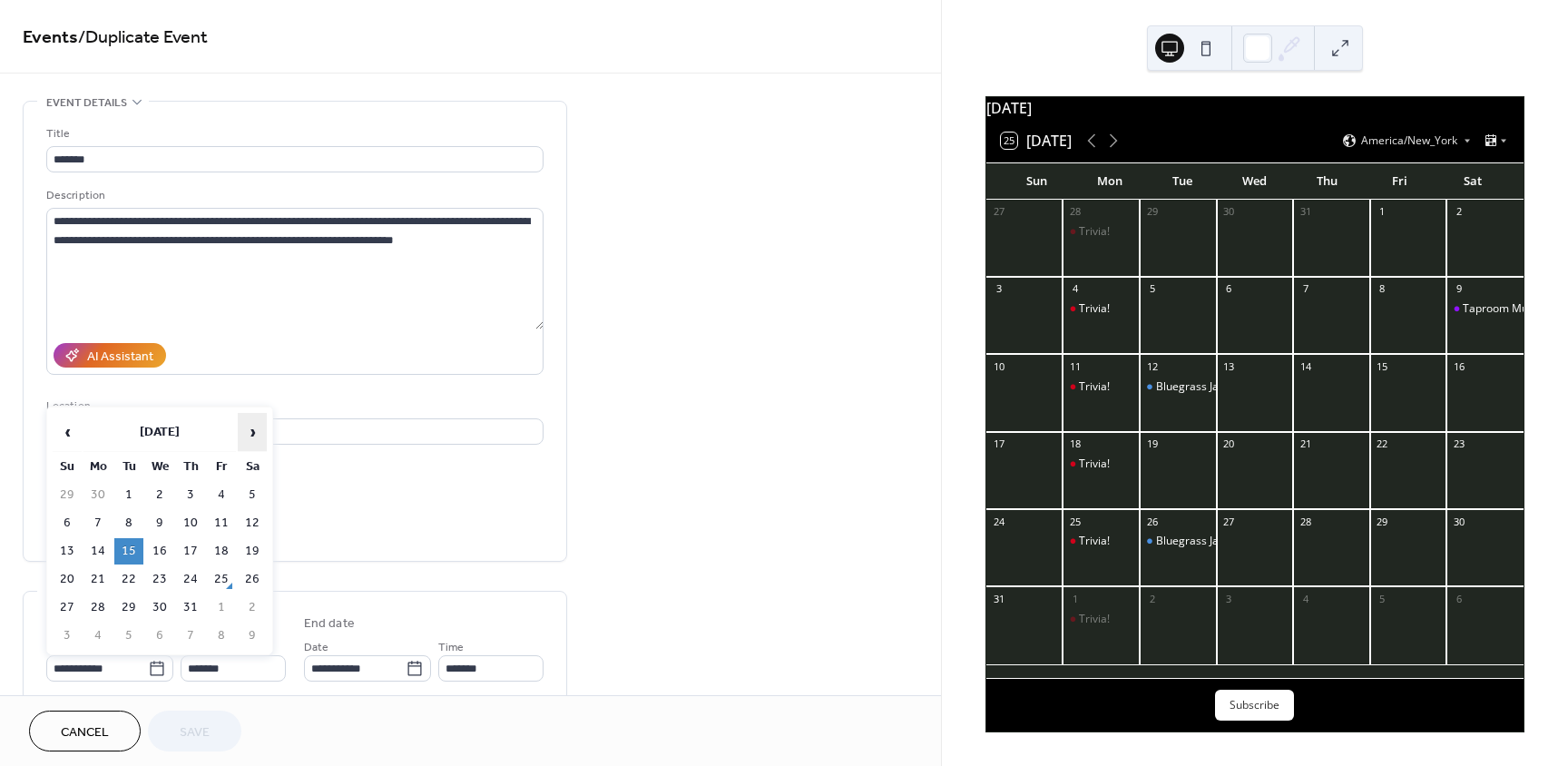 click on "›" at bounding box center (252, 432) 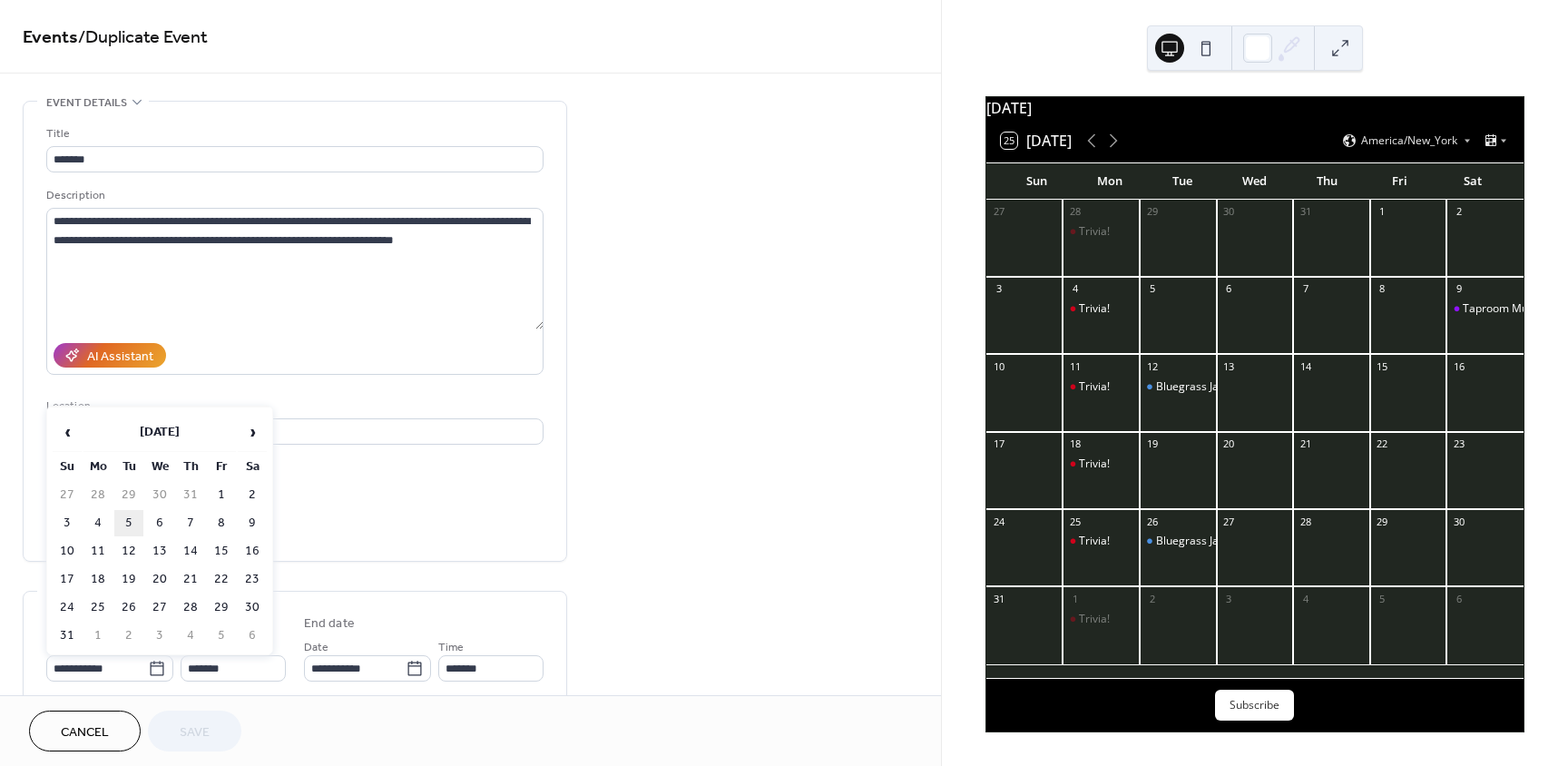 click on "5" at bounding box center [129, 523] 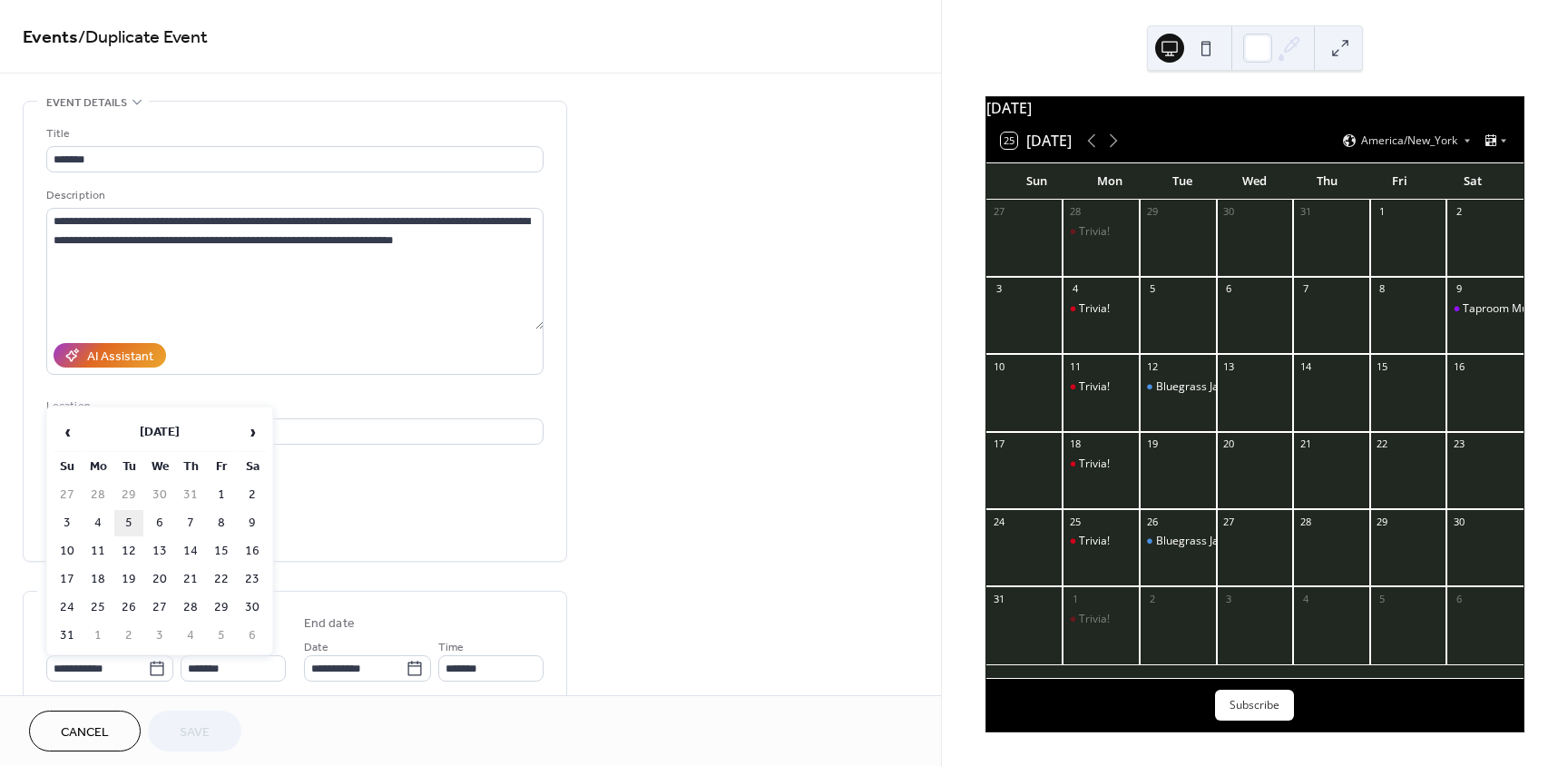 type on "**********" 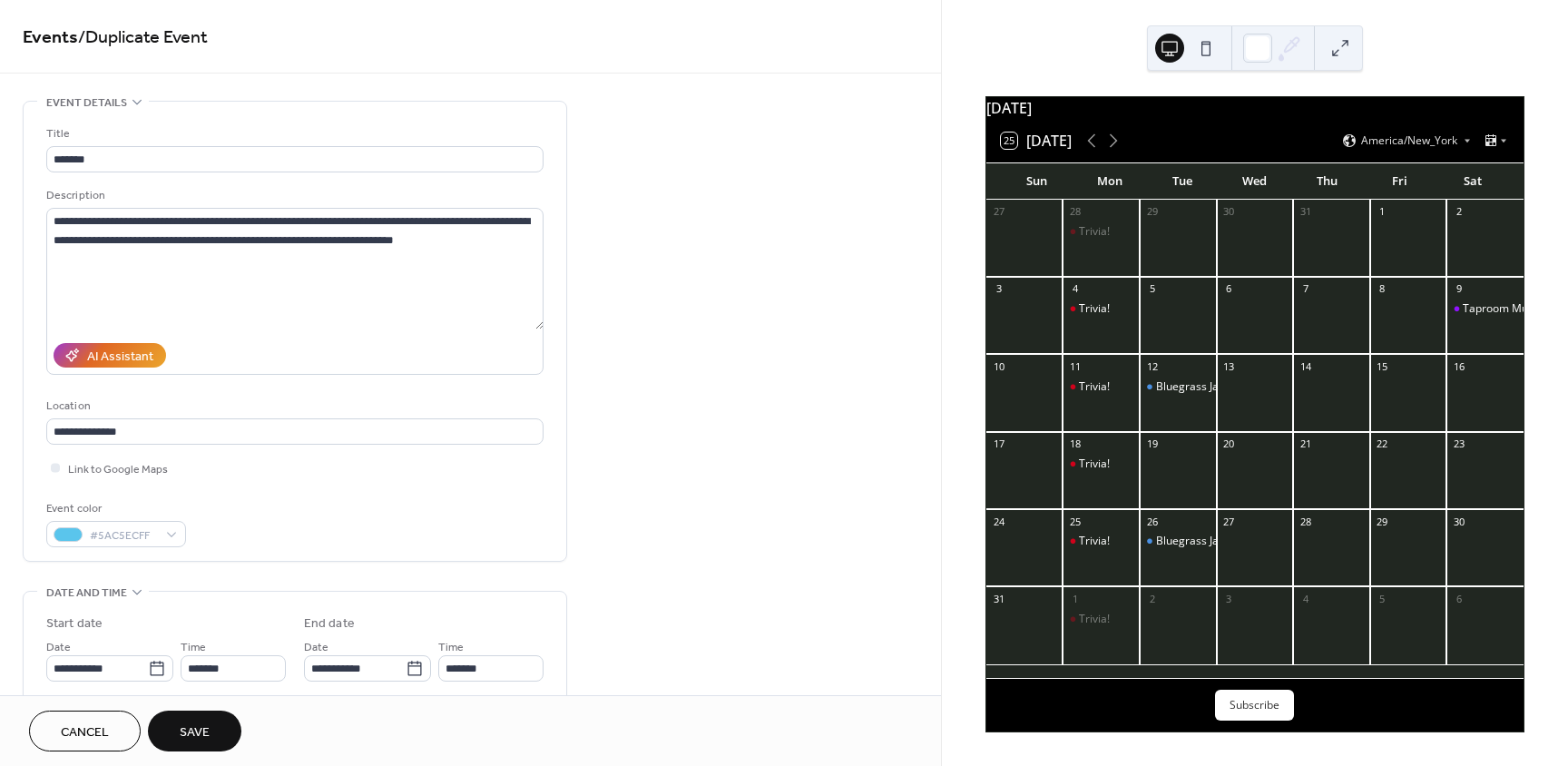 click on "Save" at bounding box center (194, 732) 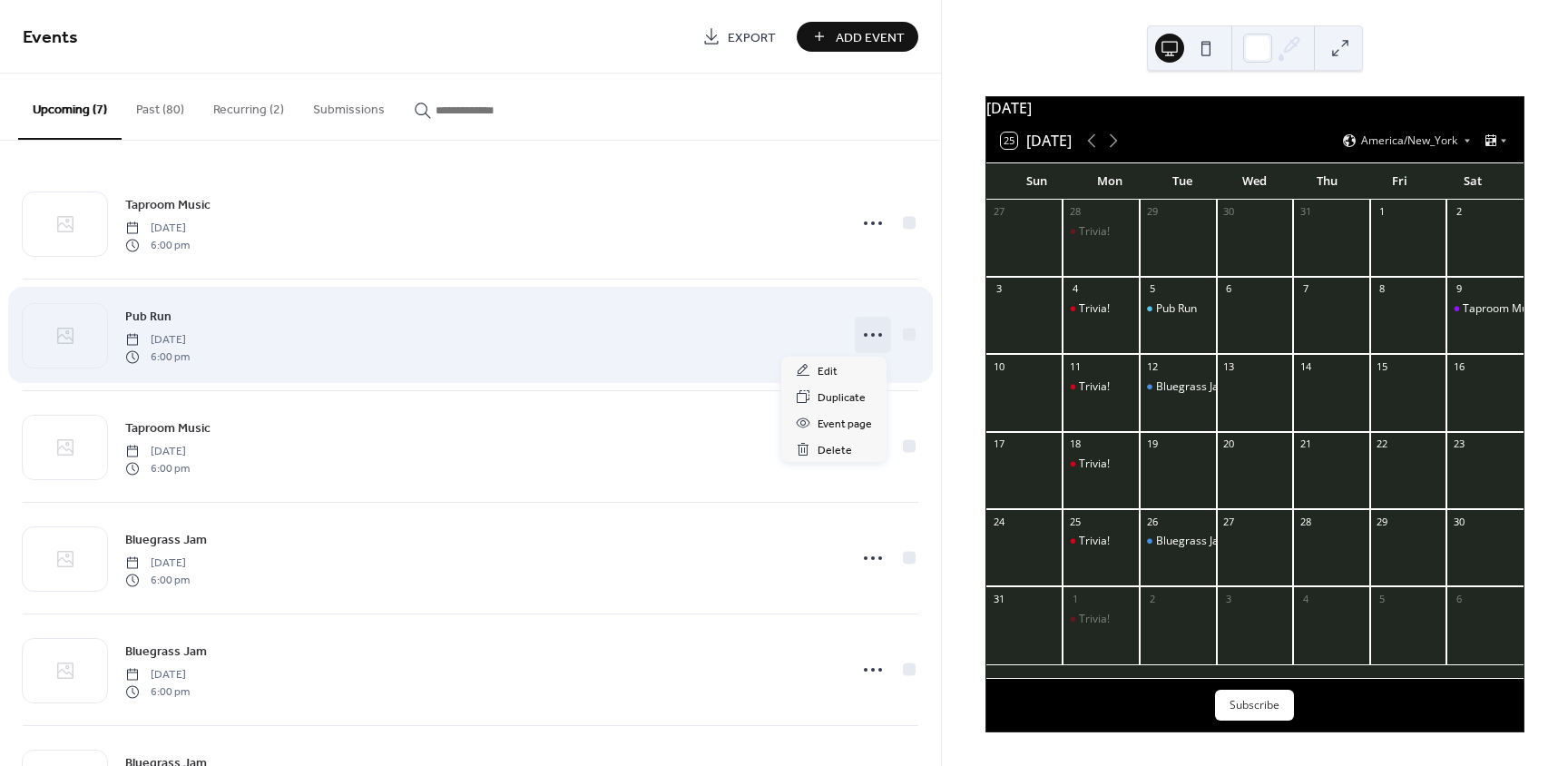 click 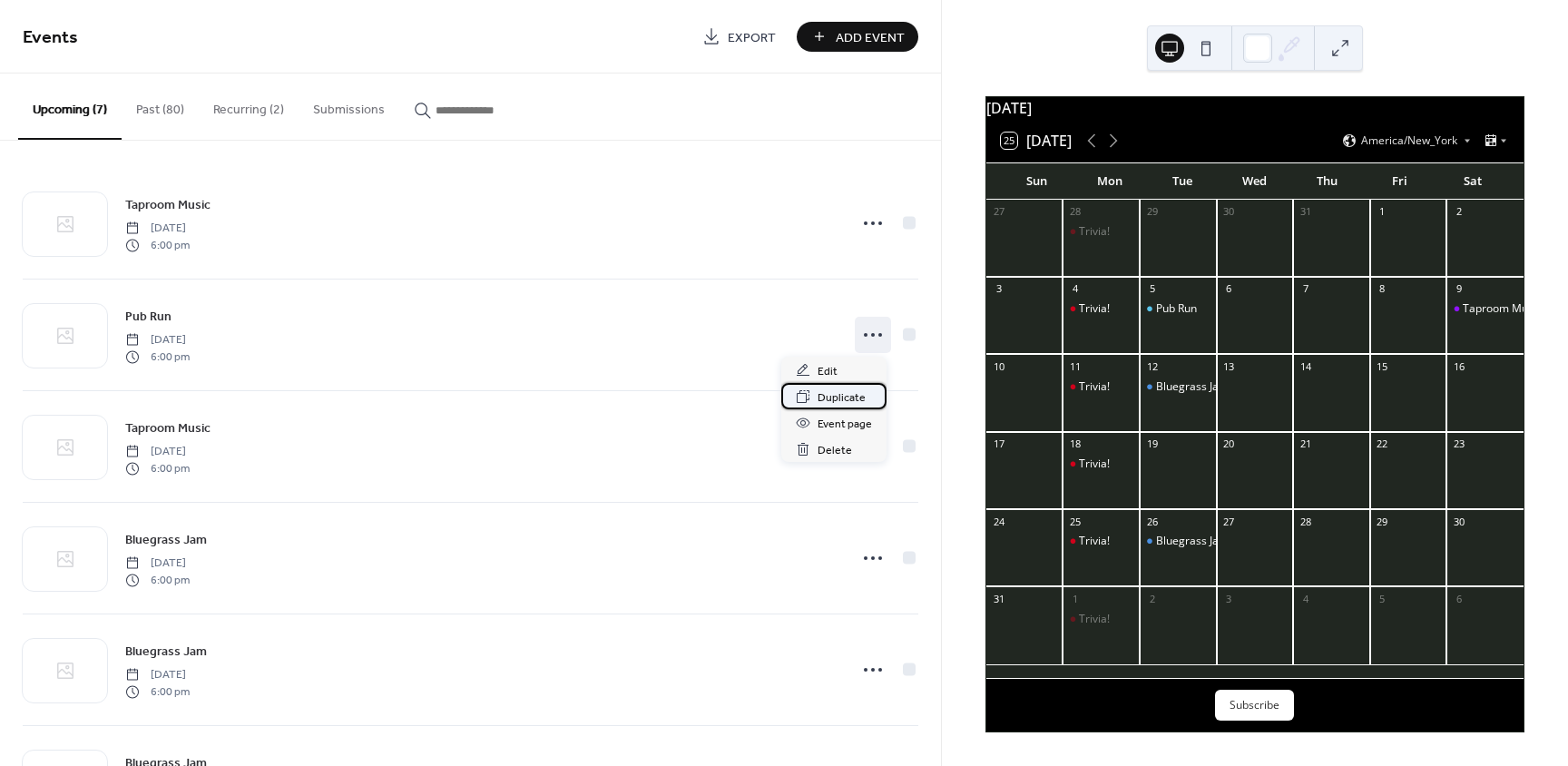 click on "Duplicate" at bounding box center [841, 398] 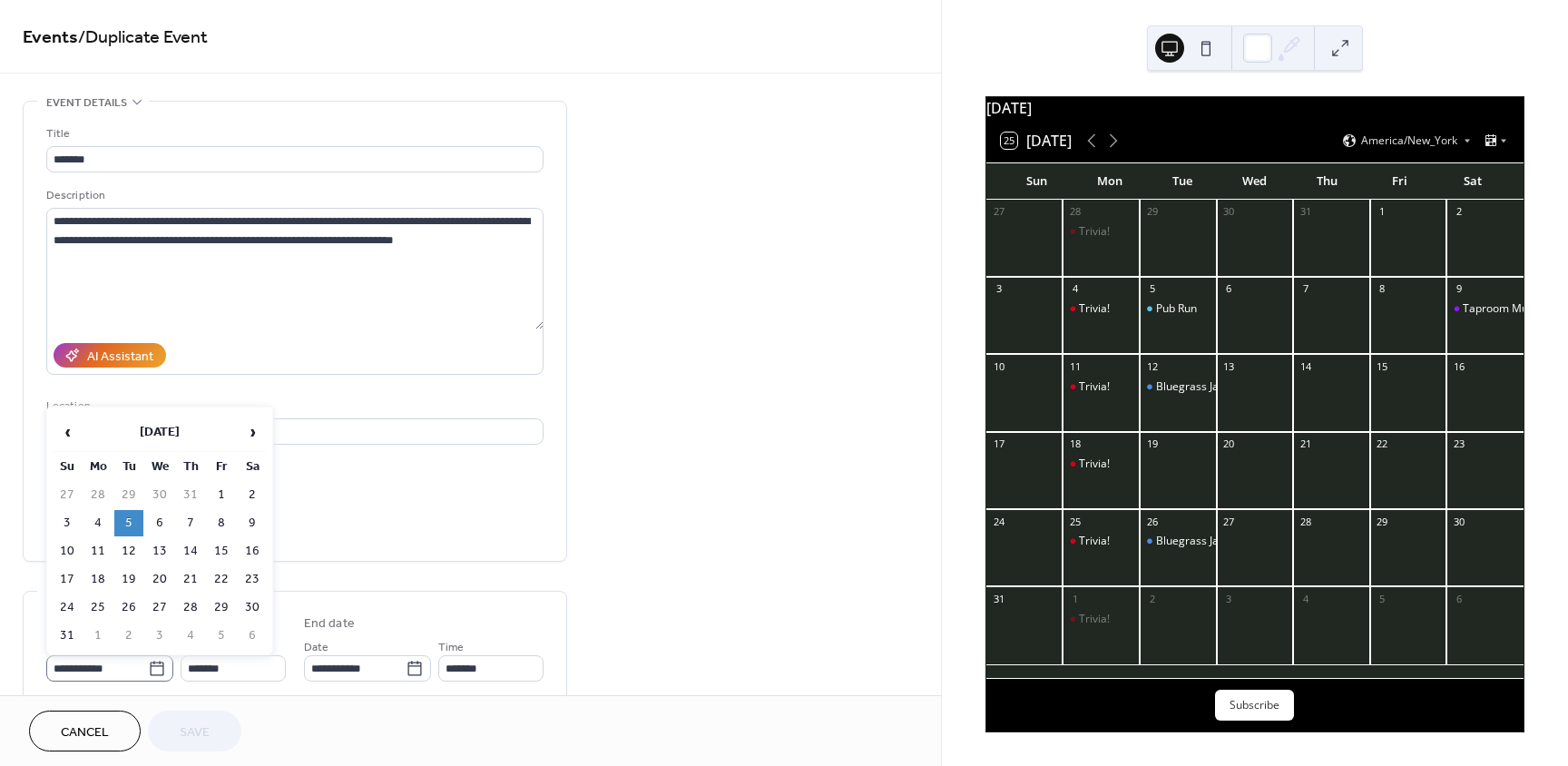 click 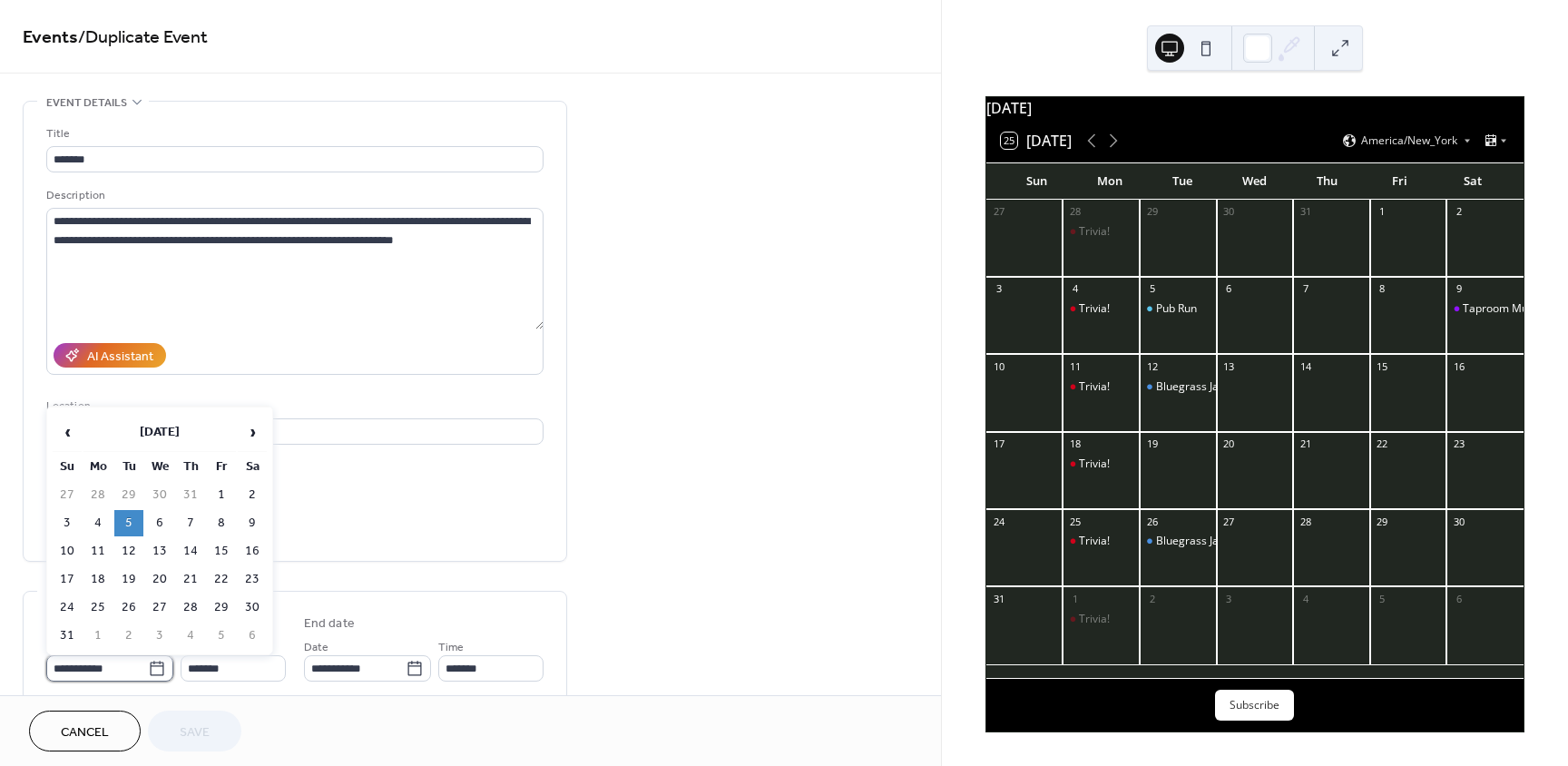 click on "**********" at bounding box center [97, 668] 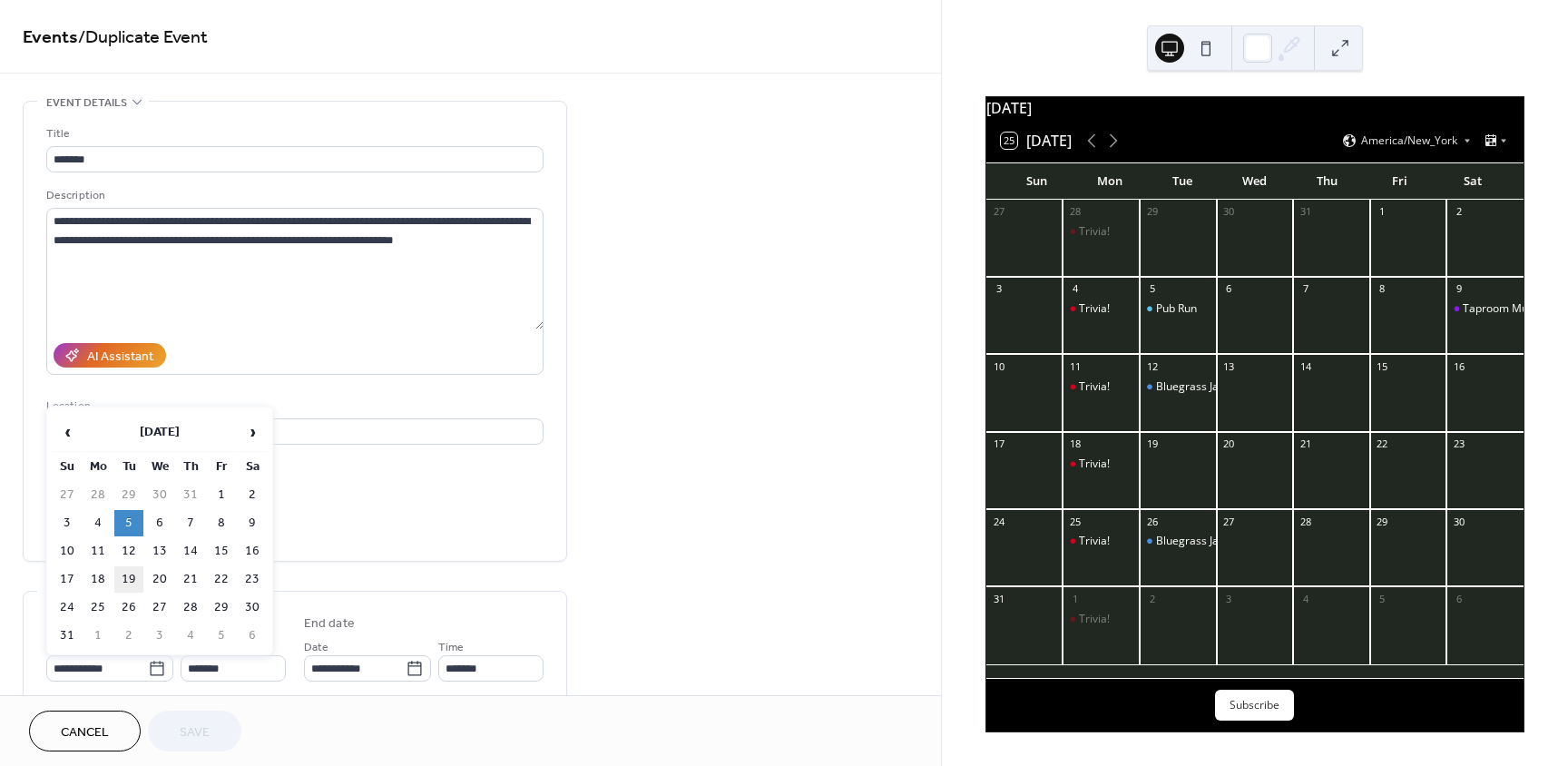 click on "19" at bounding box center [129, 579] 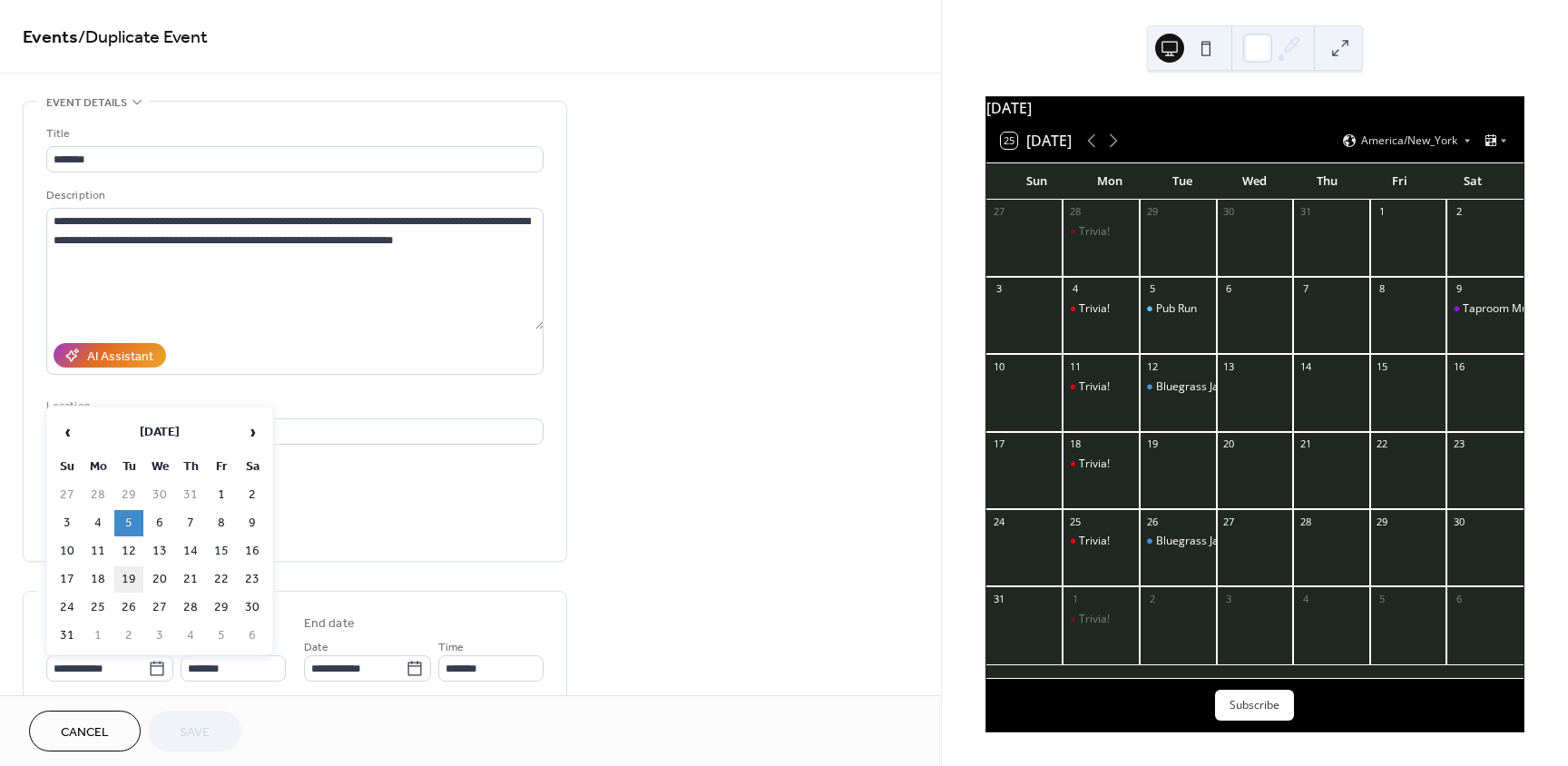 type on "**********" 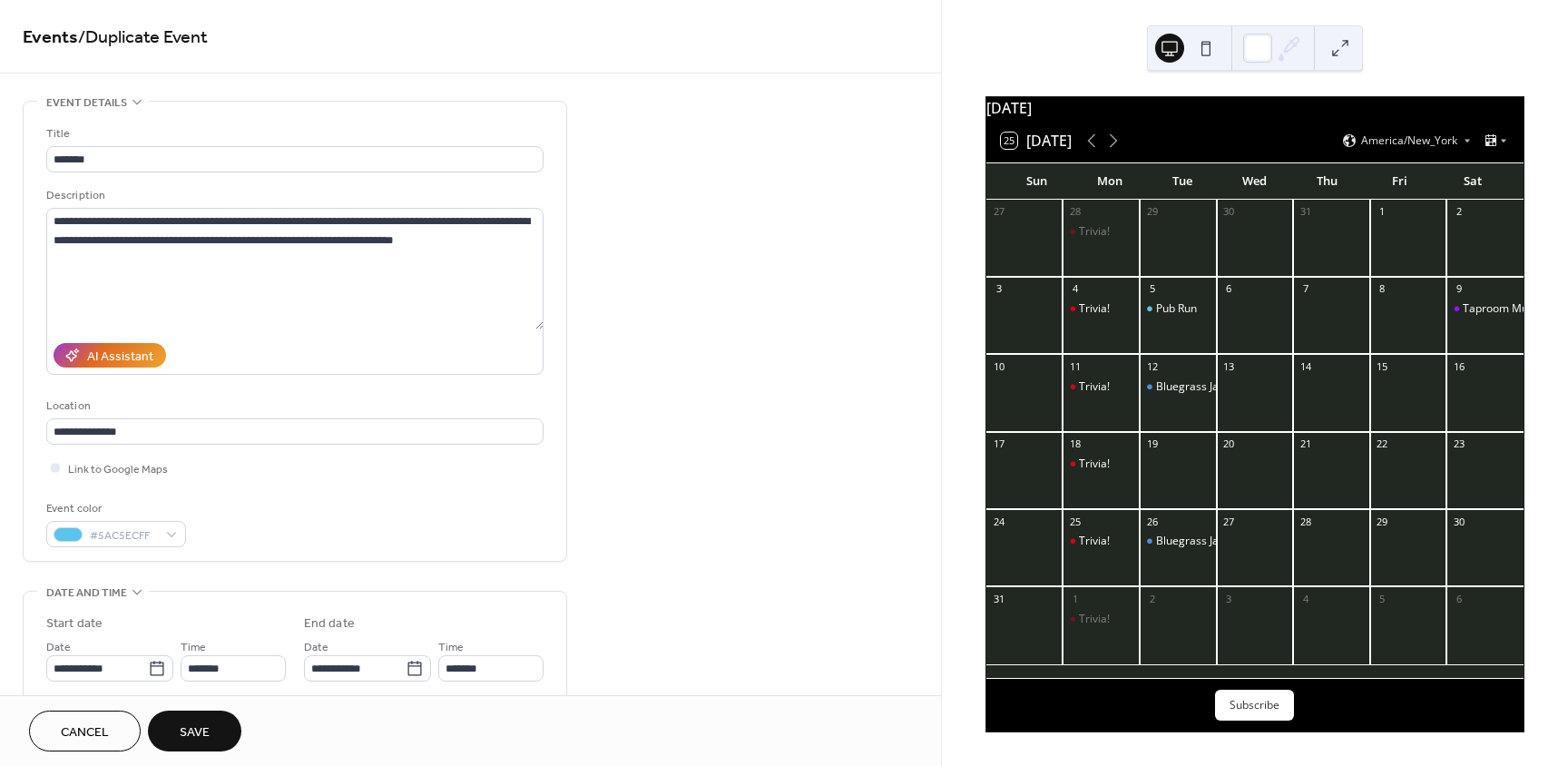 click on "Save" at bounding box center [194, 732] 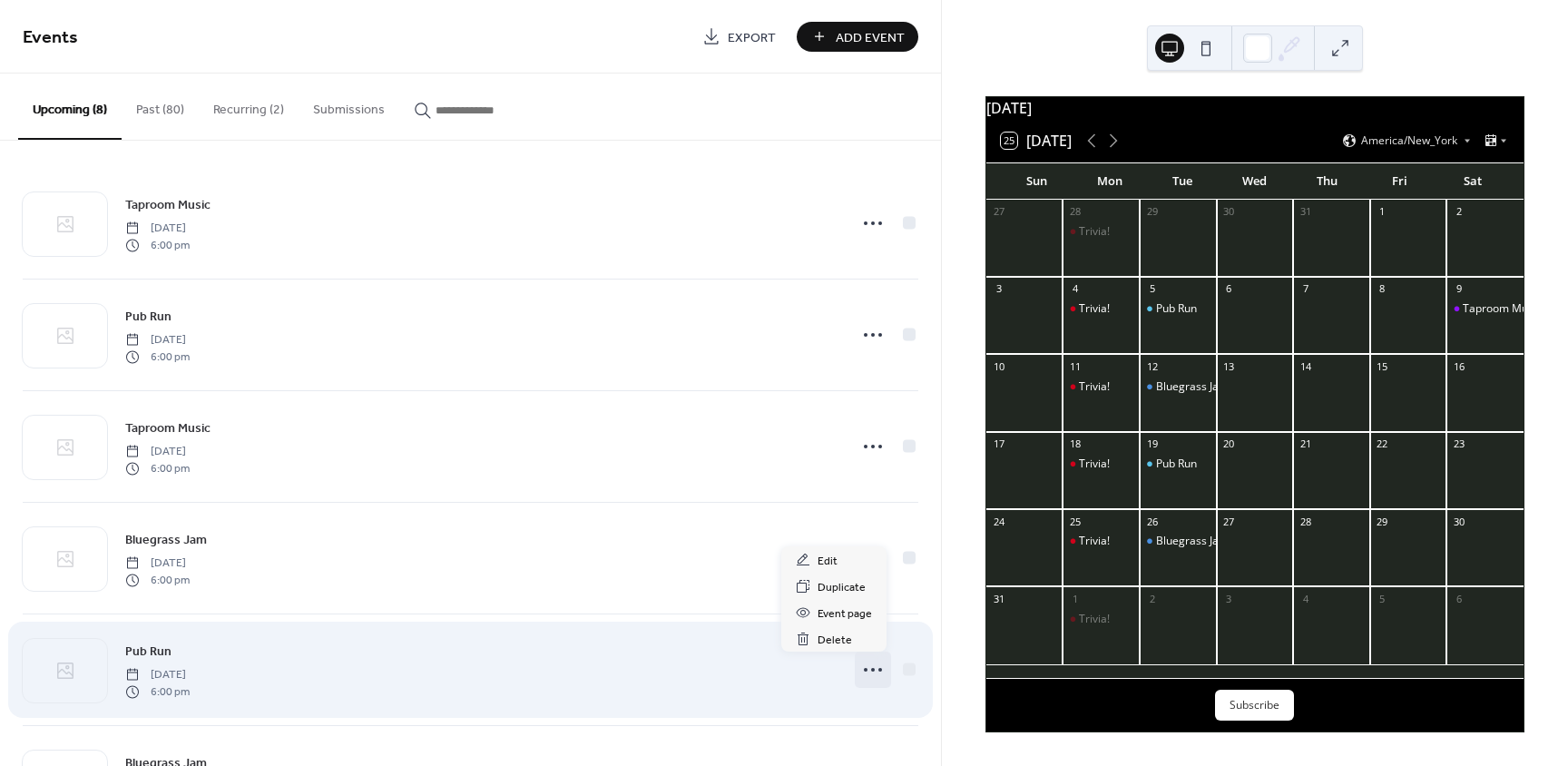 click 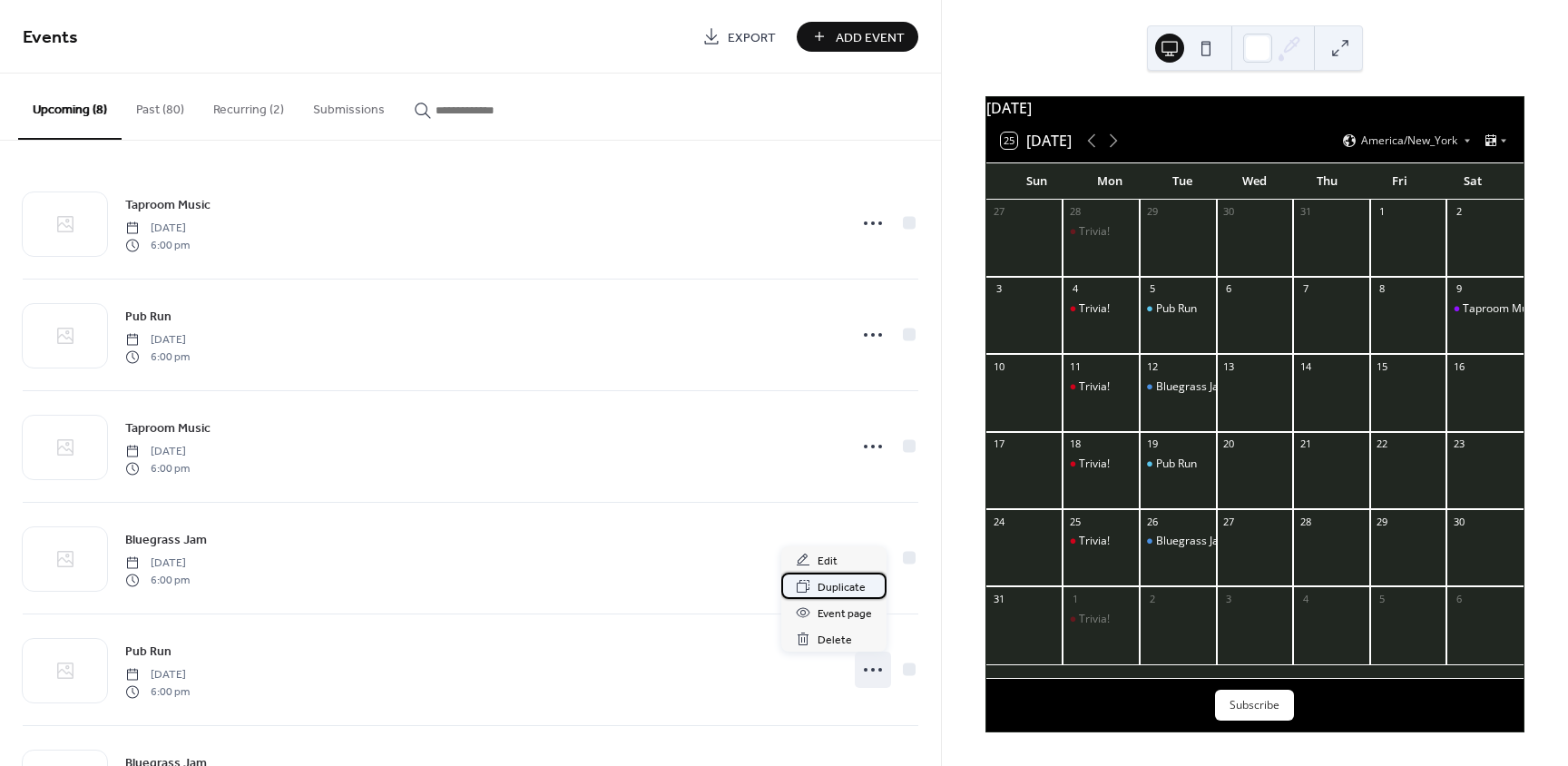 click on "Duplicate" at bounding box center (841, 587) 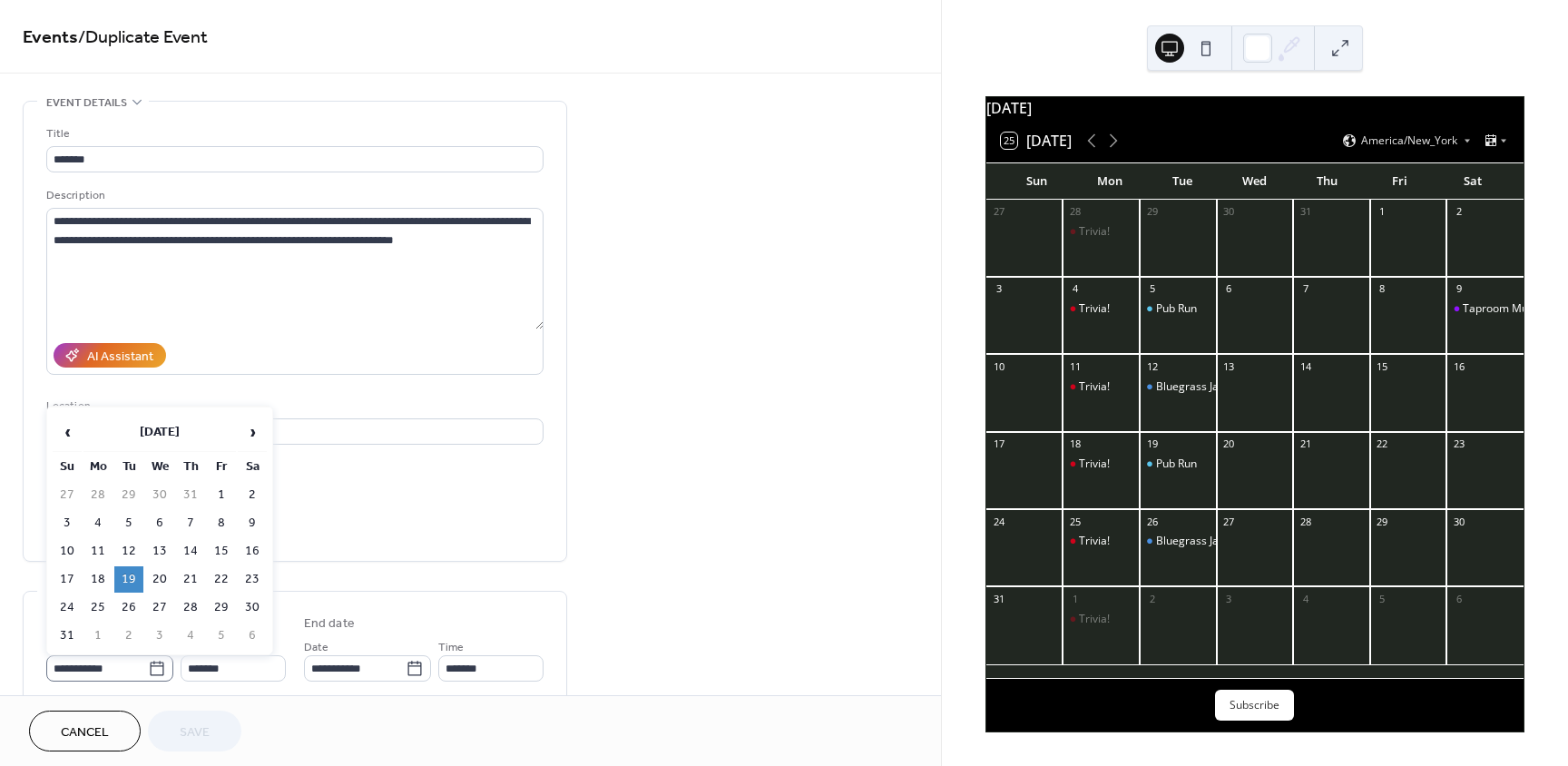 click 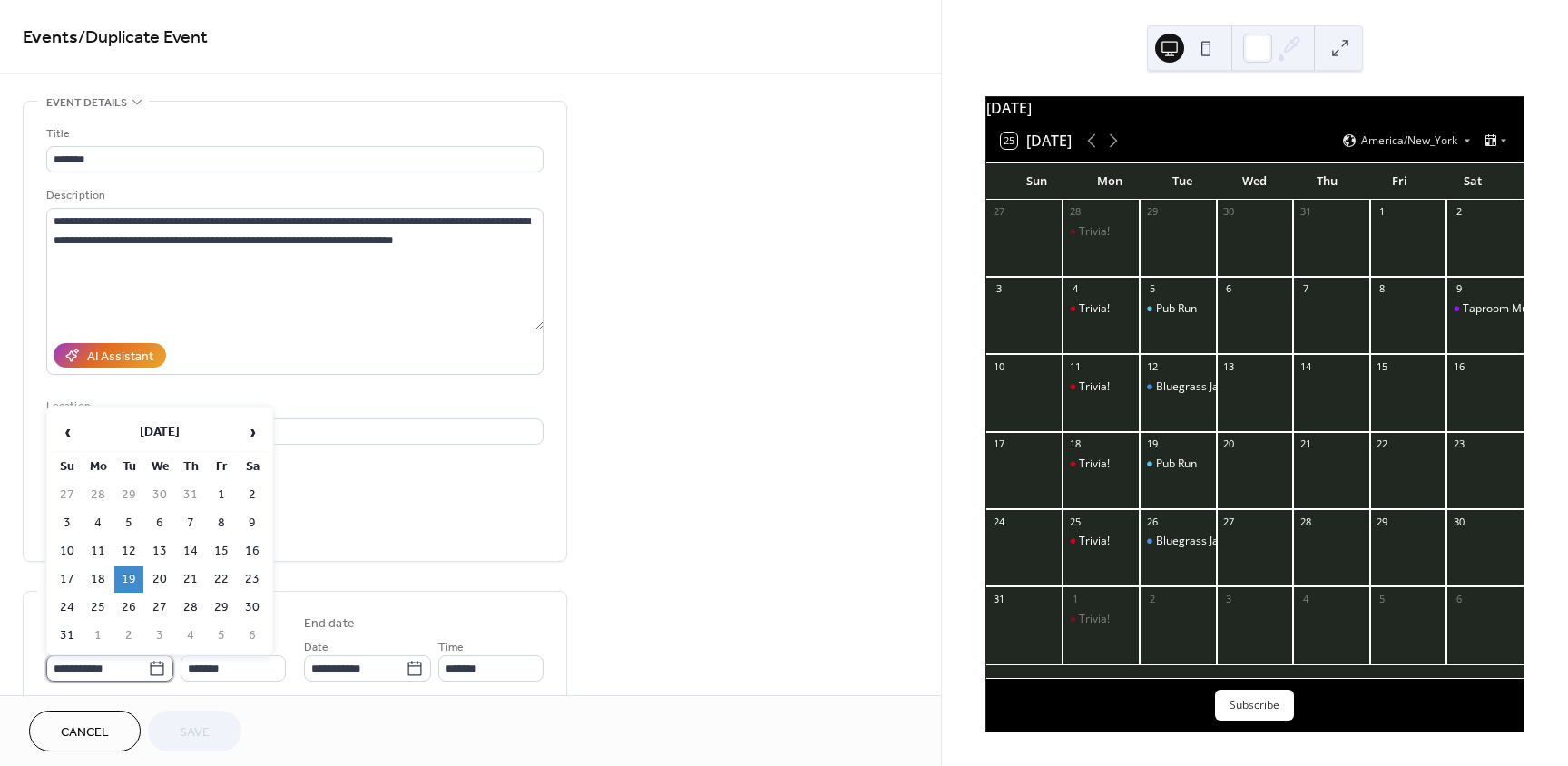 click on "**********" at bounding box center (97, 668) 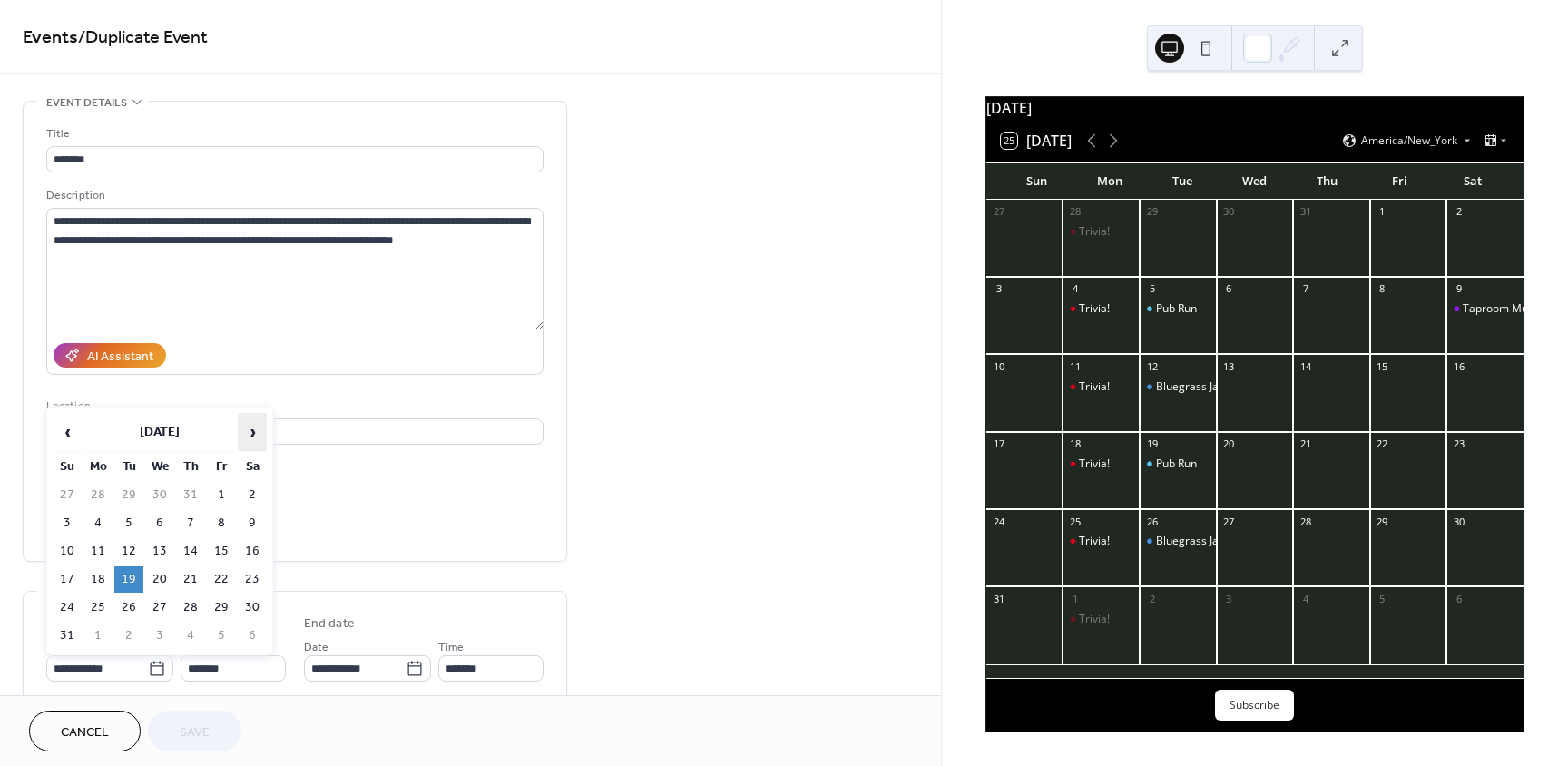 click on "›" at bounding box center [252, 432] 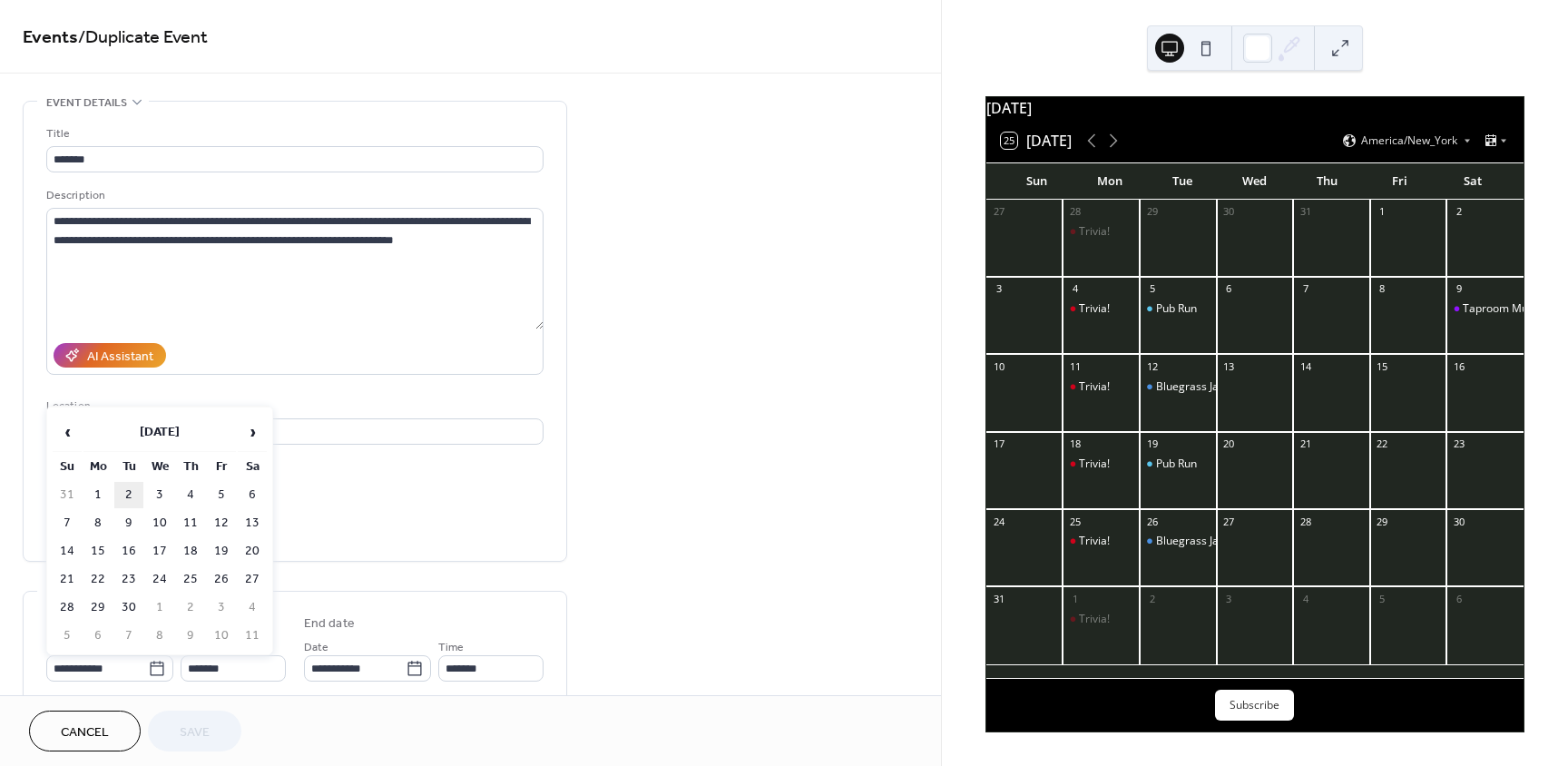 click on "2" at bounding box center [129, 495] 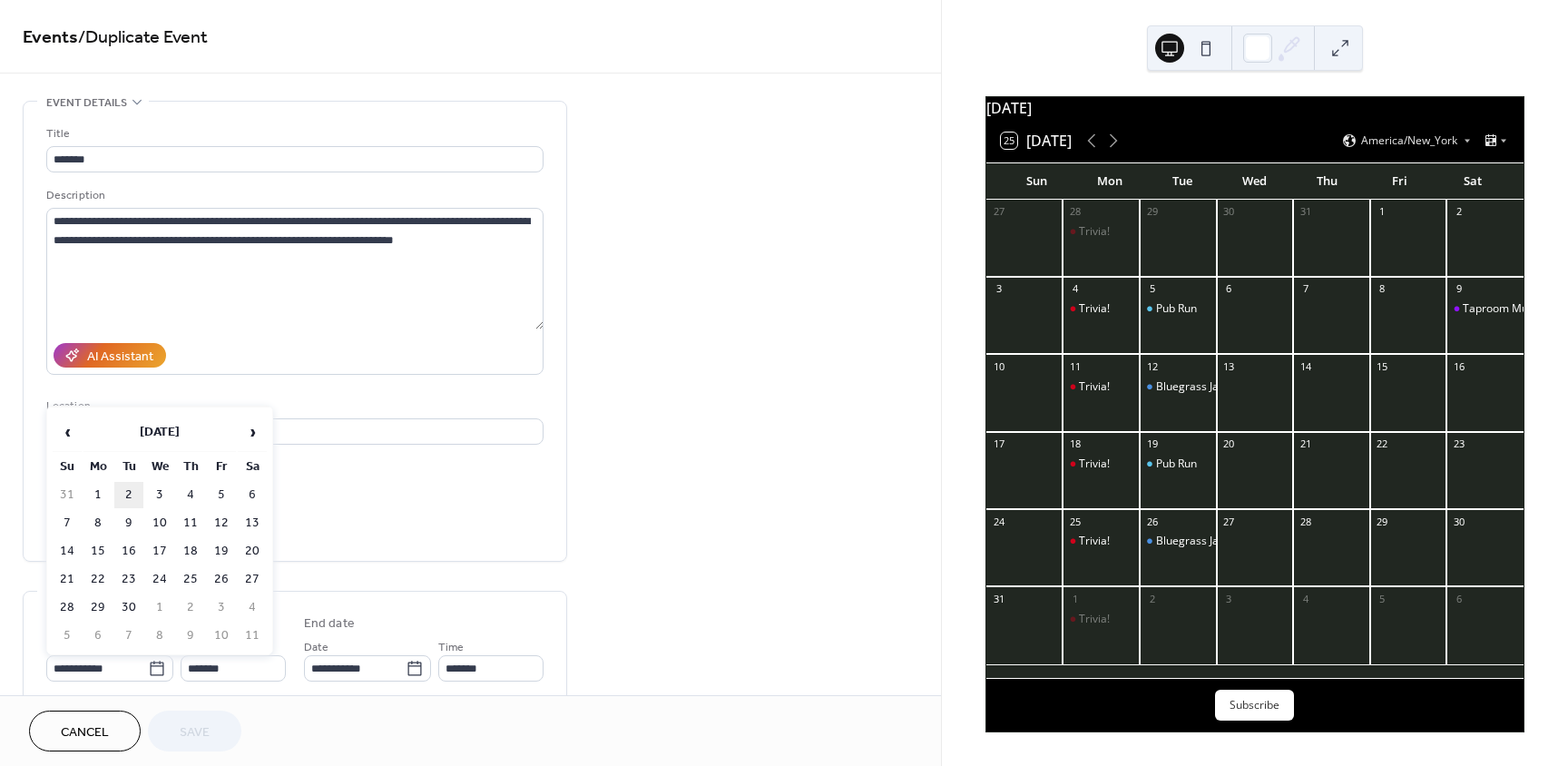 type on "**********" 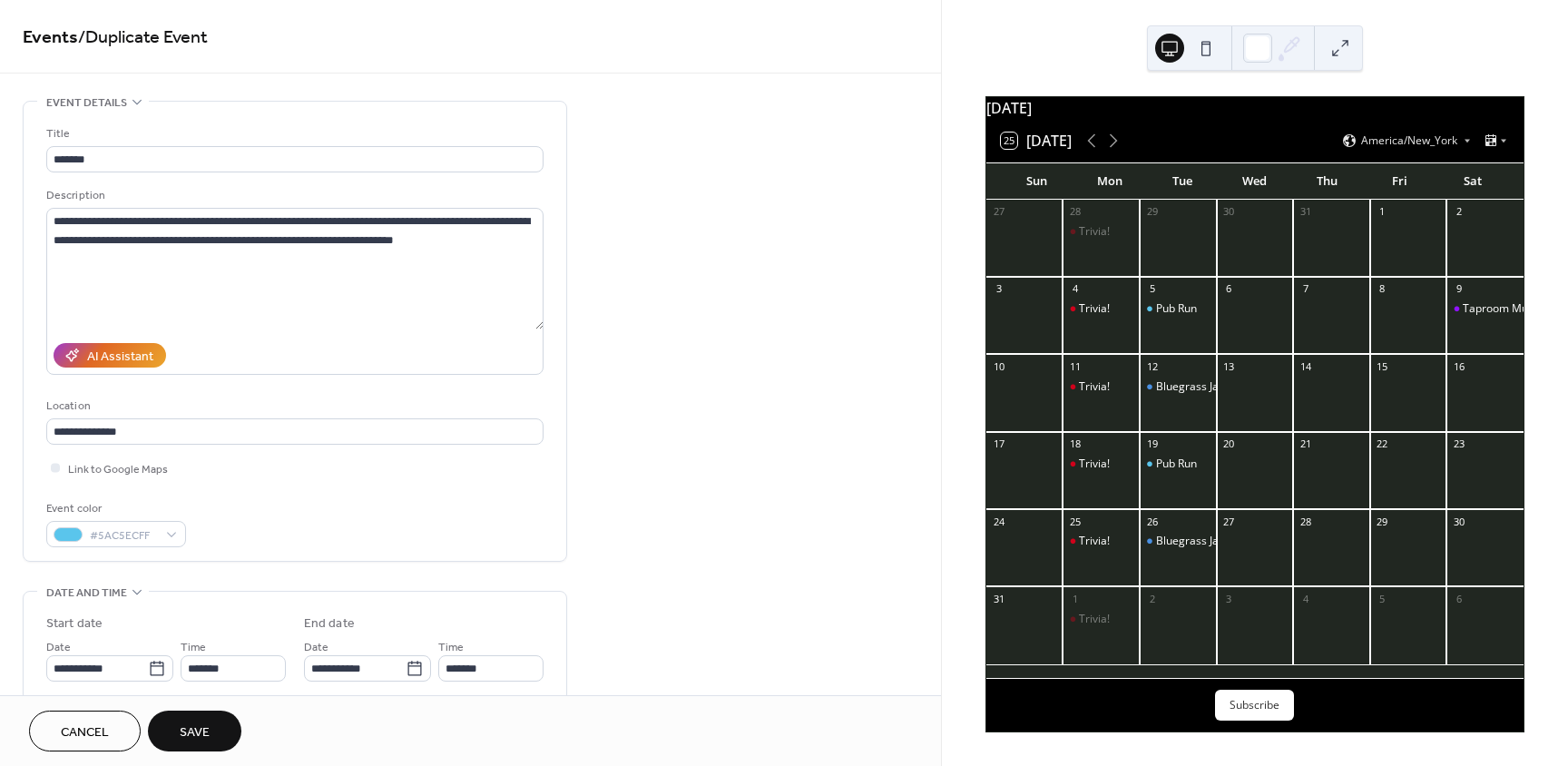click on "Save" at bounding box center (194, 732) 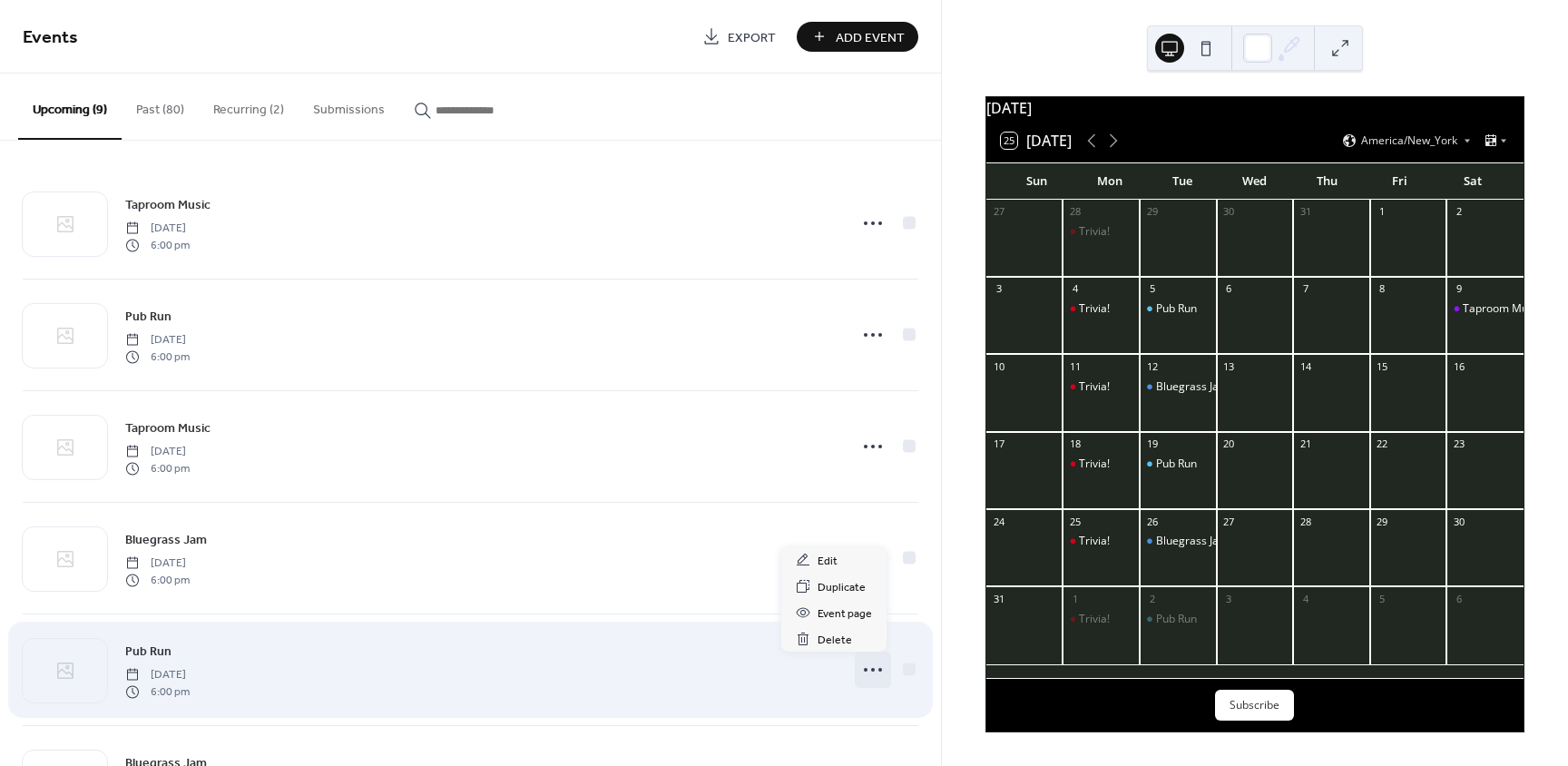 click 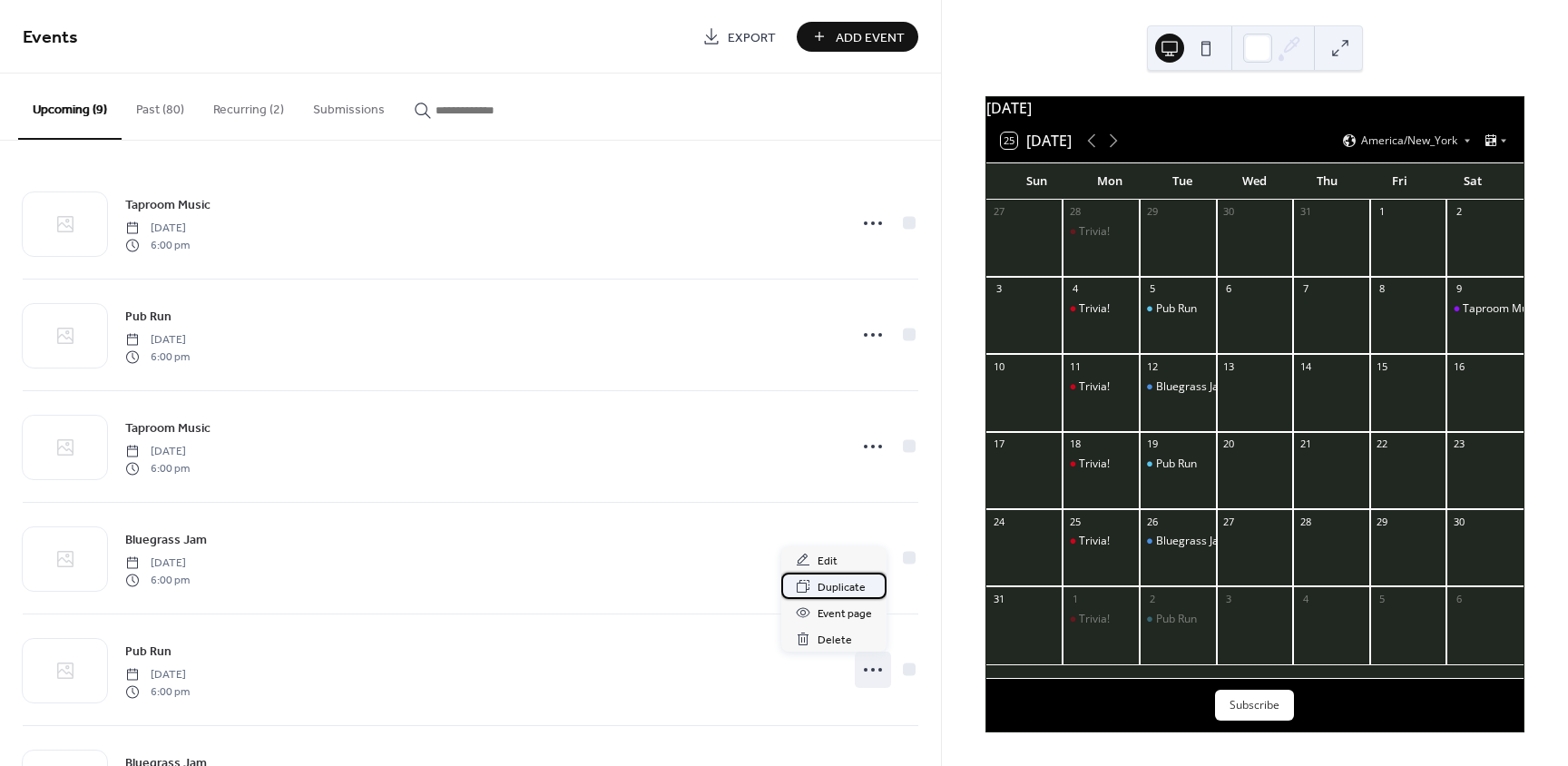 click on "Duplicate" at bounding box center [841, 587] 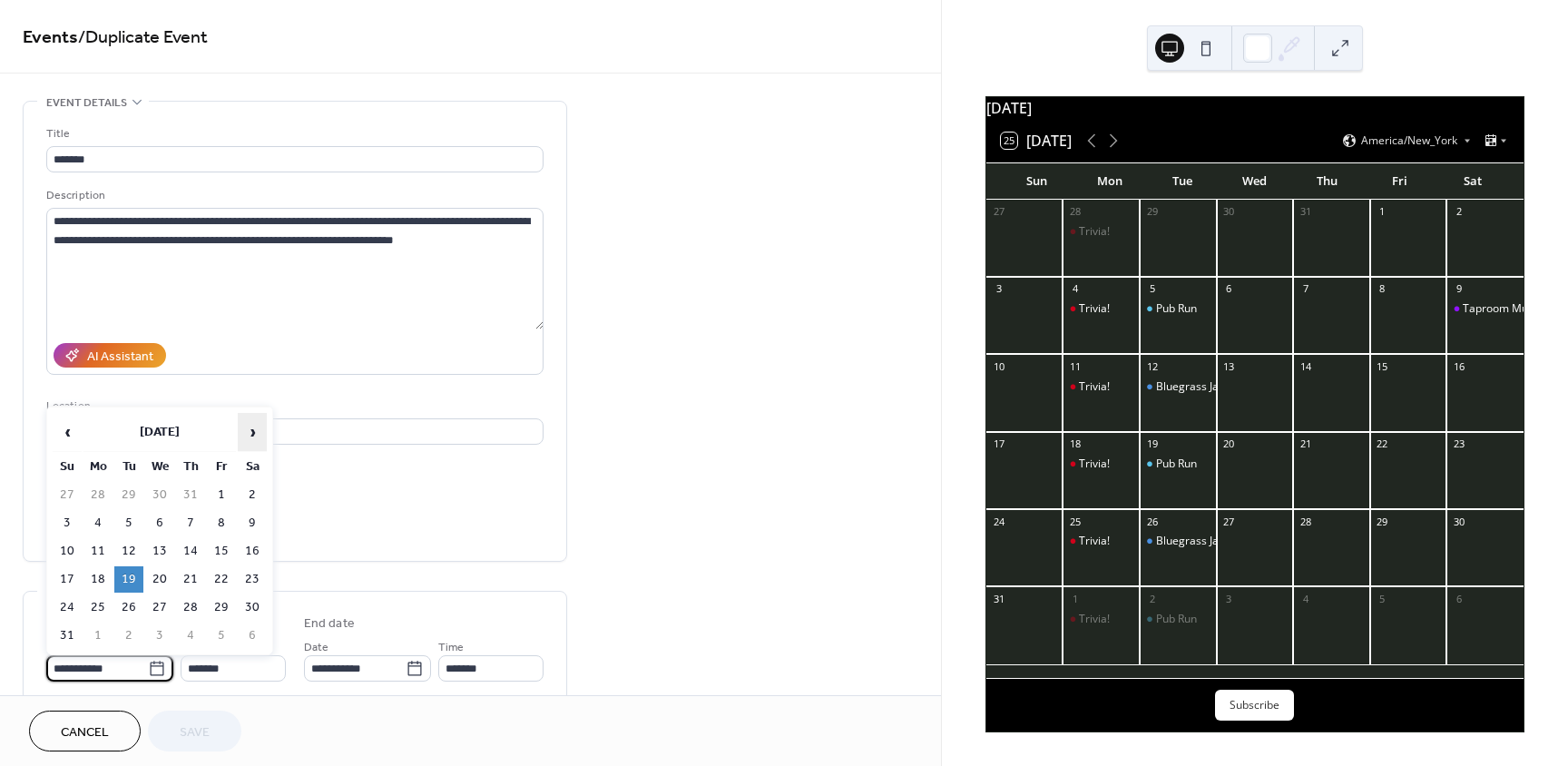 drag, startPoint x: 146, startPoint y: 667, endPoint x: 246, endPoint y: 430, distance: 257.23336 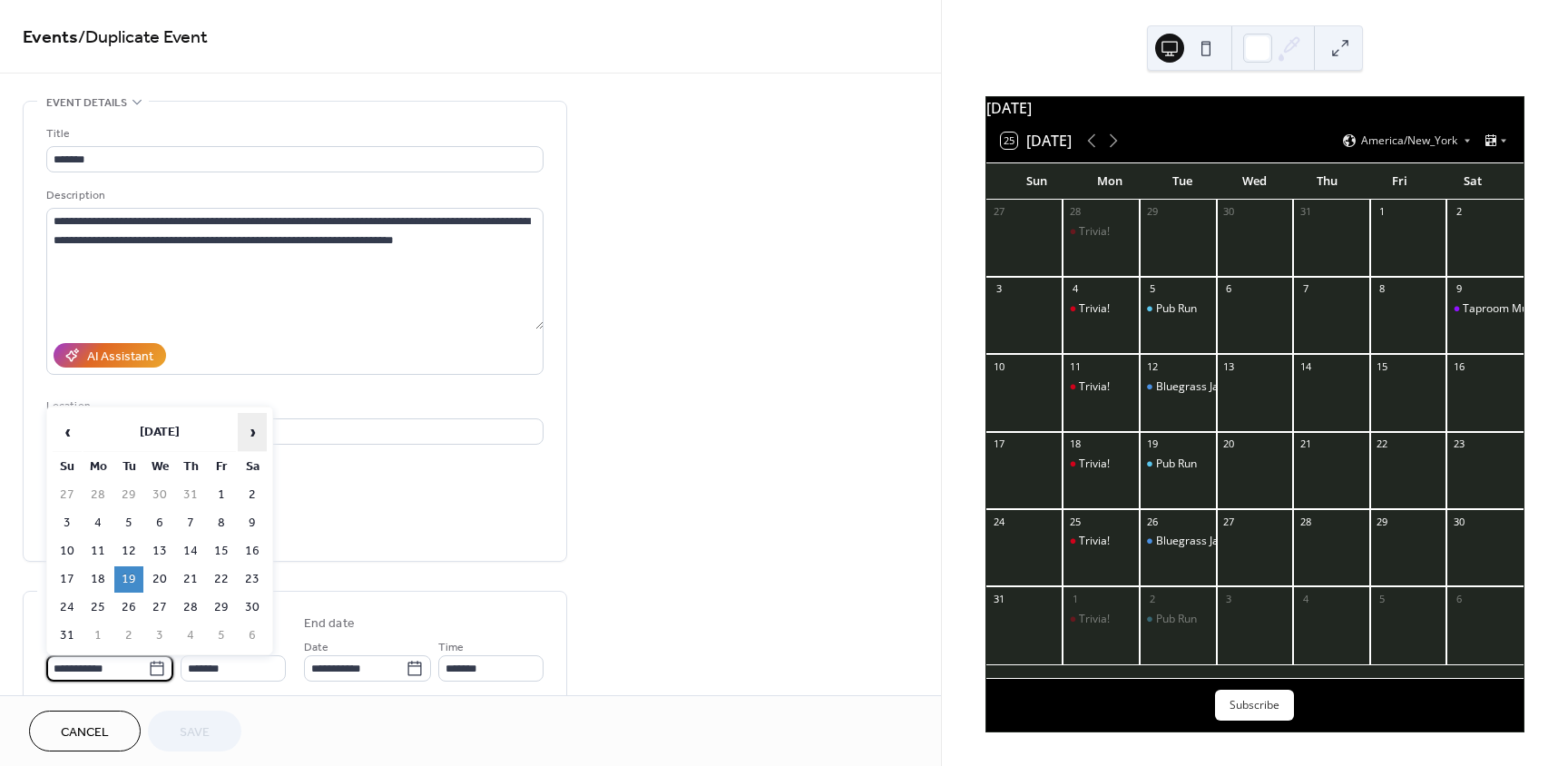 click on "**********" at bounding box center [784, 383] 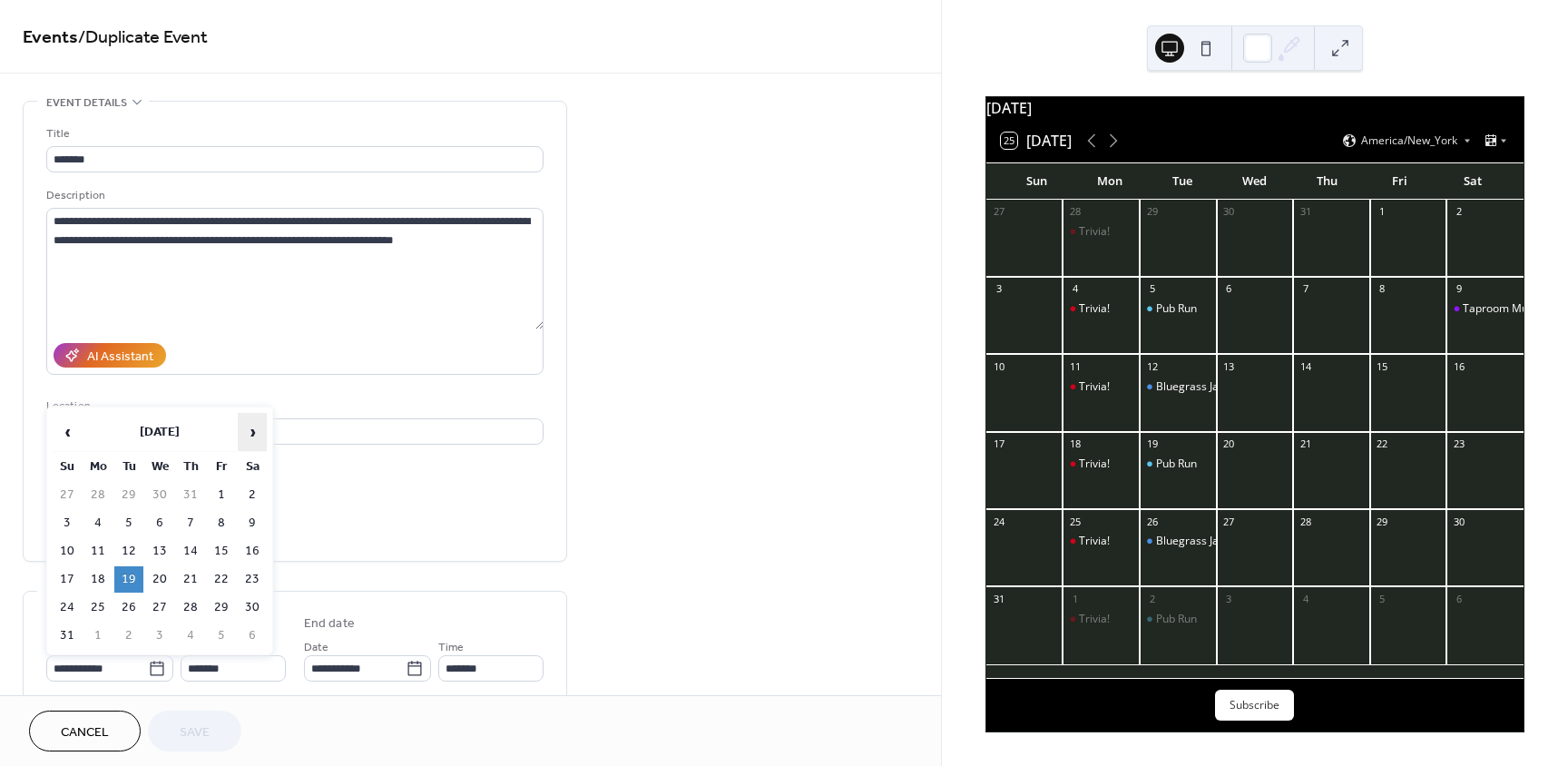 click on "›" at bounding box center [252, 432] 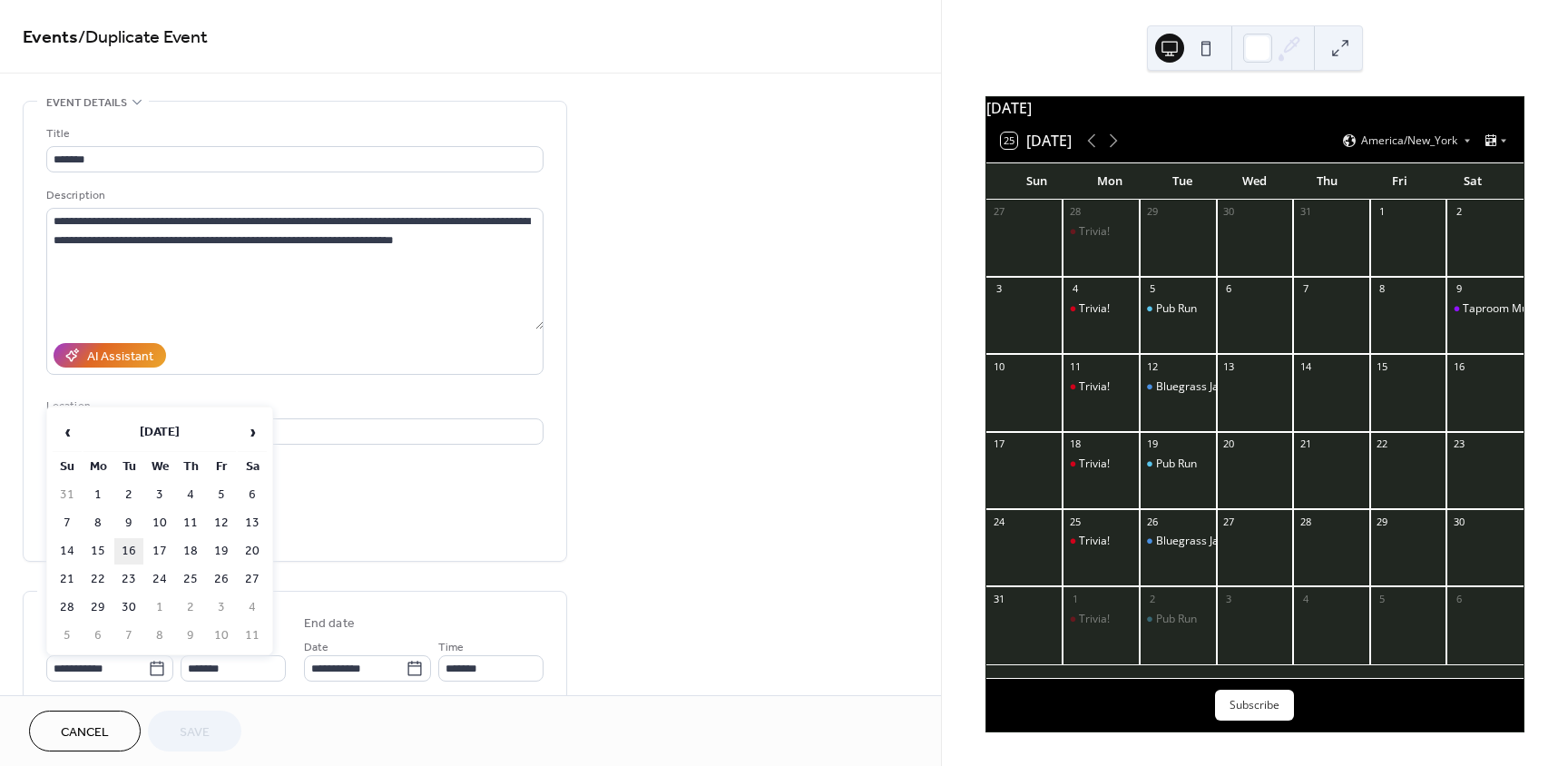click on "16" at bounding box center (129, 551) 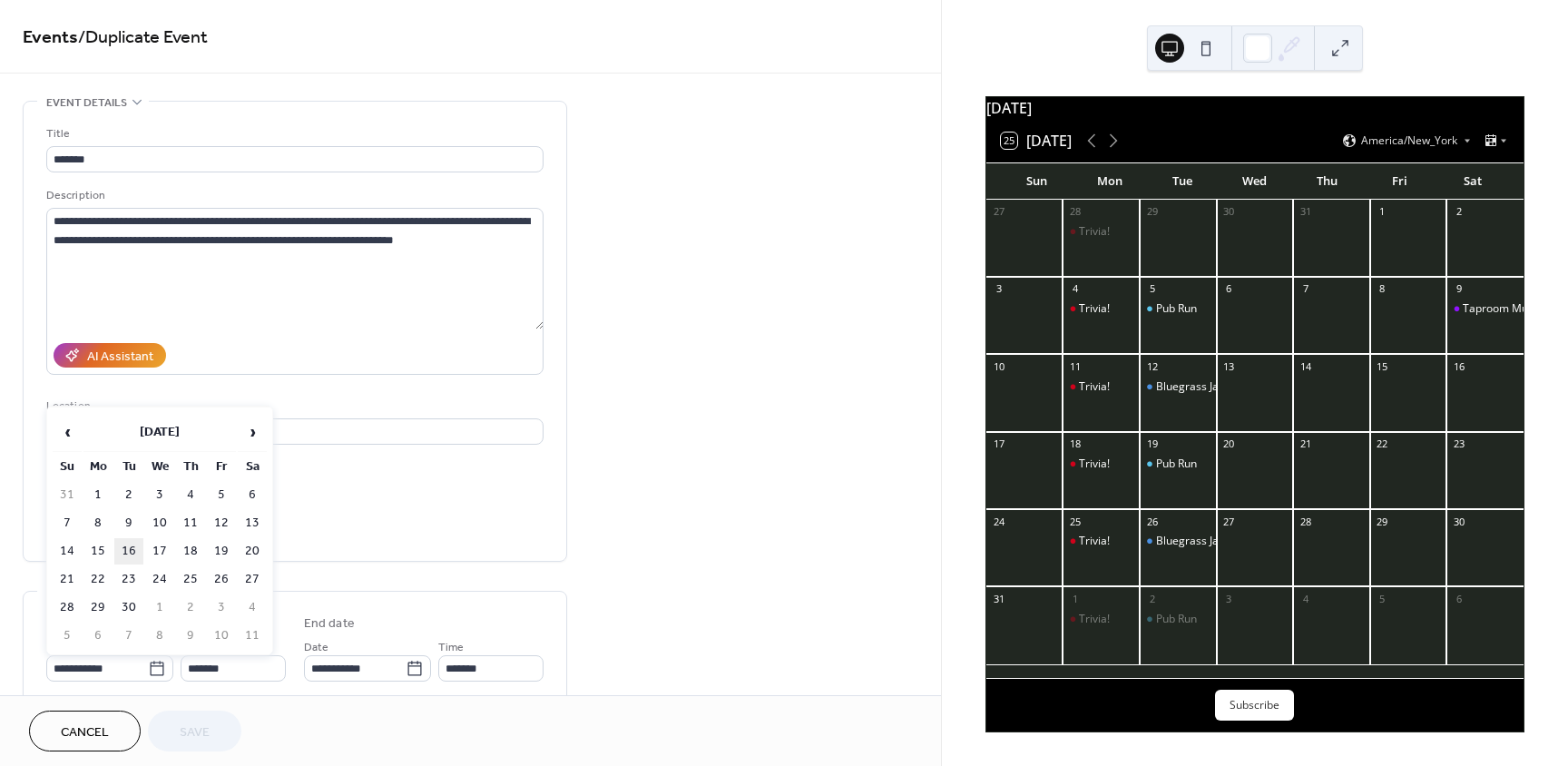 type on "**********" 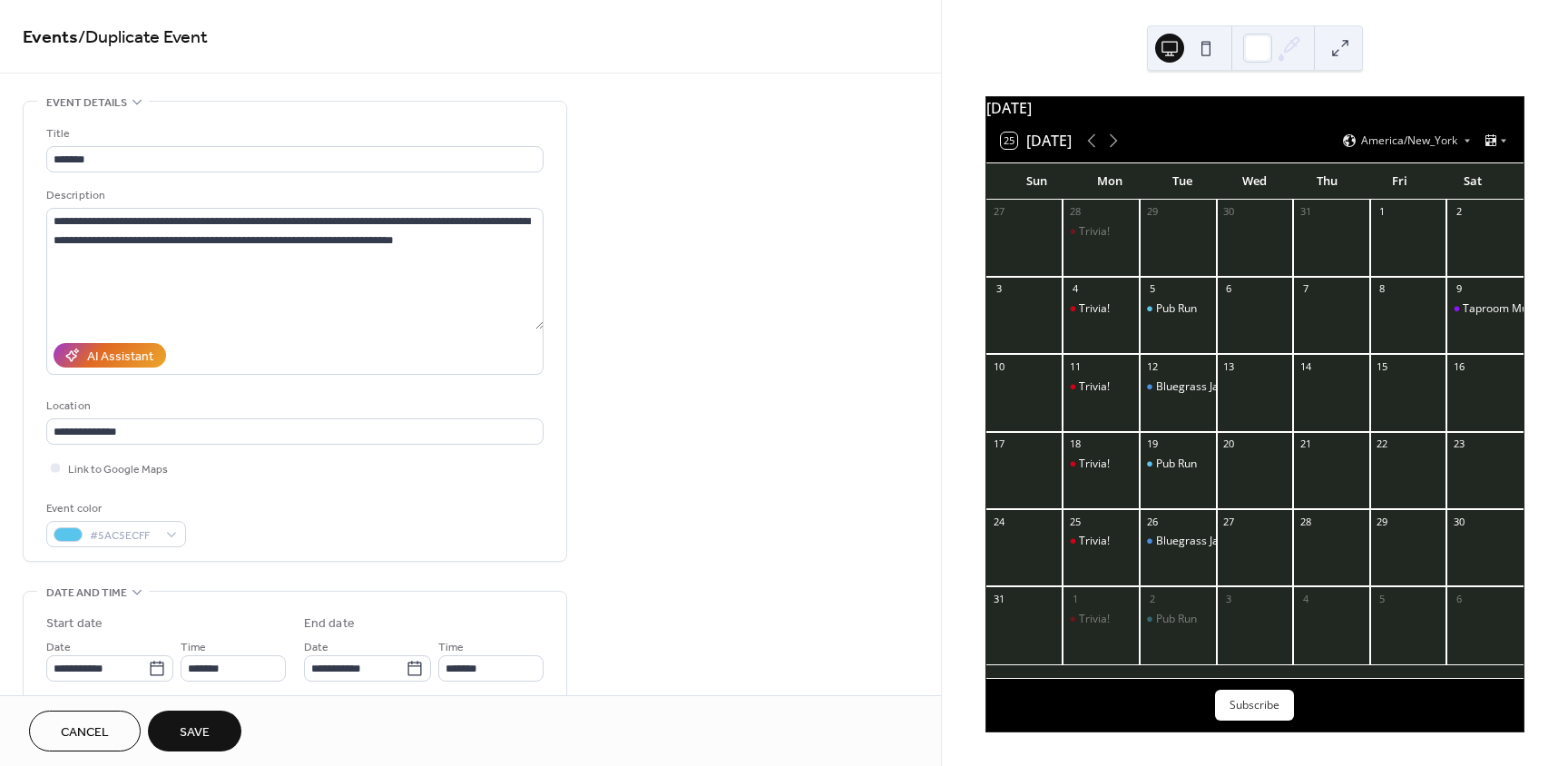 click on "Save" at bounding box center [194, 731] 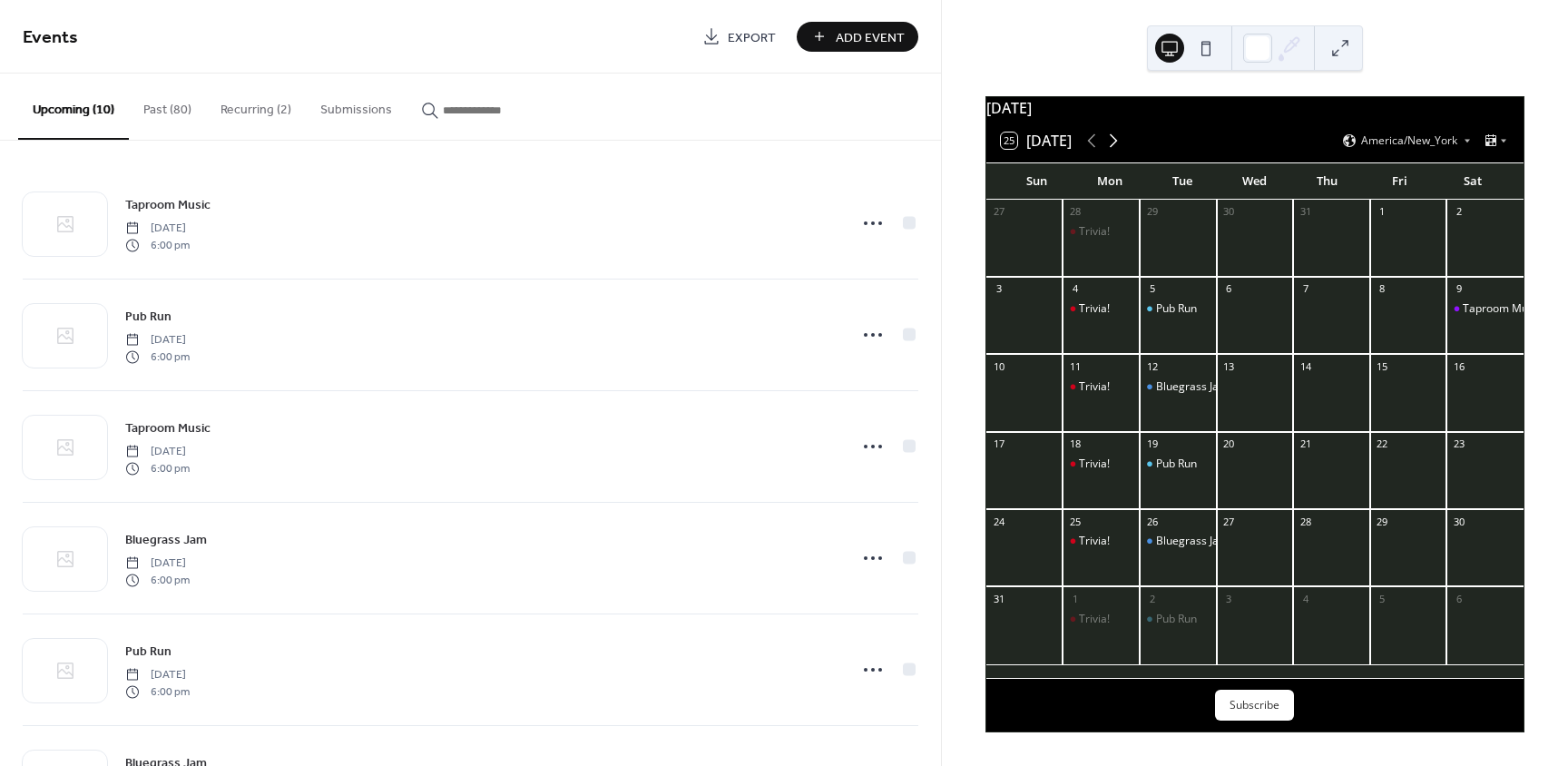 click 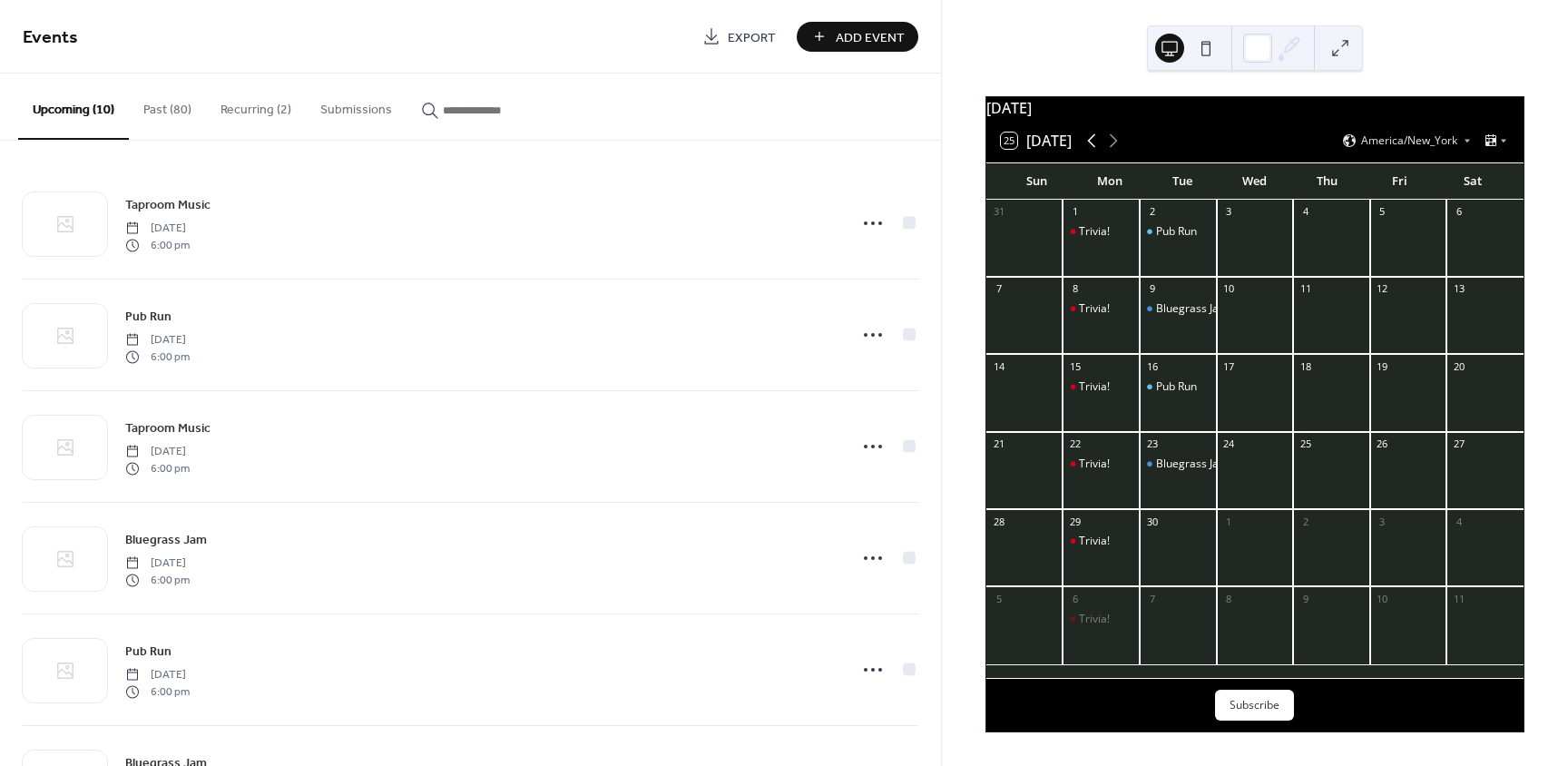 click 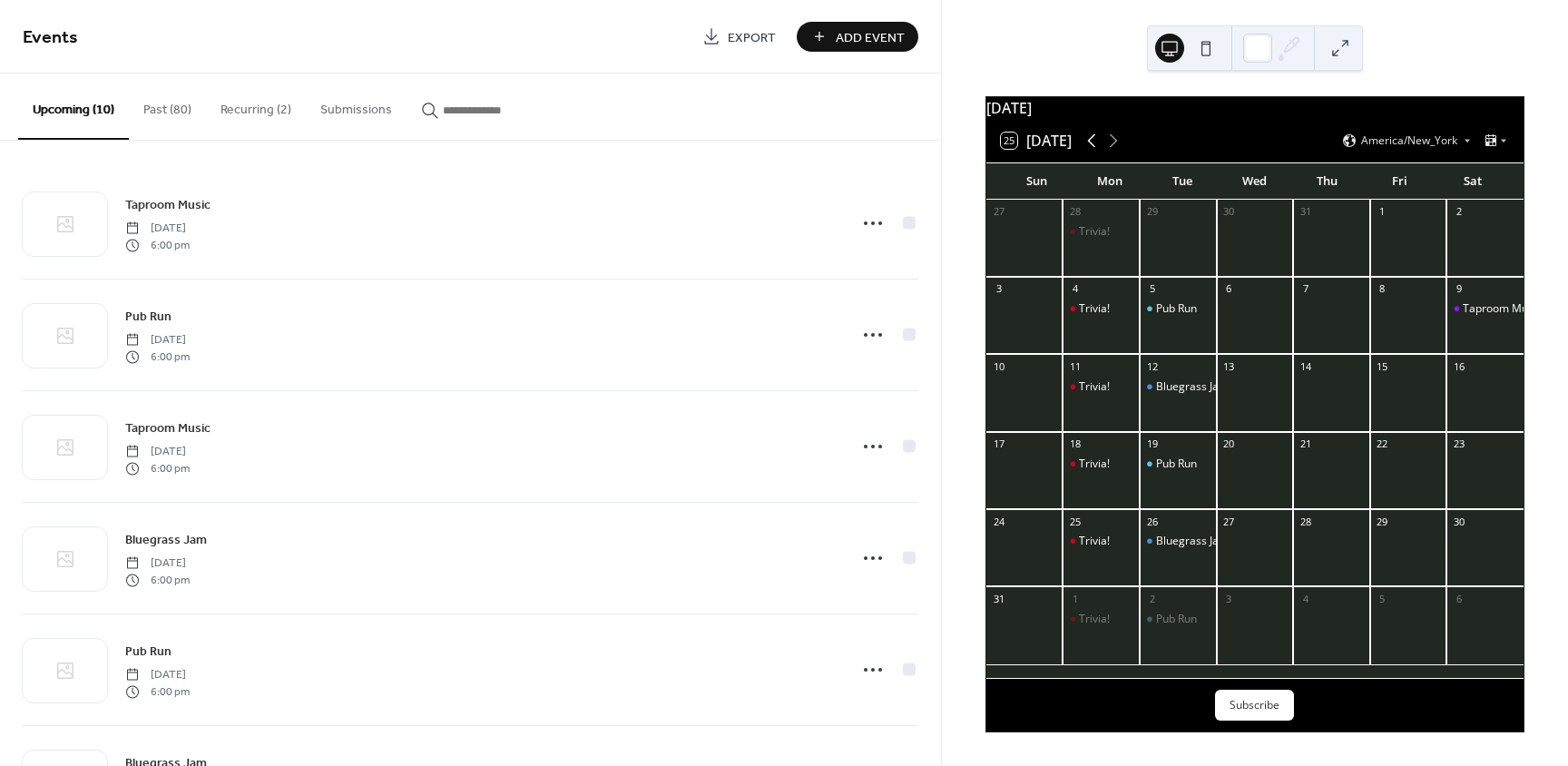 click 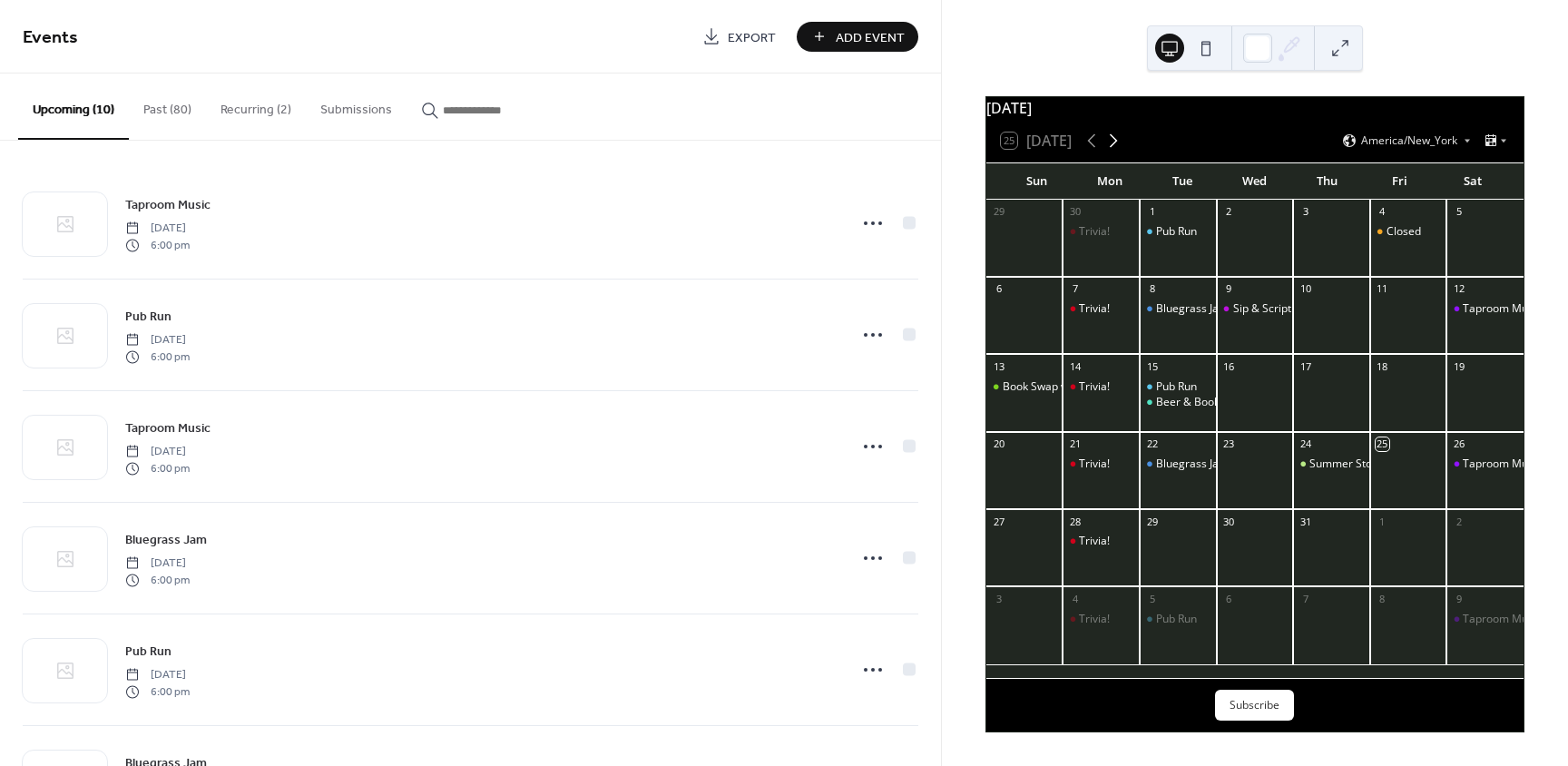 click 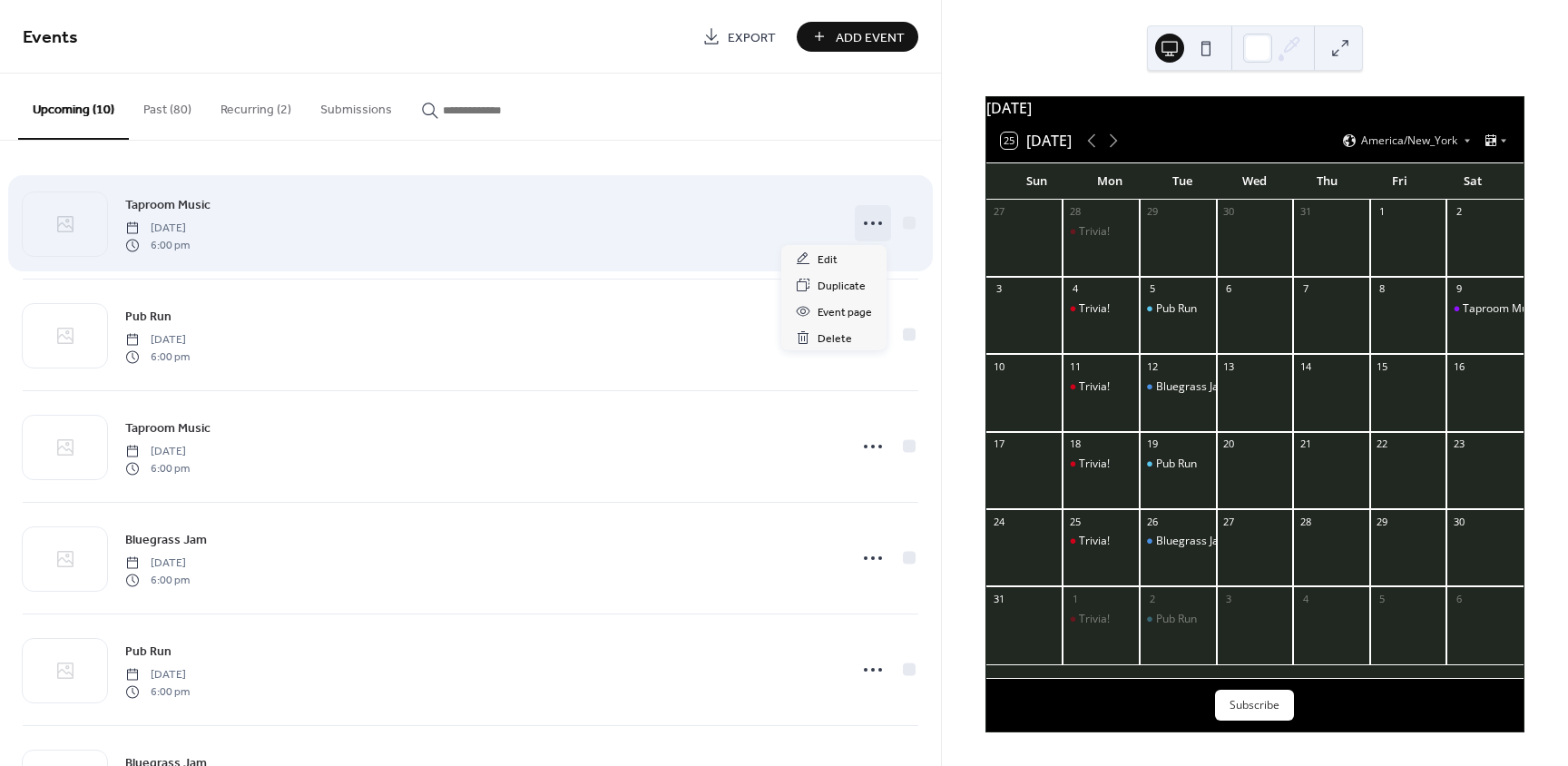 click 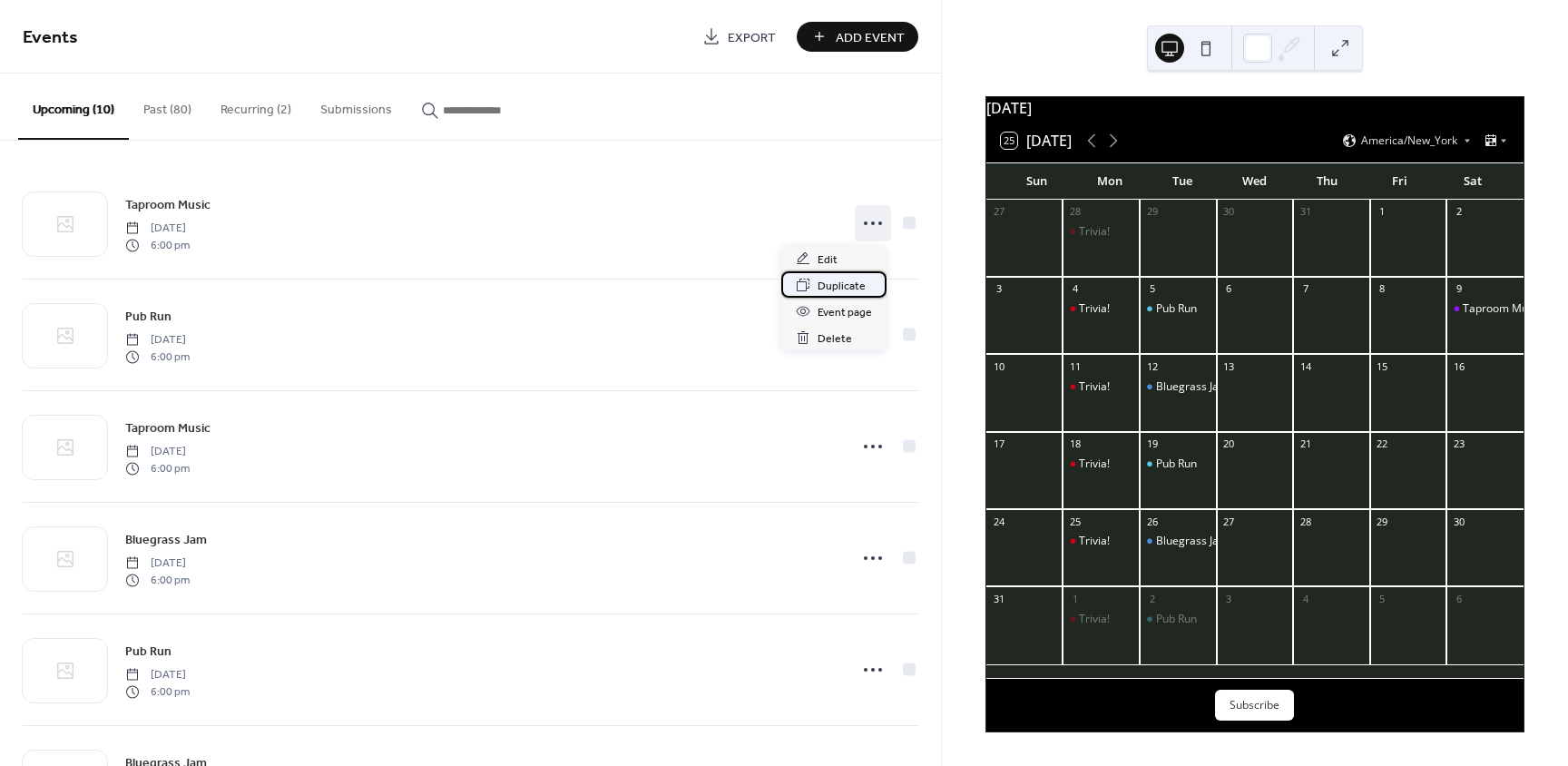 click on "Duplicate" at bounding box center (841, 286) 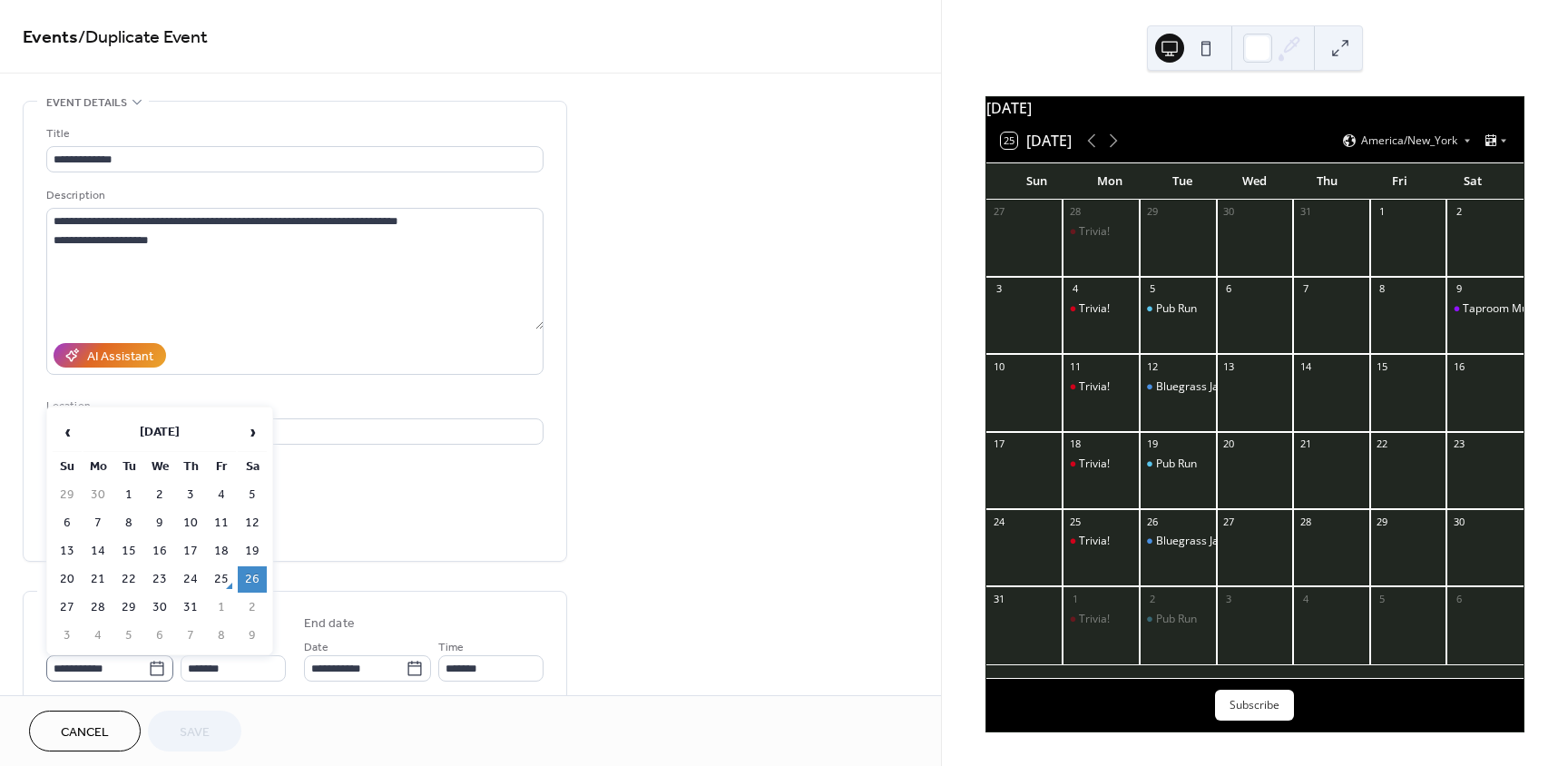 click 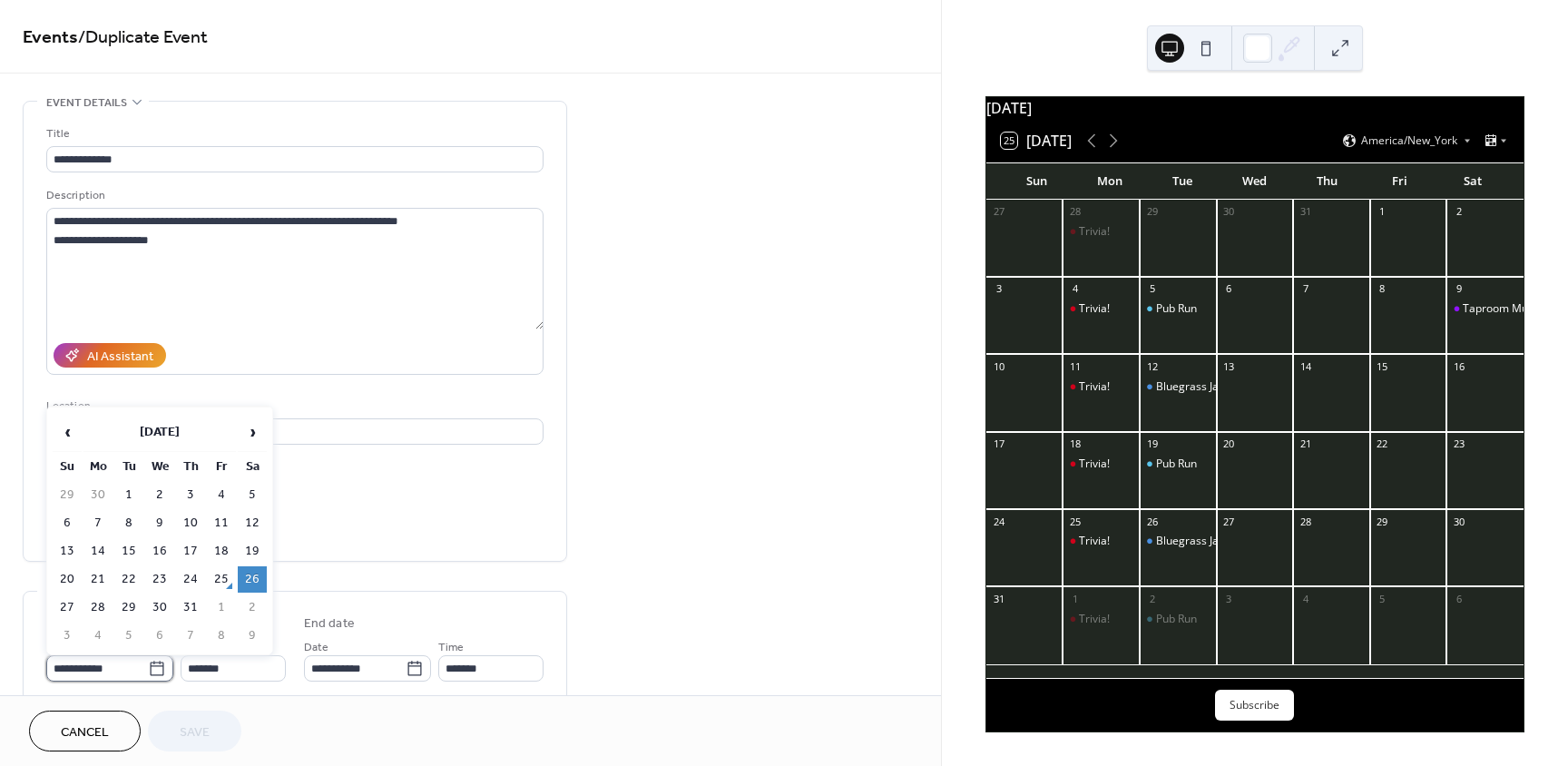 click on "**********" at bounding box center [97, 668] 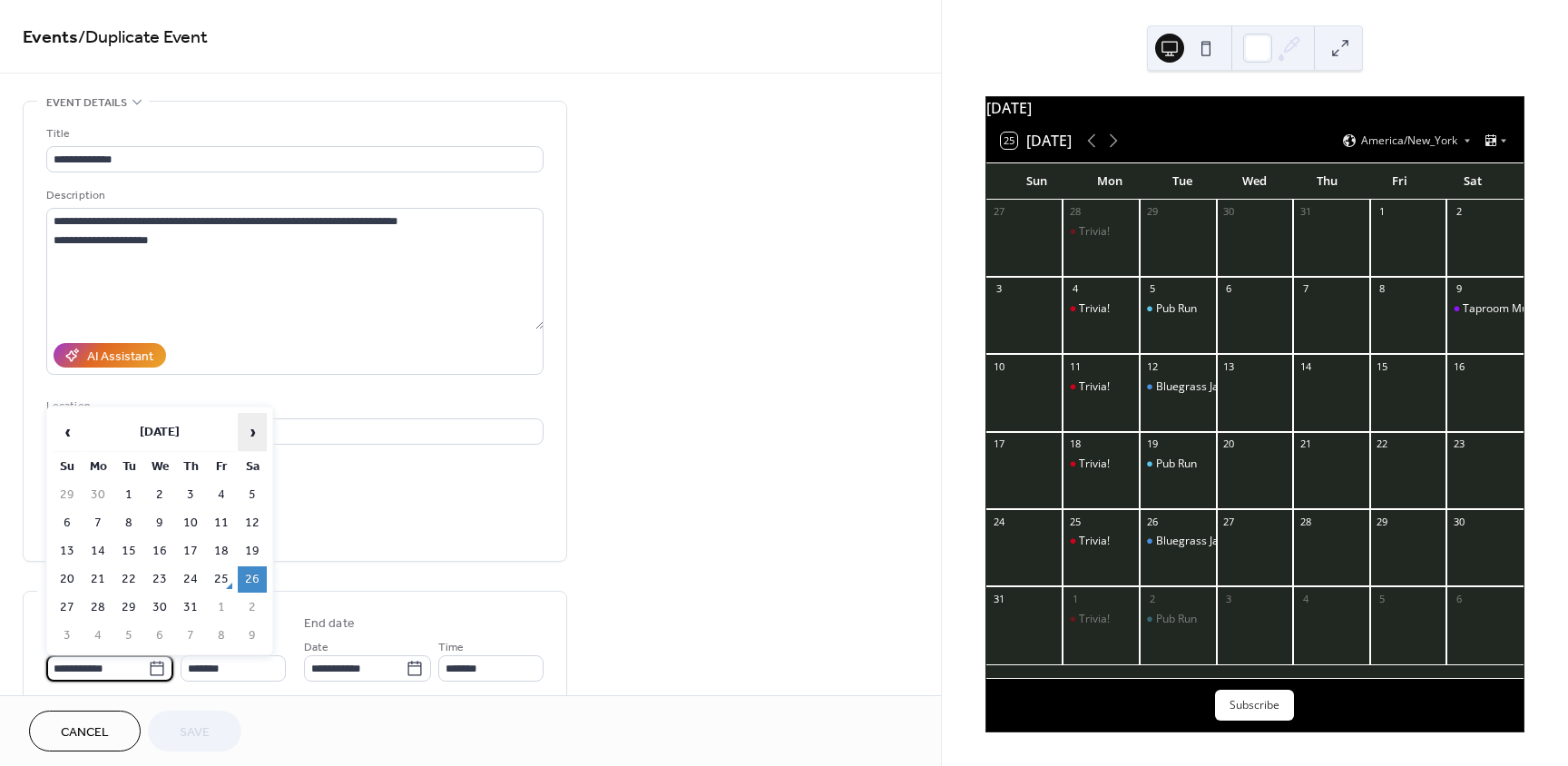 click on "›" at bounding box center [252, 432] 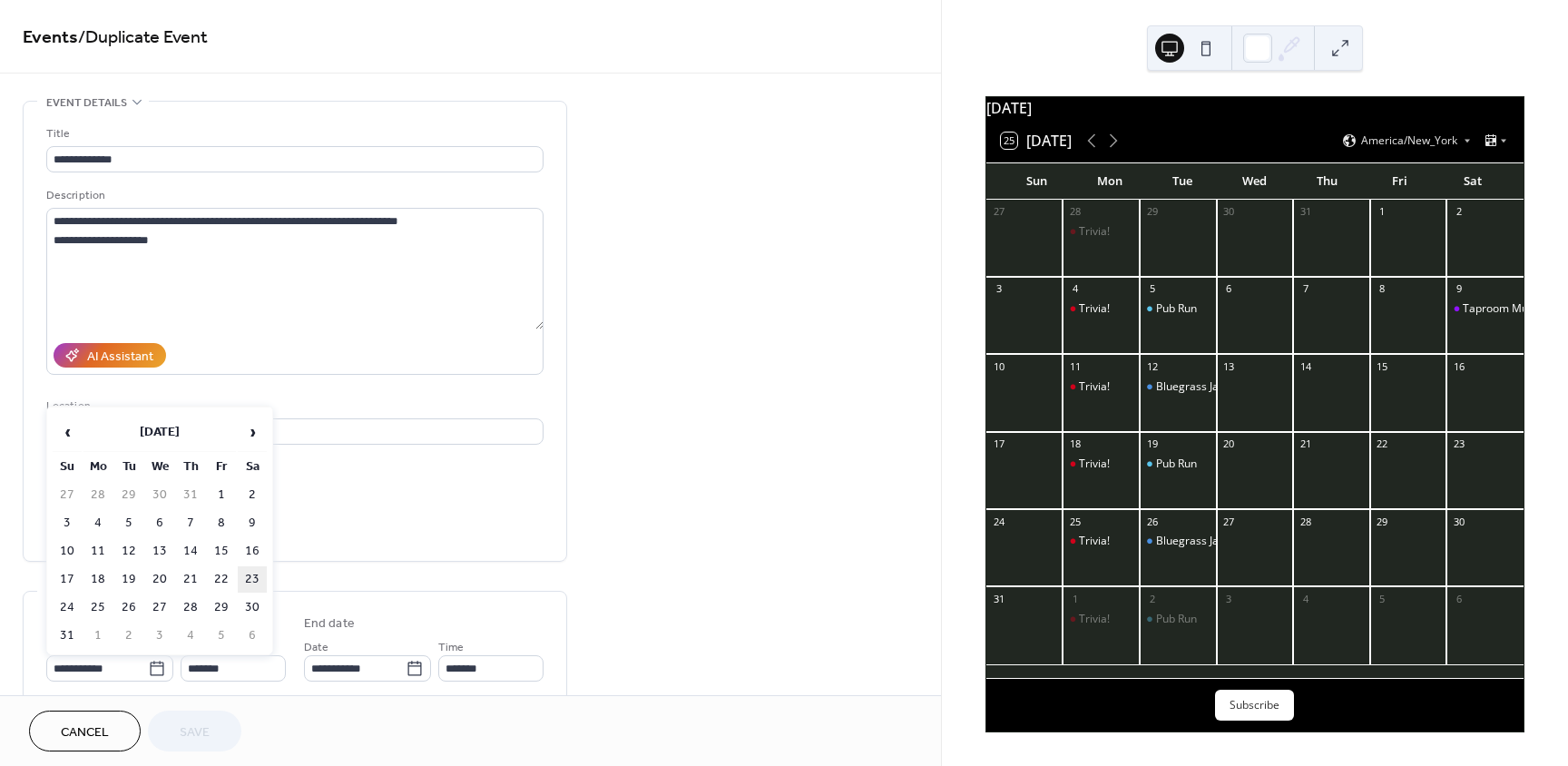 click on "23" at bounding box center (252, 579) 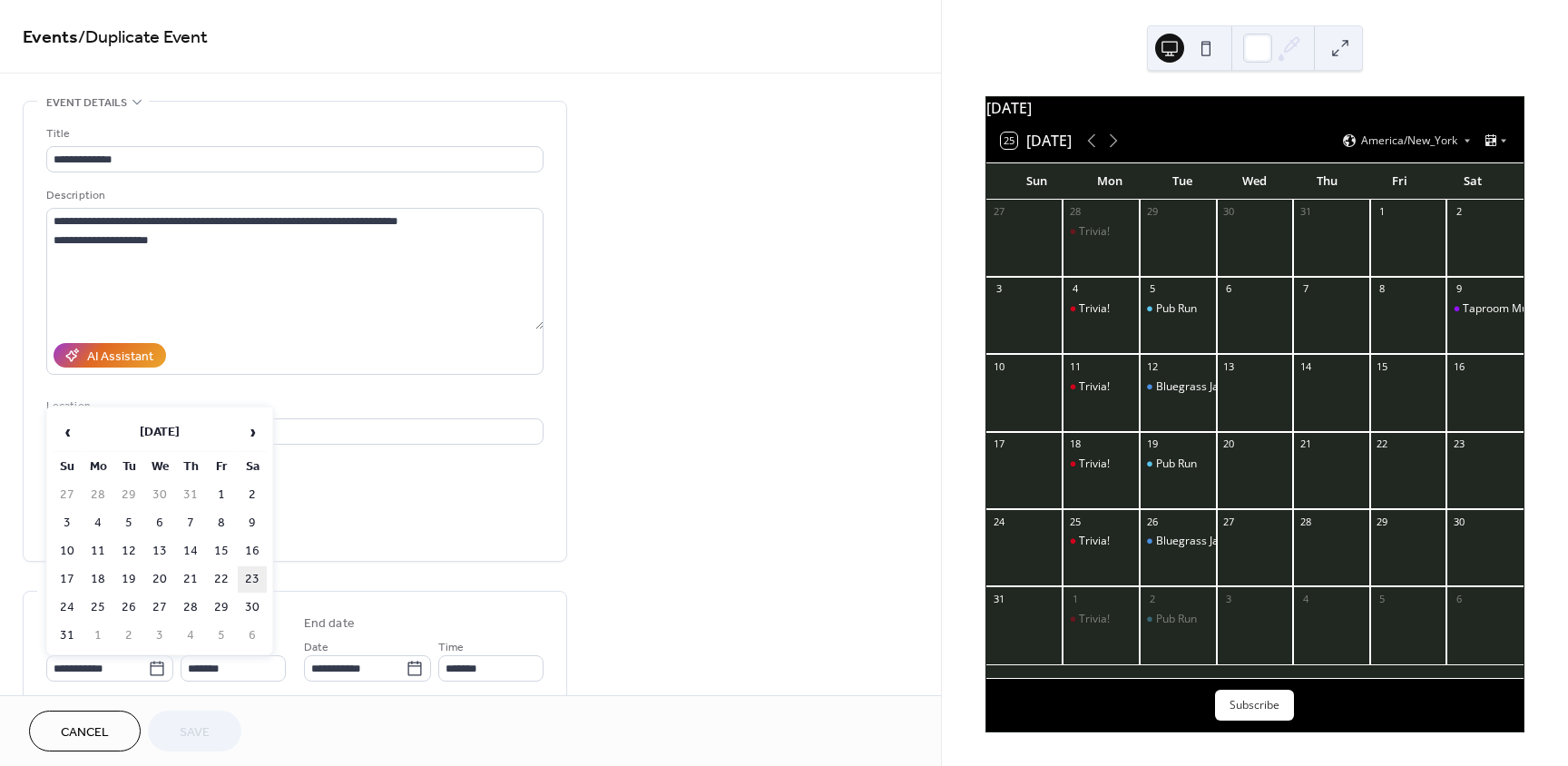 type on "**********" 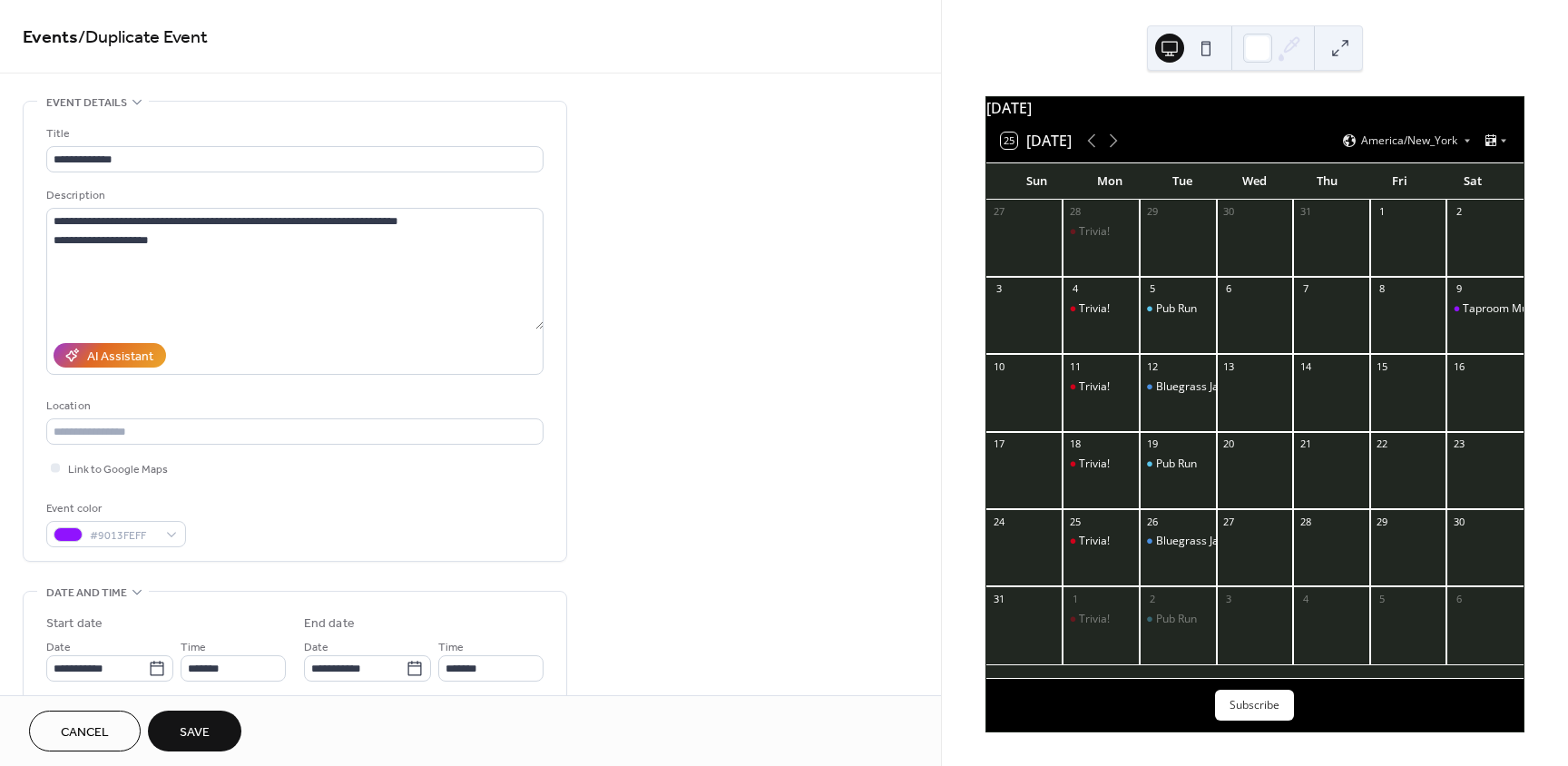 scroll, scrollTop: 60, scrollLeft: 0, axis: vertical 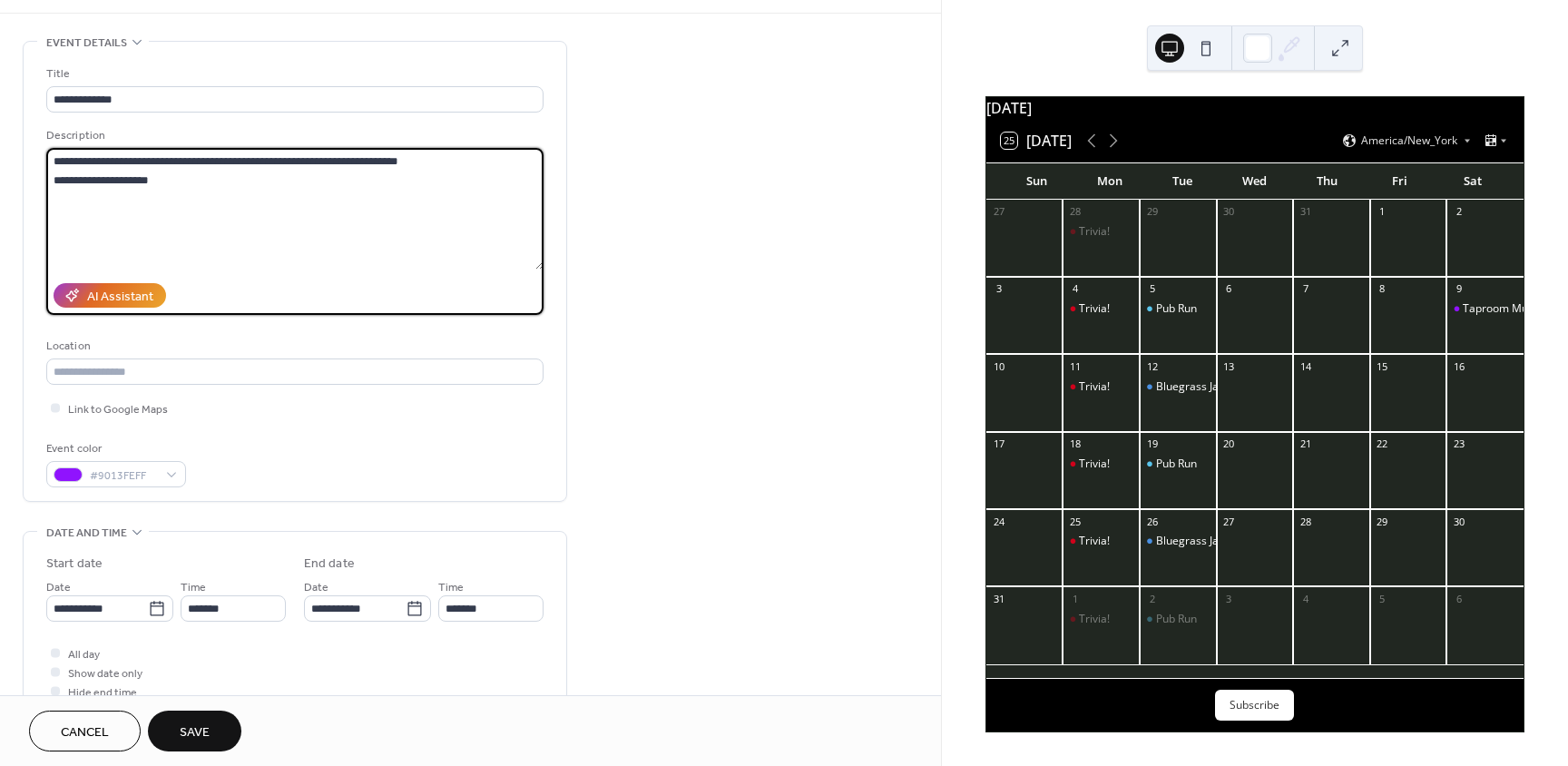 click on "**********" at bounding box center [295, 209] 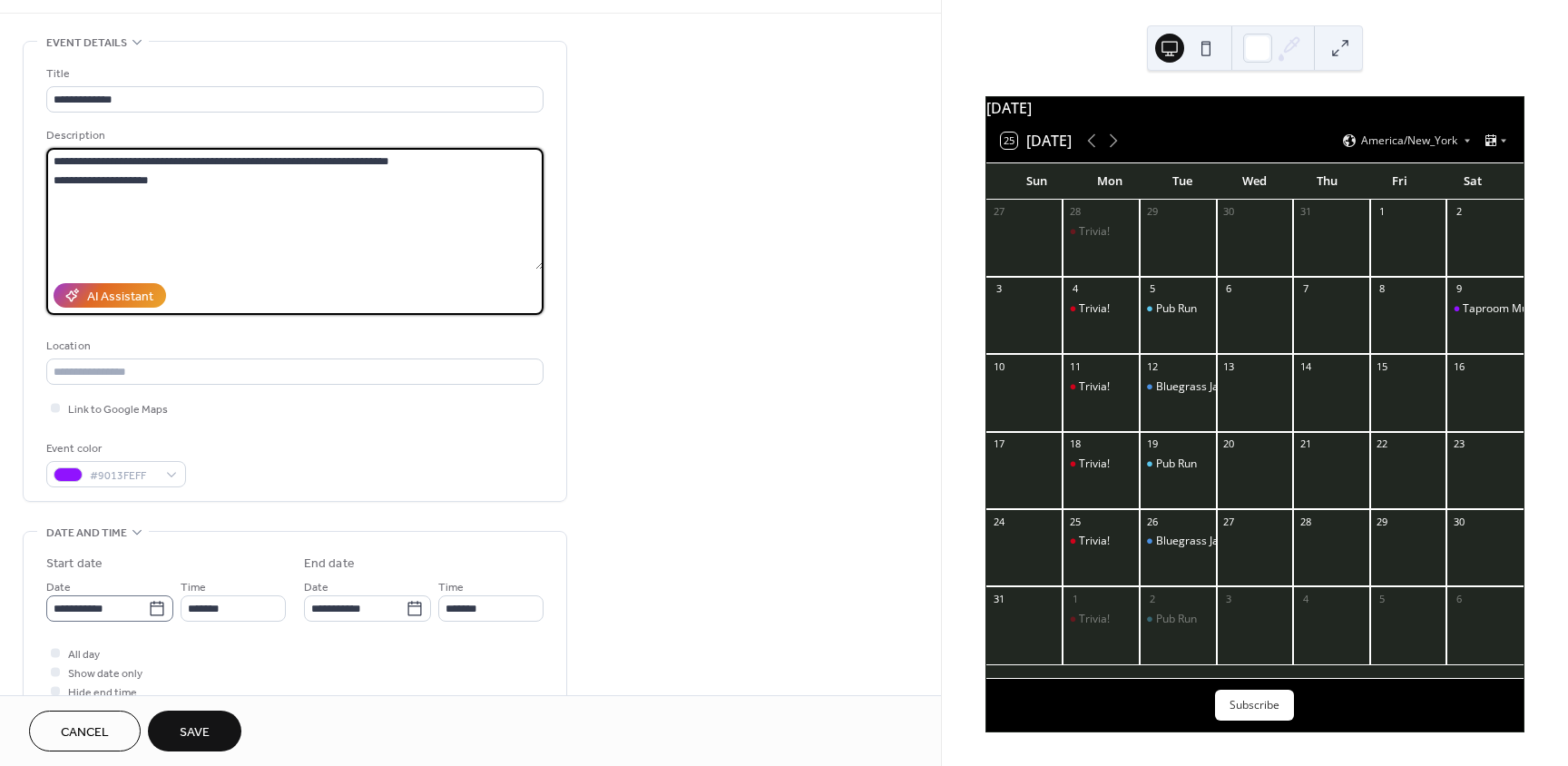 type on "**********" 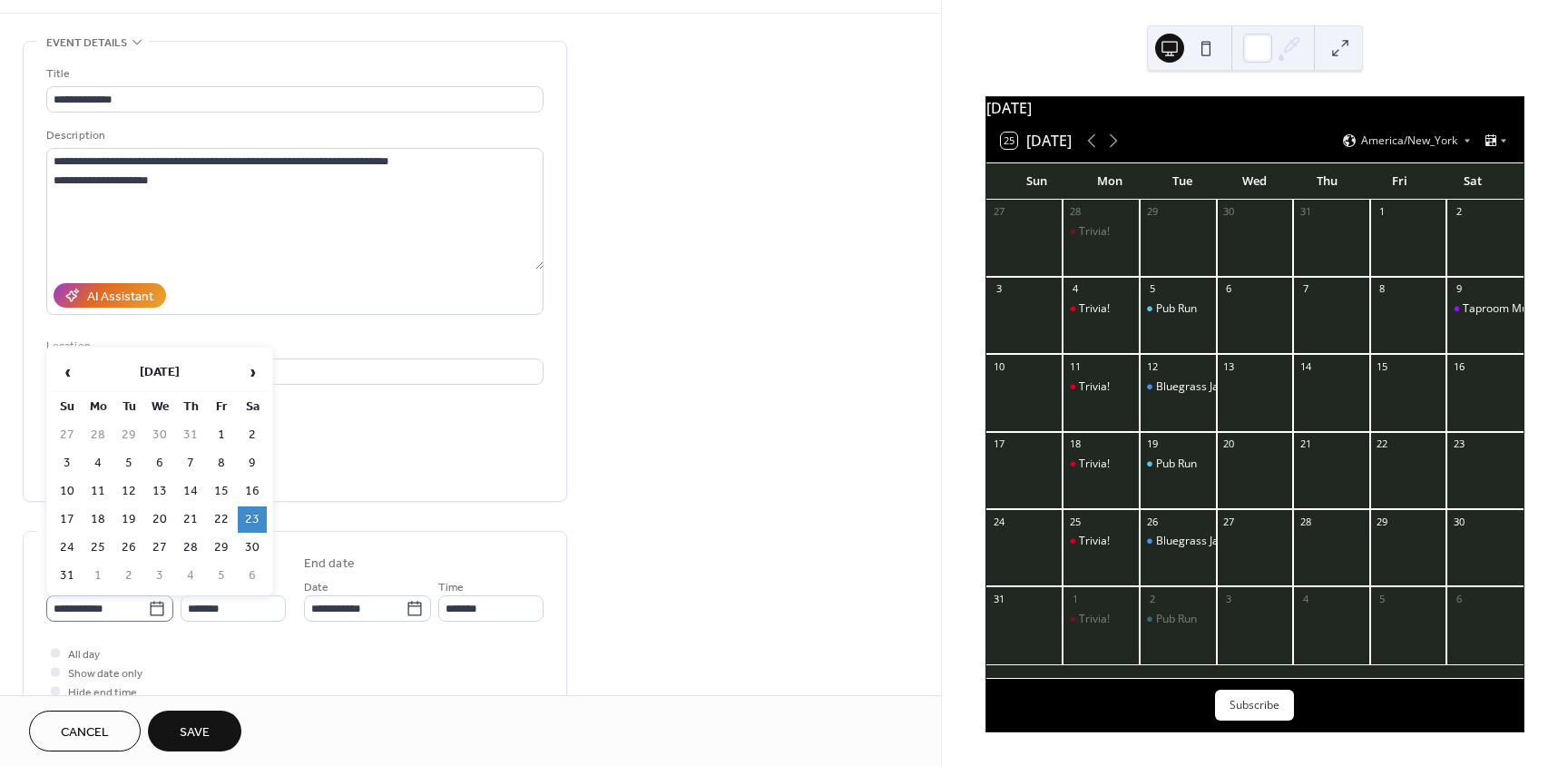 click 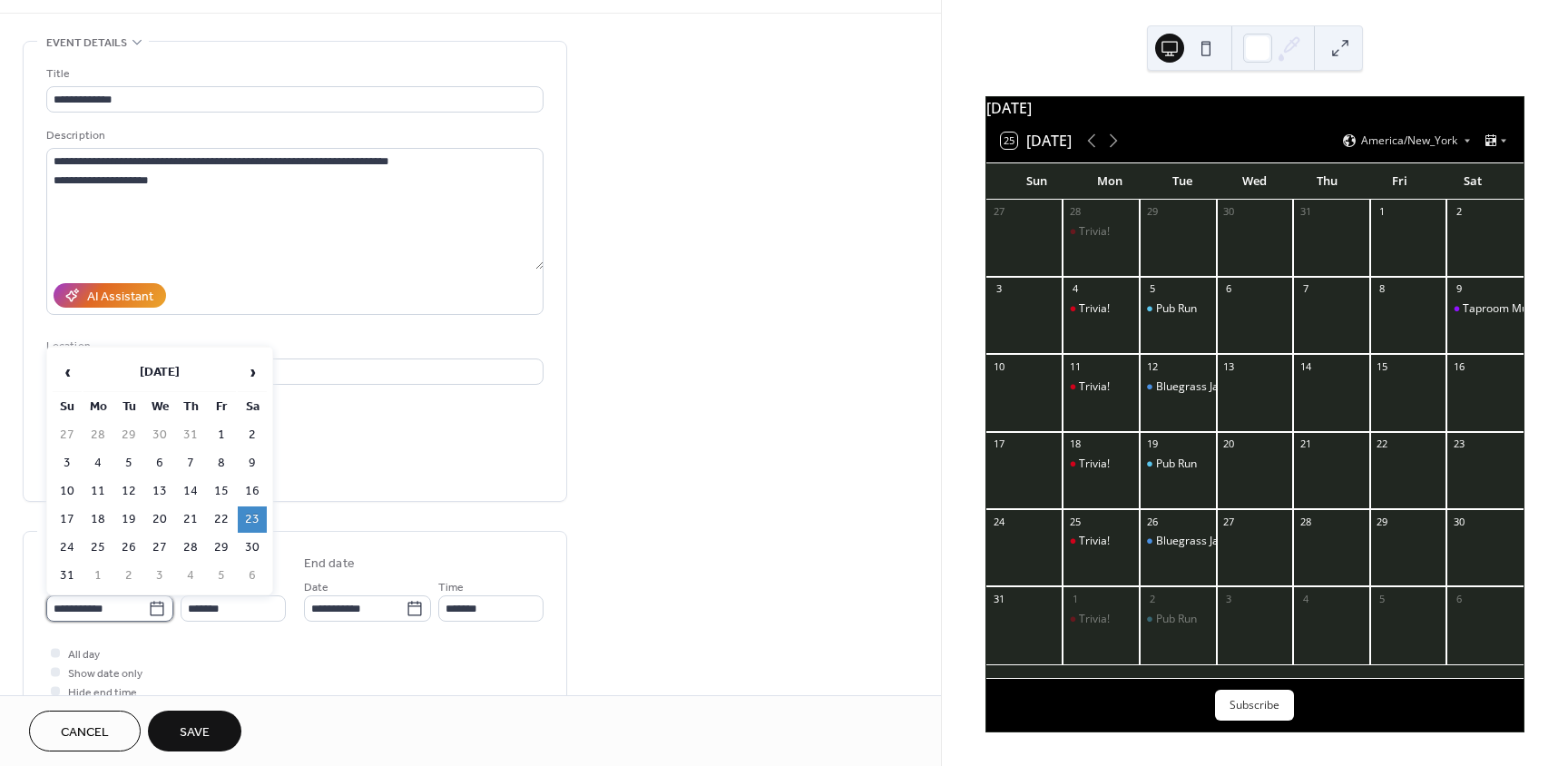 click on "**********" at bounding box center [97, 608] 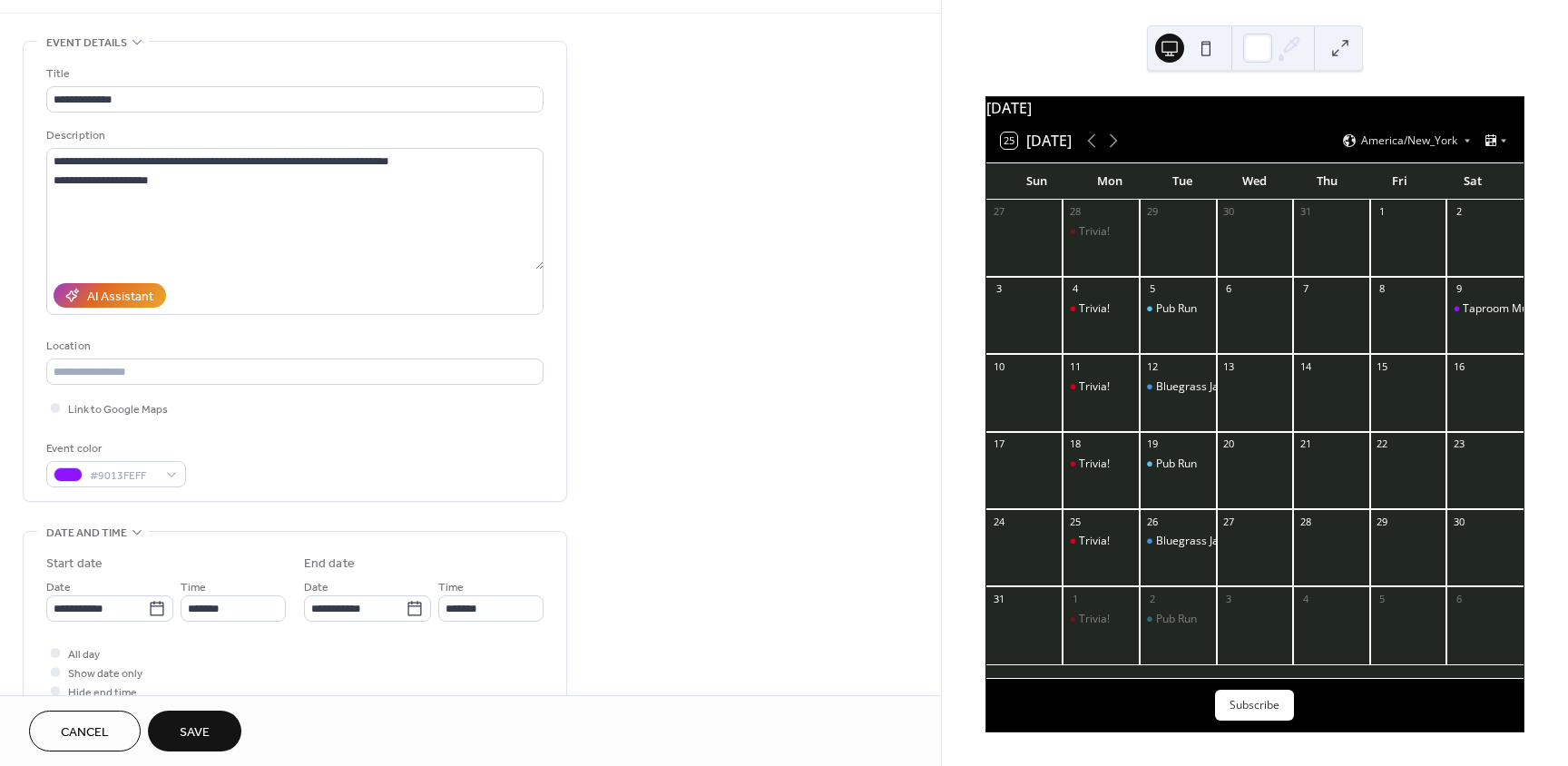 click on "All day Show date only Hide end time" at bounding box center (295, 672) 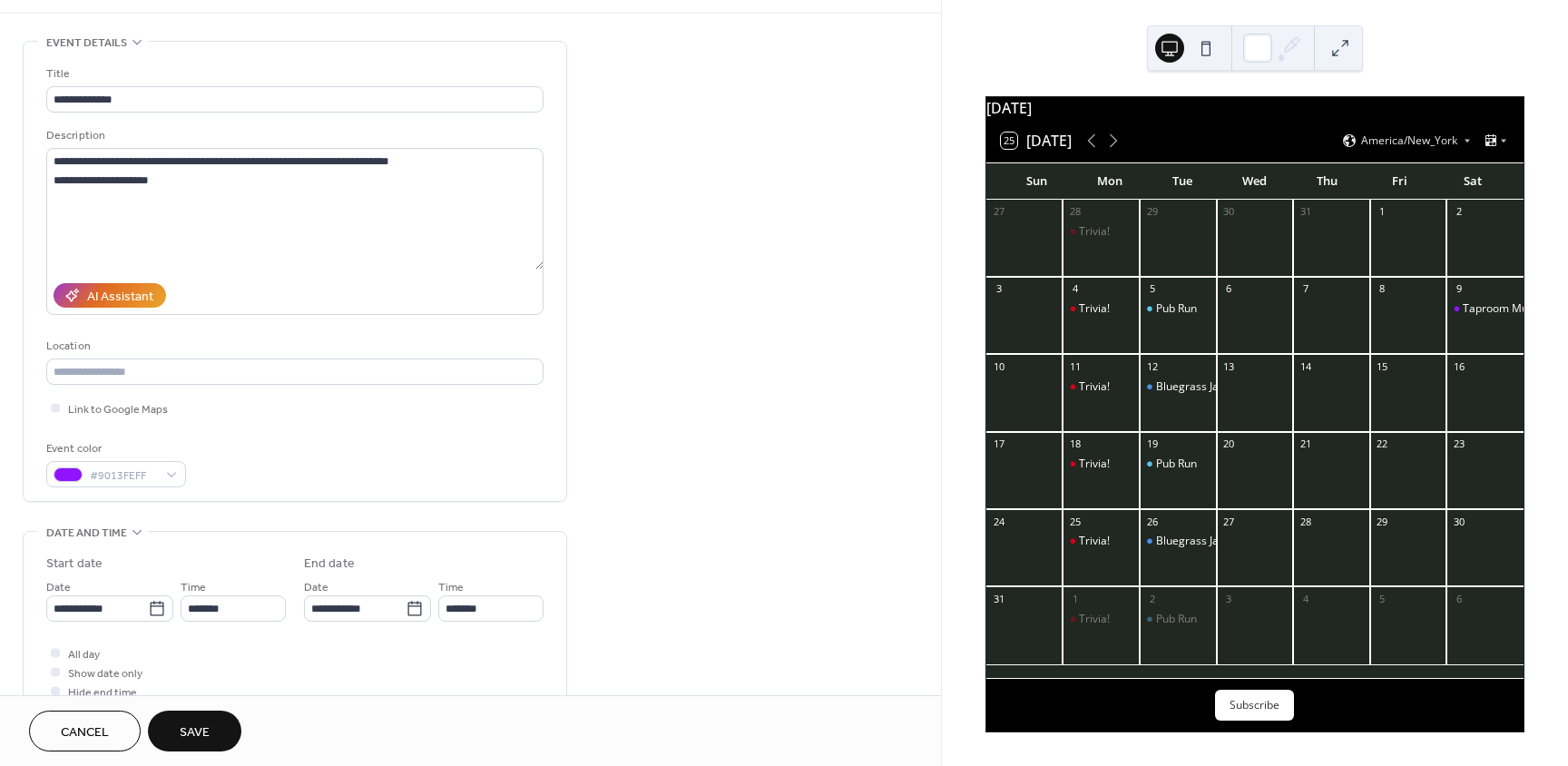 click on "Save" at bounding box center [194, 732] 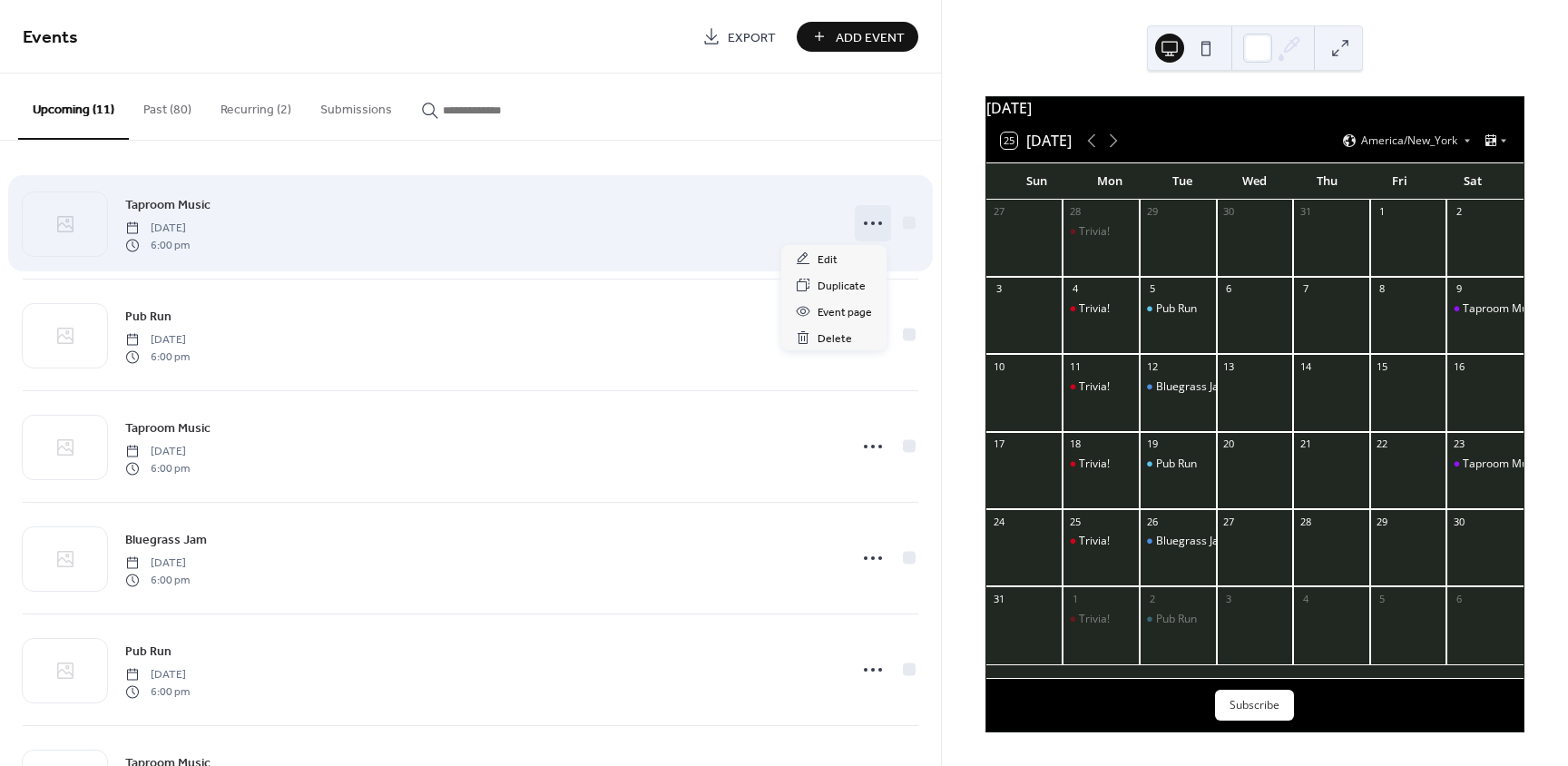 click 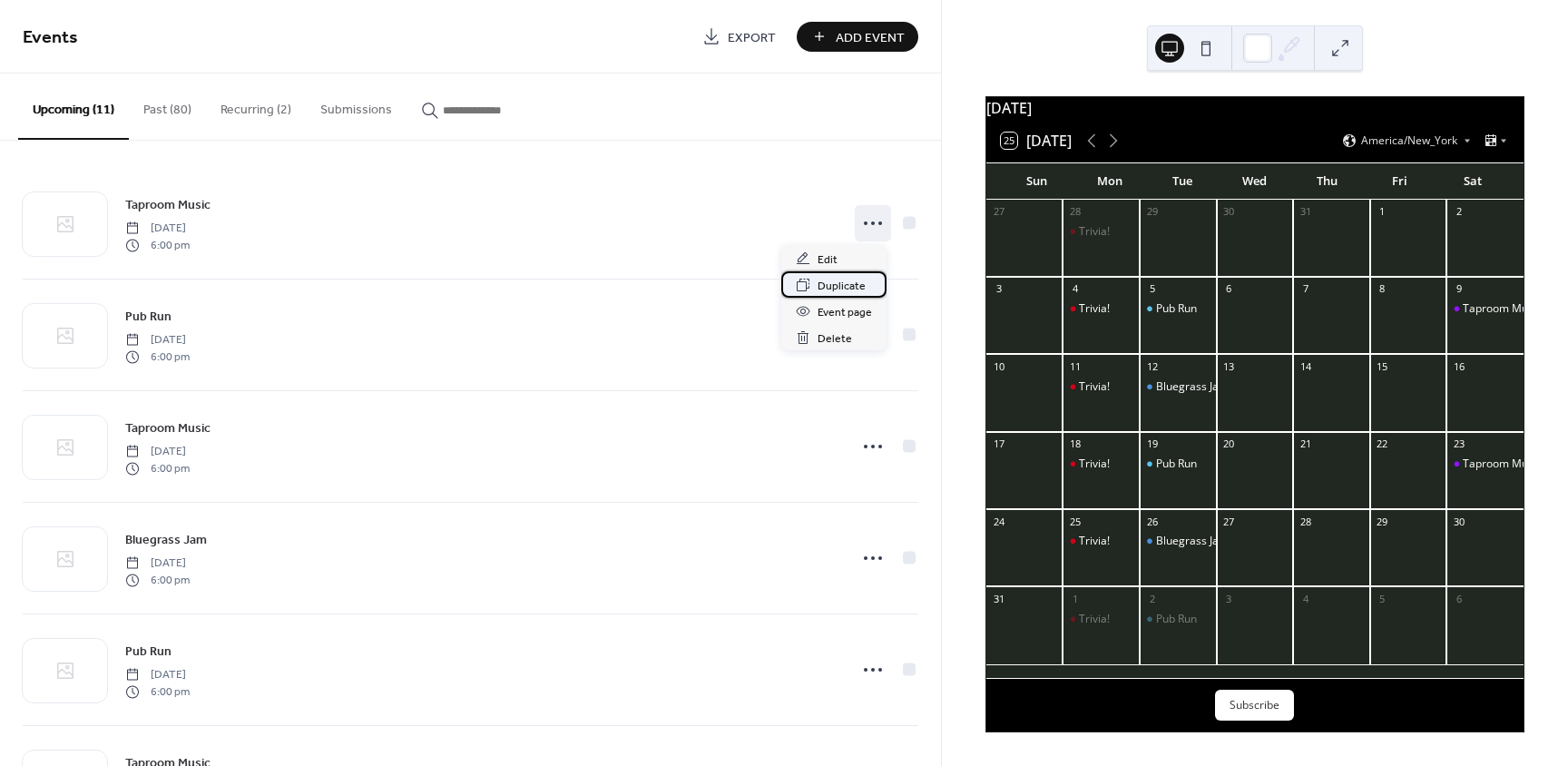 click on "Duplicate" at bounding box center (841, 286) 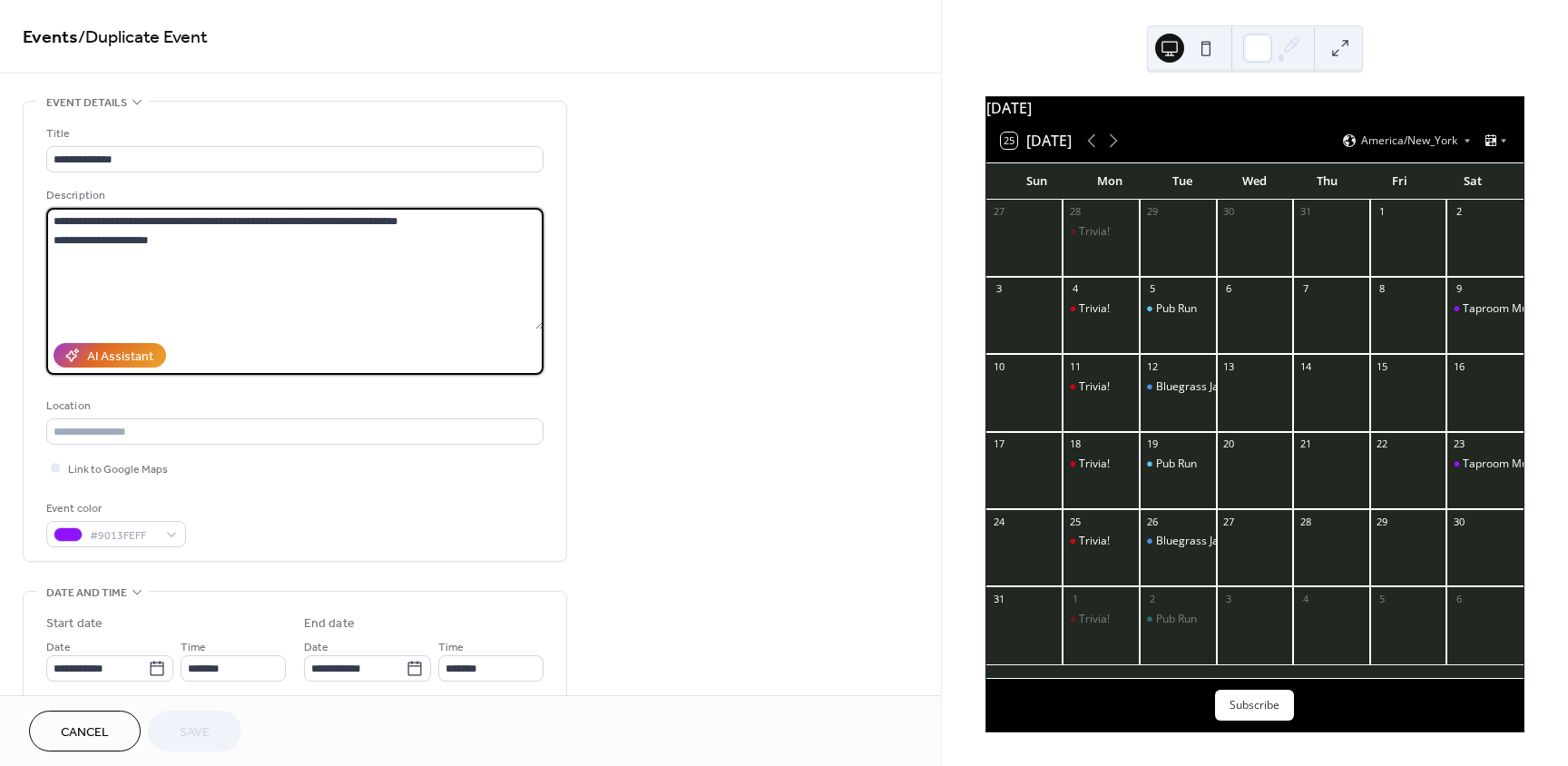 click on "**********" at bounding box center [295, 269] 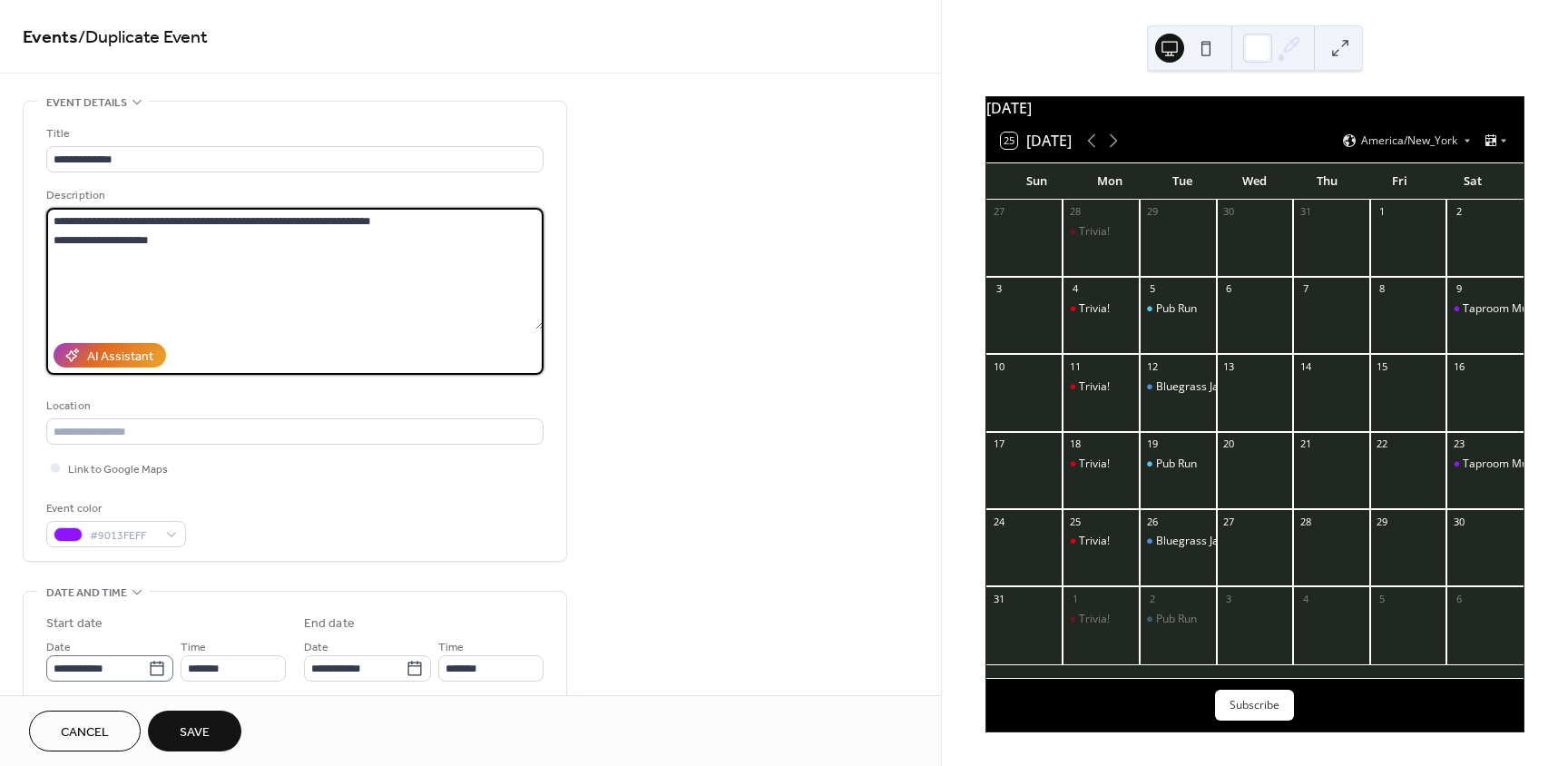type on "**********" 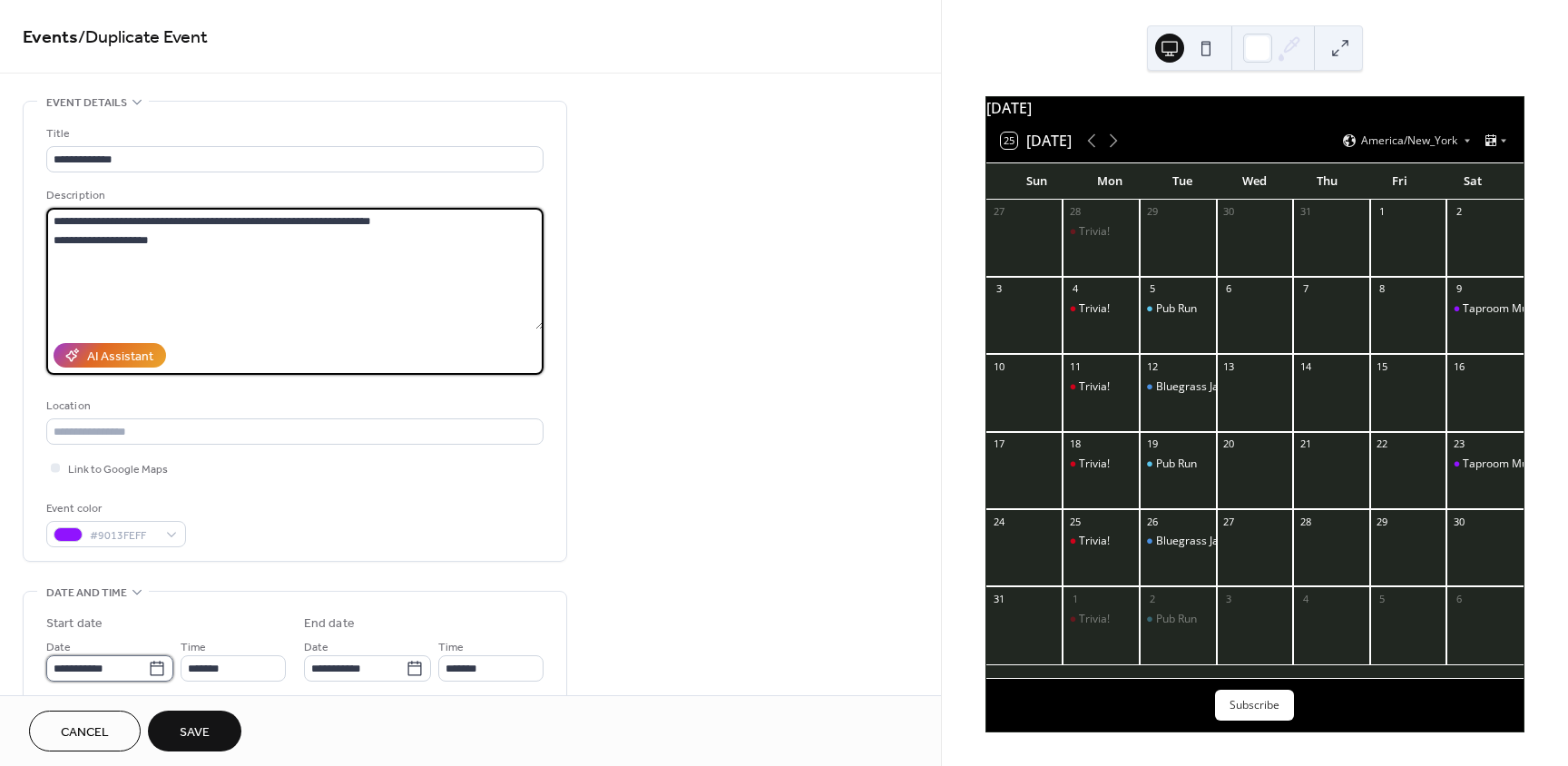 click on "**********" at bounding box center (97, 668) 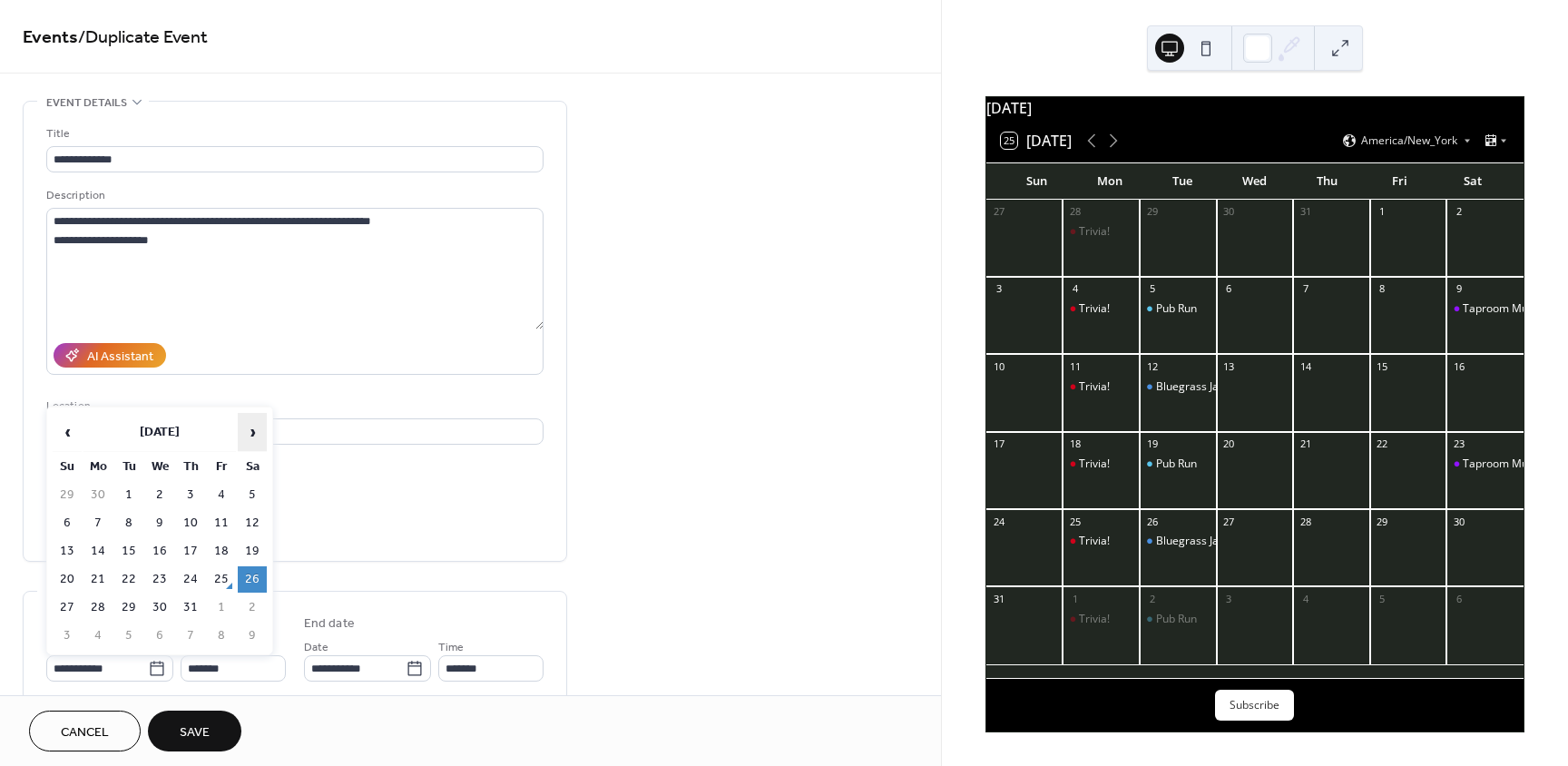 click on "›" at bounding box center (252, 432) 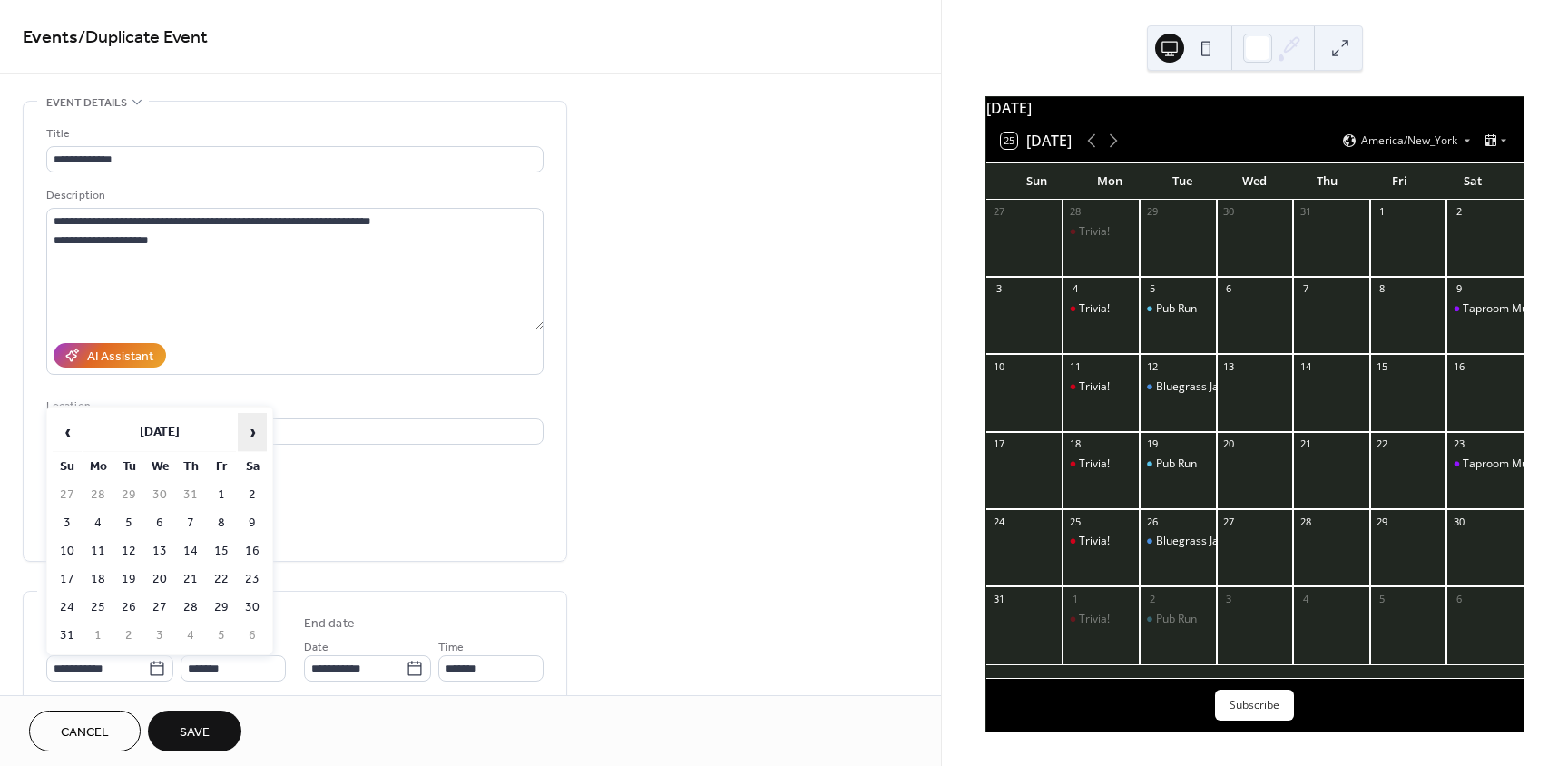 click on "›" at bounding box center (252, 432) 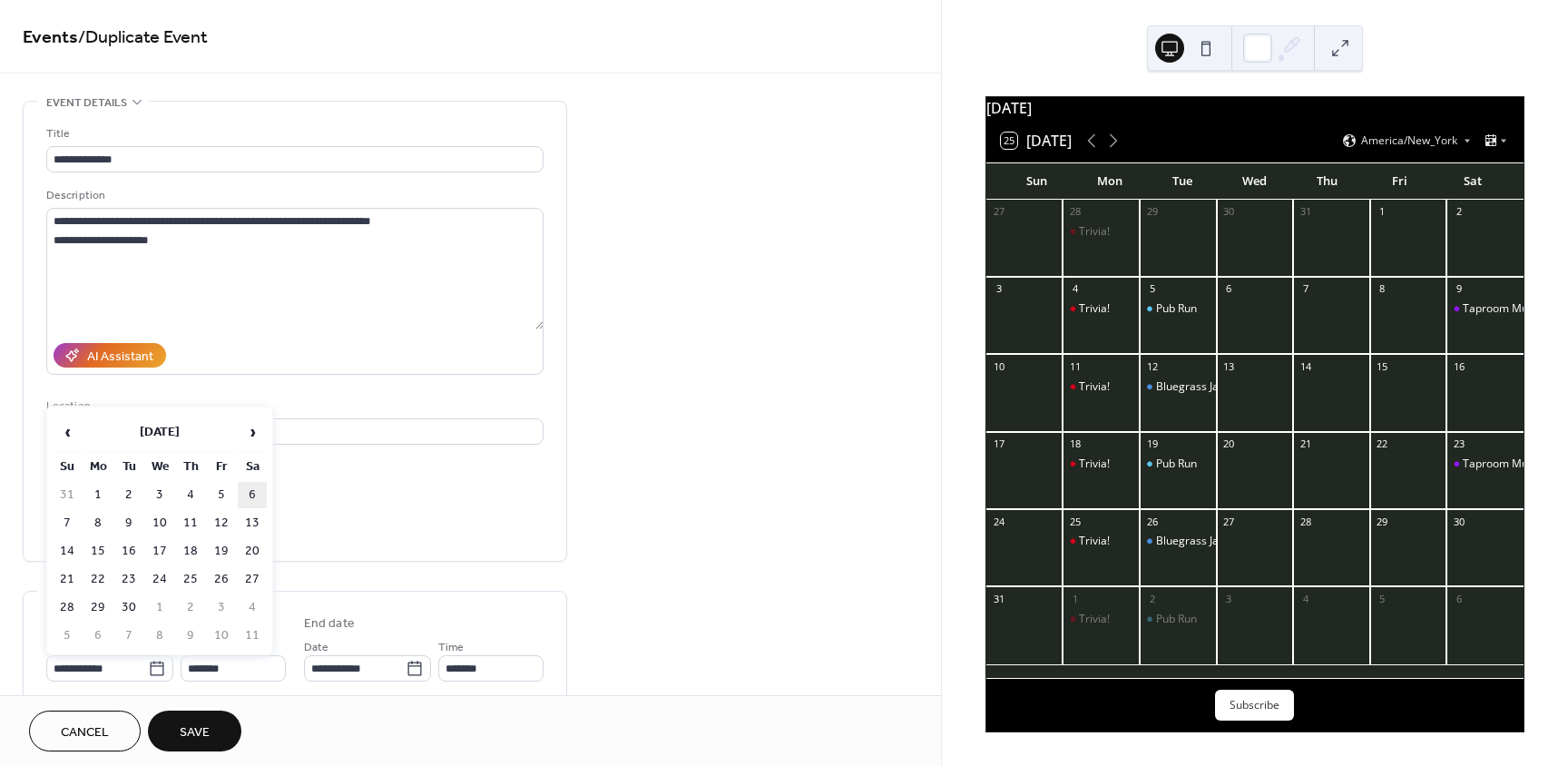 click on "6" at bounding box center [252, 495] 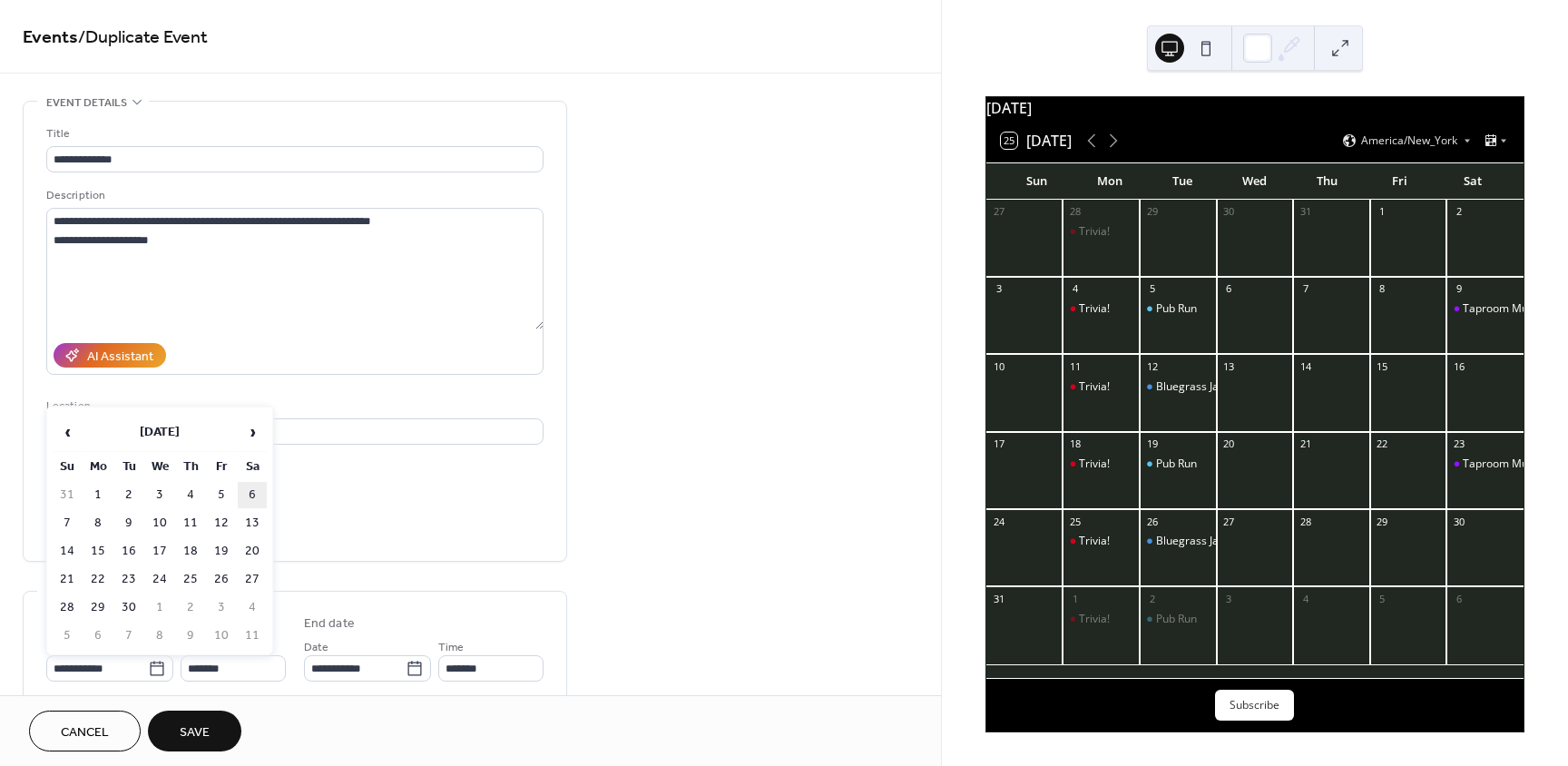 type on "**********" 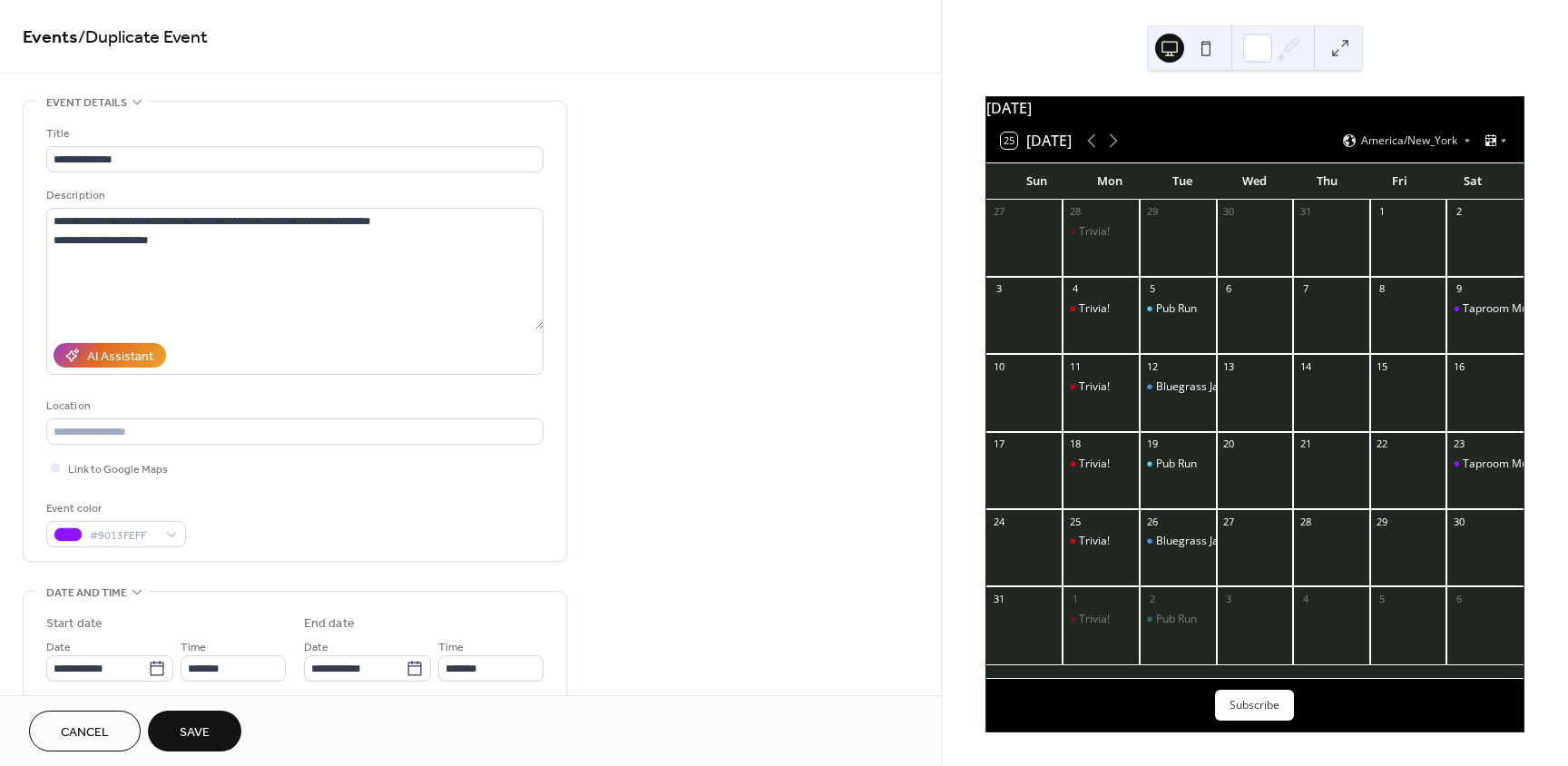 click on "Save" at bounding box center (194, 731) 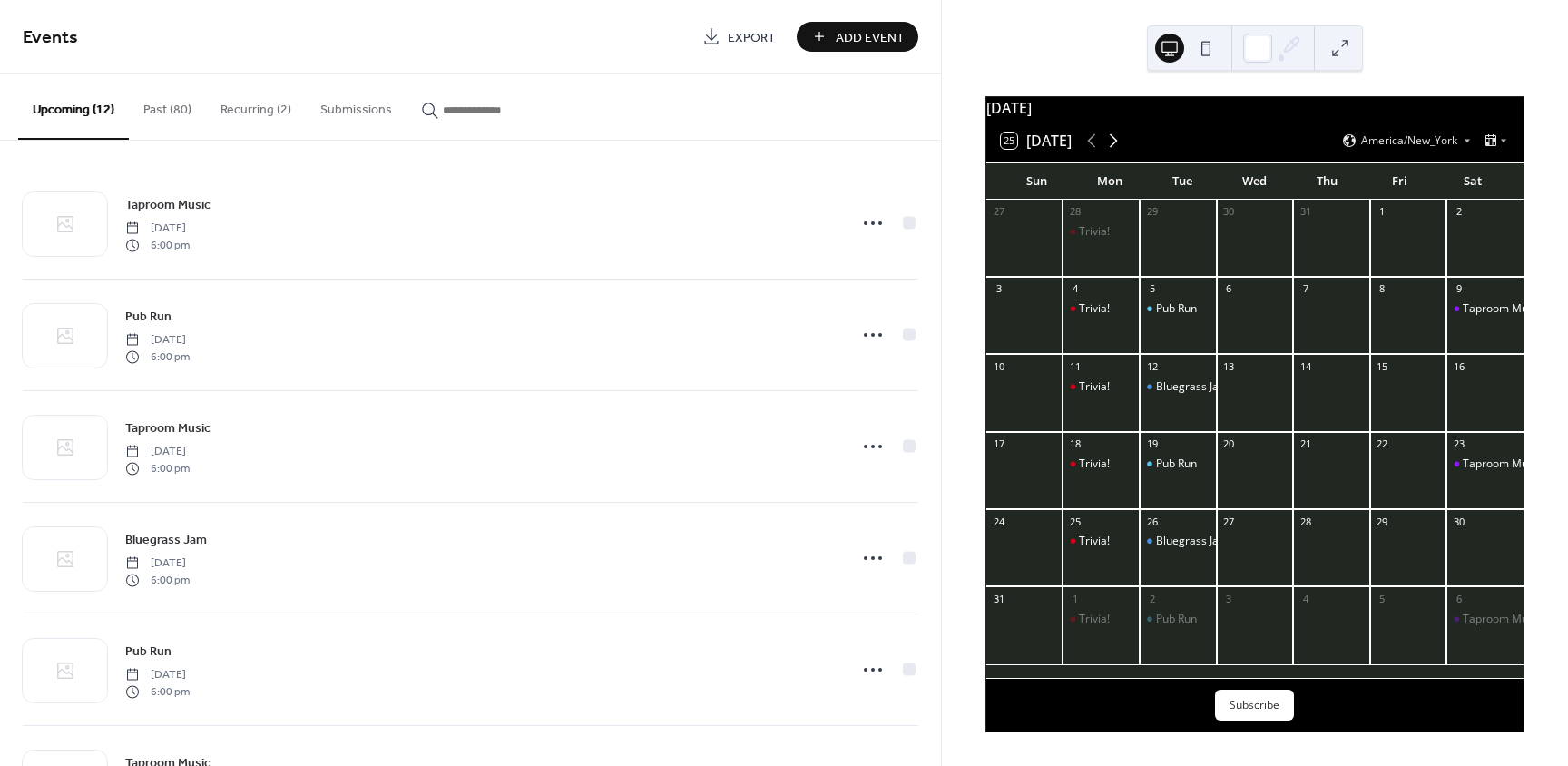 click 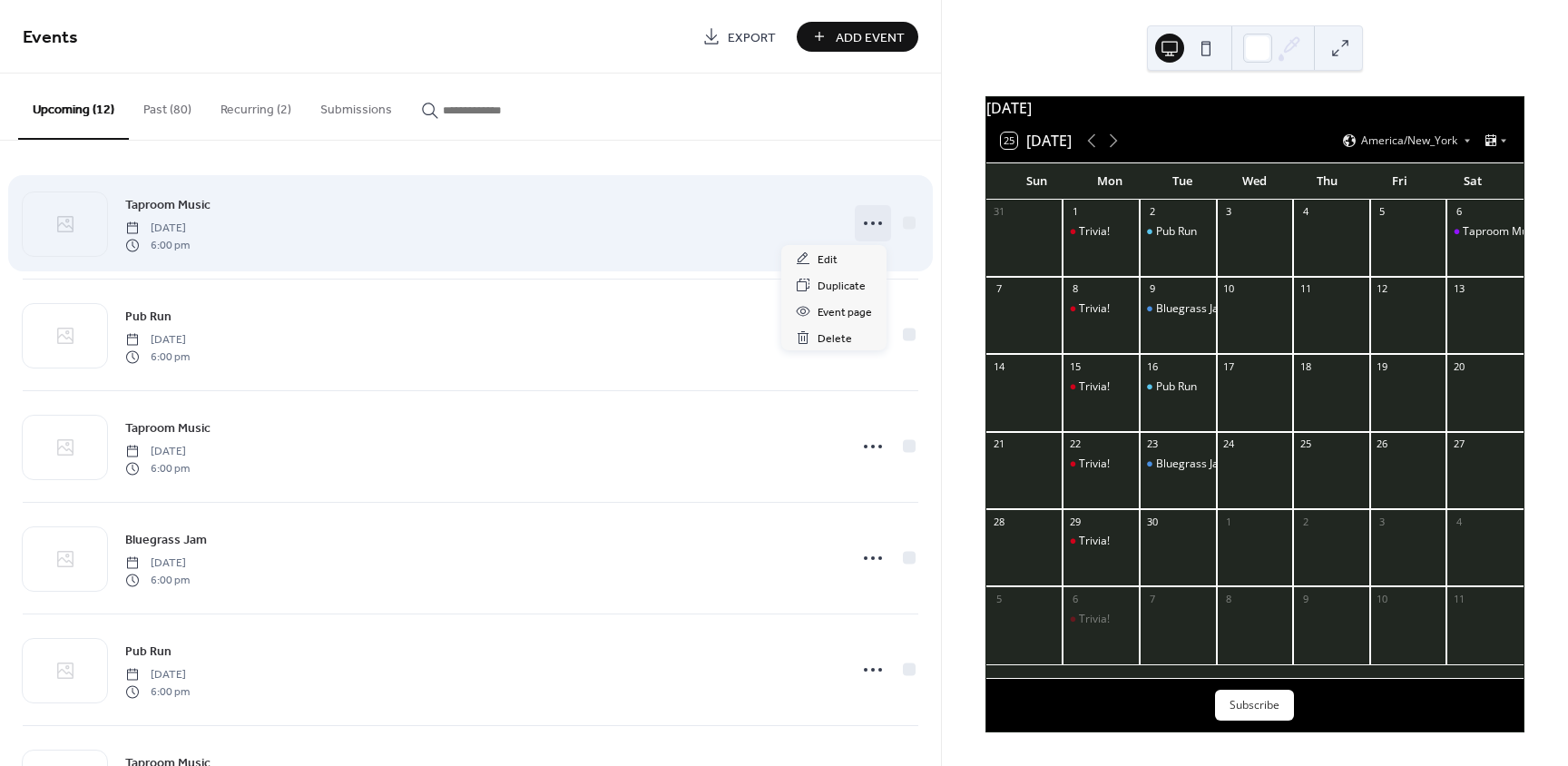 click 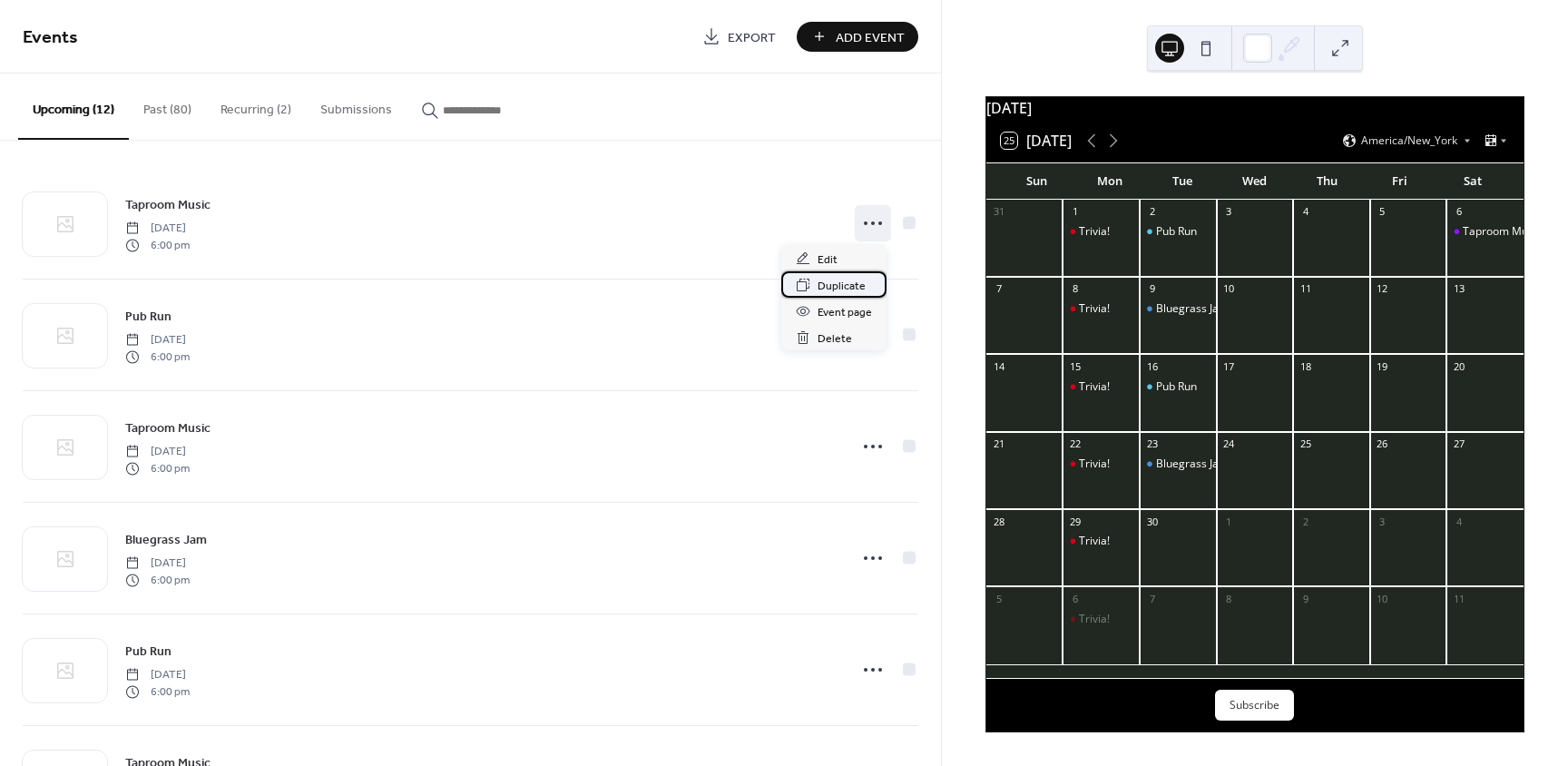 click on "Duplicate" at bounding box center [841, 286] 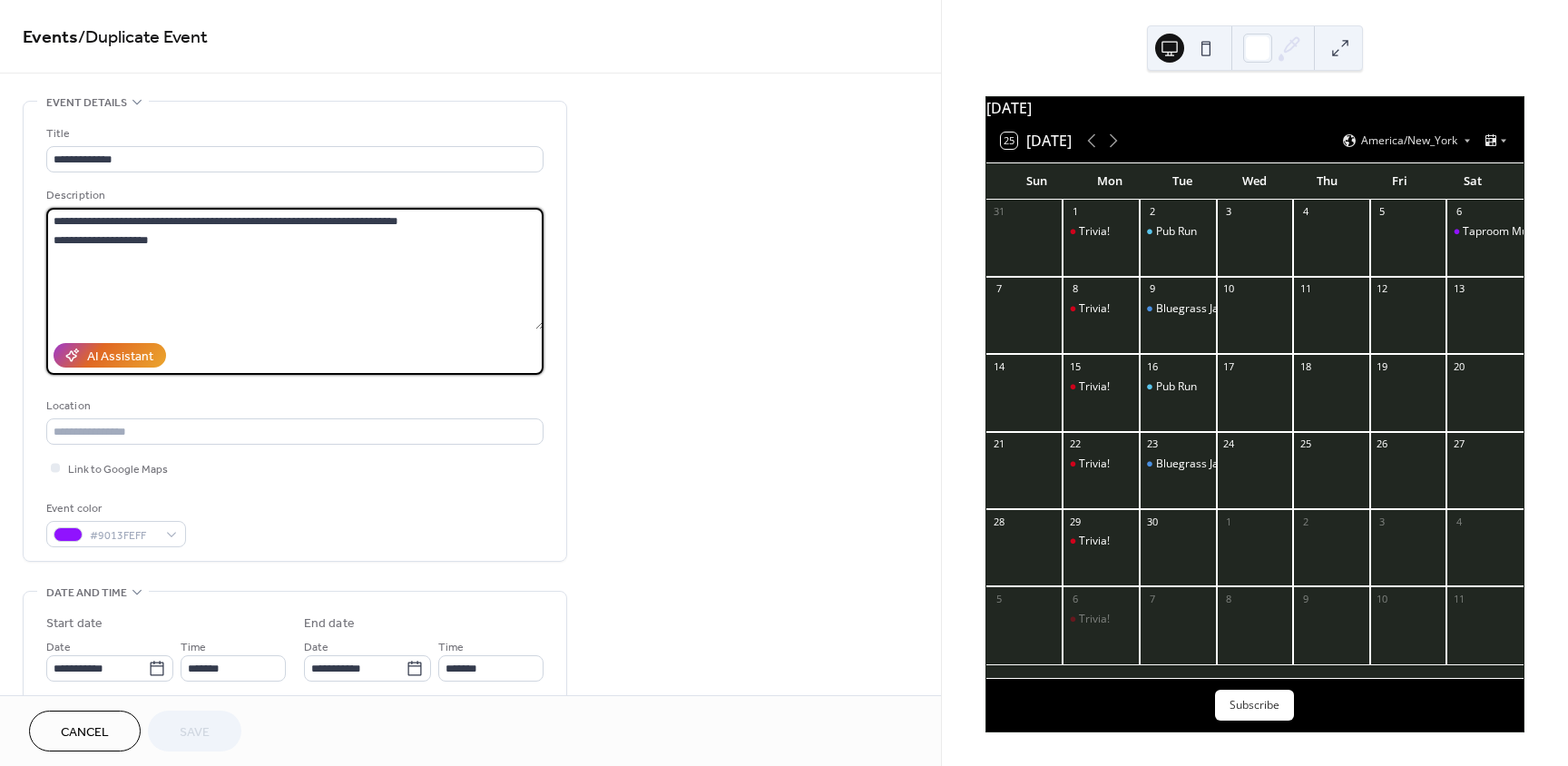 click on "**********" at bounding box center [295, 269] 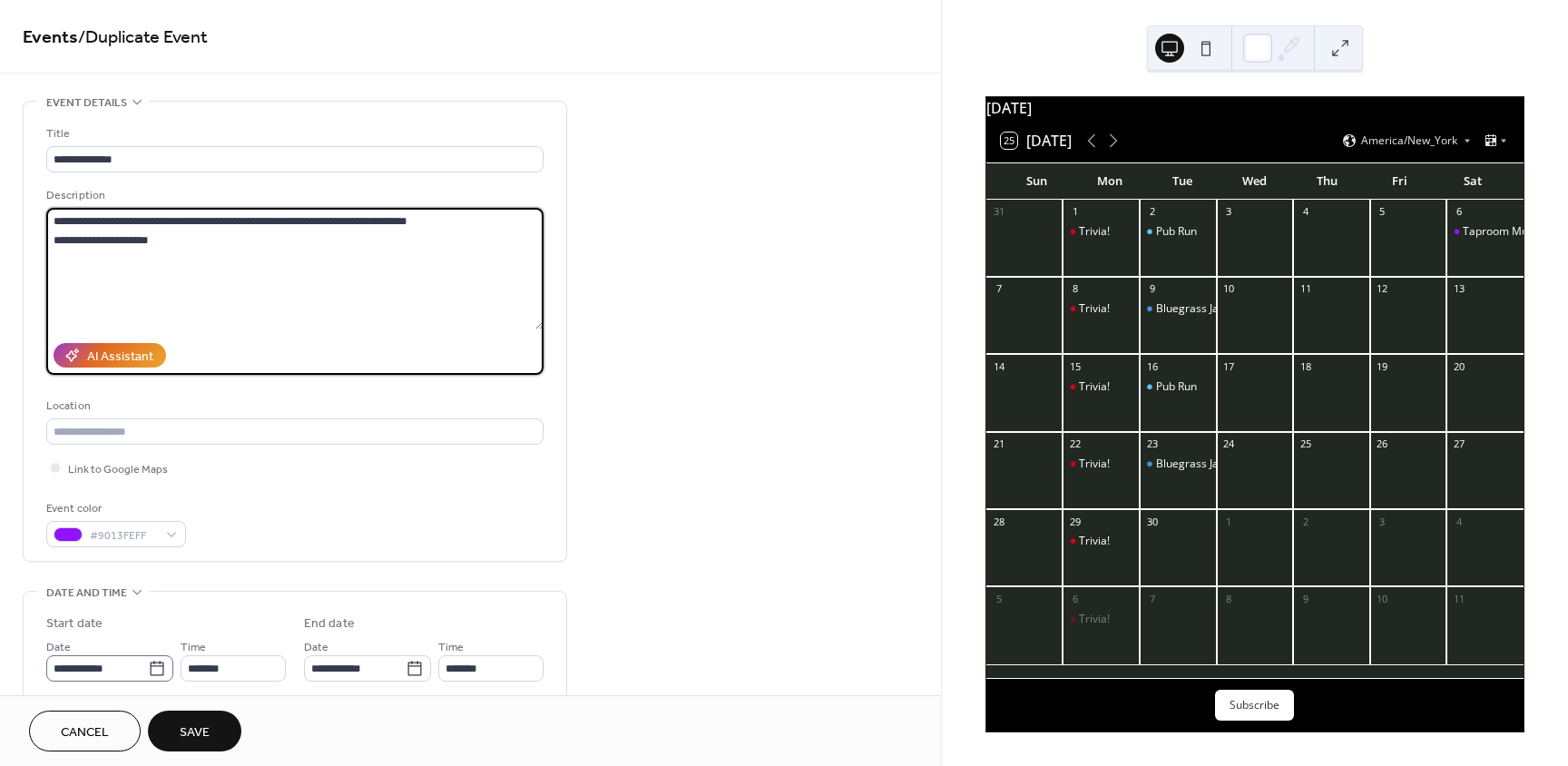type on "**********" 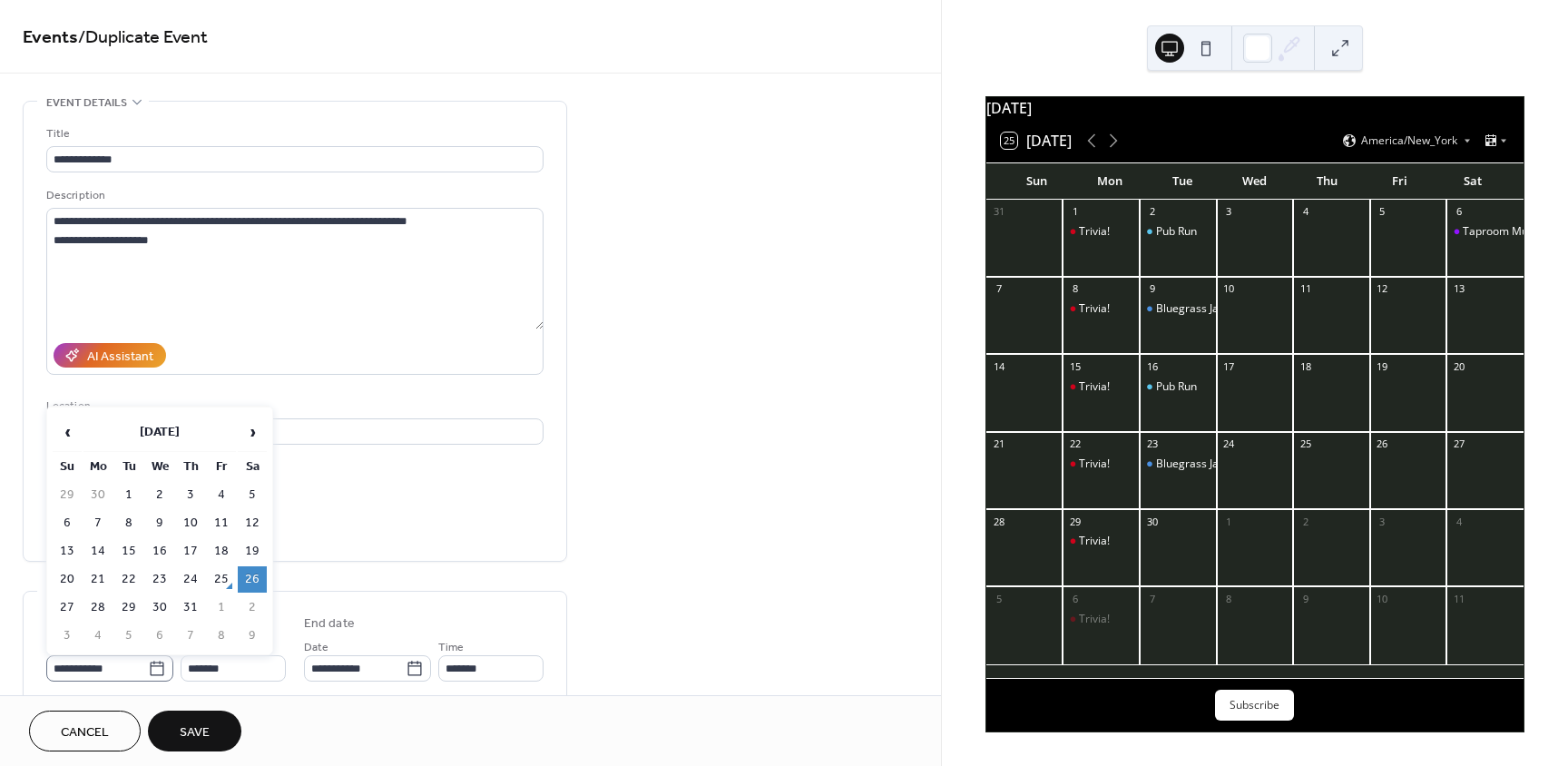 click 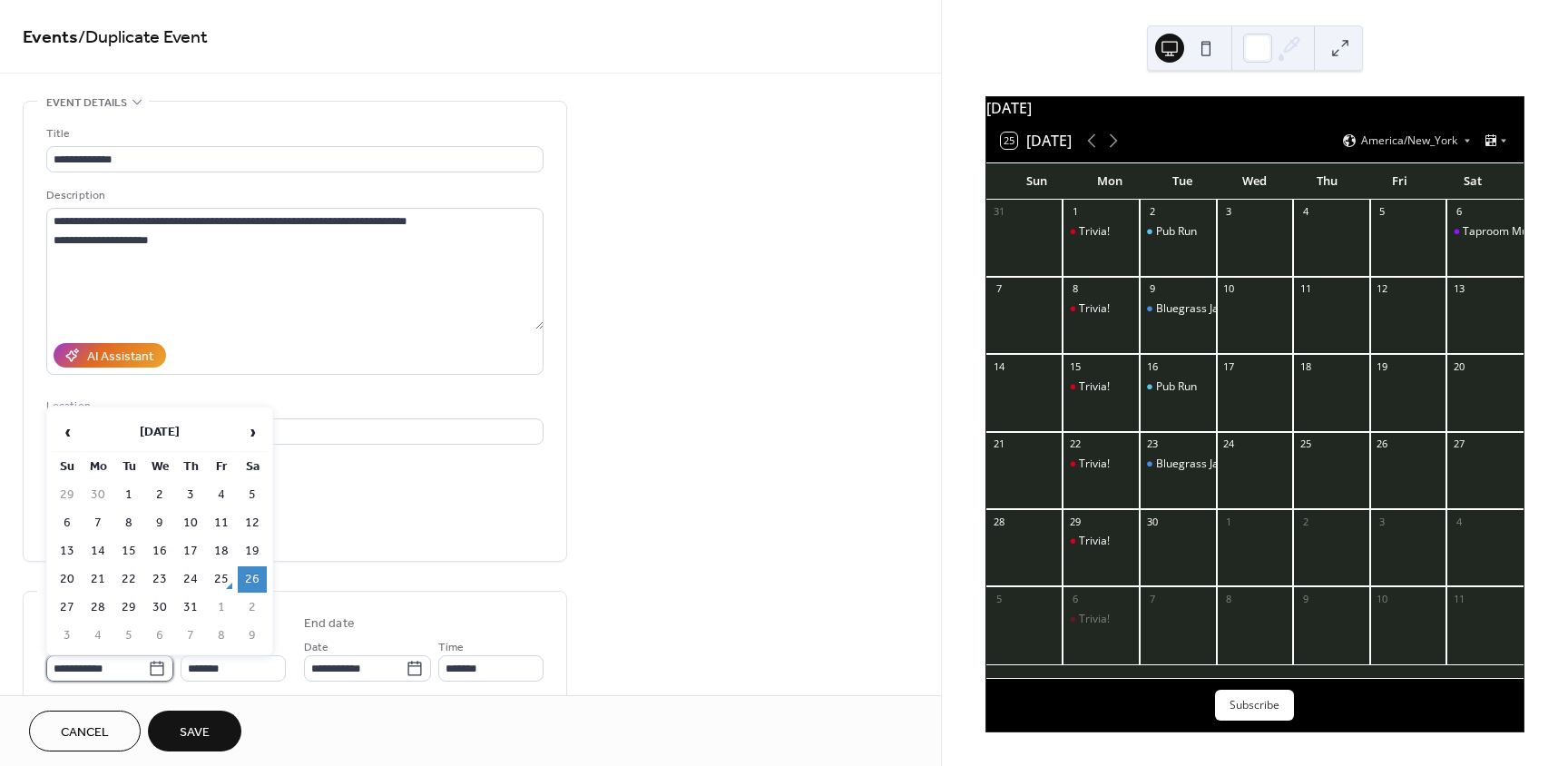 click on "**********" at bounding box center (97, 668) 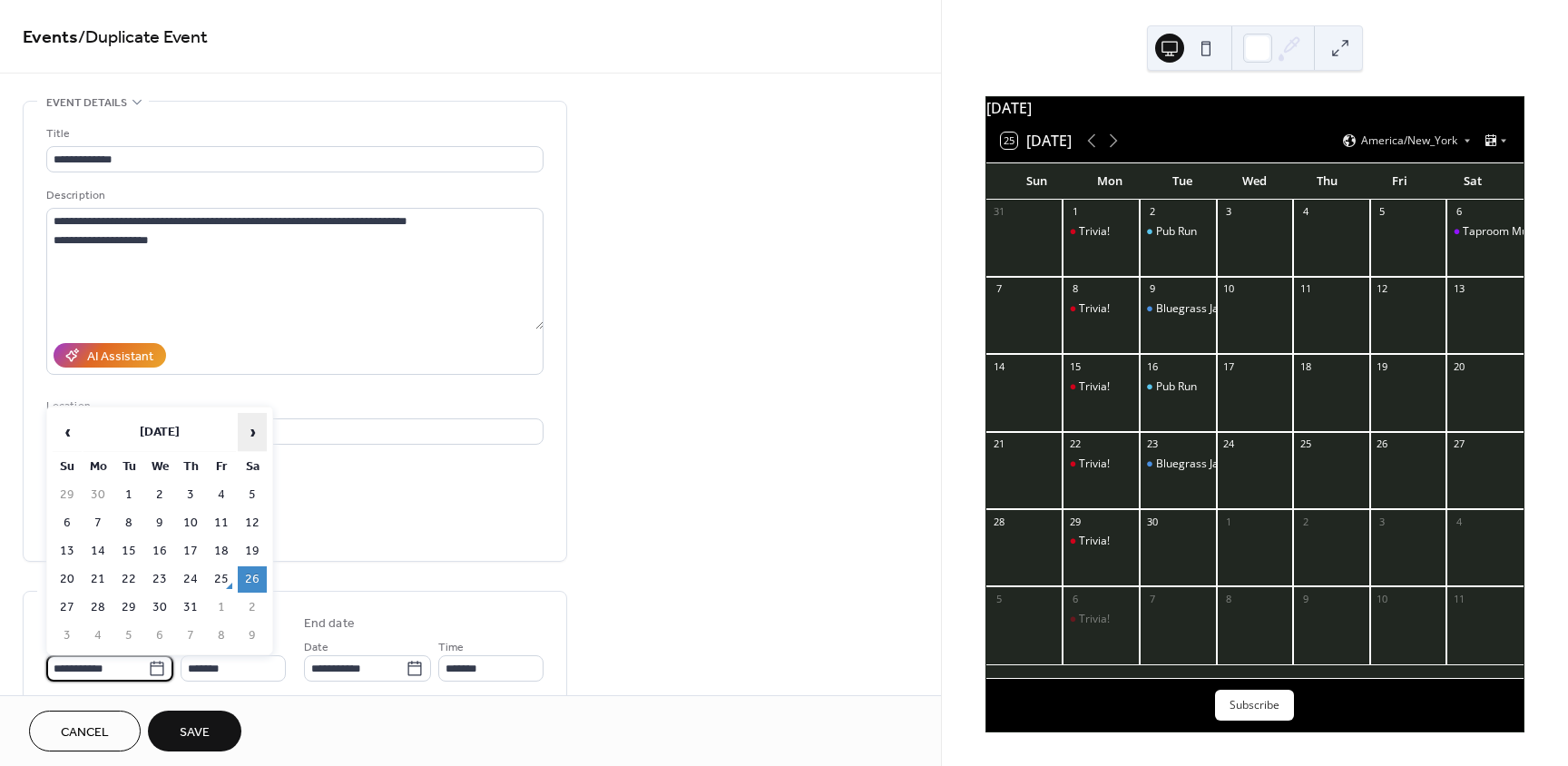 click on "›" at bounding box center (252, 432) 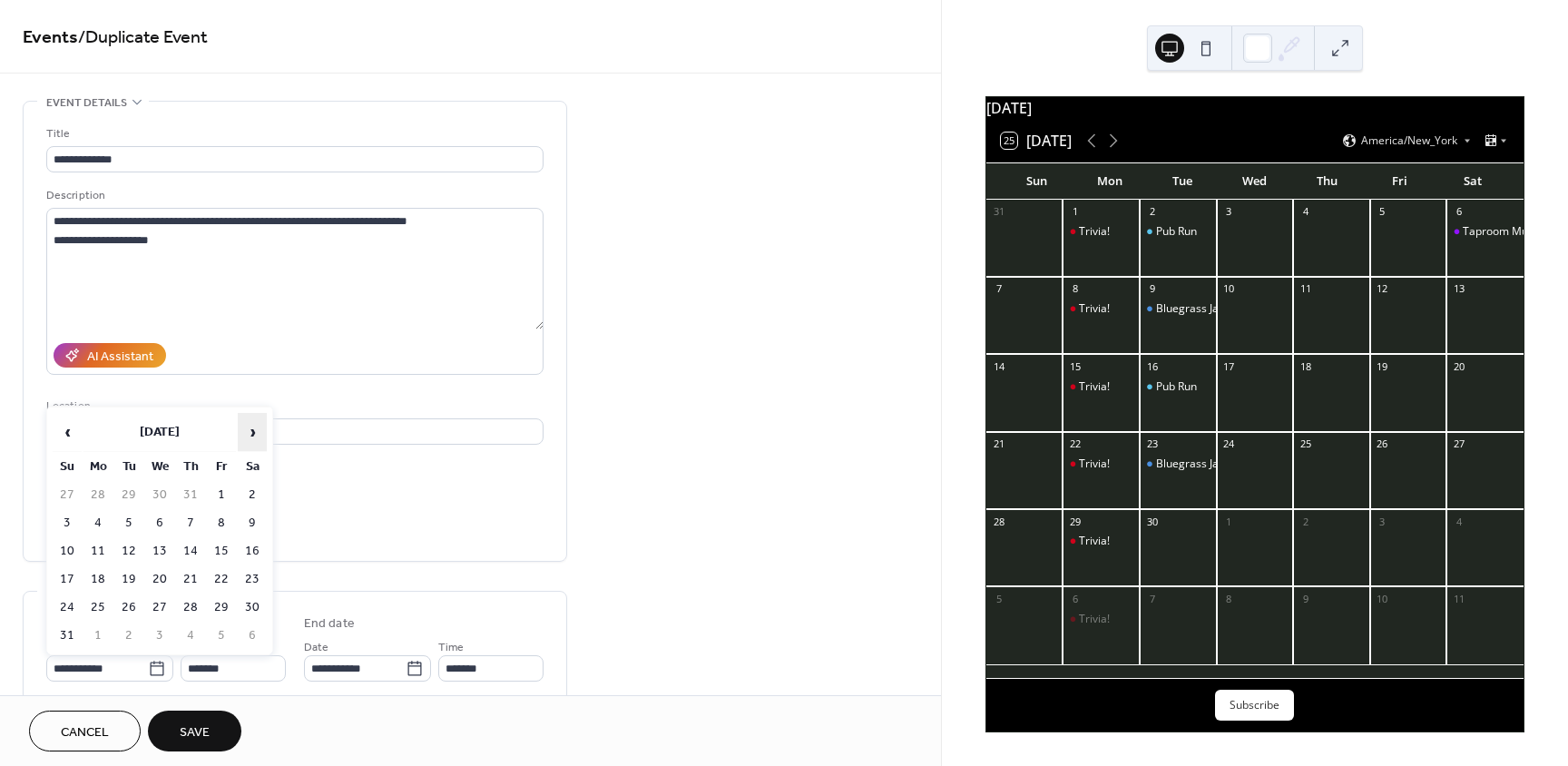 click on "›" at bounding box center (252, 432) 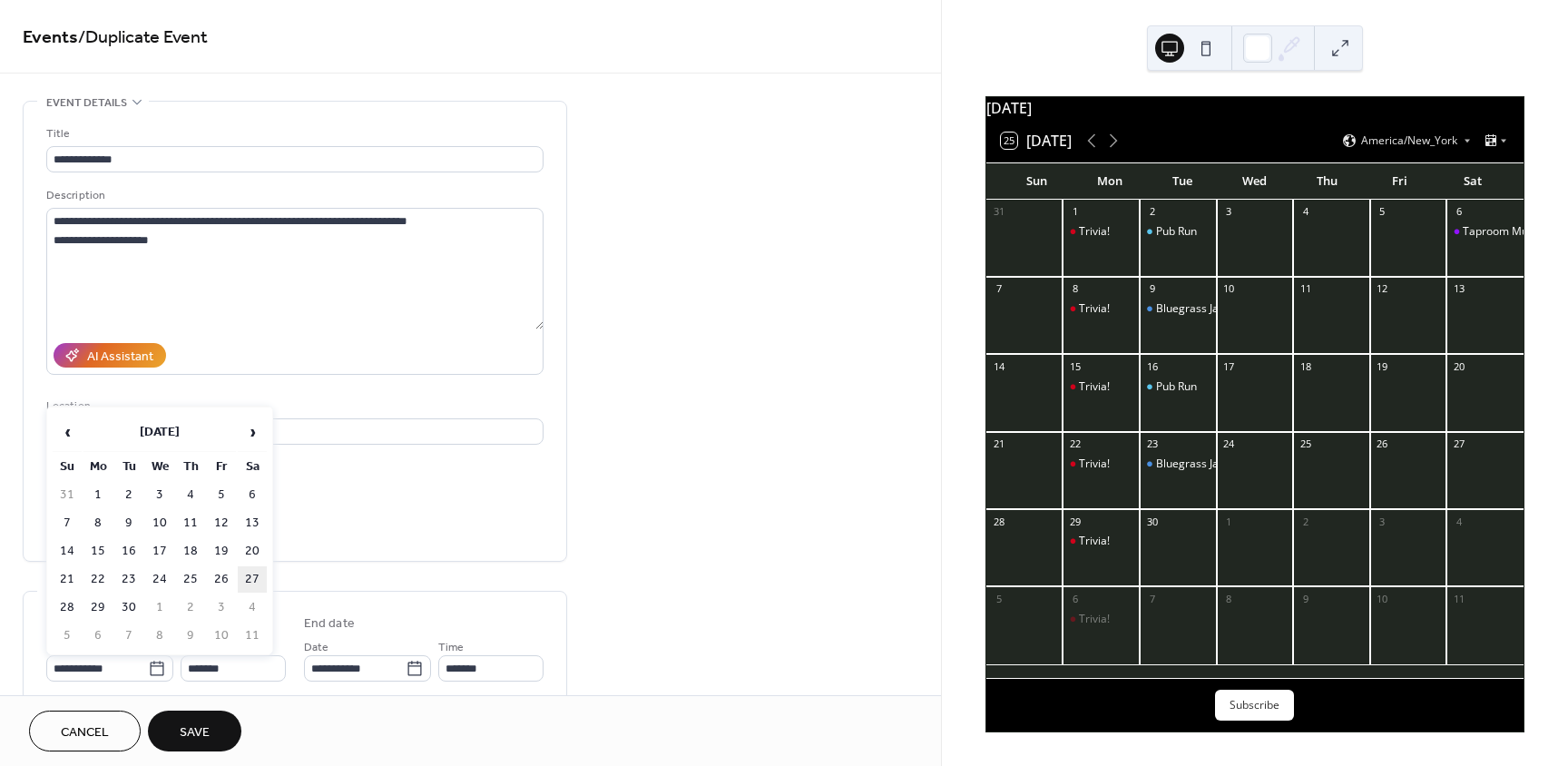 click on "27" at bounding box center [252, 579] 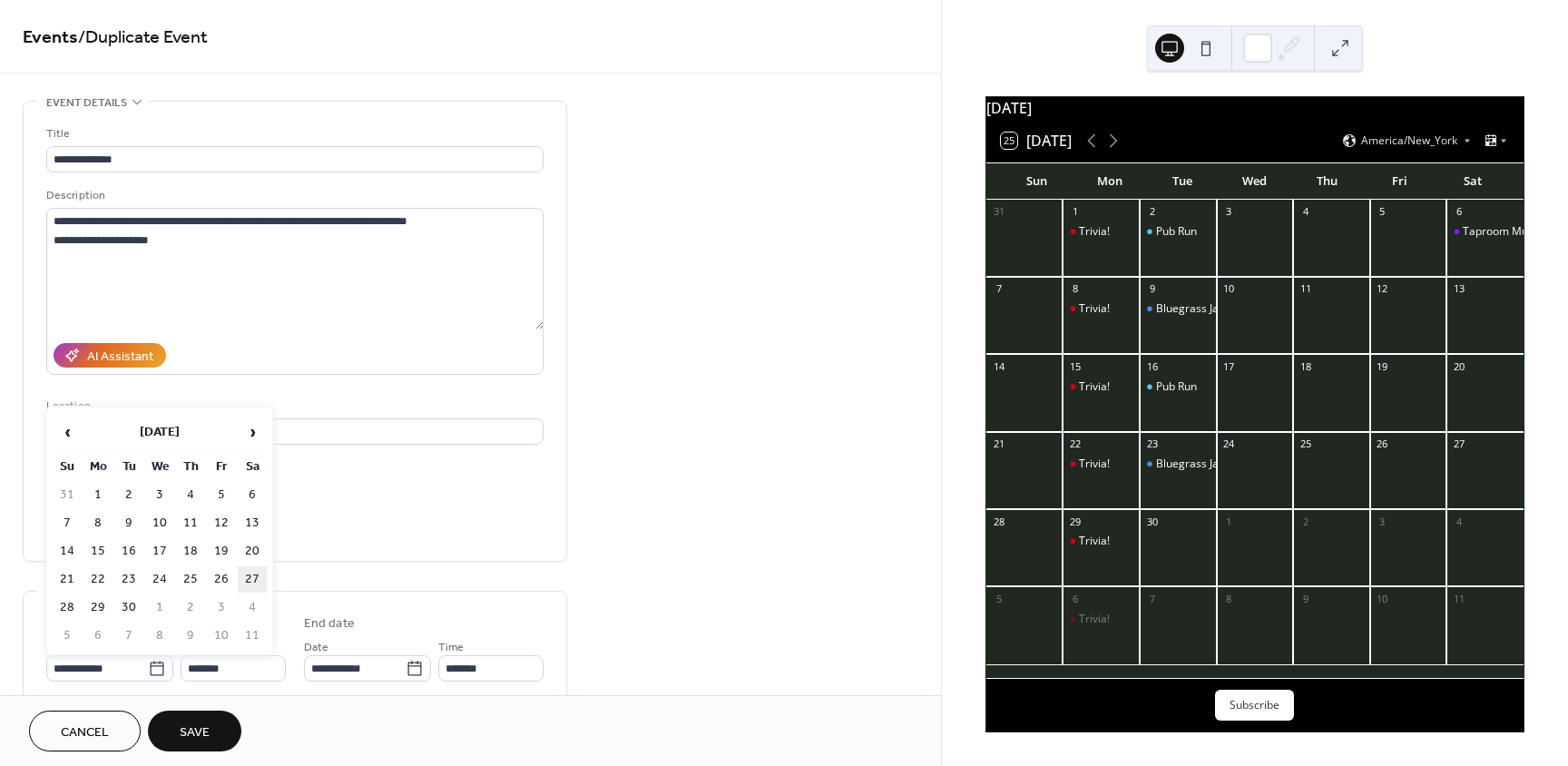 type on "**********" 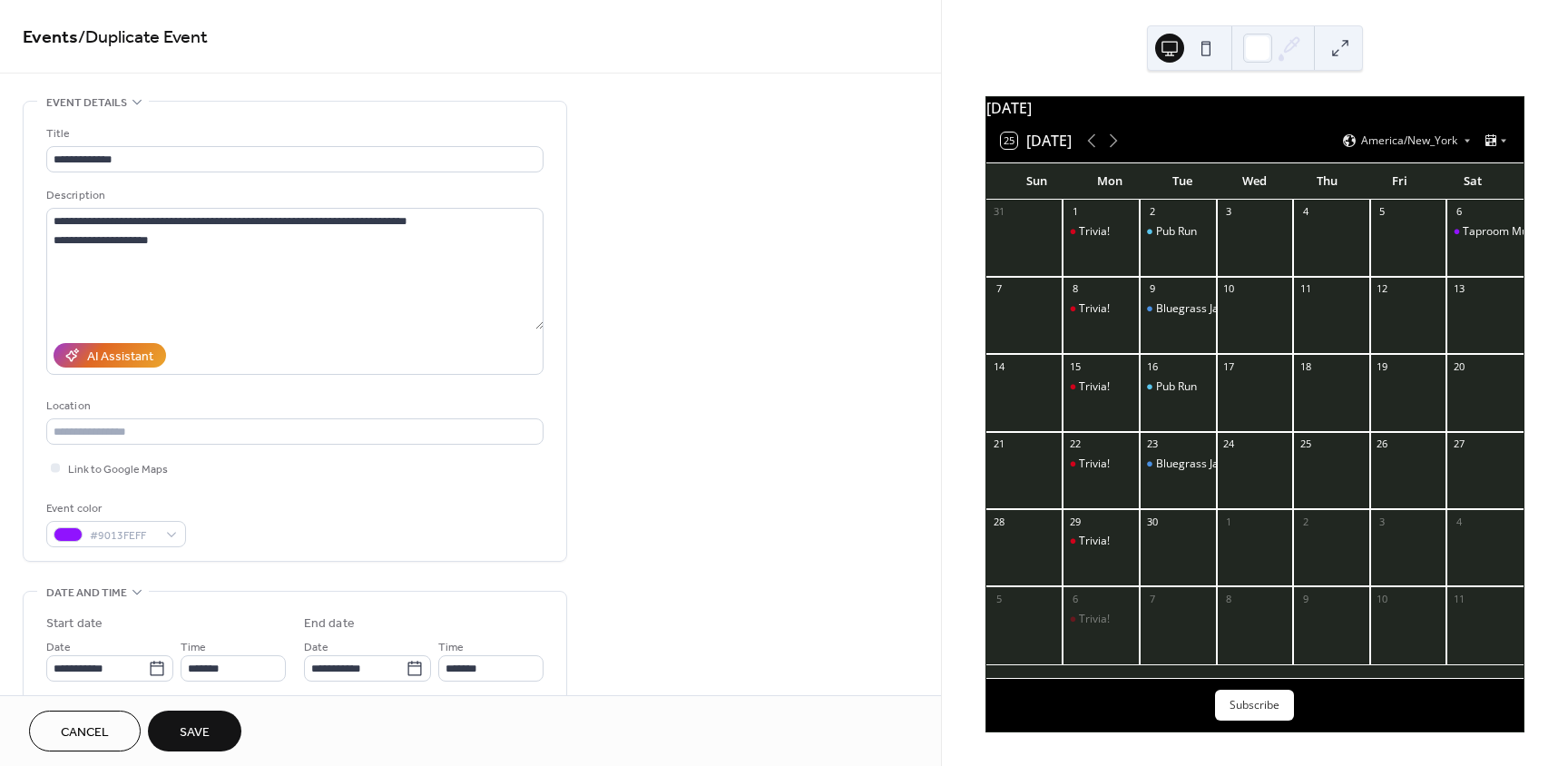 click on "Save" at bounding box center [194, 732] 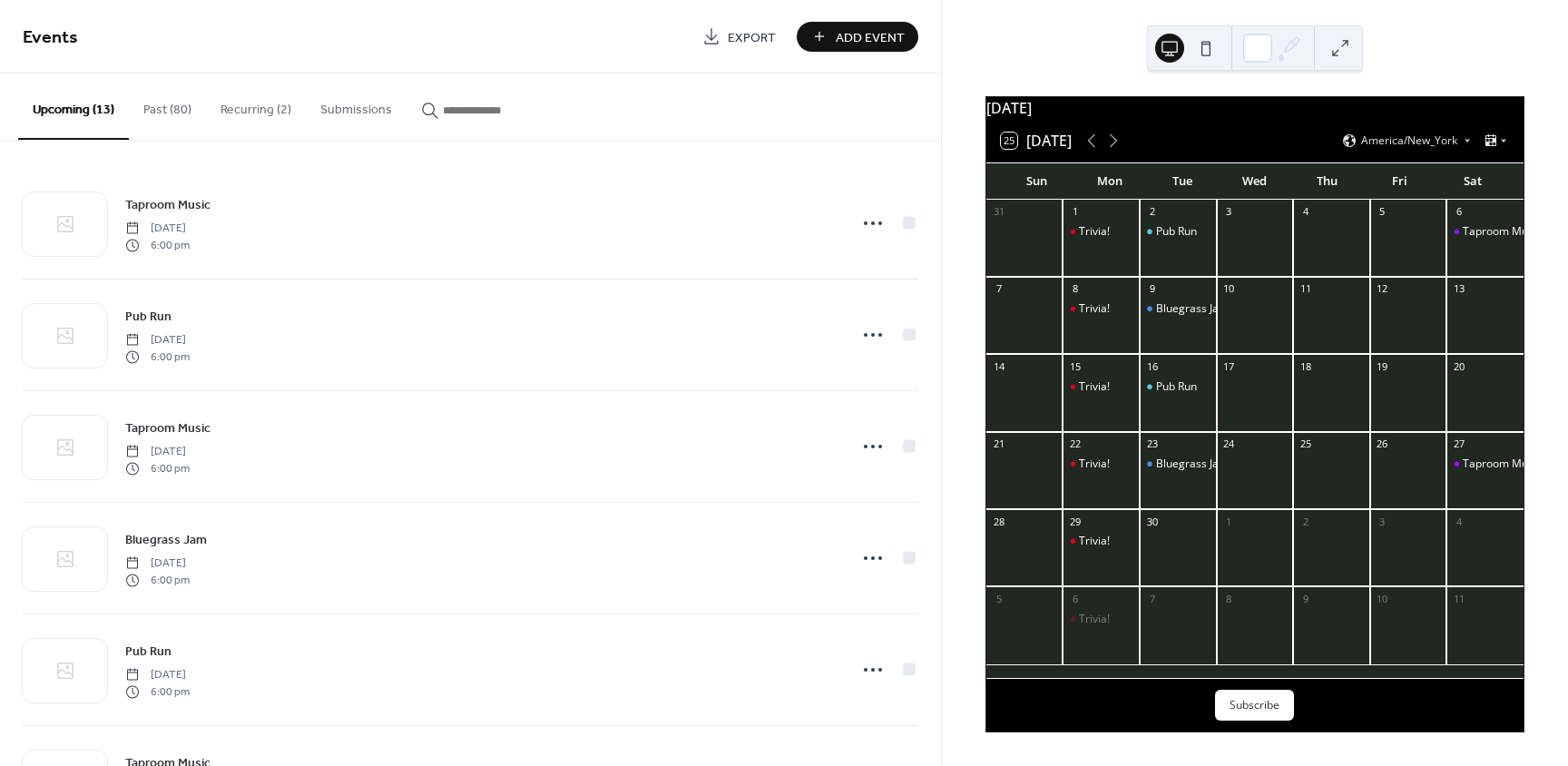 click on "Add Event" at bounding box center (870, 37) 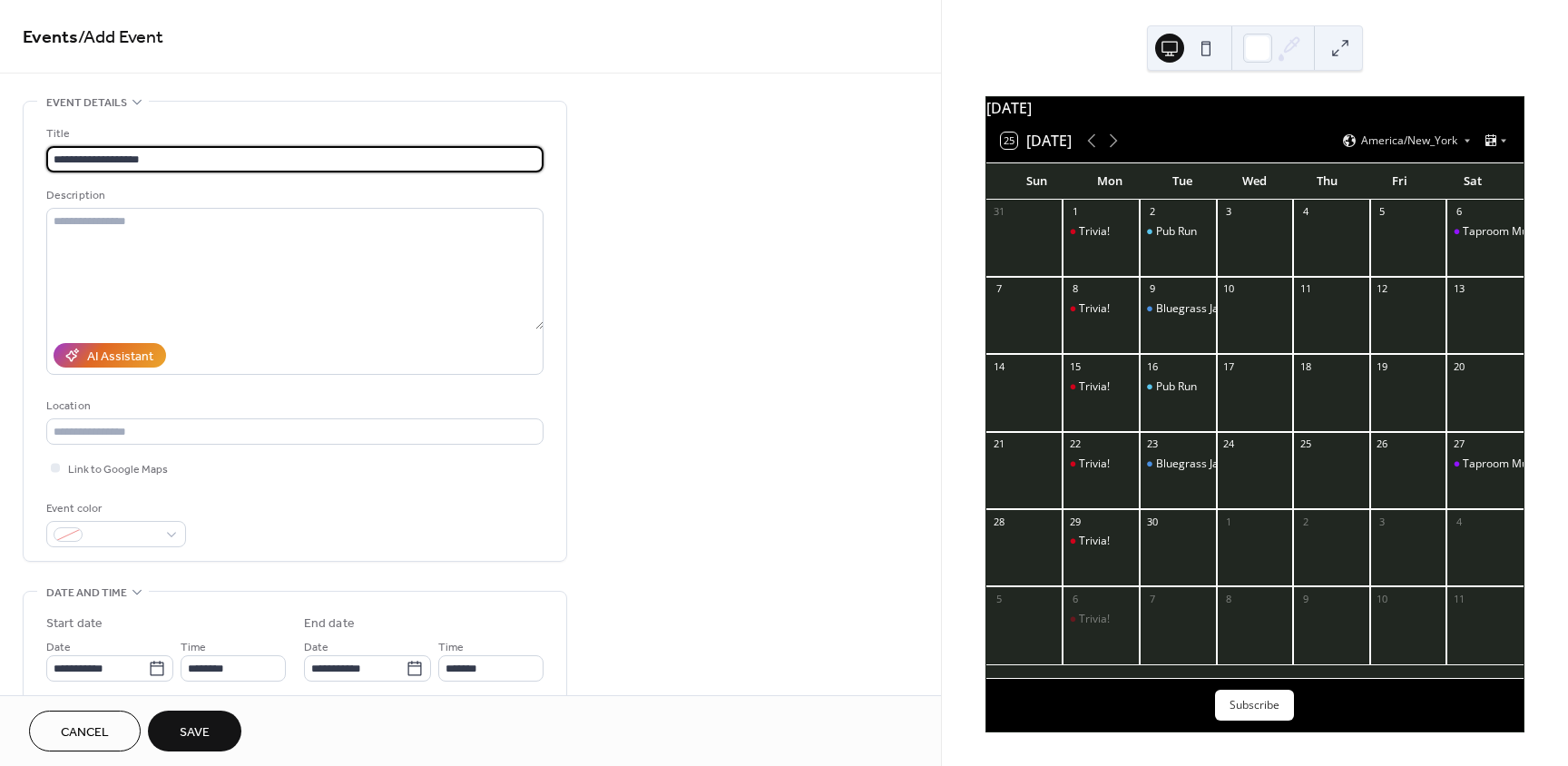 drag, startPoint x: 184, startPoint y: 154, endPoint x: 33, endPoint y: 155, distance: 151.00331 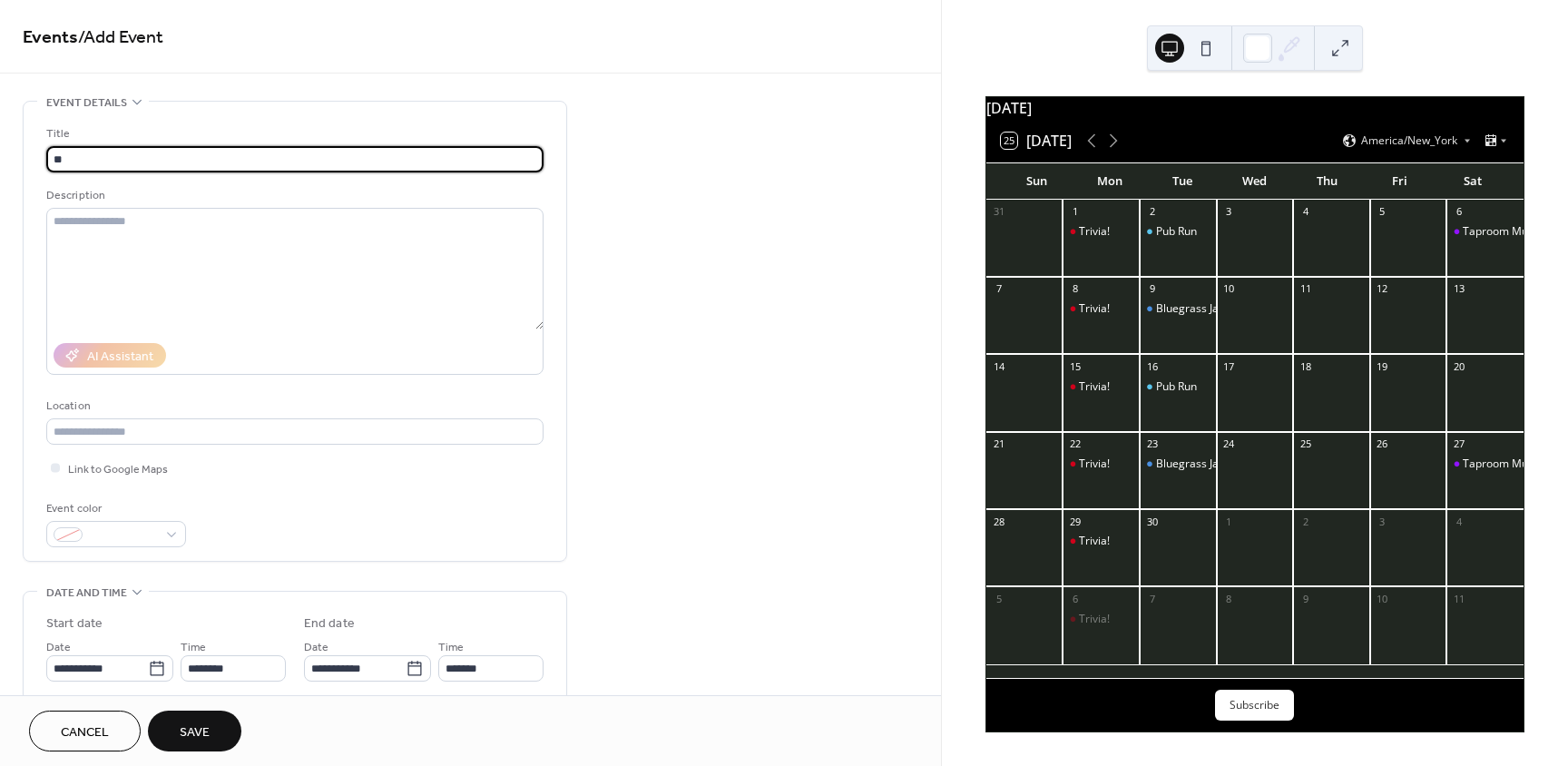 type on "*" 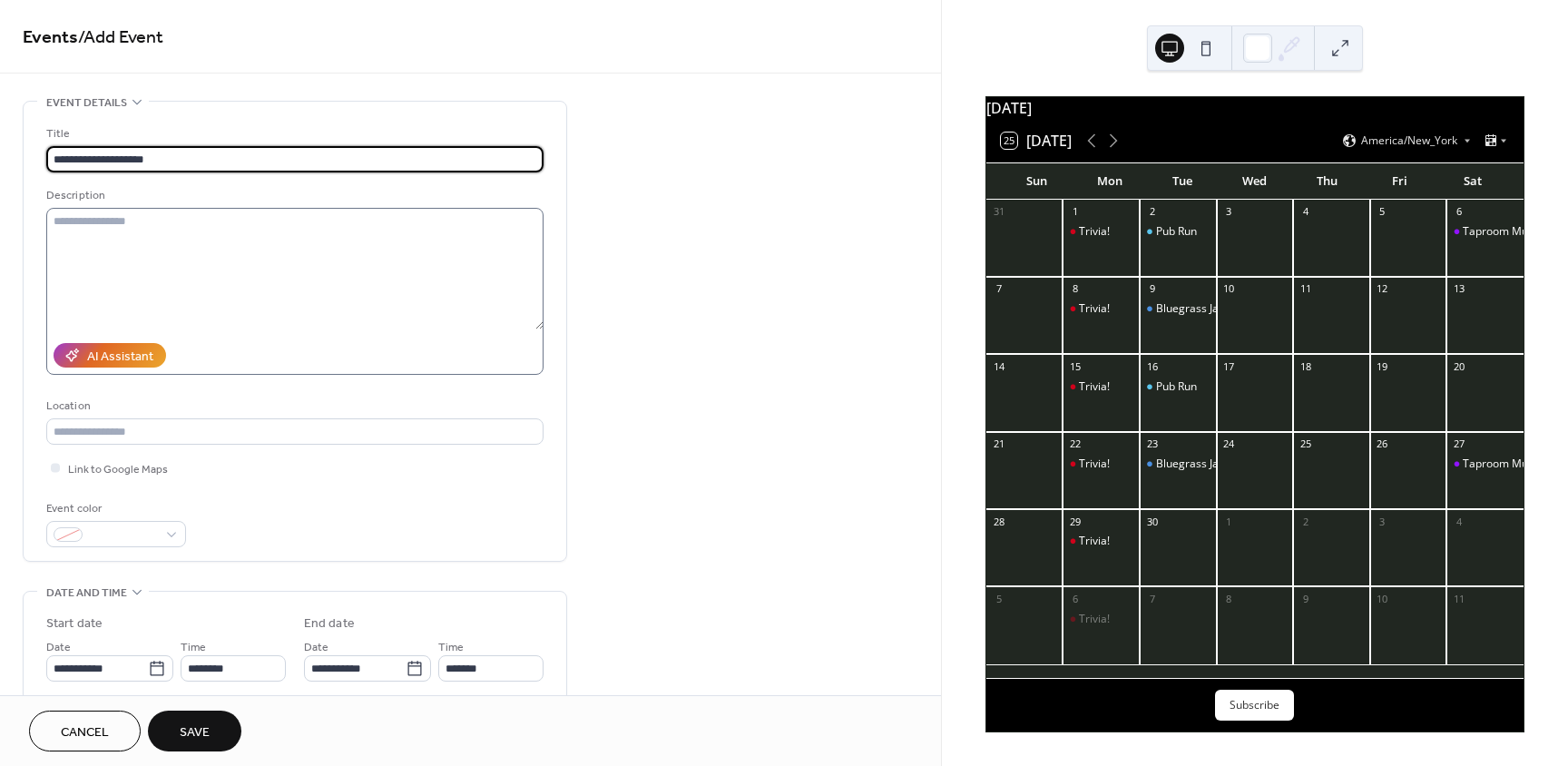 type on "**********" 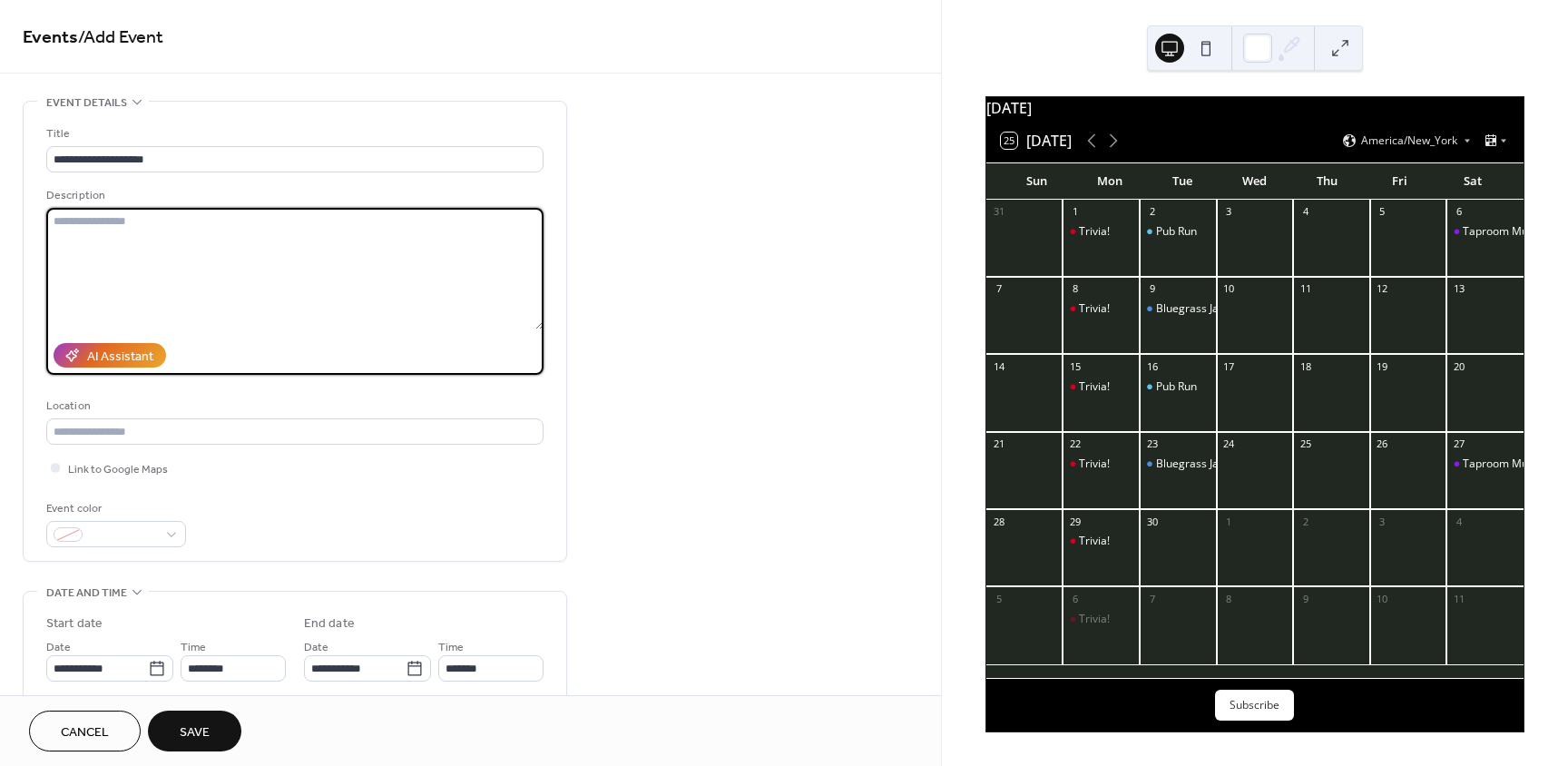 click at bounding box center (295, 269) 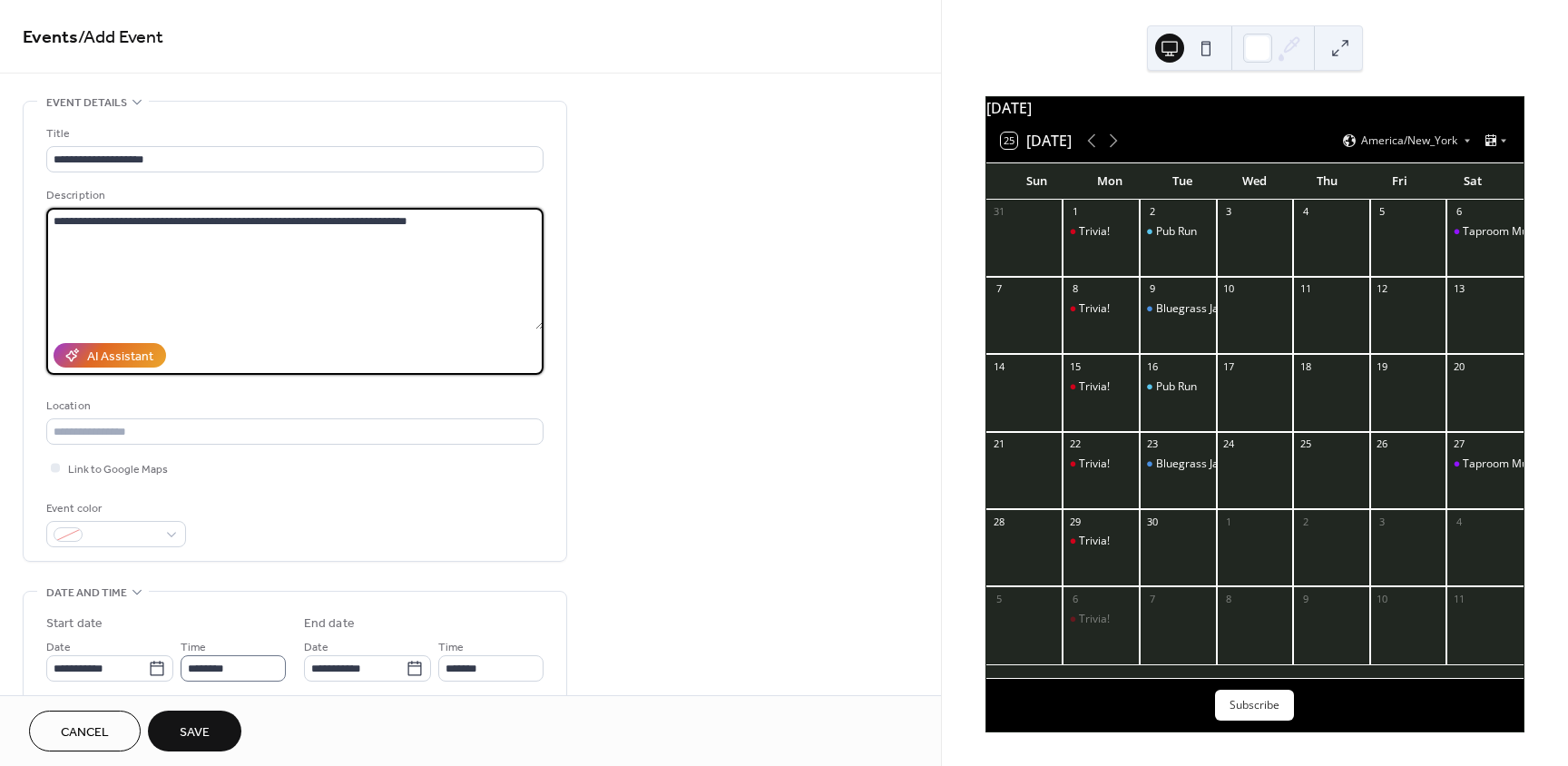 type on "**********" 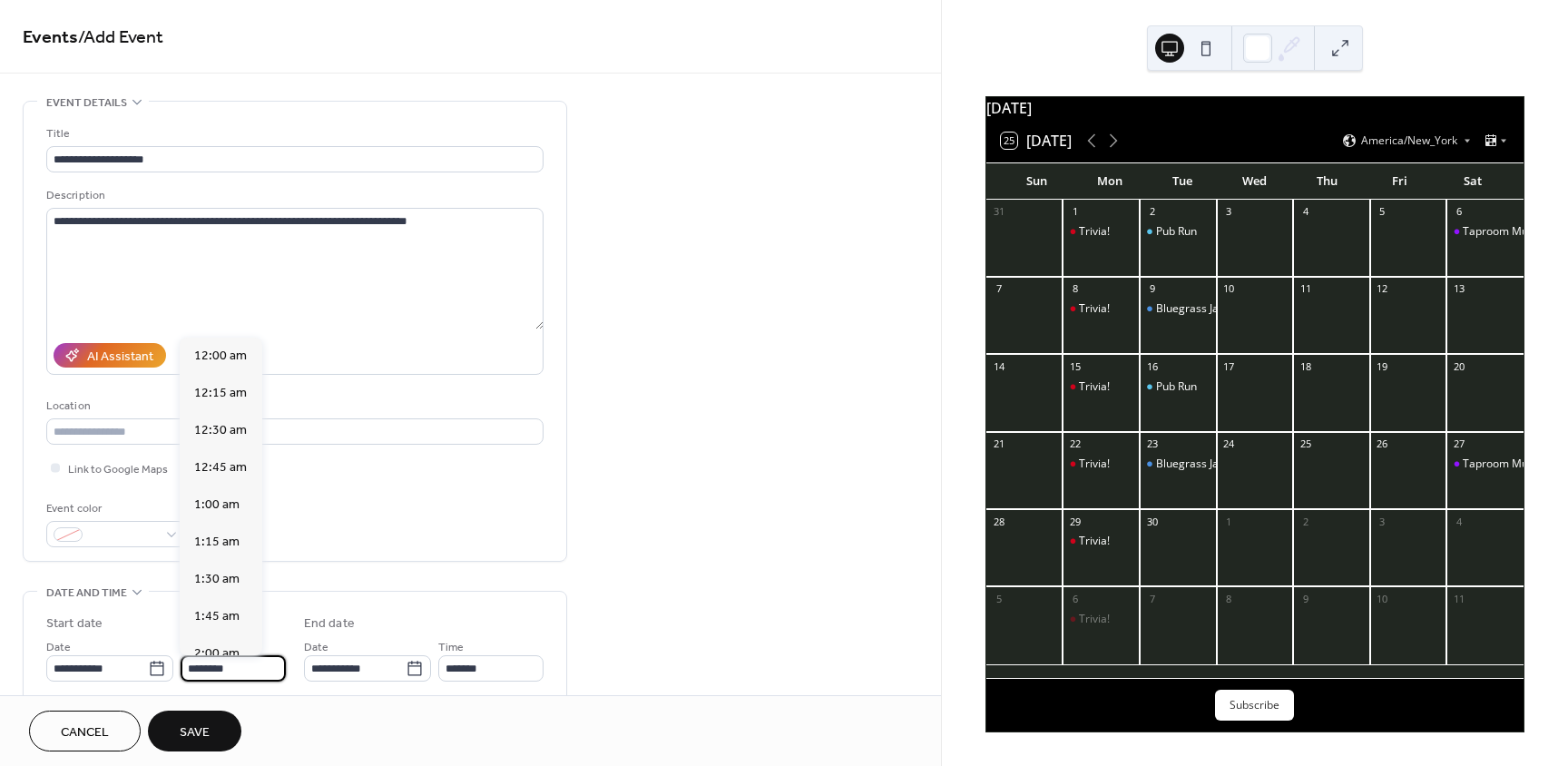 click on "********" at bounding box center (233, 668) 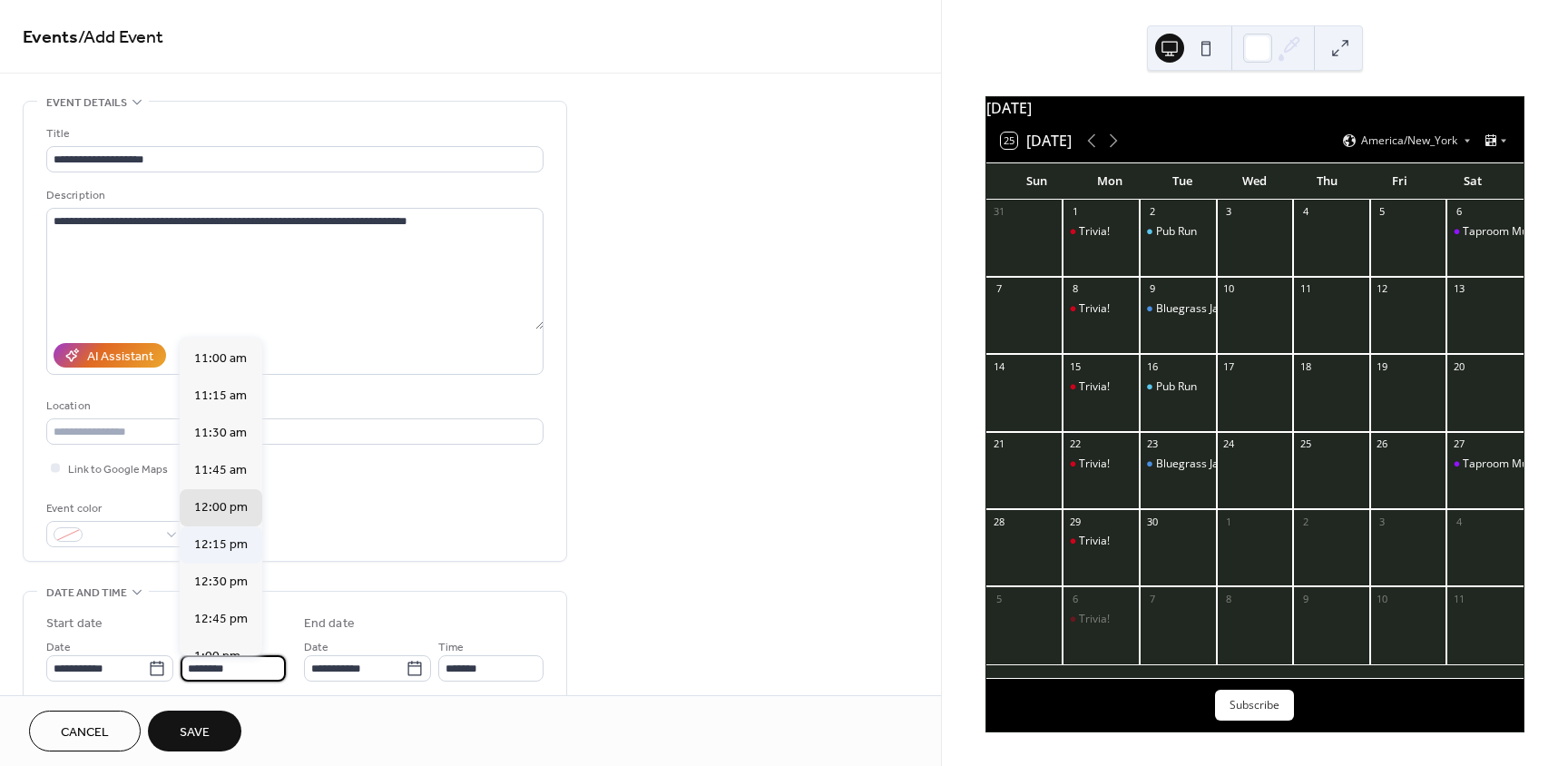 scroll, scrollTop: 1631, scrollLeft: 0, axis: vertical 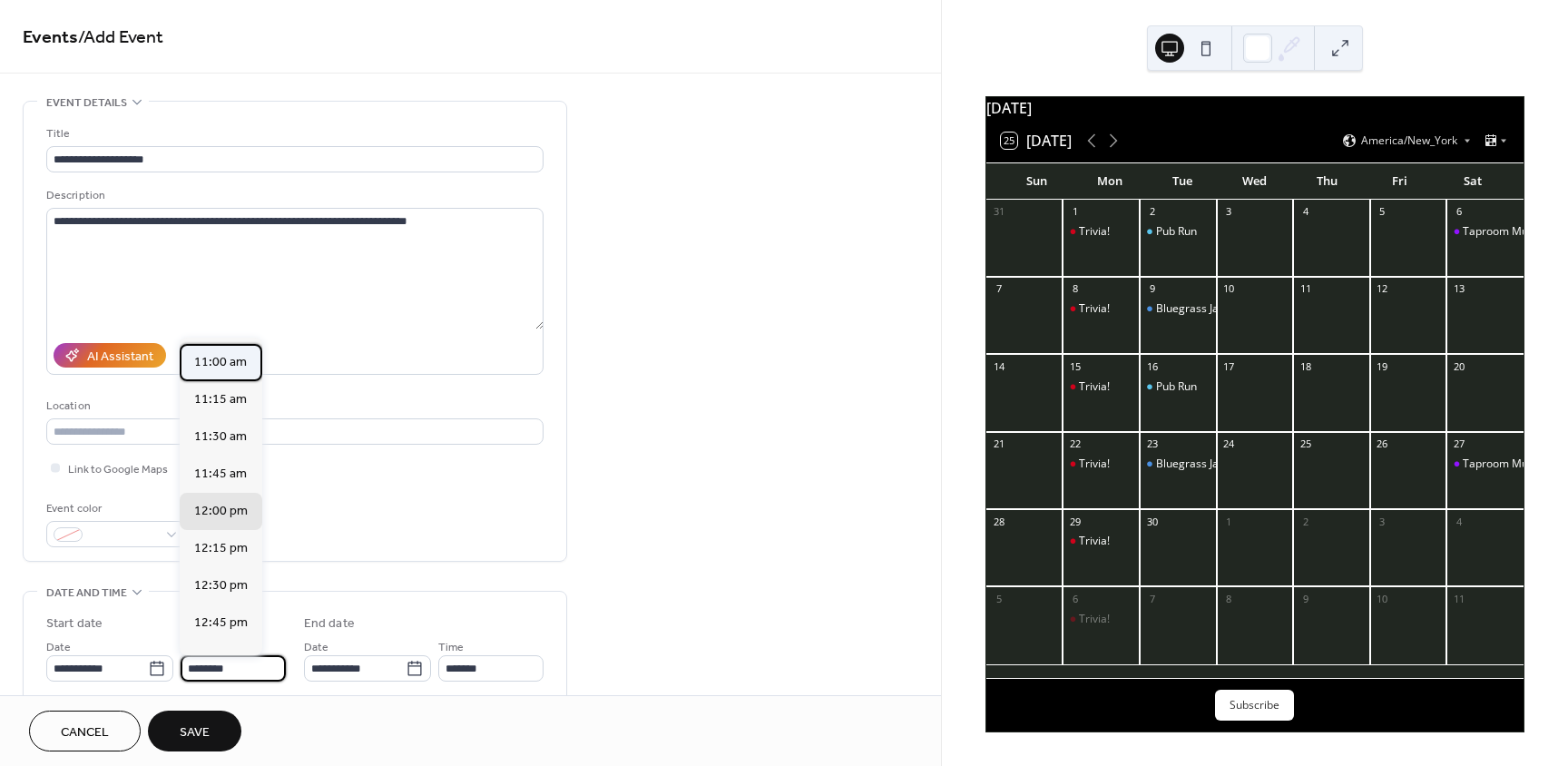 click on "11:00 am" at bounding box center [220, 362] 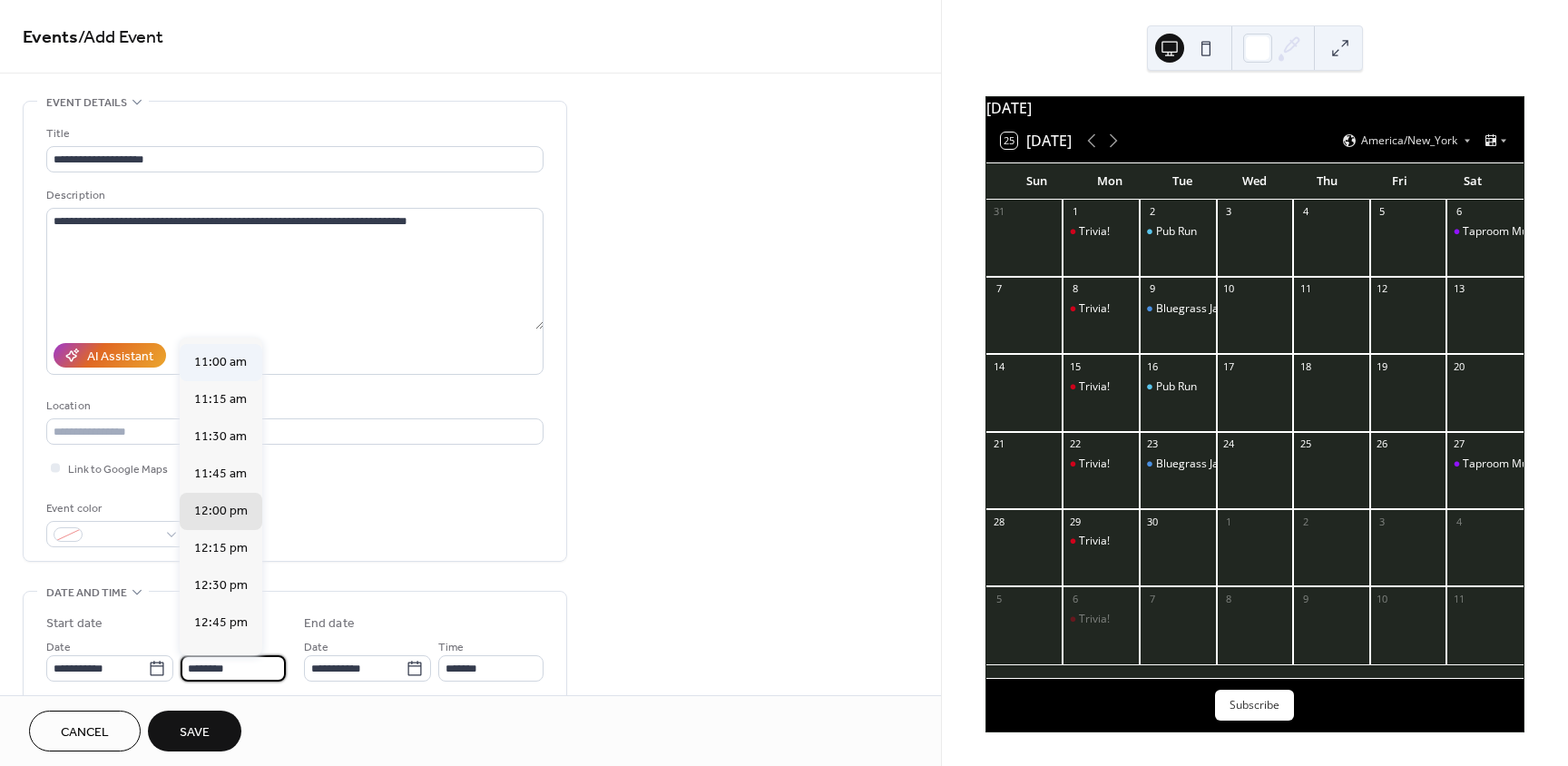 type on "********" 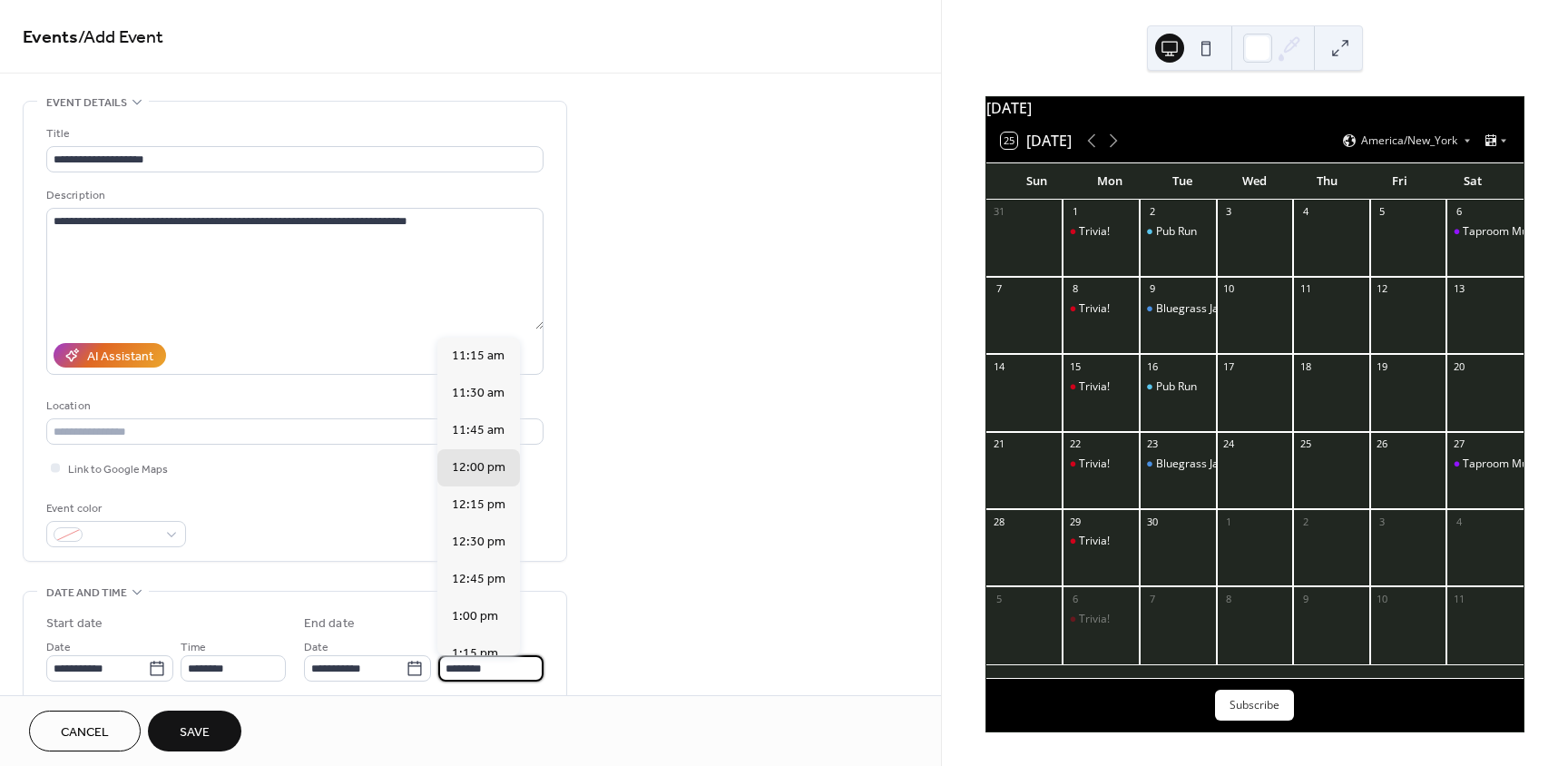 click on "********" at bounding box center [491, 668] 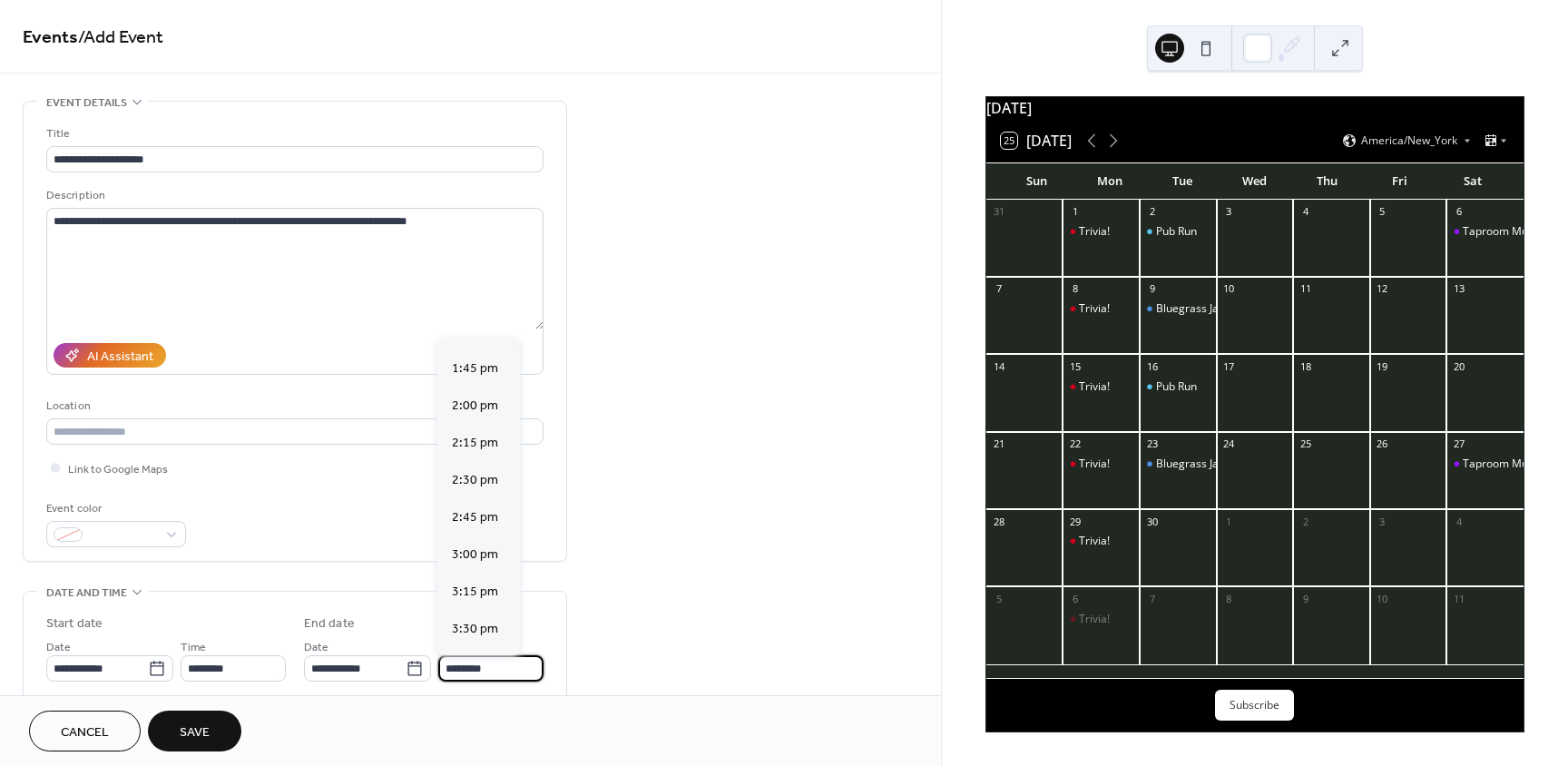 scroll, scrollTop: 360, scrollLeft: 0, axis: vertical 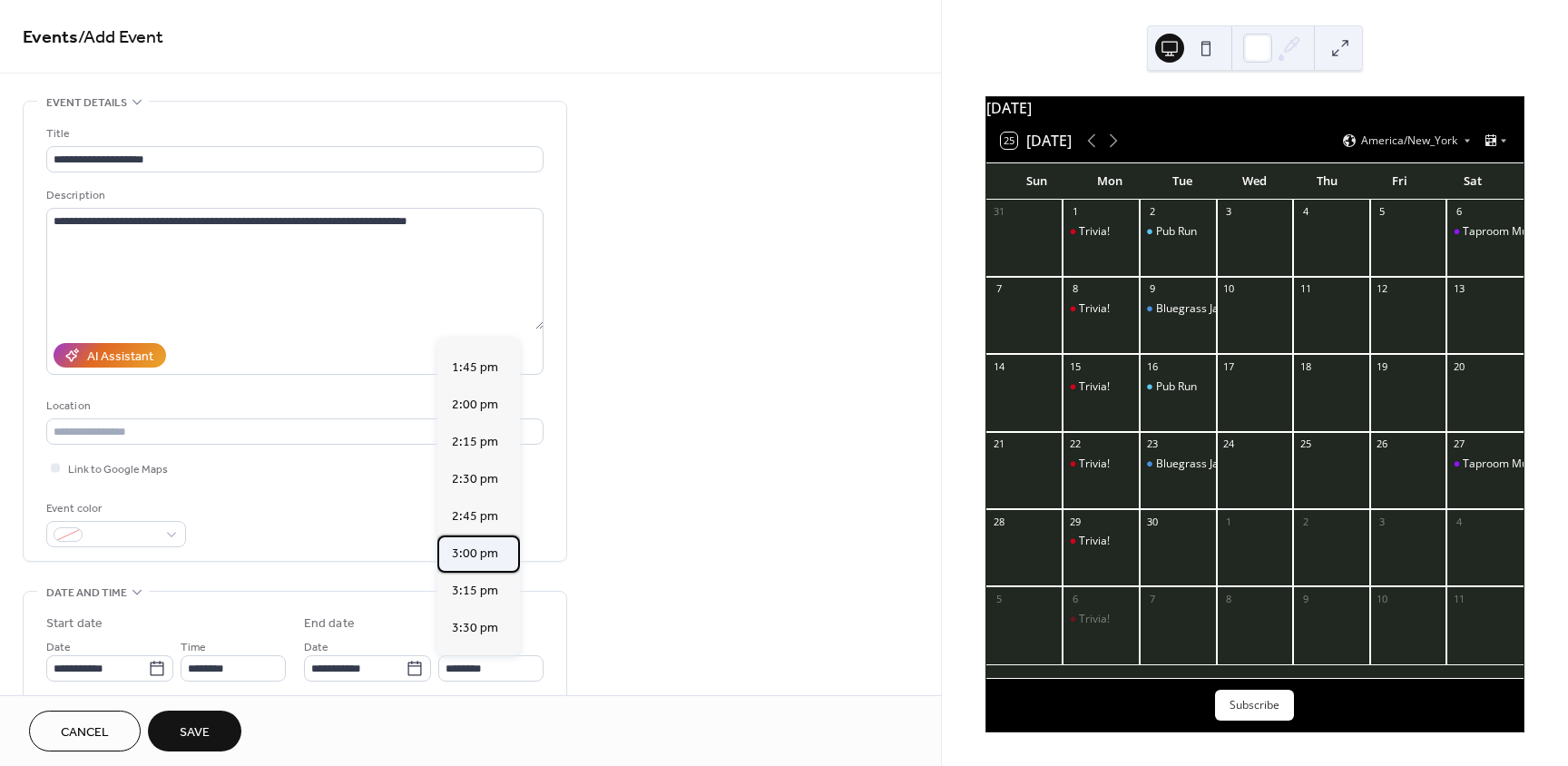 click on "3:00 pm" at bounding box center [475, 554] 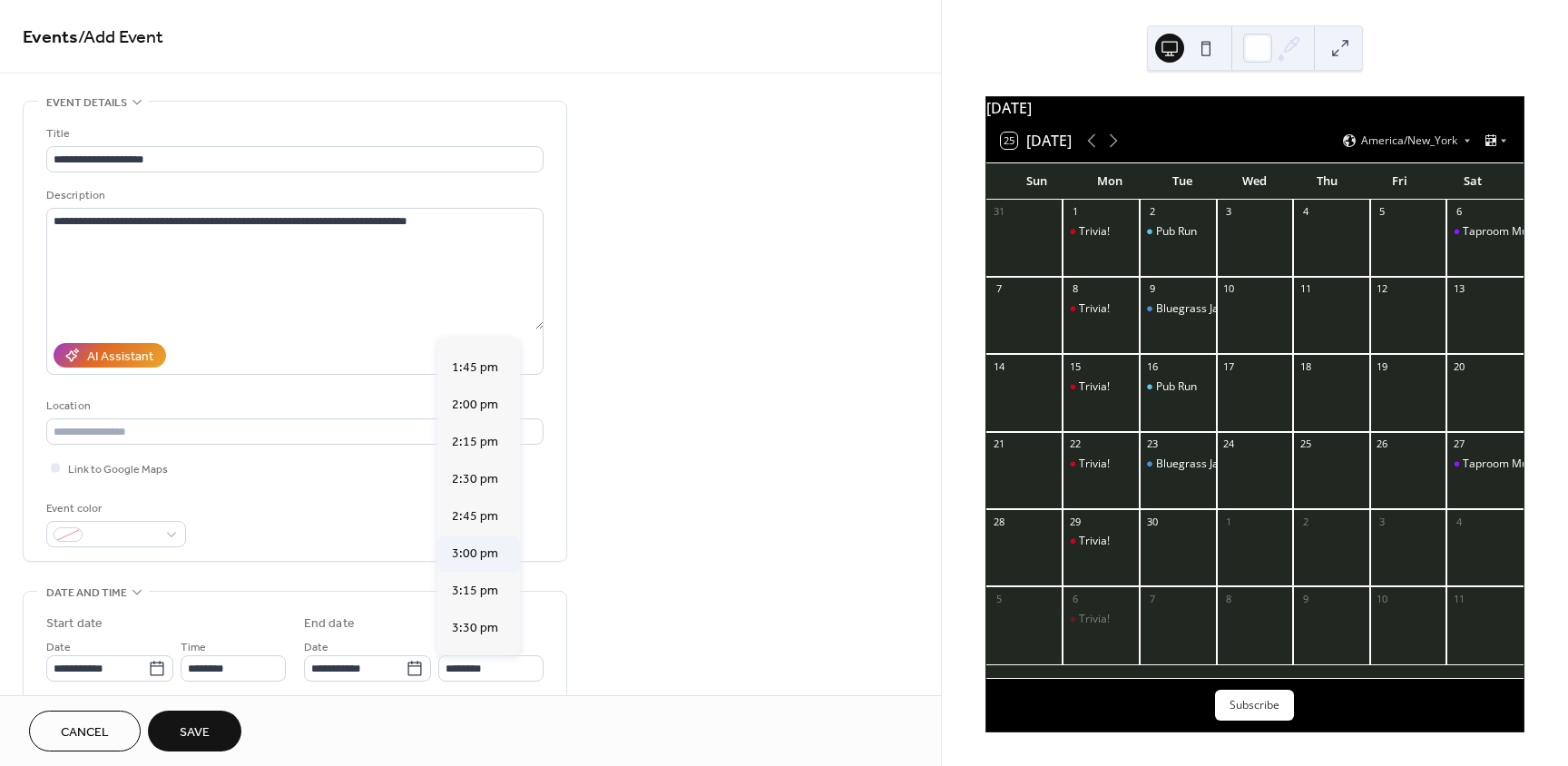 type on "*******" 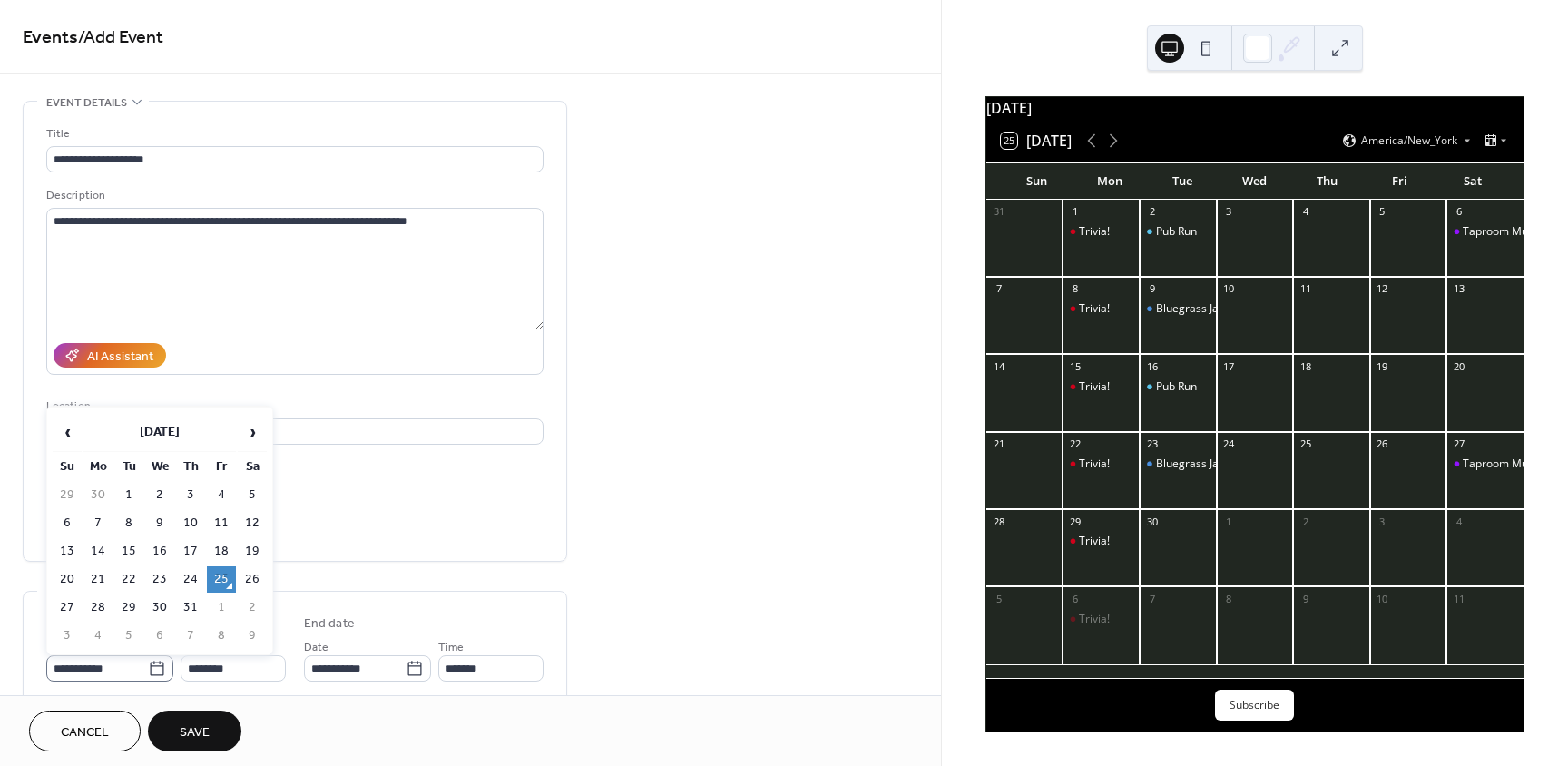 click 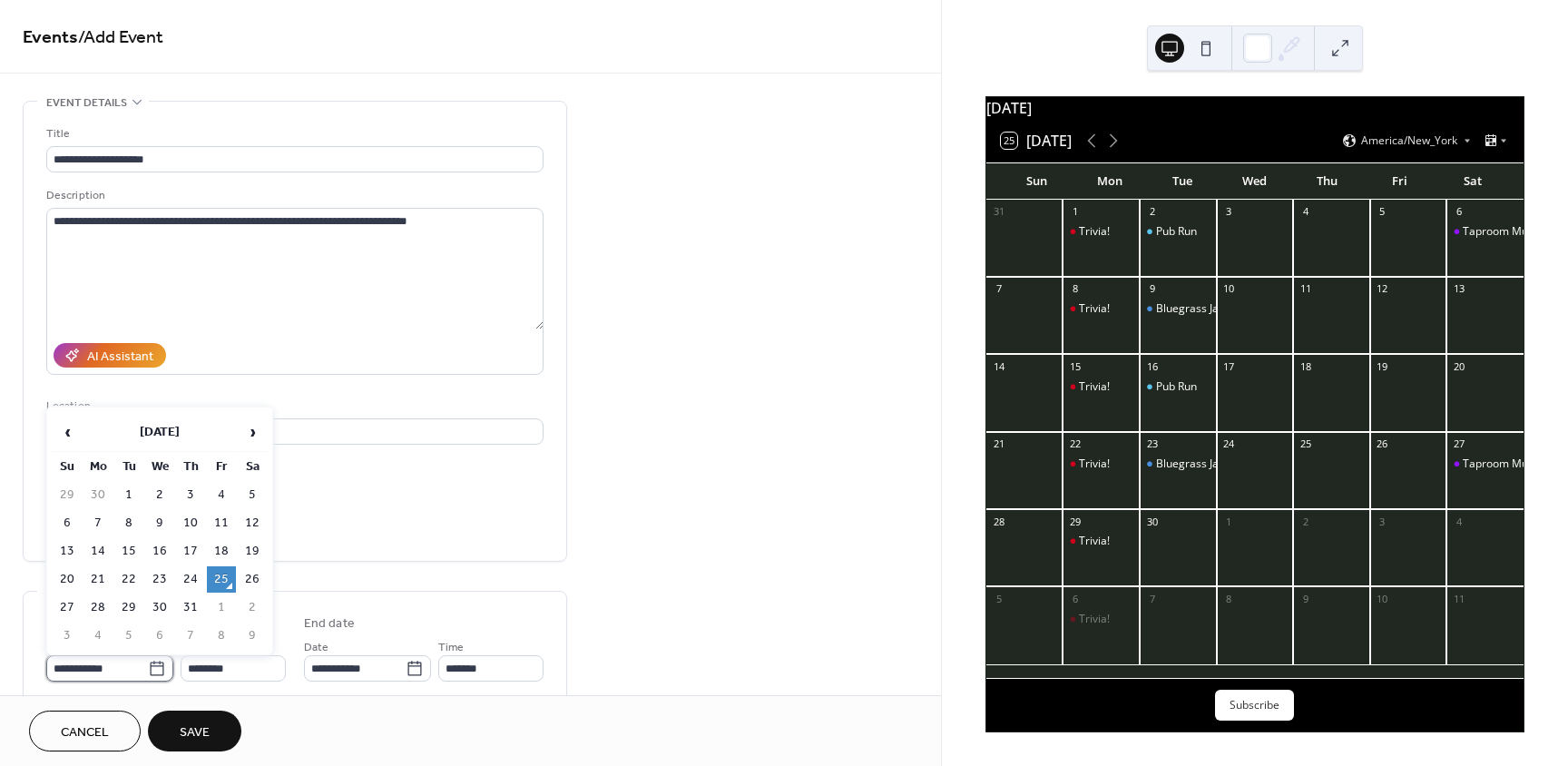 click on "**********" at bounding box center [97, 668] 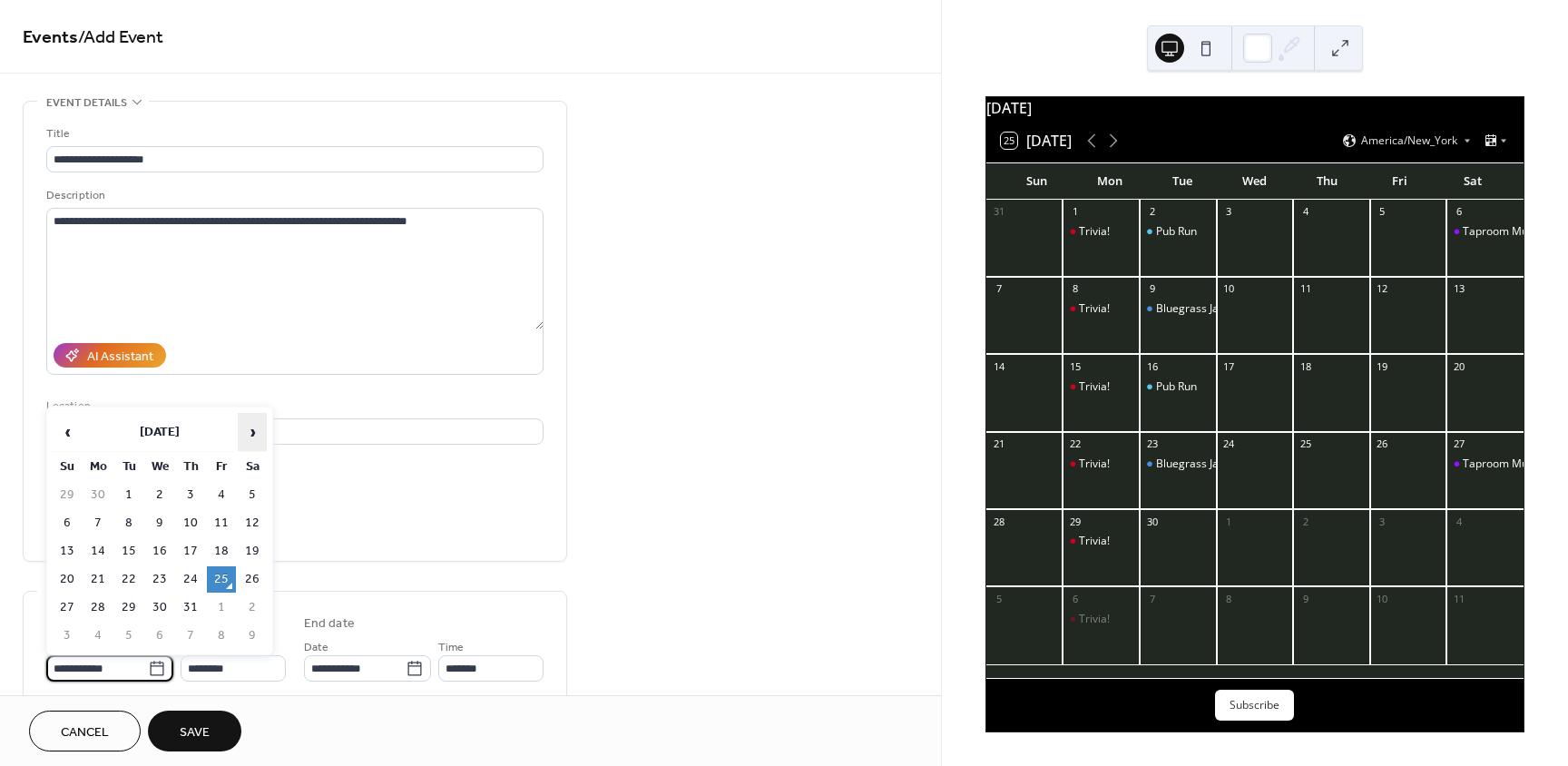 click on "›" at bounding box center (252, 432) 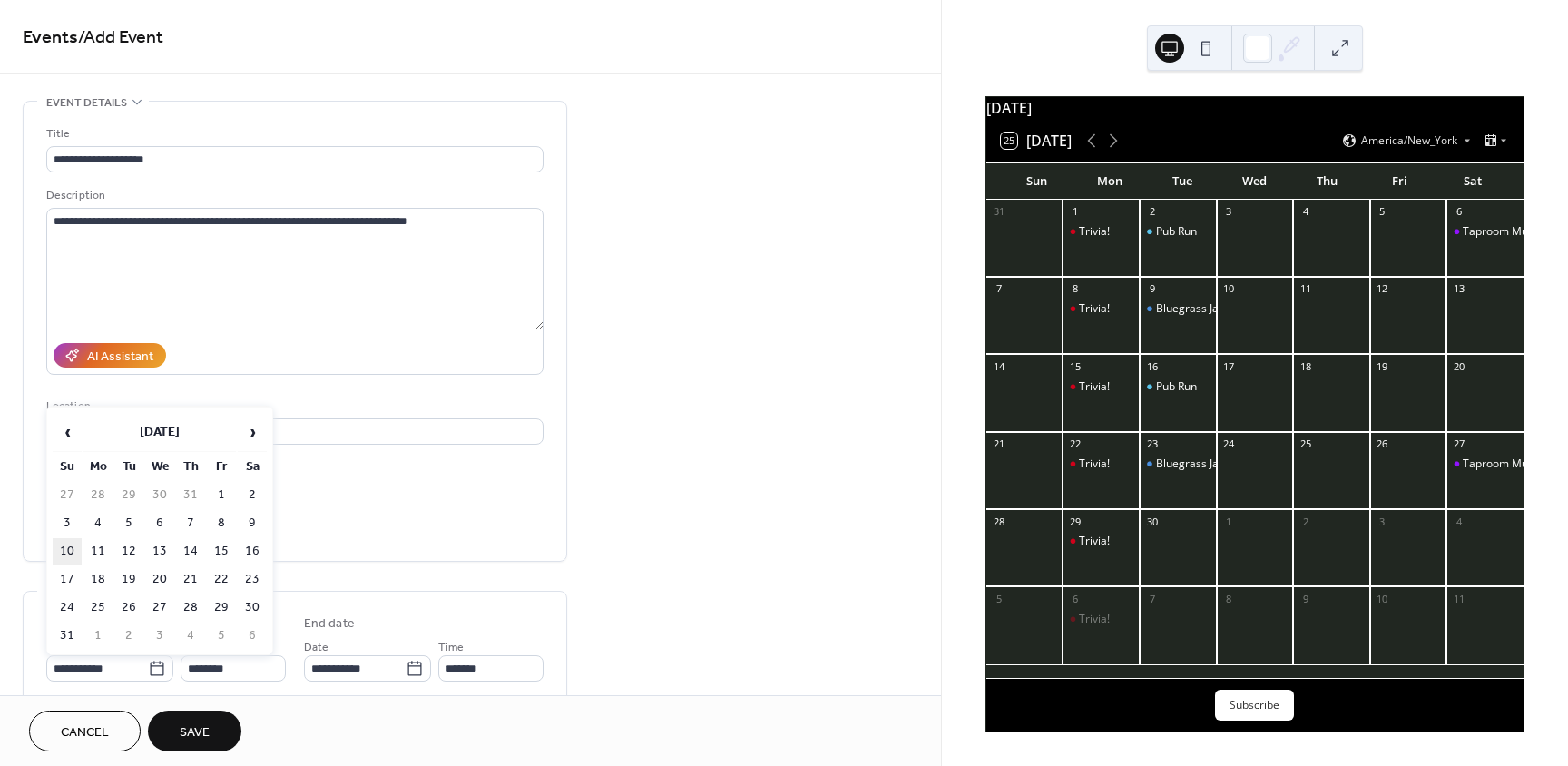 click on "10" at bounding box center (67, 551) 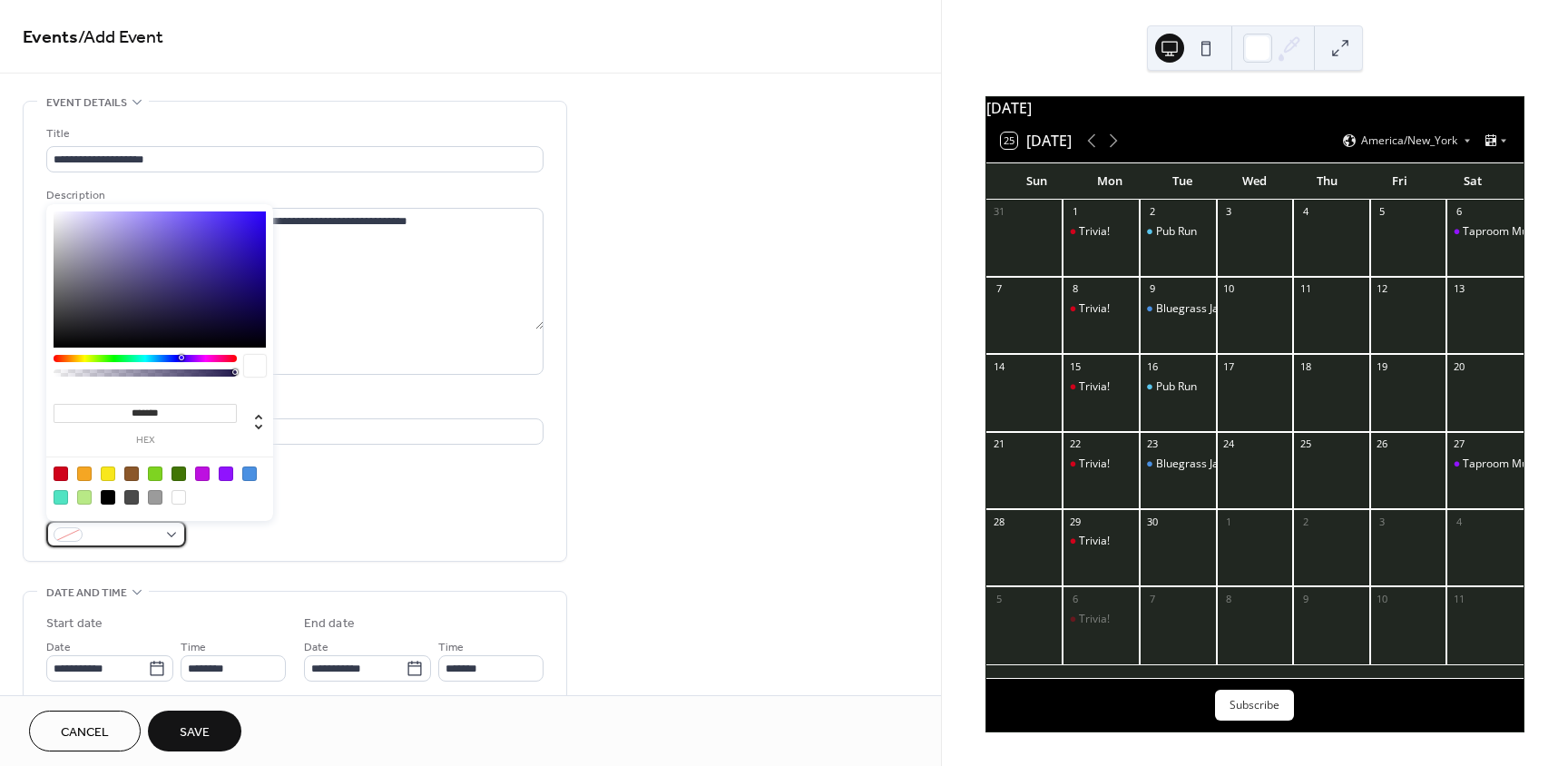click at bounding box center [123, 535] 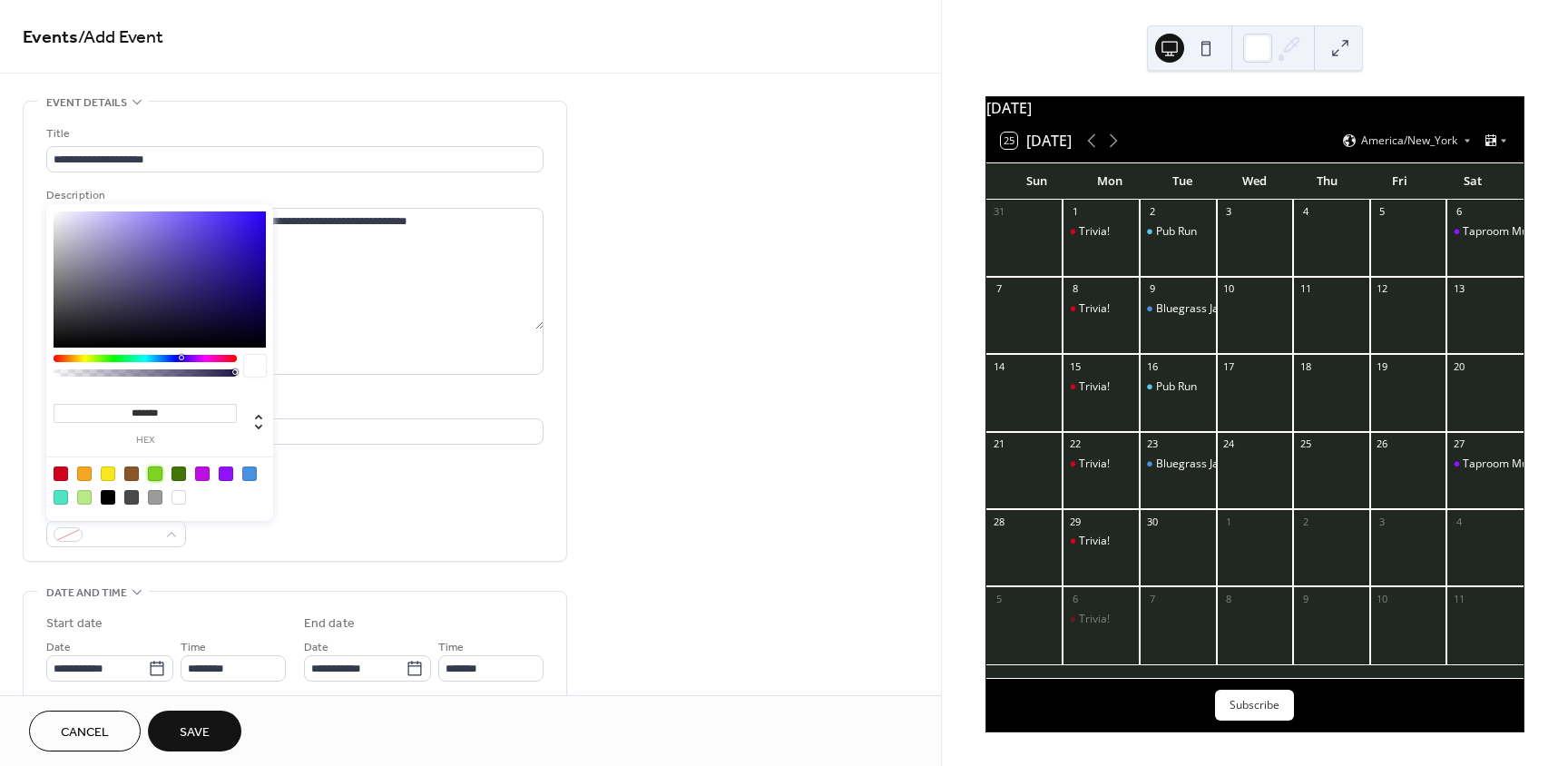 click at bounding box center (155, 474) 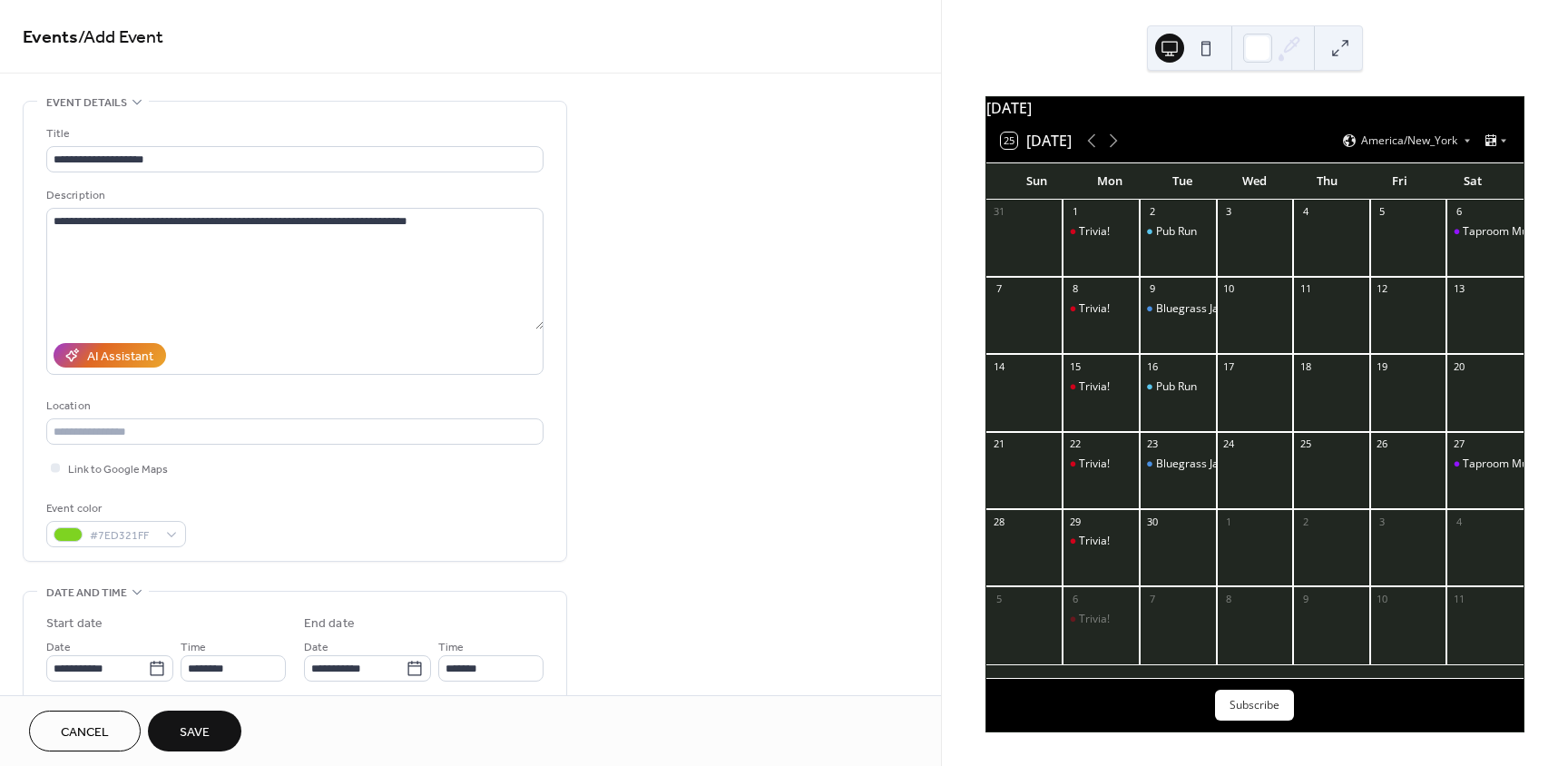 click on "Save" at bounding box center [194, 731] 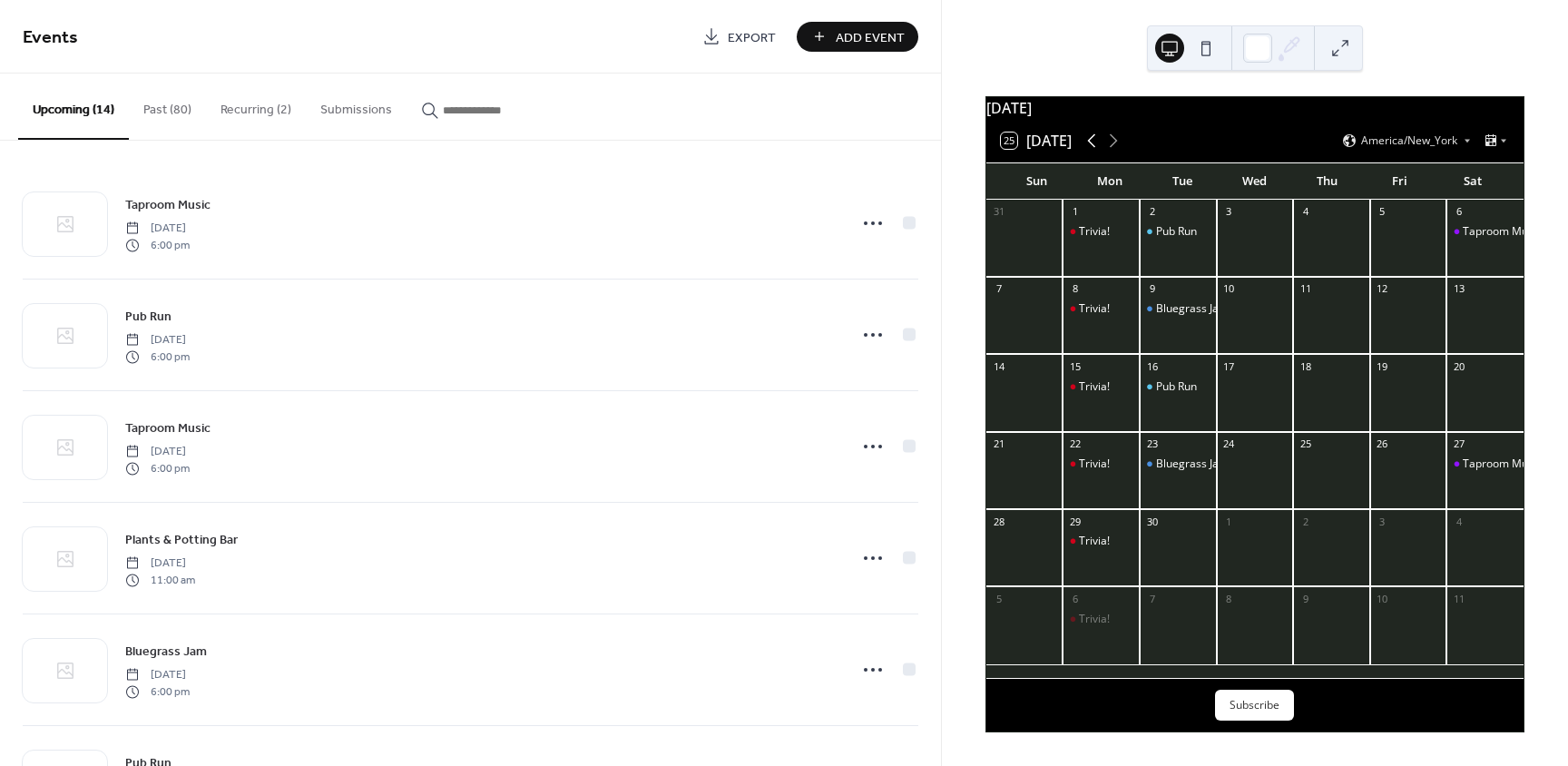 click 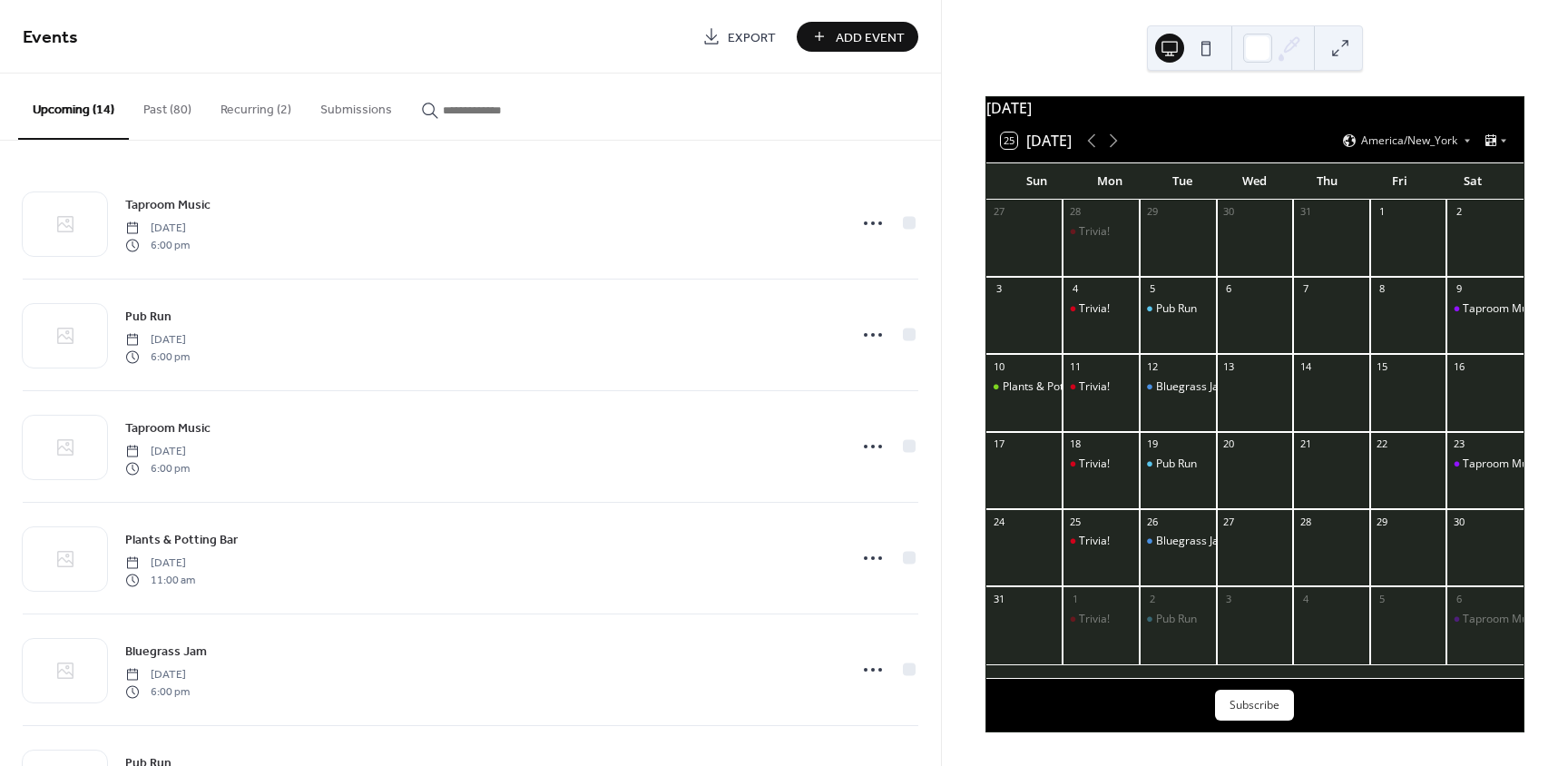 click on "Past (80)" at bounding box center [167, 105] 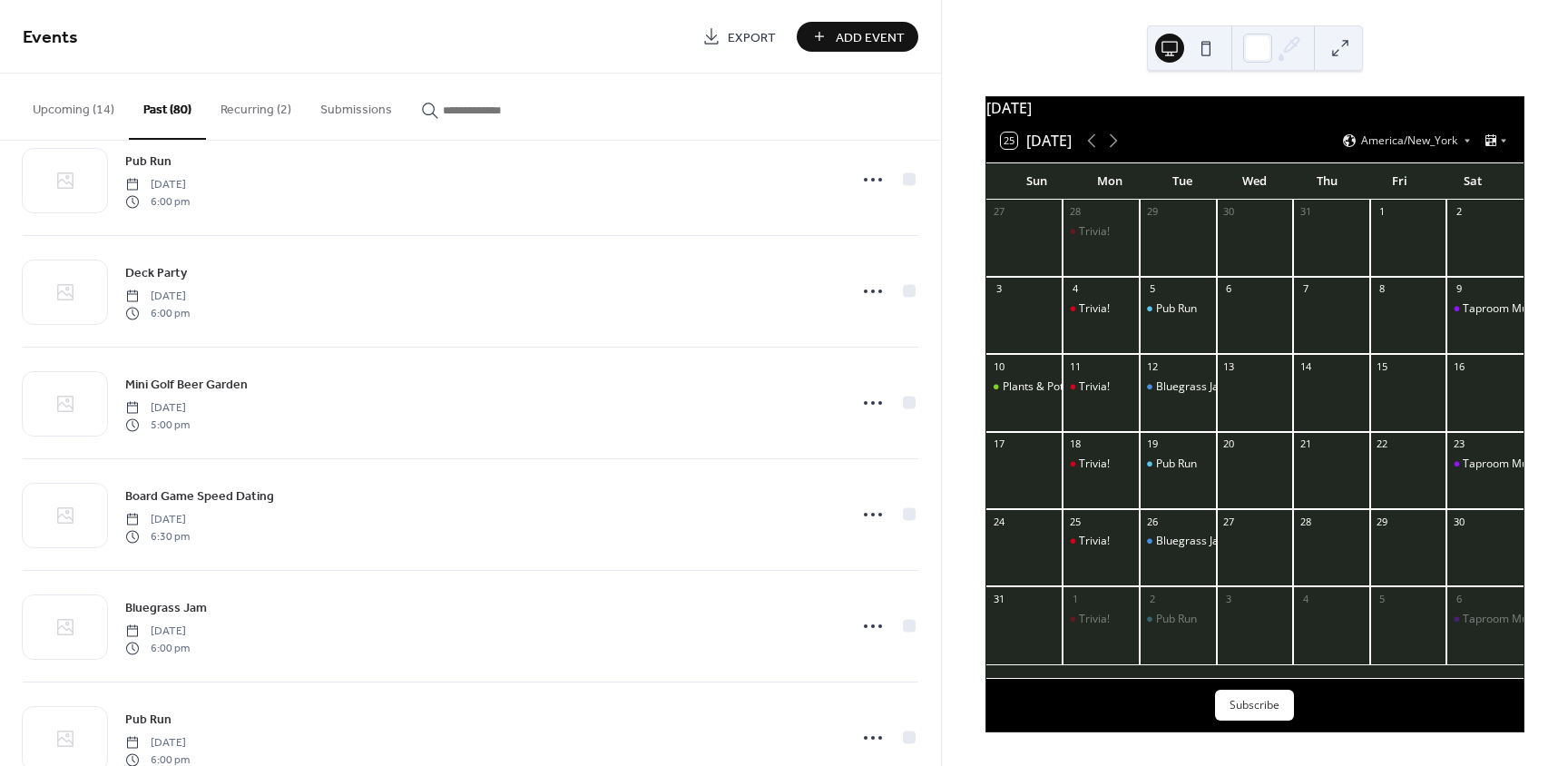 scroll, scrollTop: 1053, scrollLeft: 0, axis: vertical 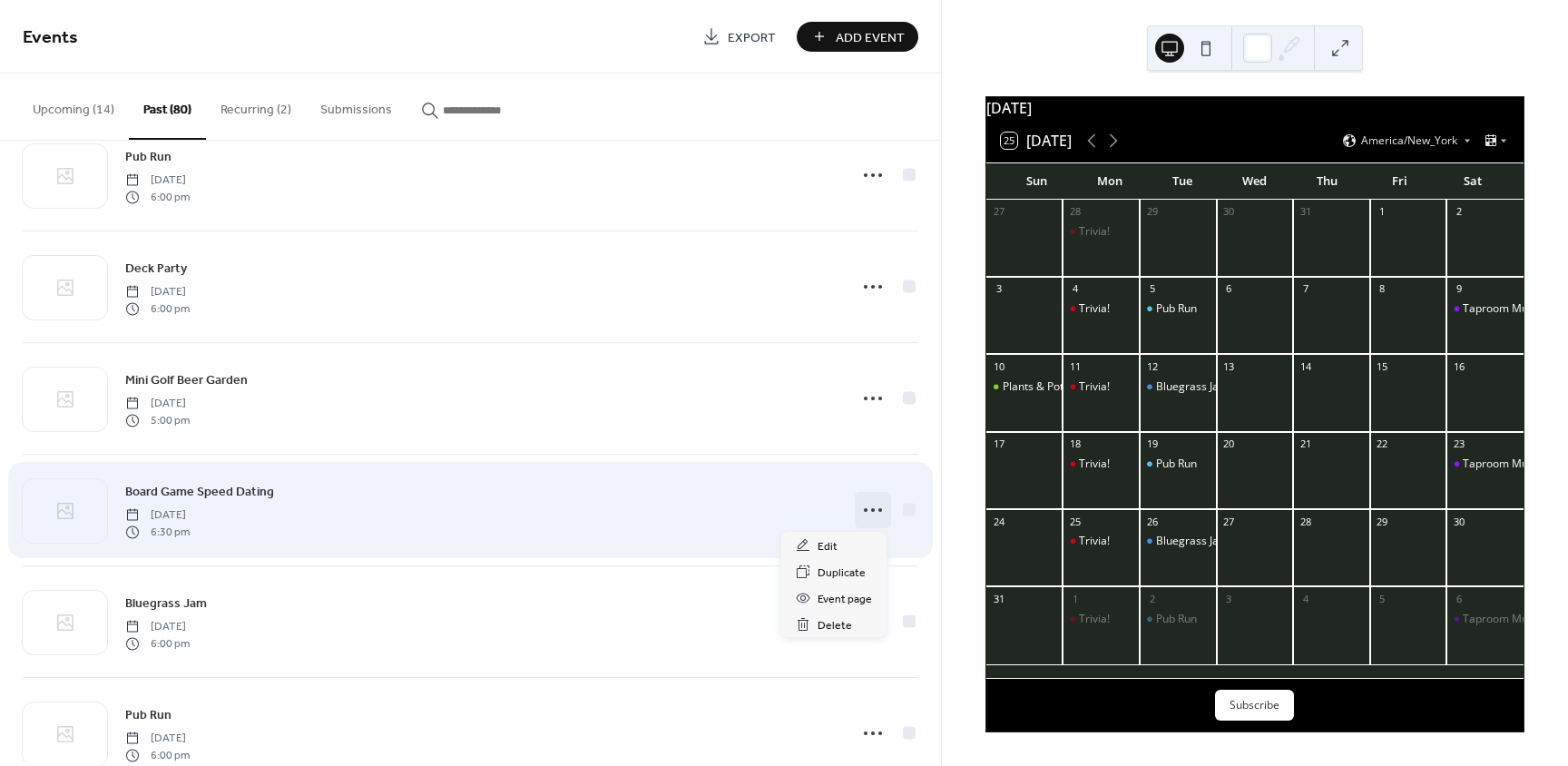 click 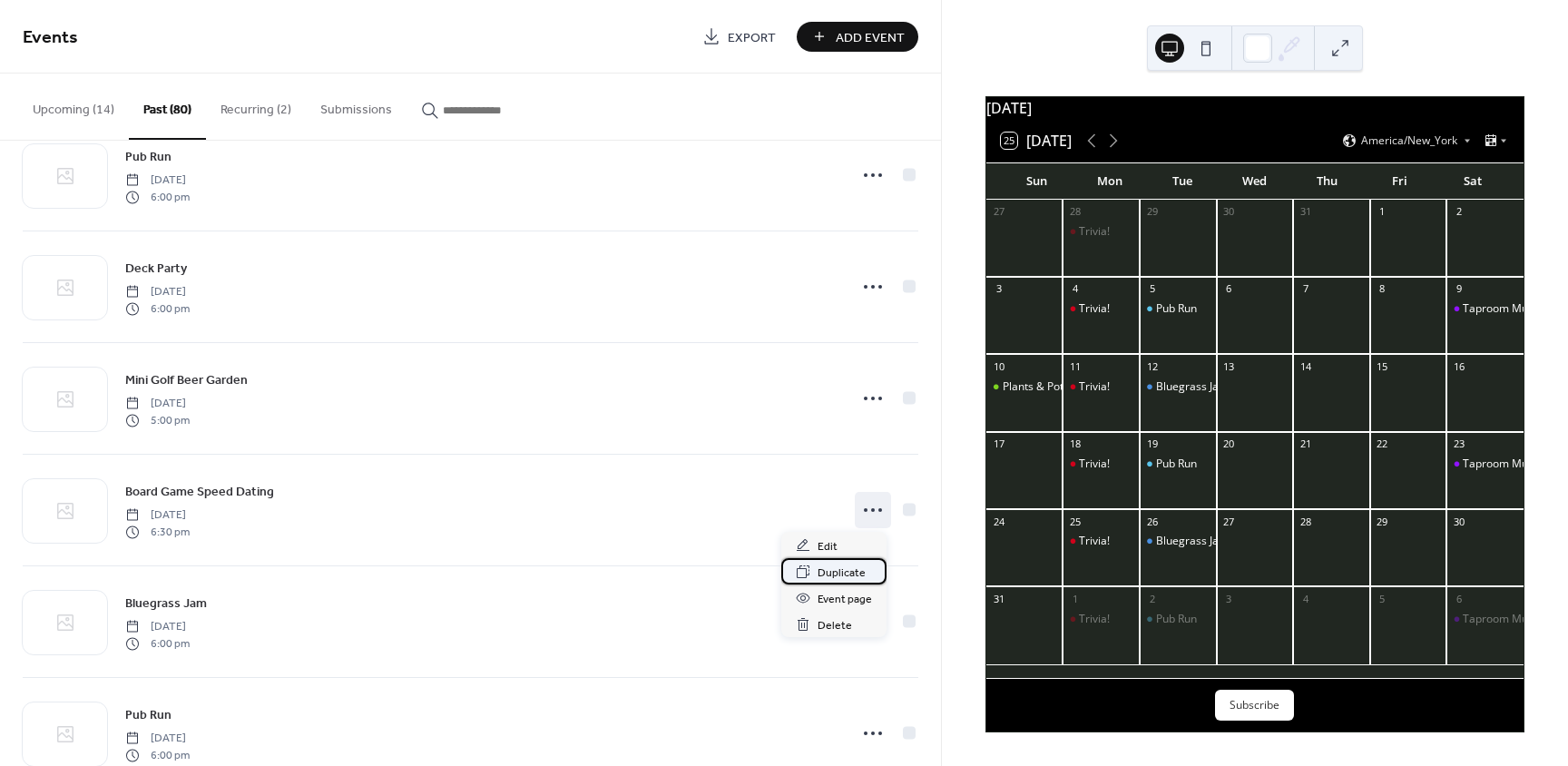 click on "Duplicate" at bounding box center [841, 573] 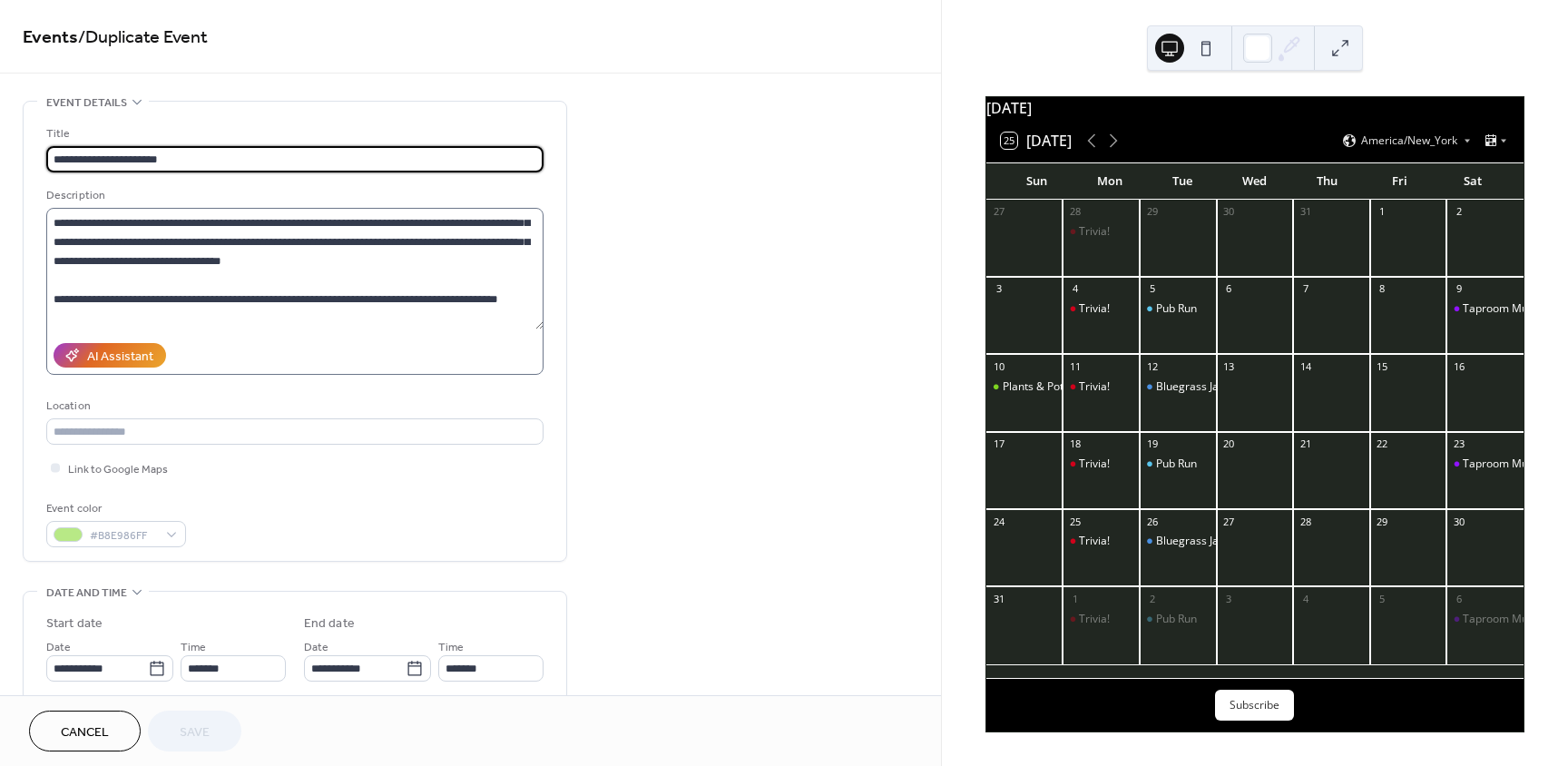 scroll, scrollTop: 399, scrollLeft: 0, axis: vertical 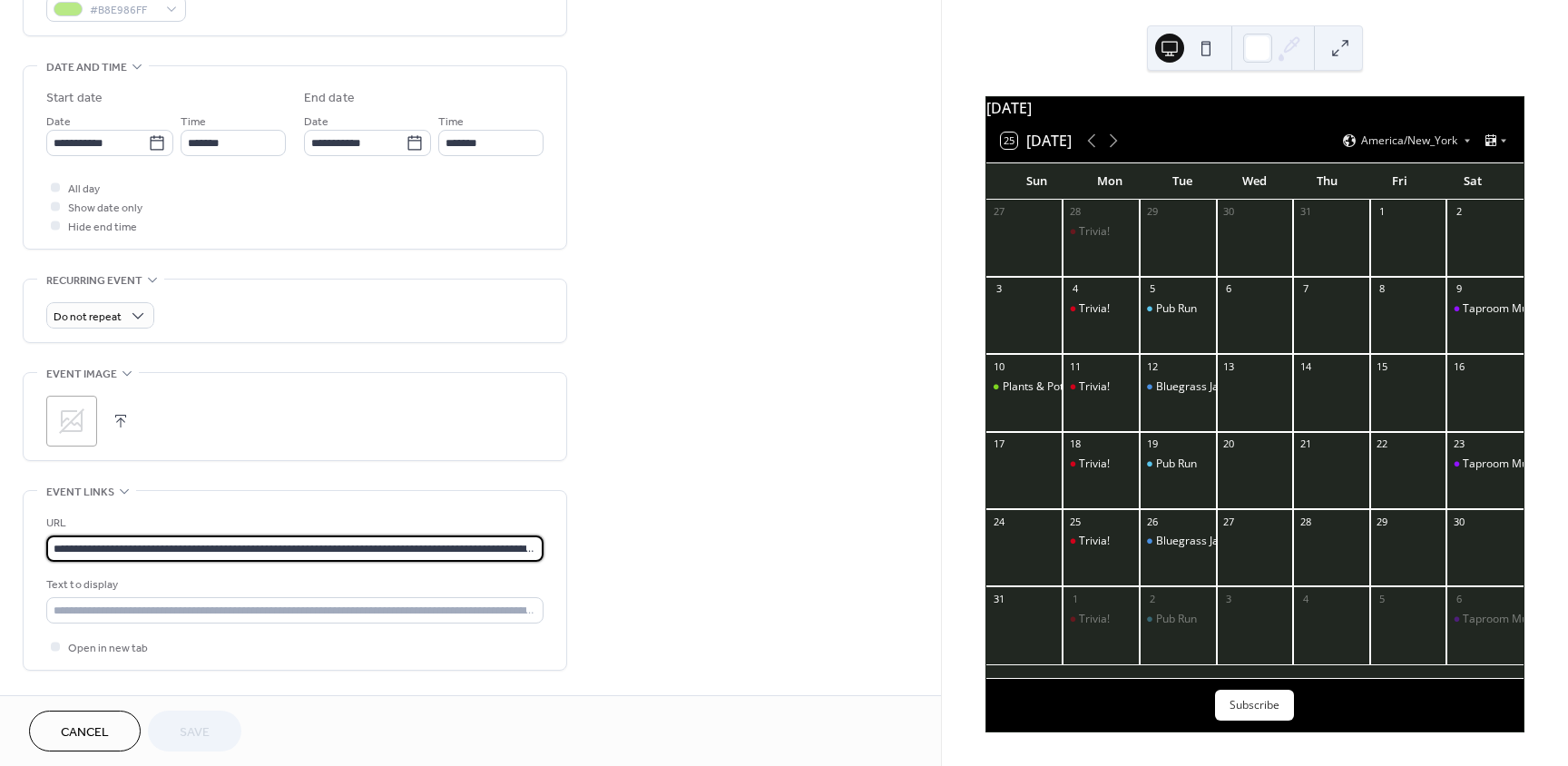click on "**********" at bounding box center [295, 548] 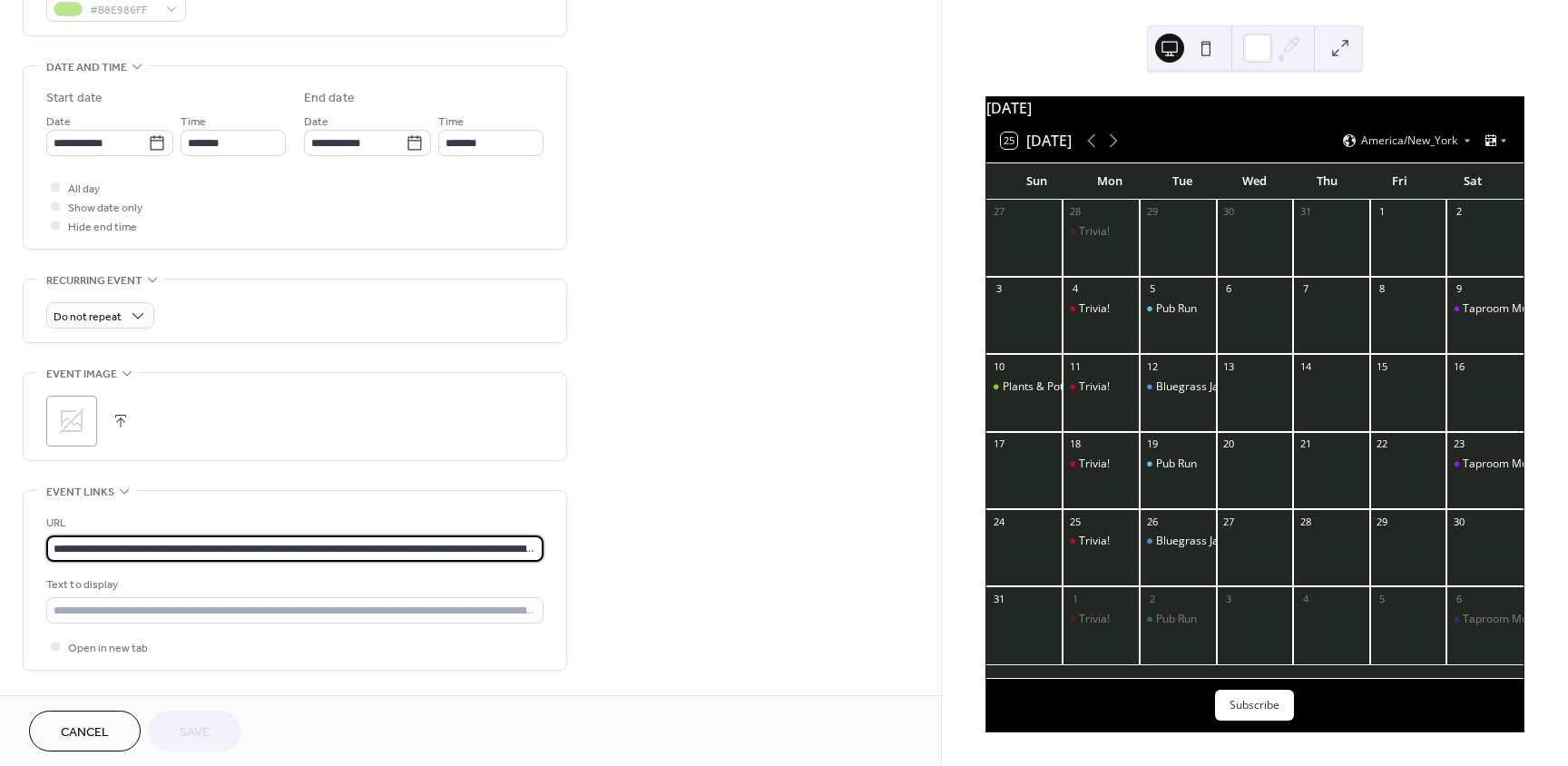 paste 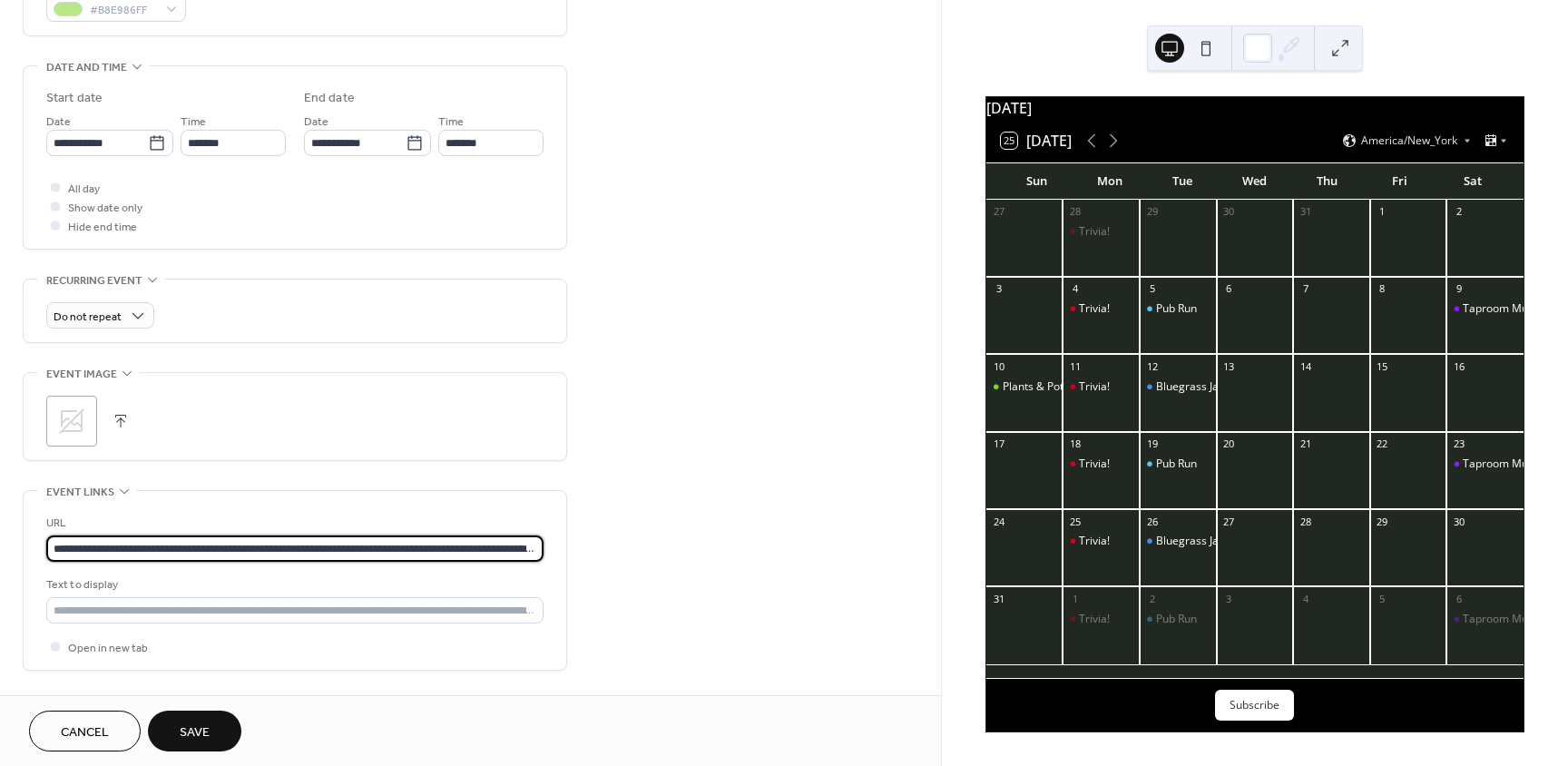 scroll, scrollTop: 0, scrollLeft: 113, axis: horizontal 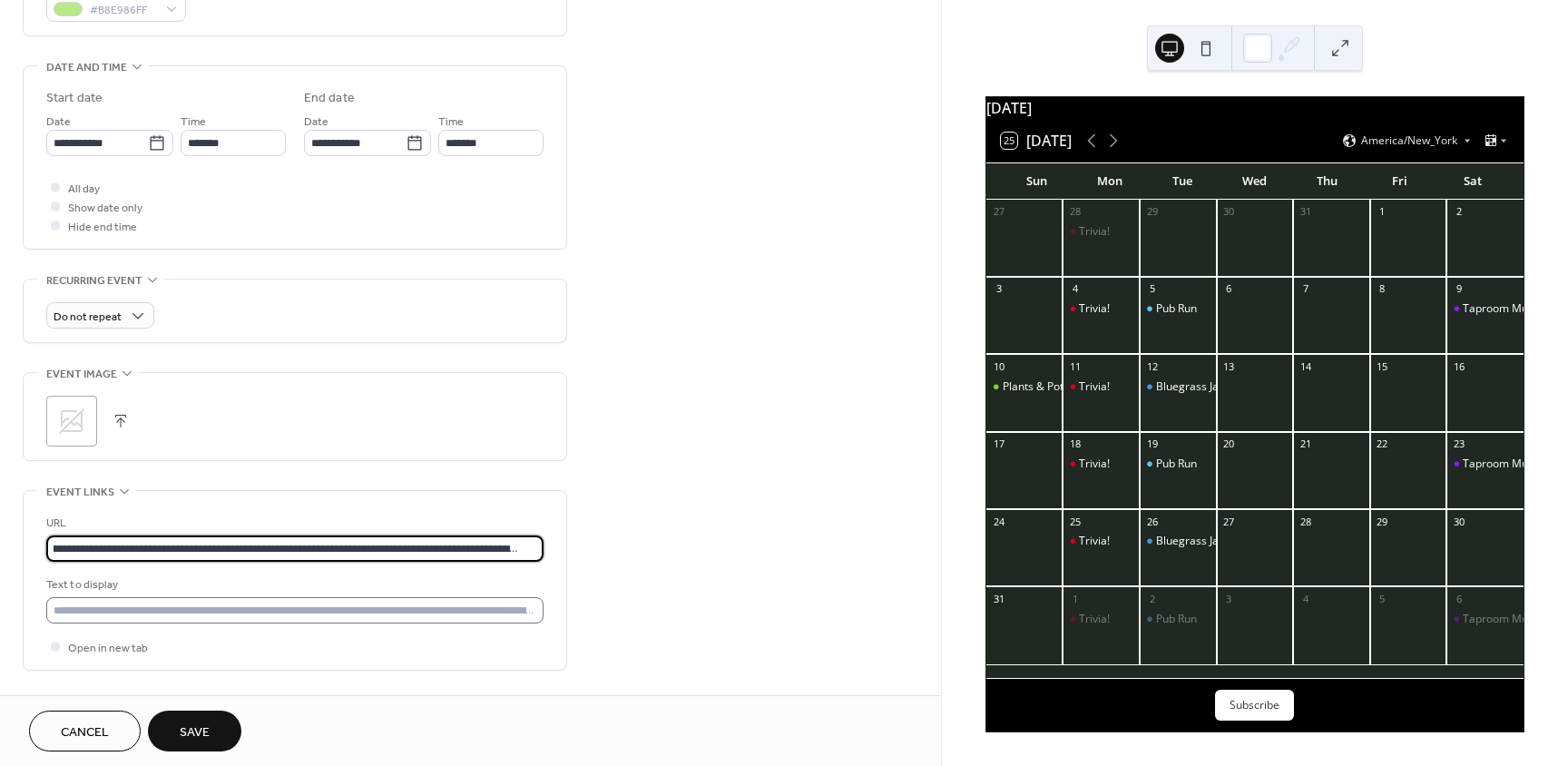 type on "**********" 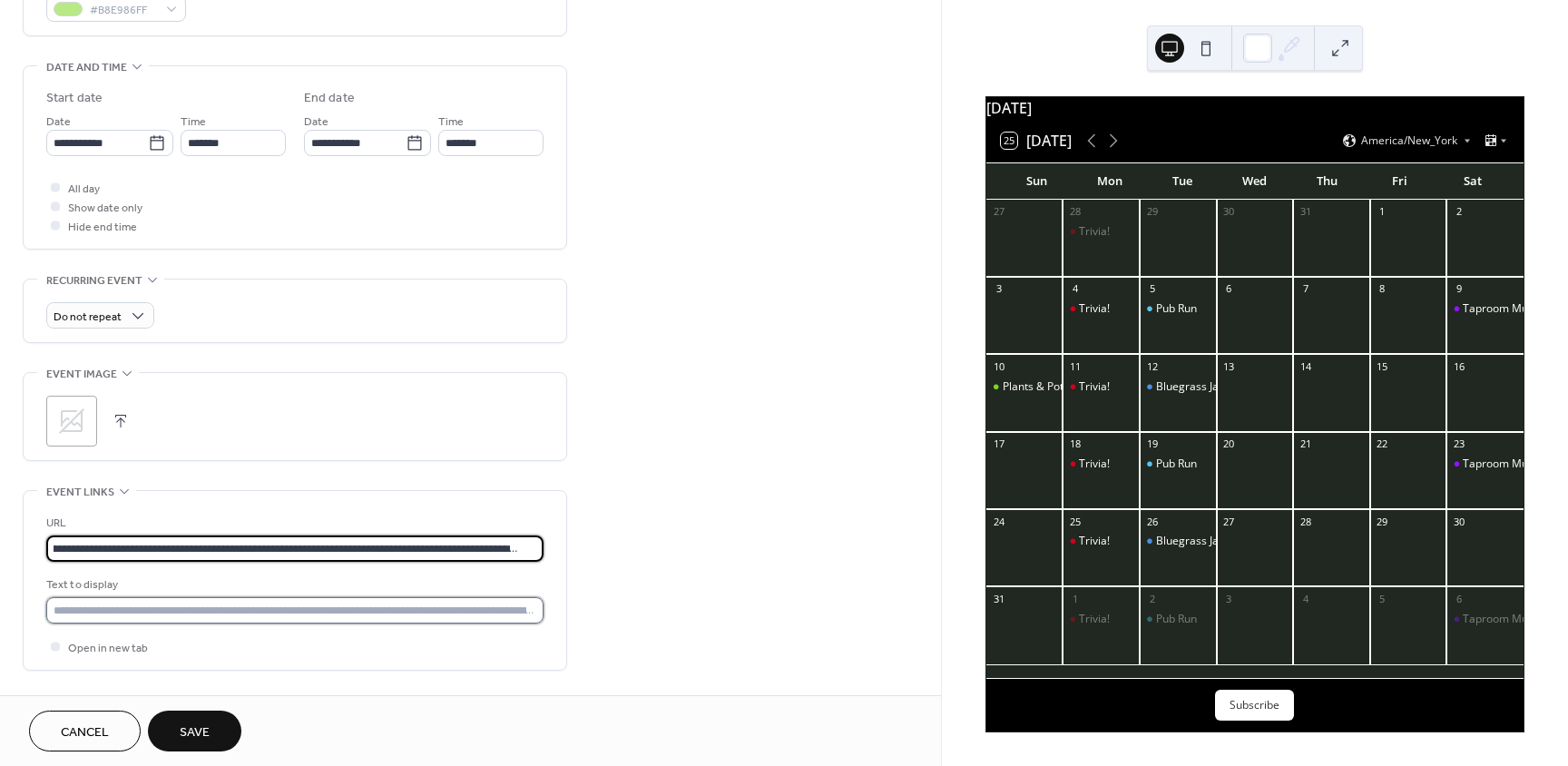 scroll, scrollTop: 0, scrollLeft: 0, axis: both 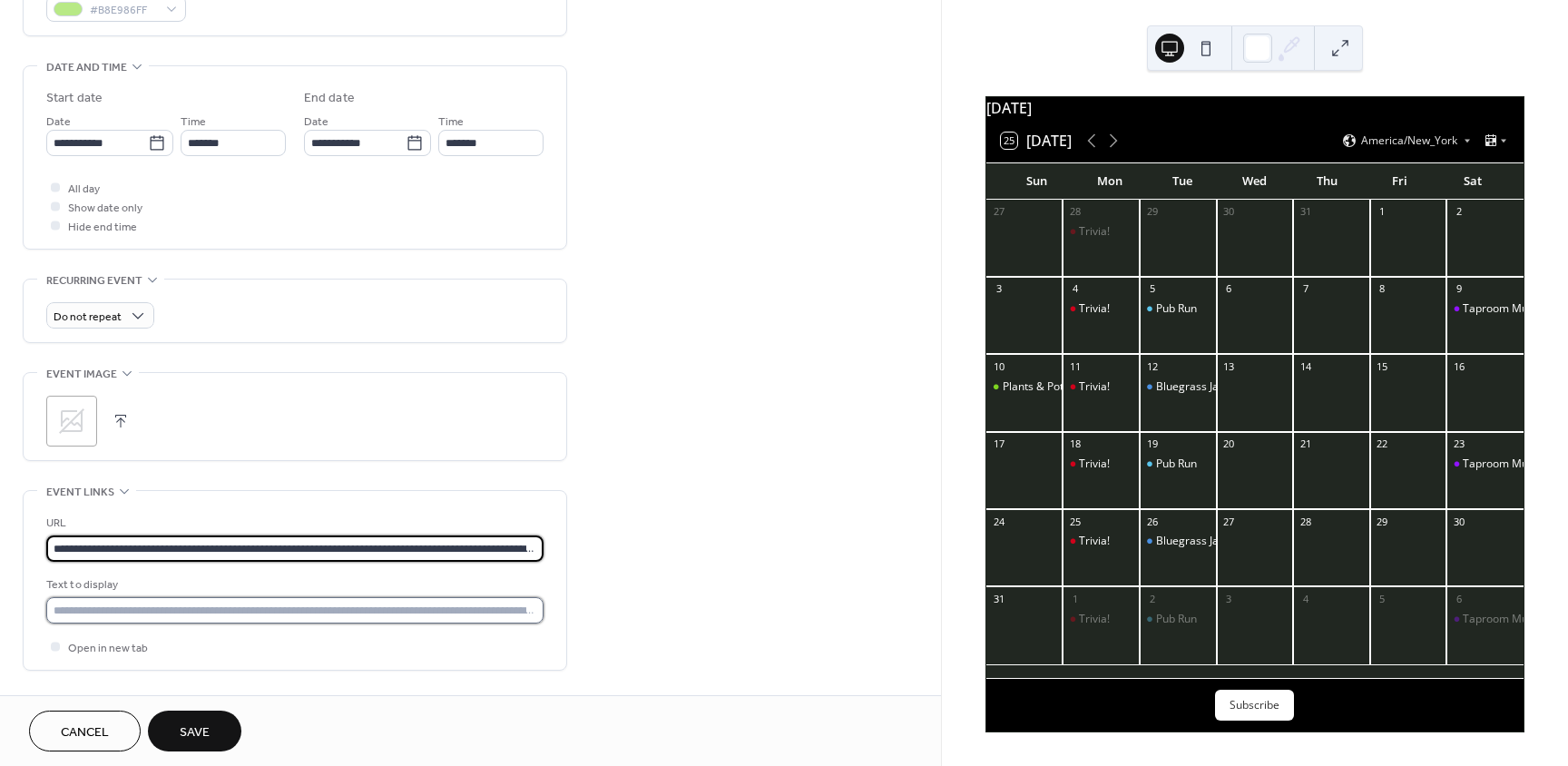 click at bounding box center (295, 610) 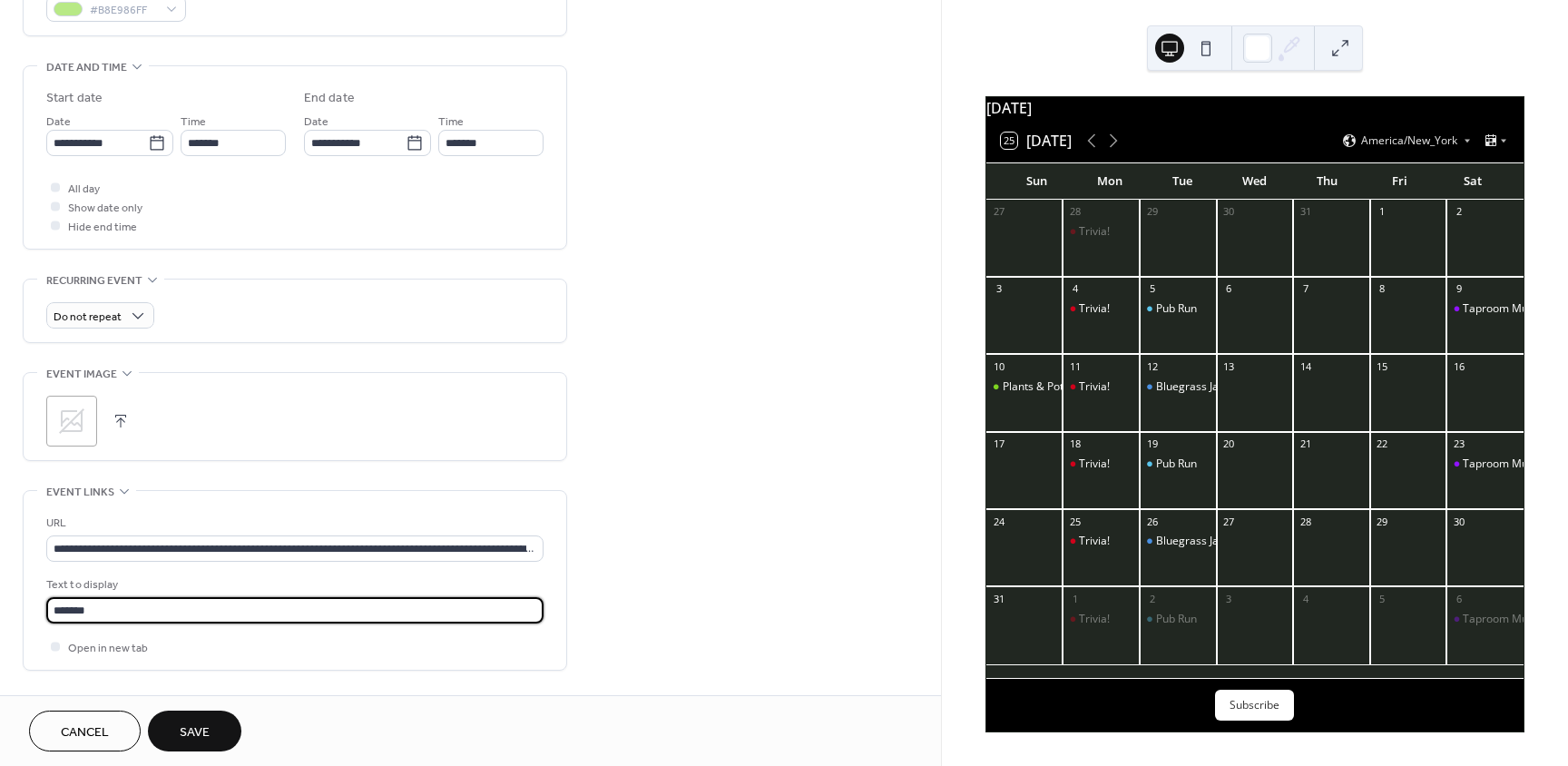 drag, startPoint x: 110, startPoint y: 601, endPoint x: -31, endPoint y: 586, distance: 141.79563 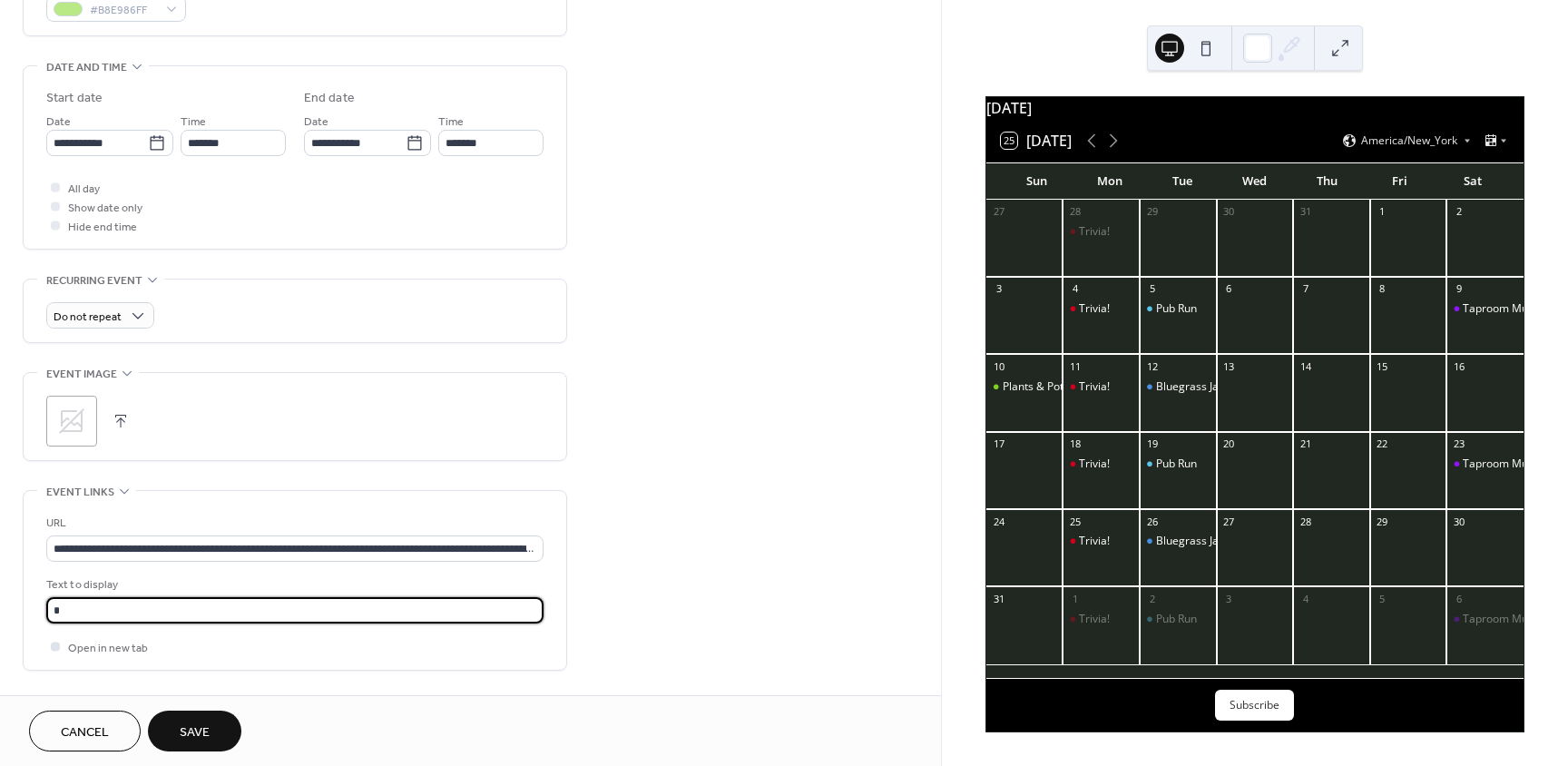 type on "**********" 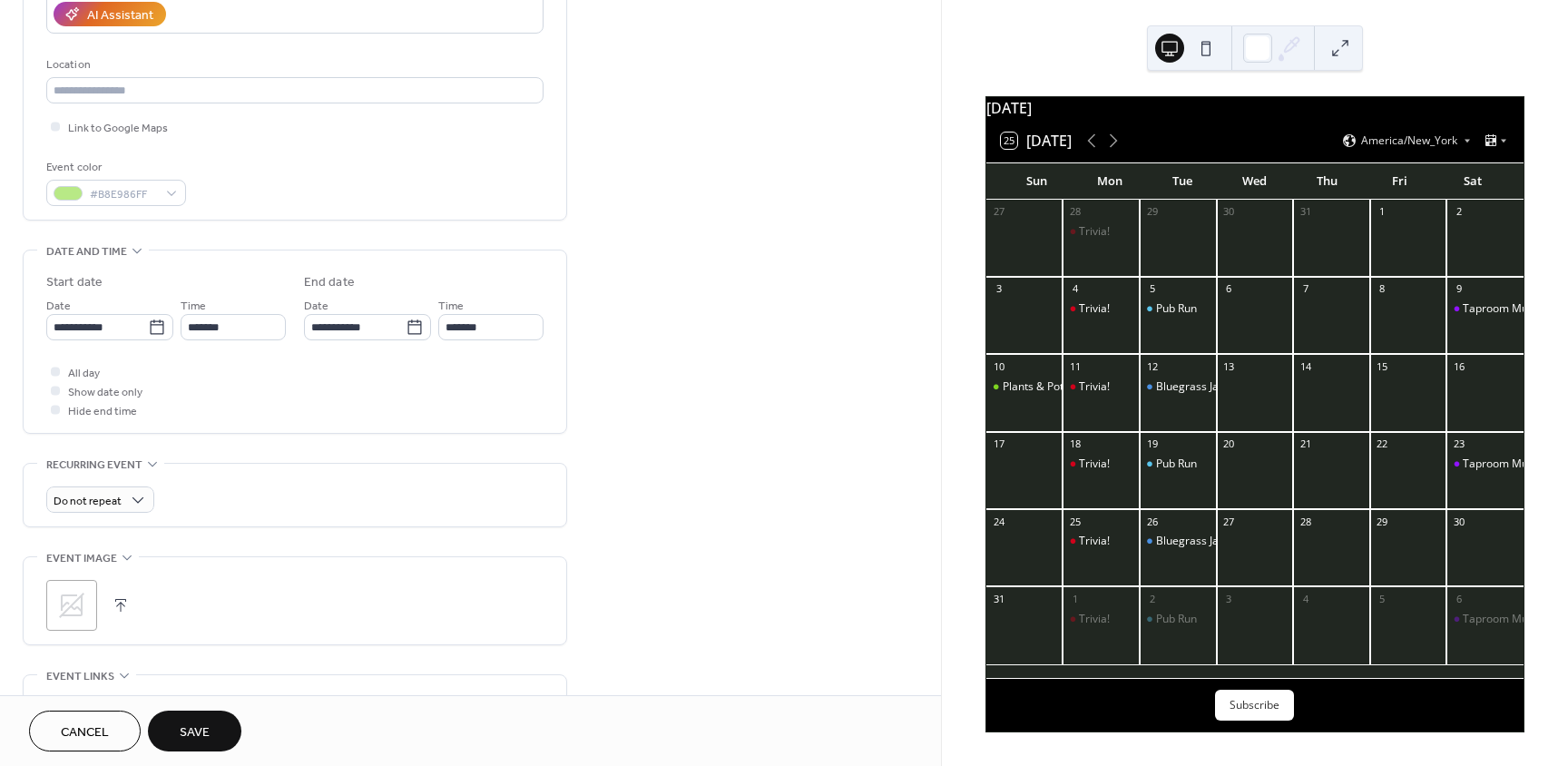 scroll, scrollTop: 328, scrollLeft: 0, axis: vertical 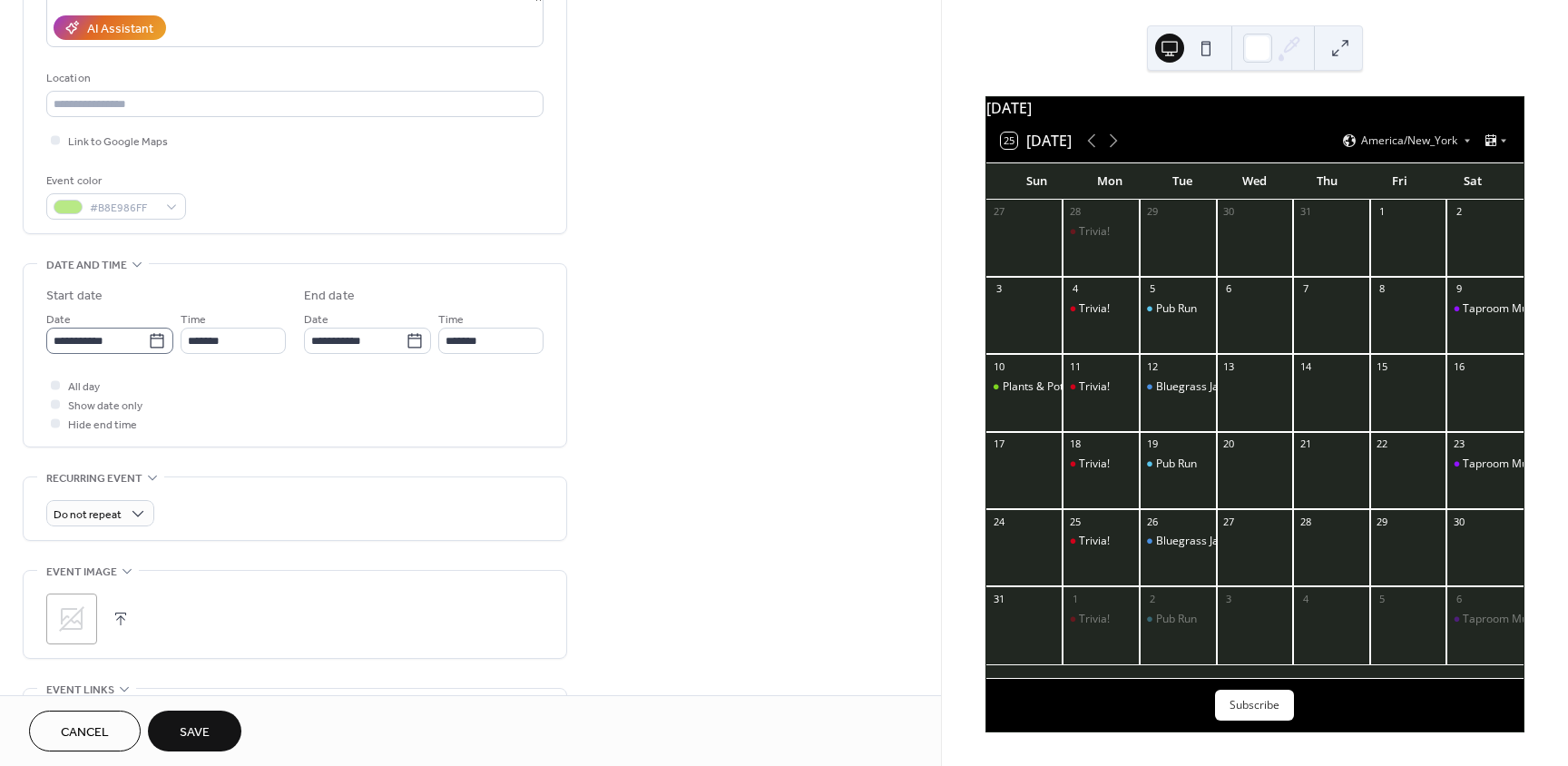click 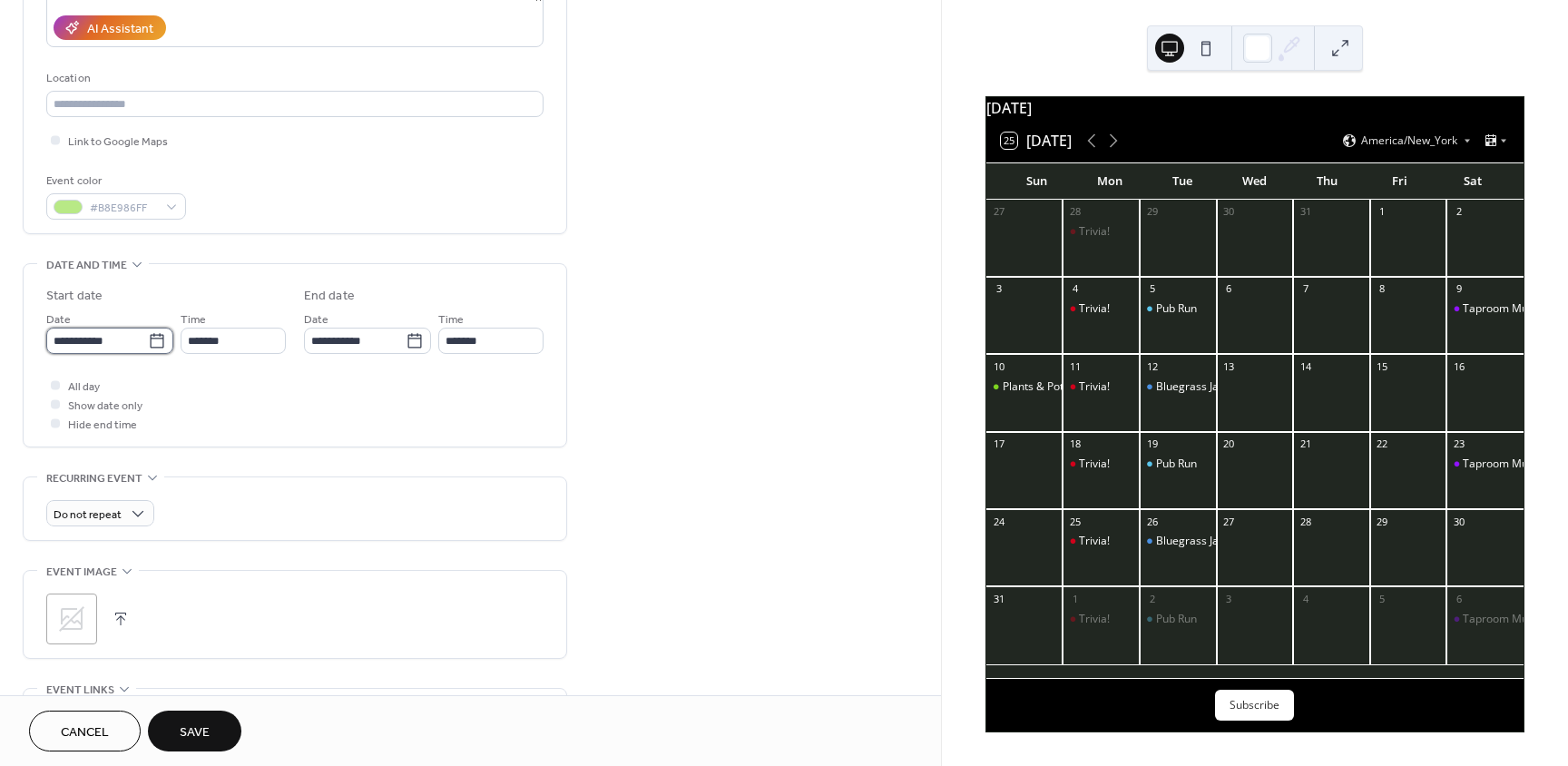 click on "**********" at bounding box center (97, 340) 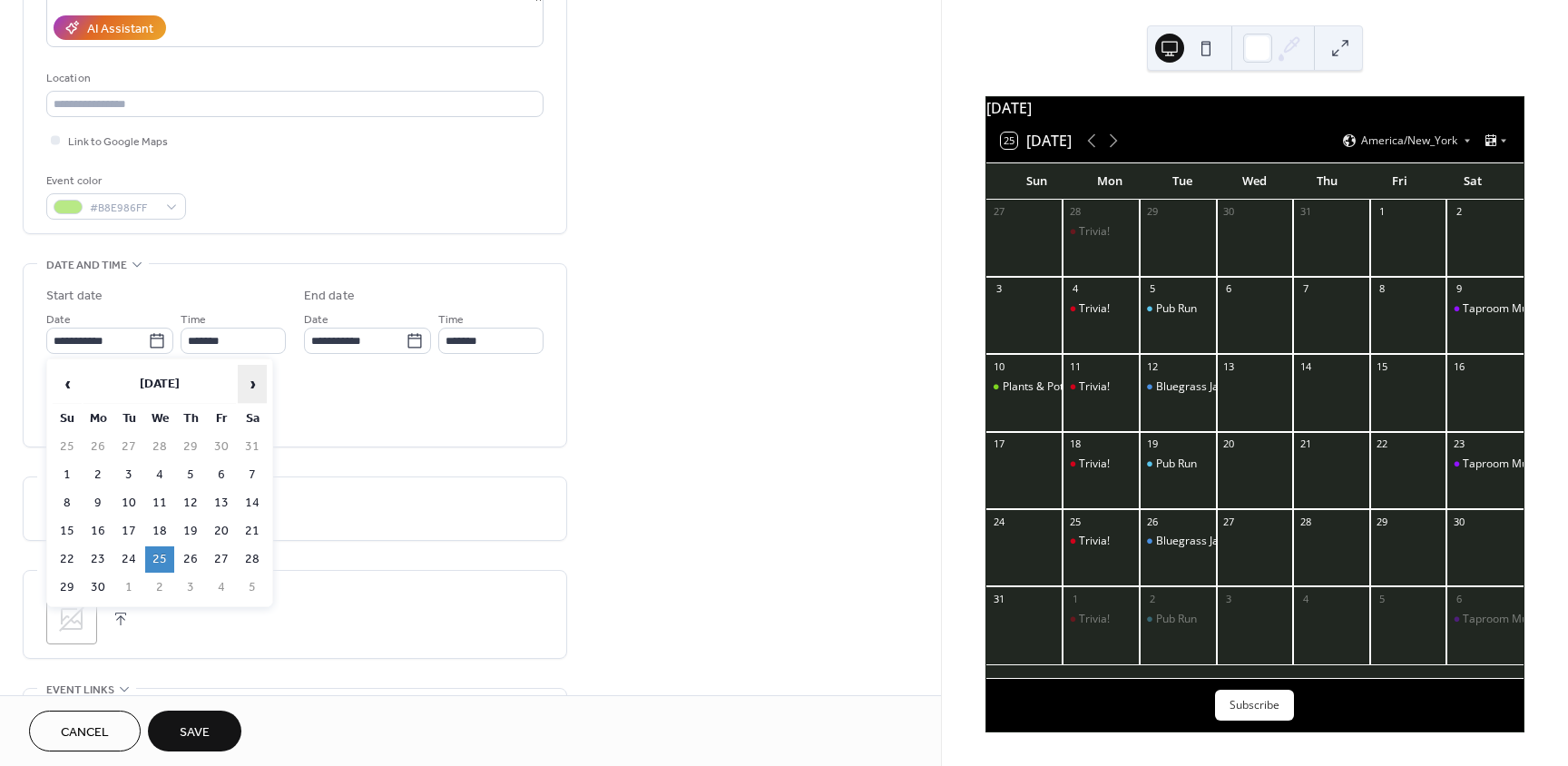 click on "›" at bounding box center (252, 384) 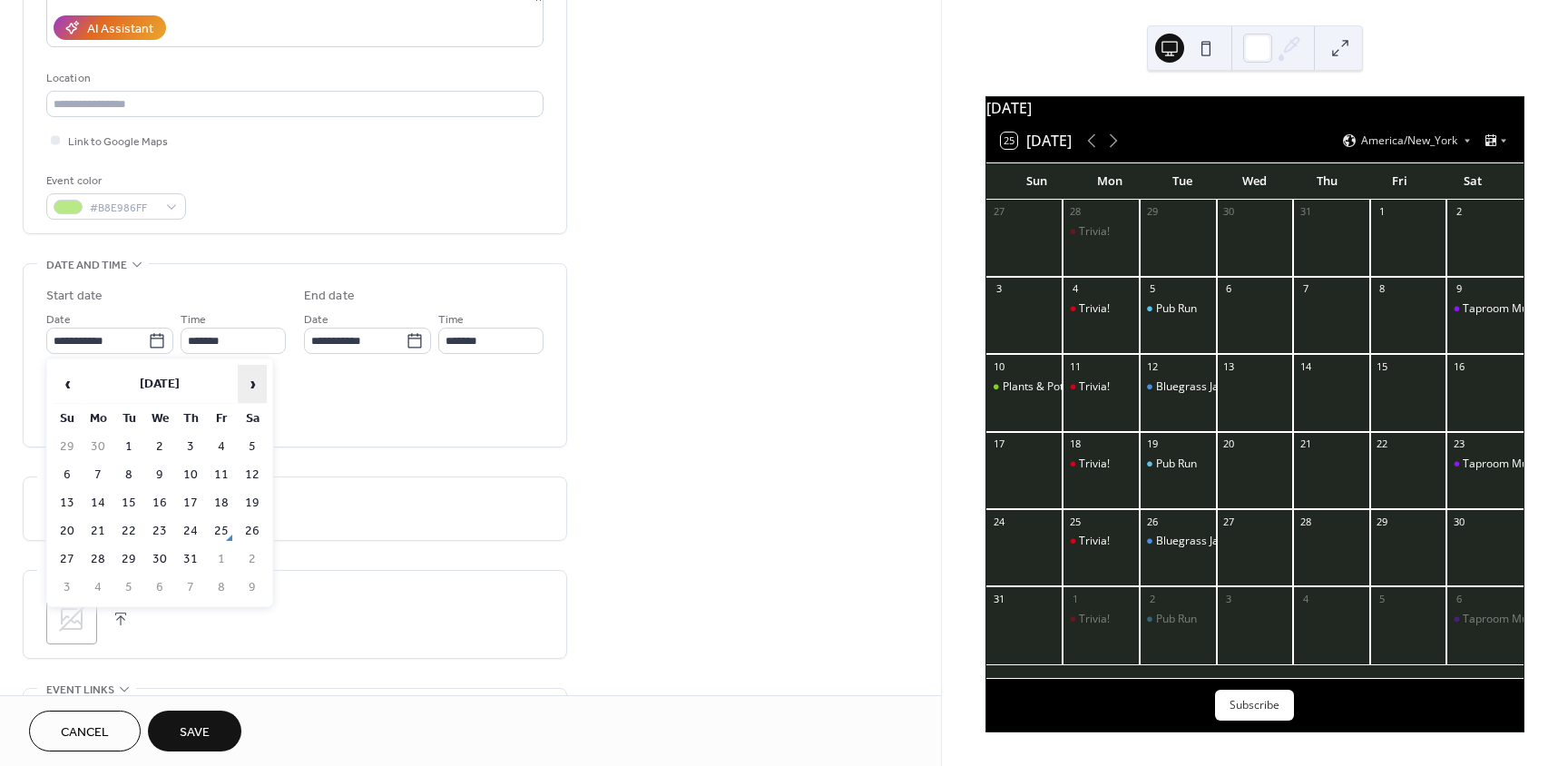 click on "›" at bounding box center (252, 384) 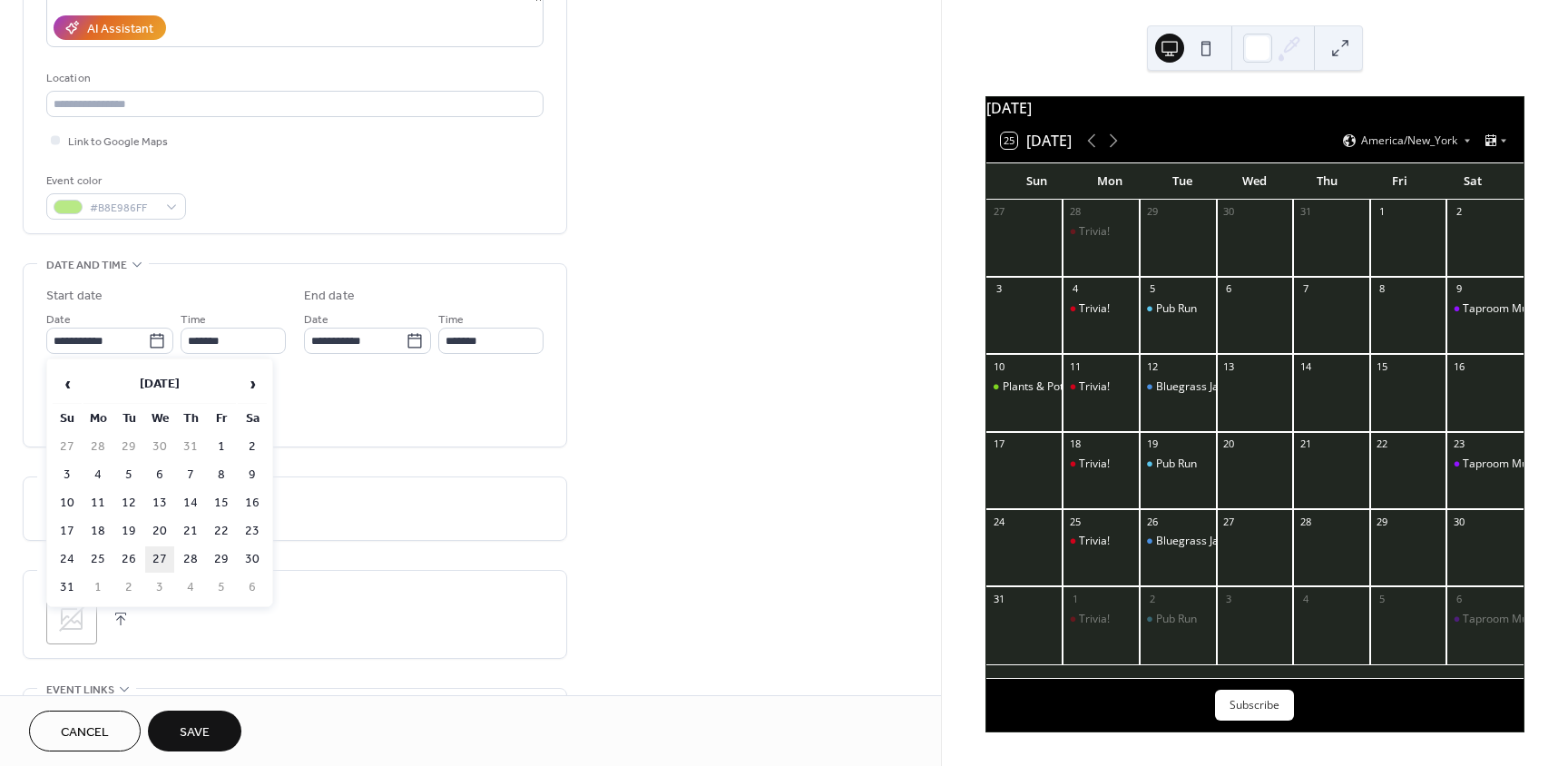 click on "27" at bounding box center (160, 559) 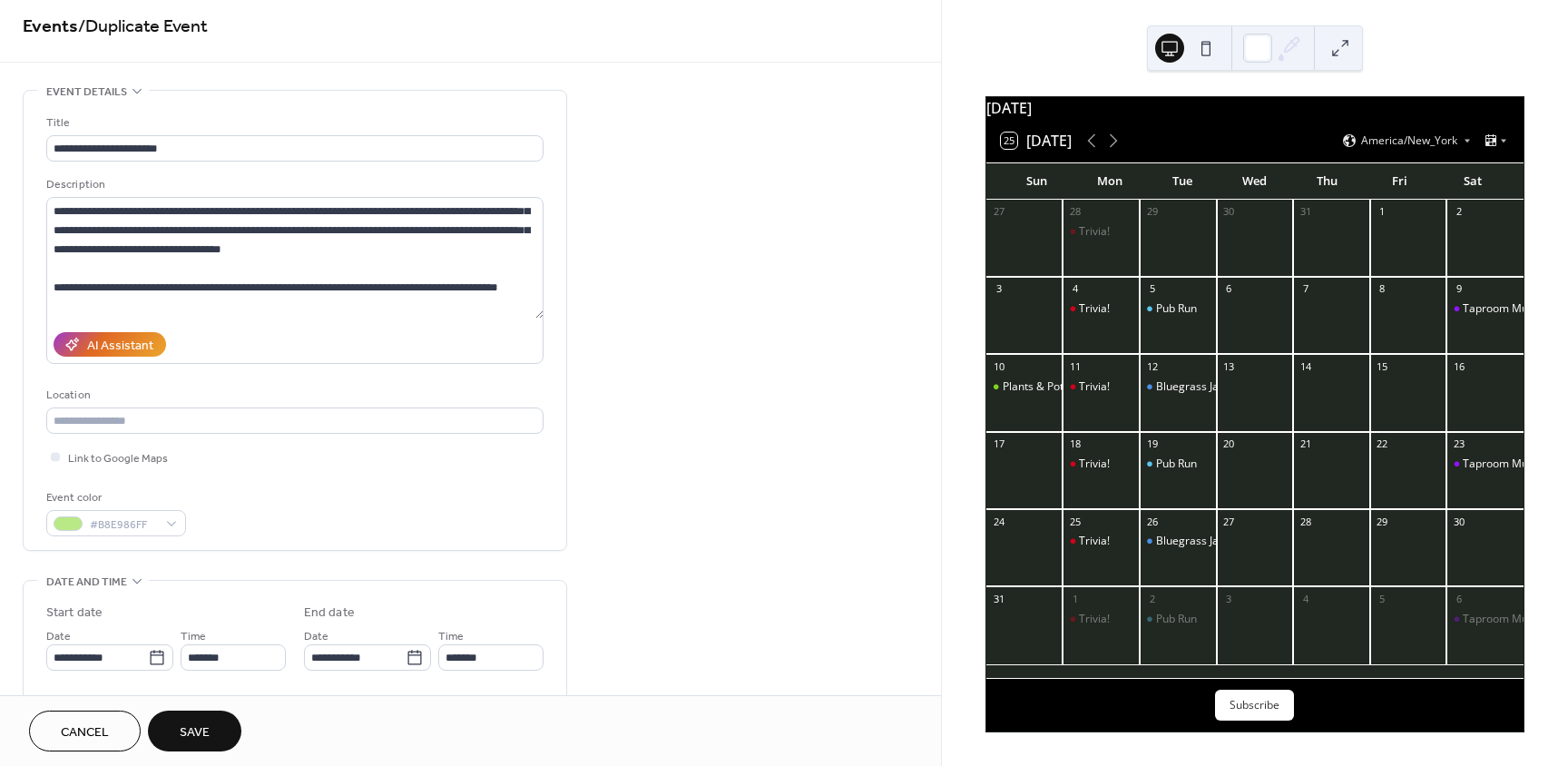 scroll, scrollTop: 0, scrollLeft: 0, axis: both 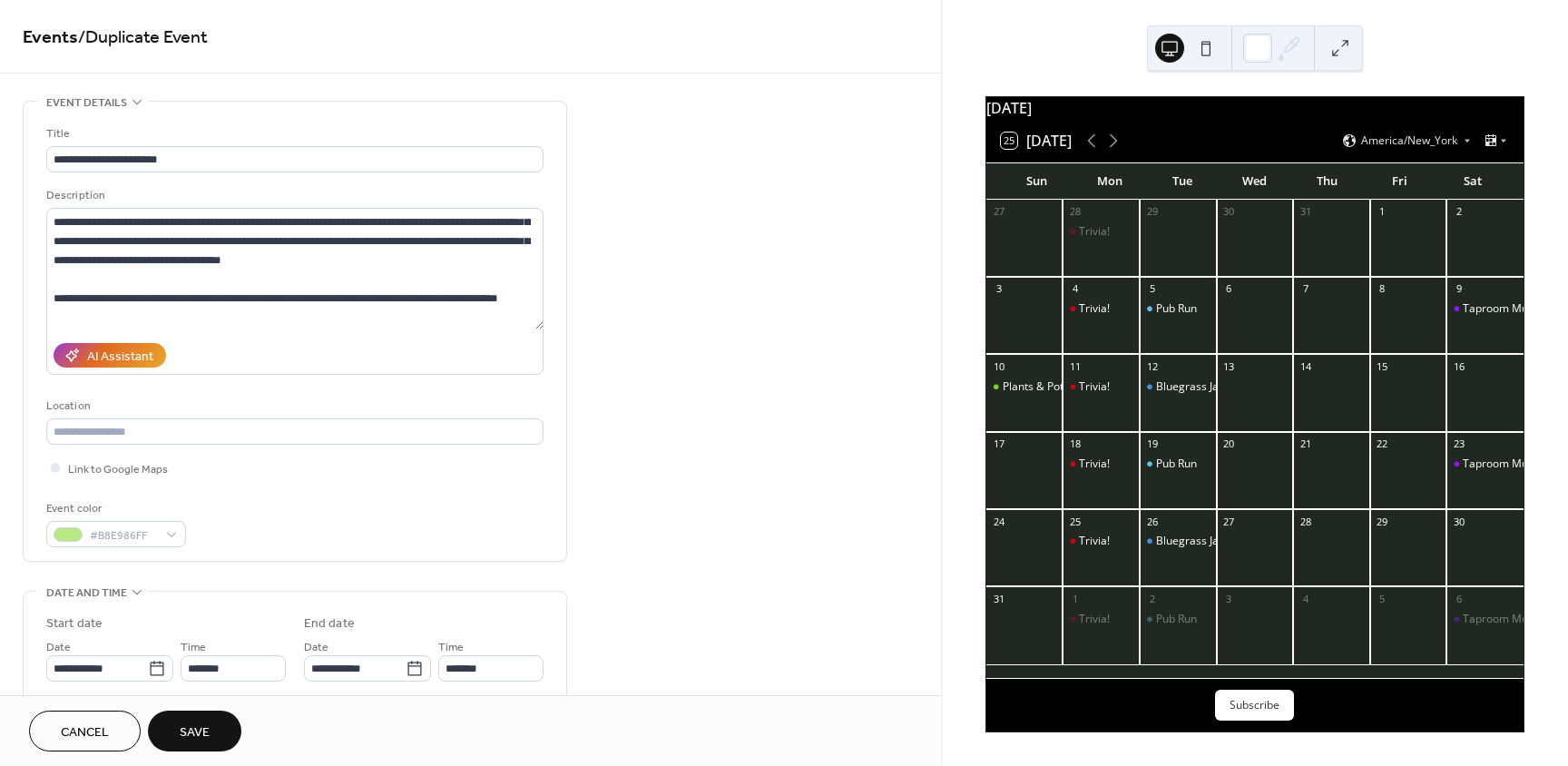 click on "Save" at bounding box center (194, 731) 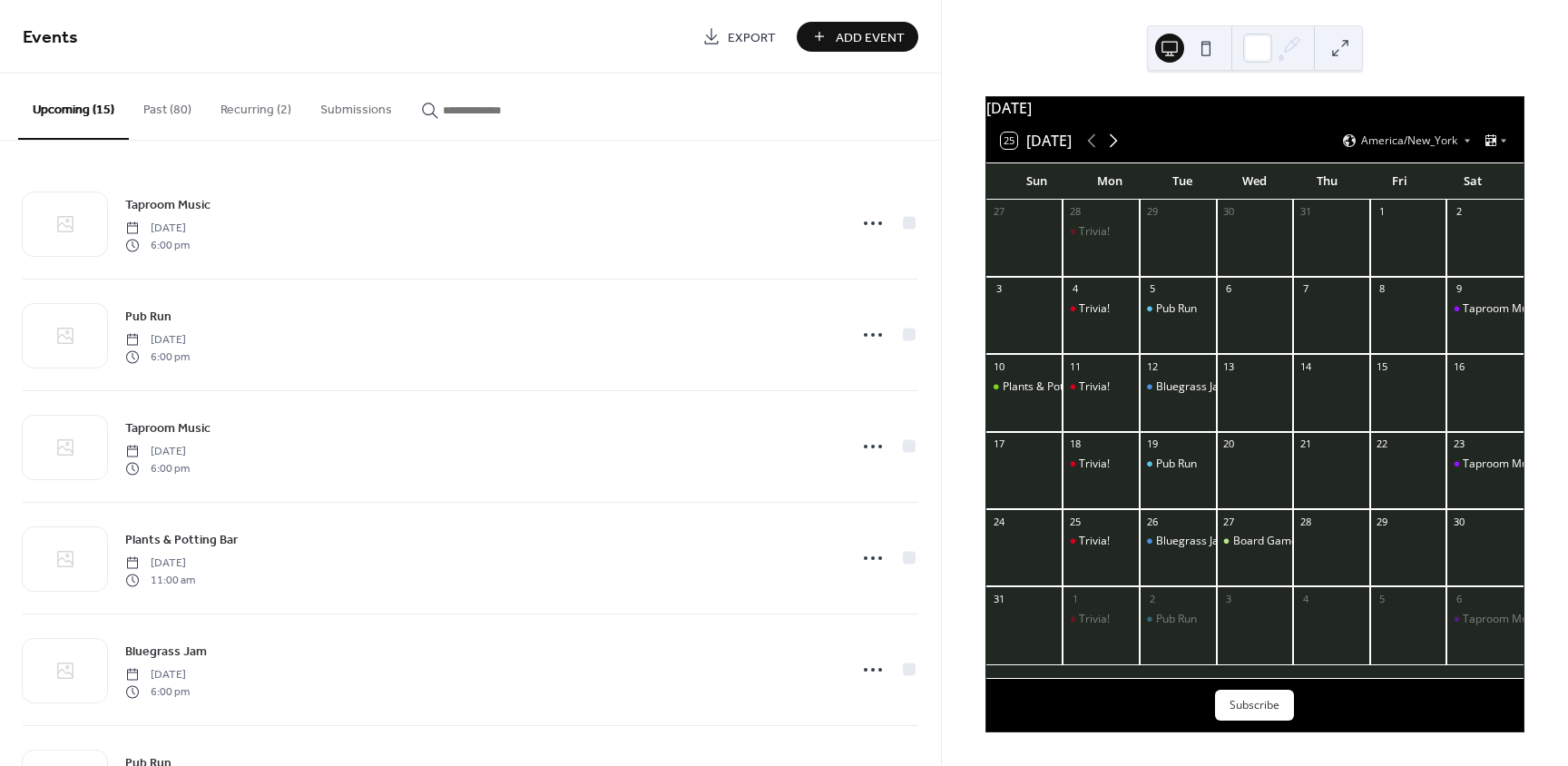 click 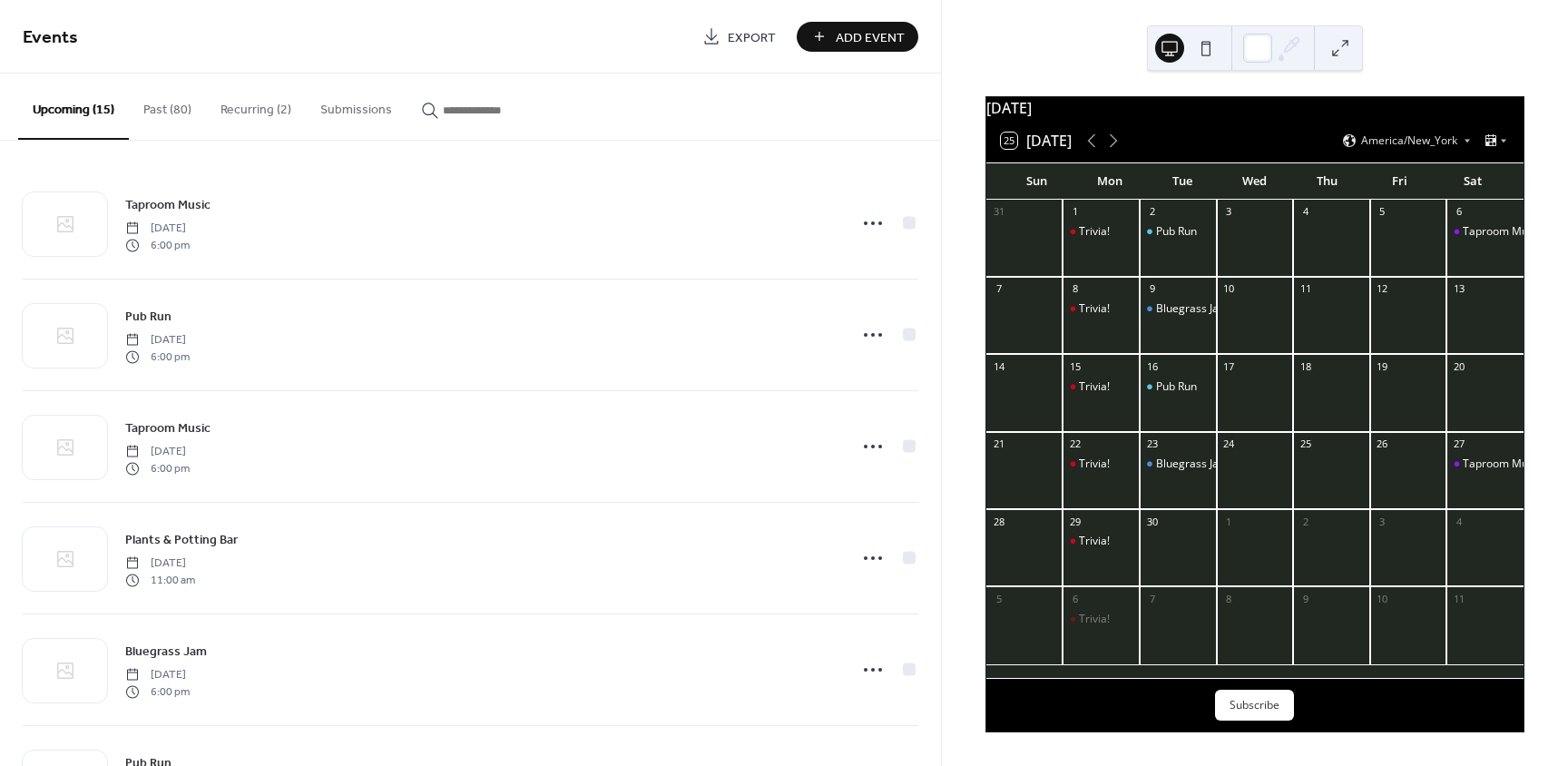 click on "Past (80)" at bounding box center [167, 105] 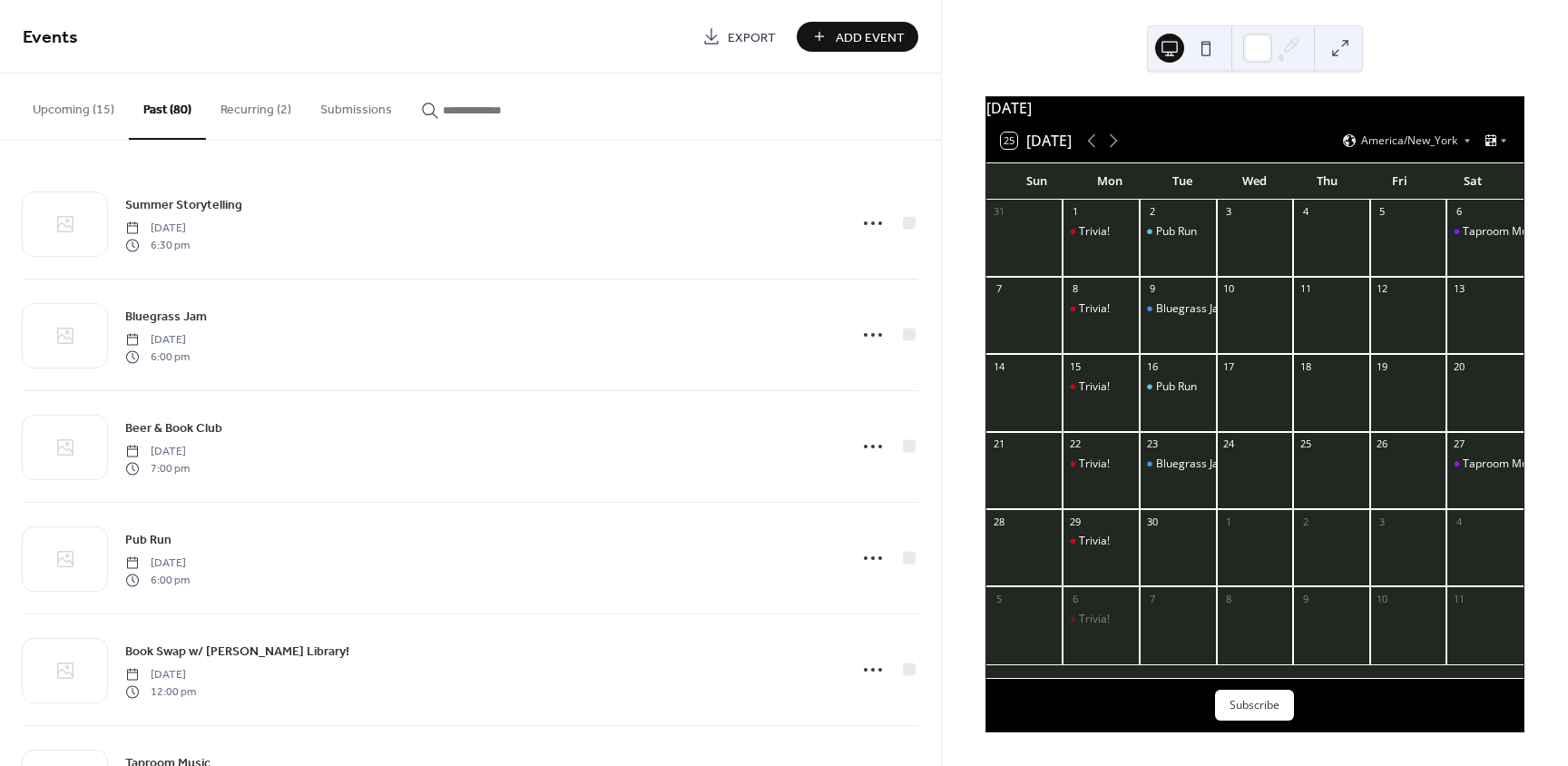 click on "Upcoming (15)" at bounding box center [74, 105] 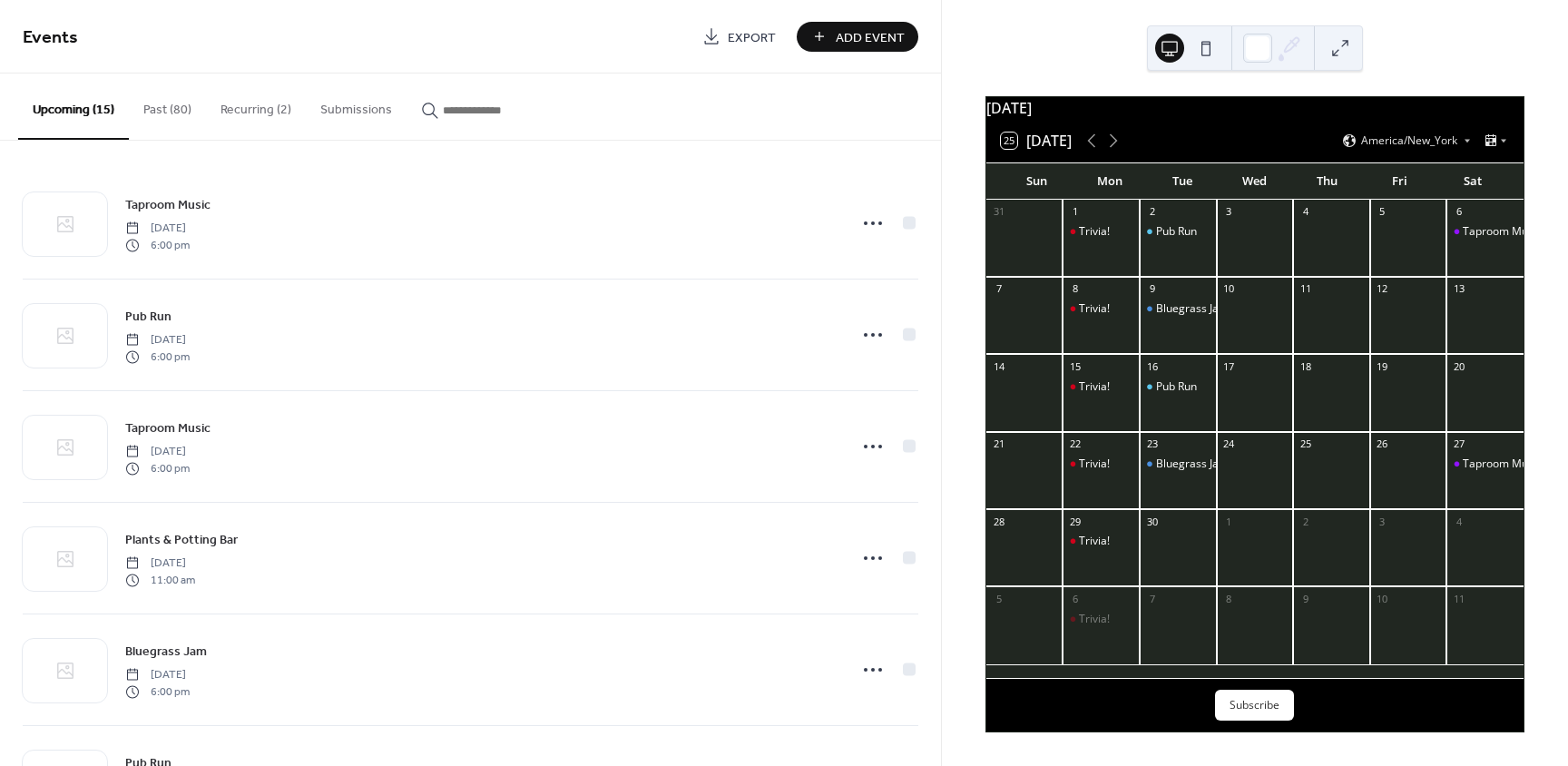 click on "Add Event" at bounding box center (858, 36) 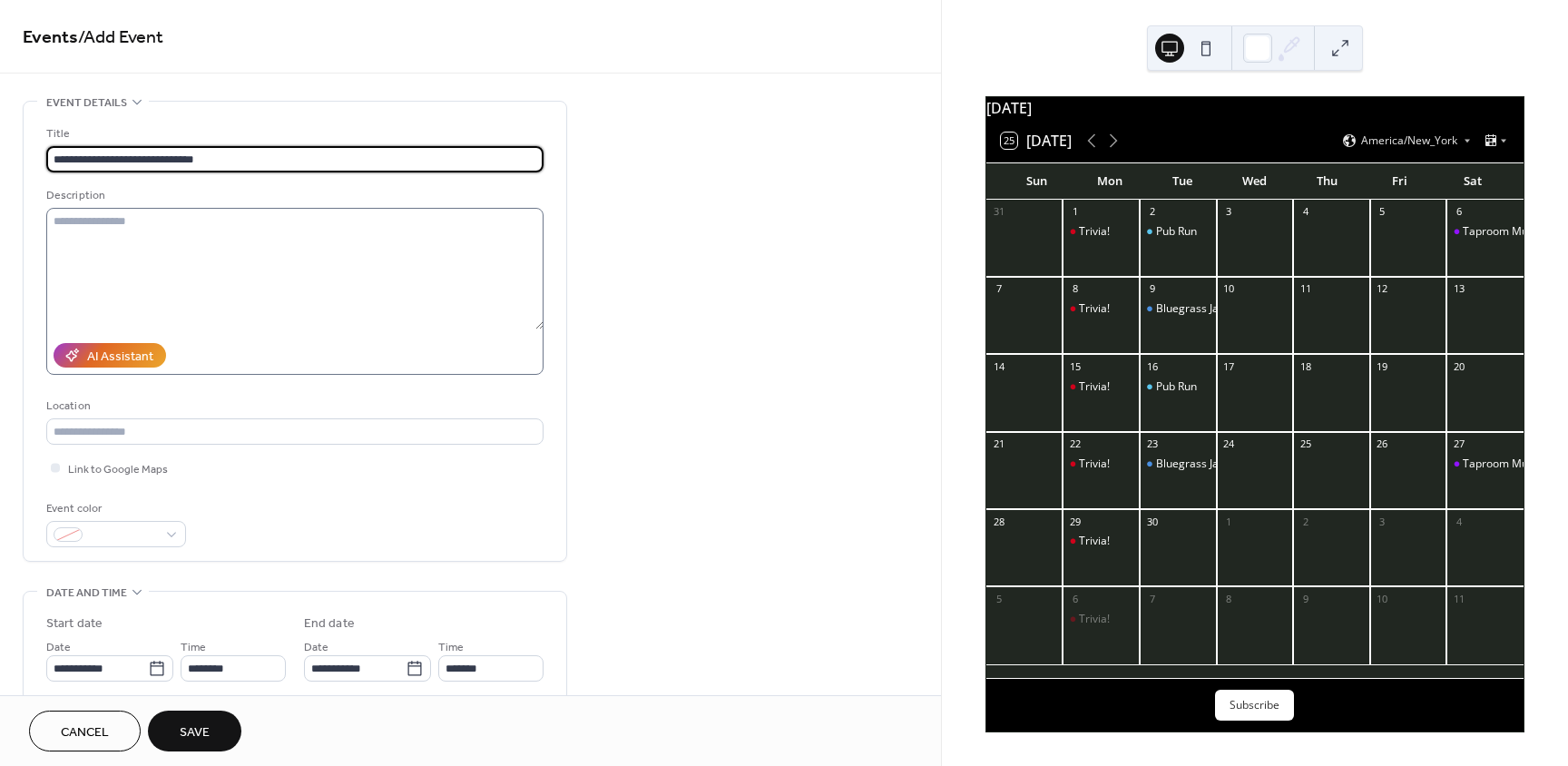 type on "**********" 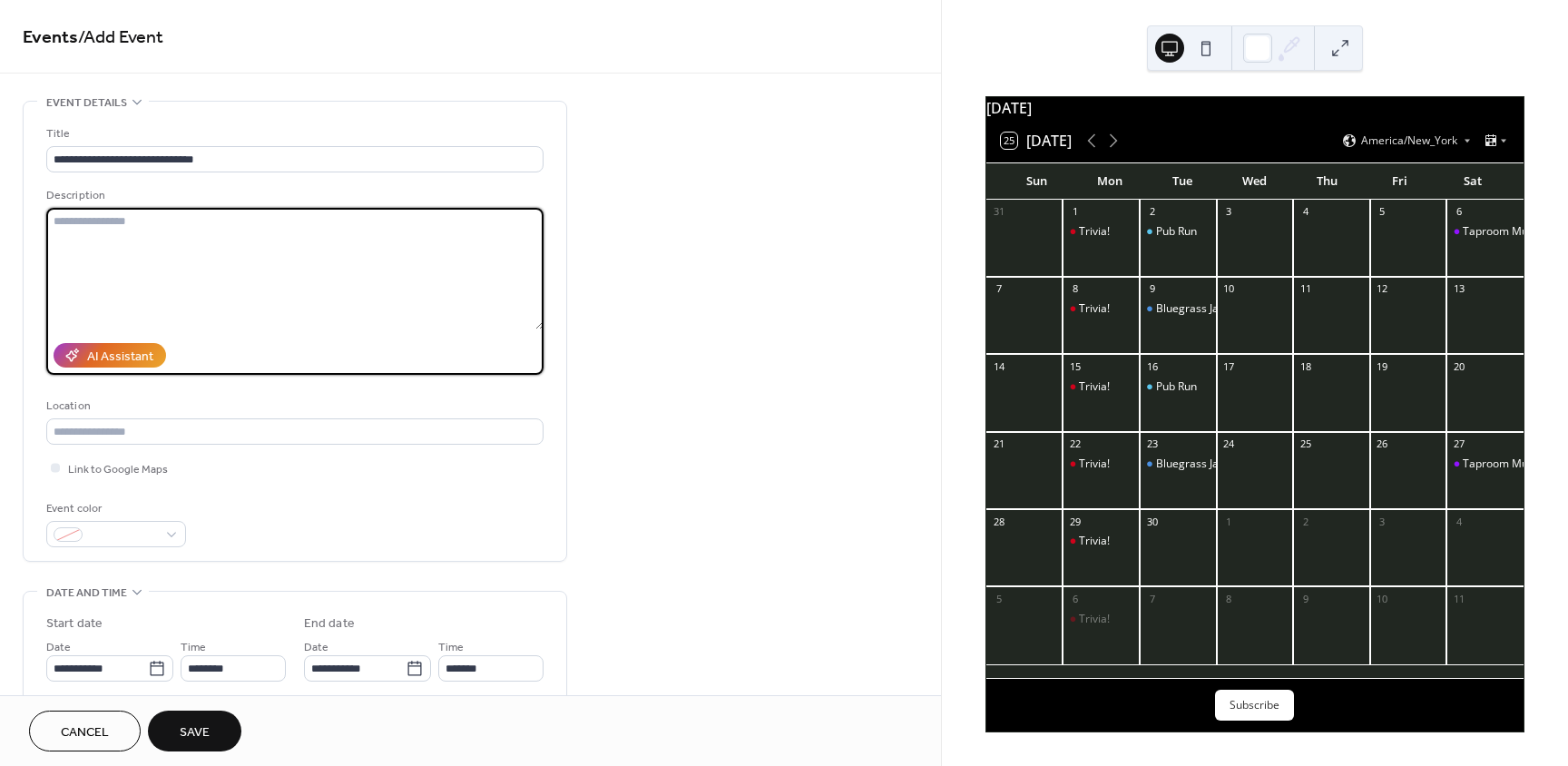 click at bounding box center (295, 269) 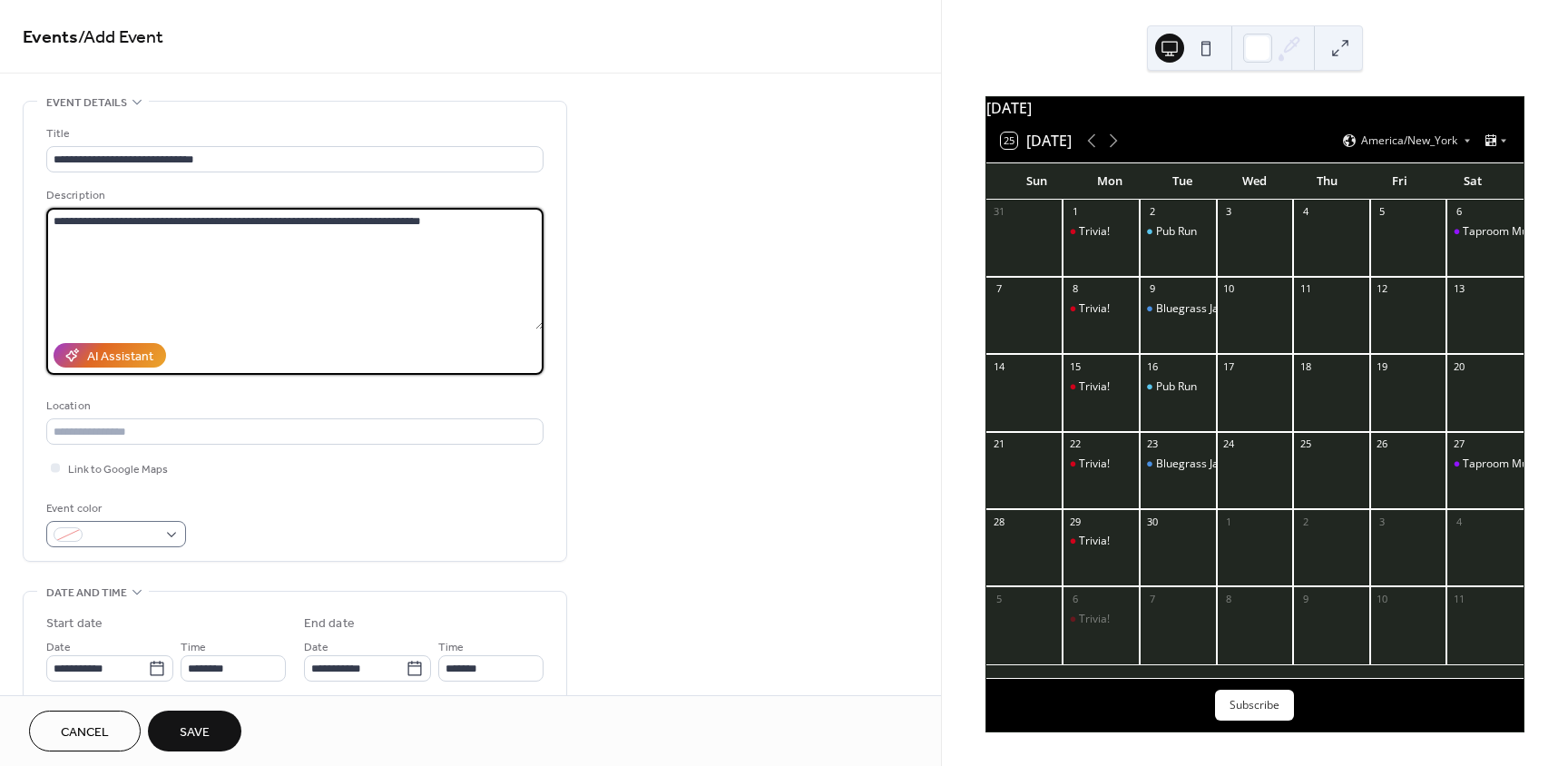 type on "**********" 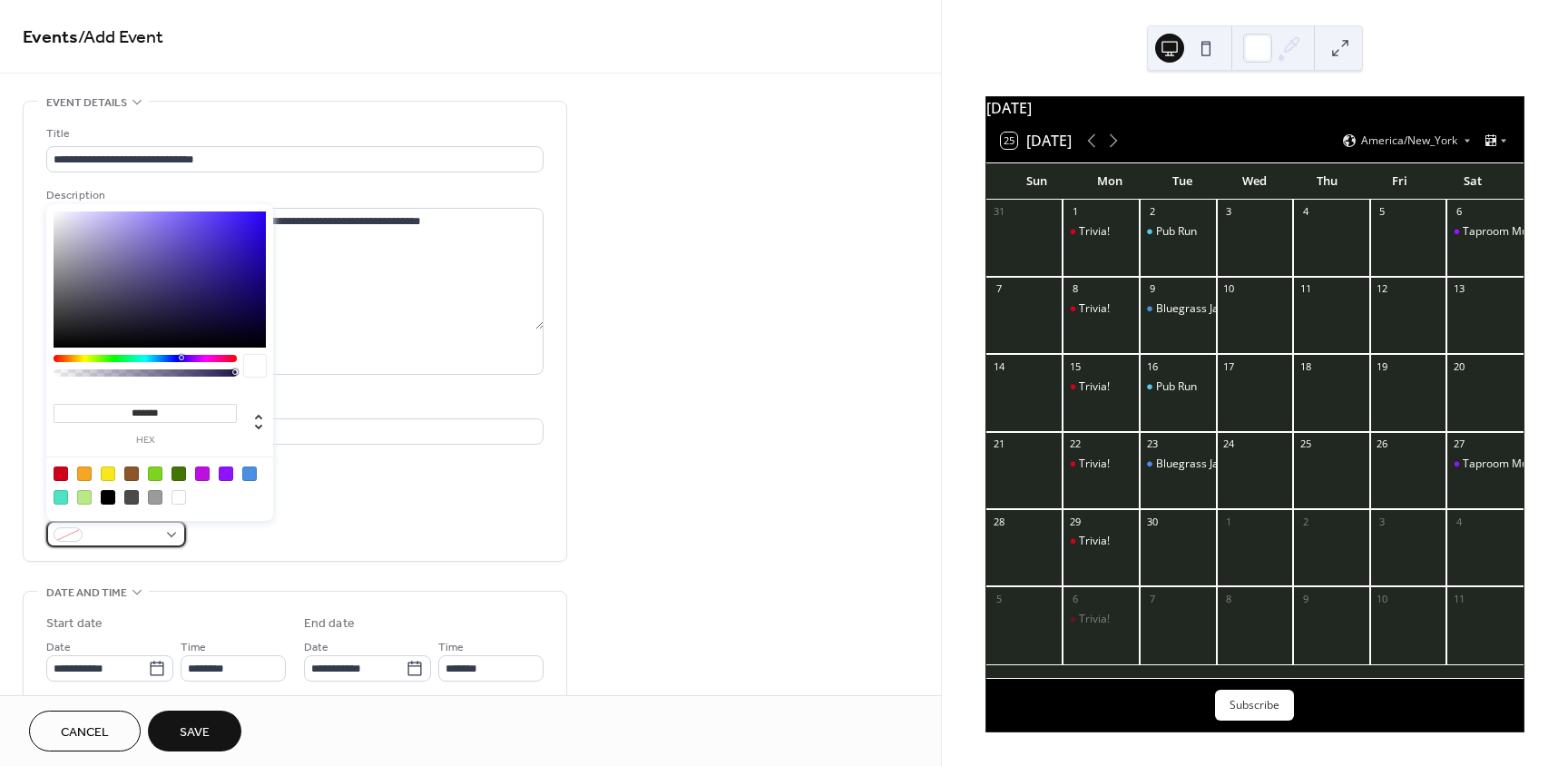click at bounding box center [123, 535] 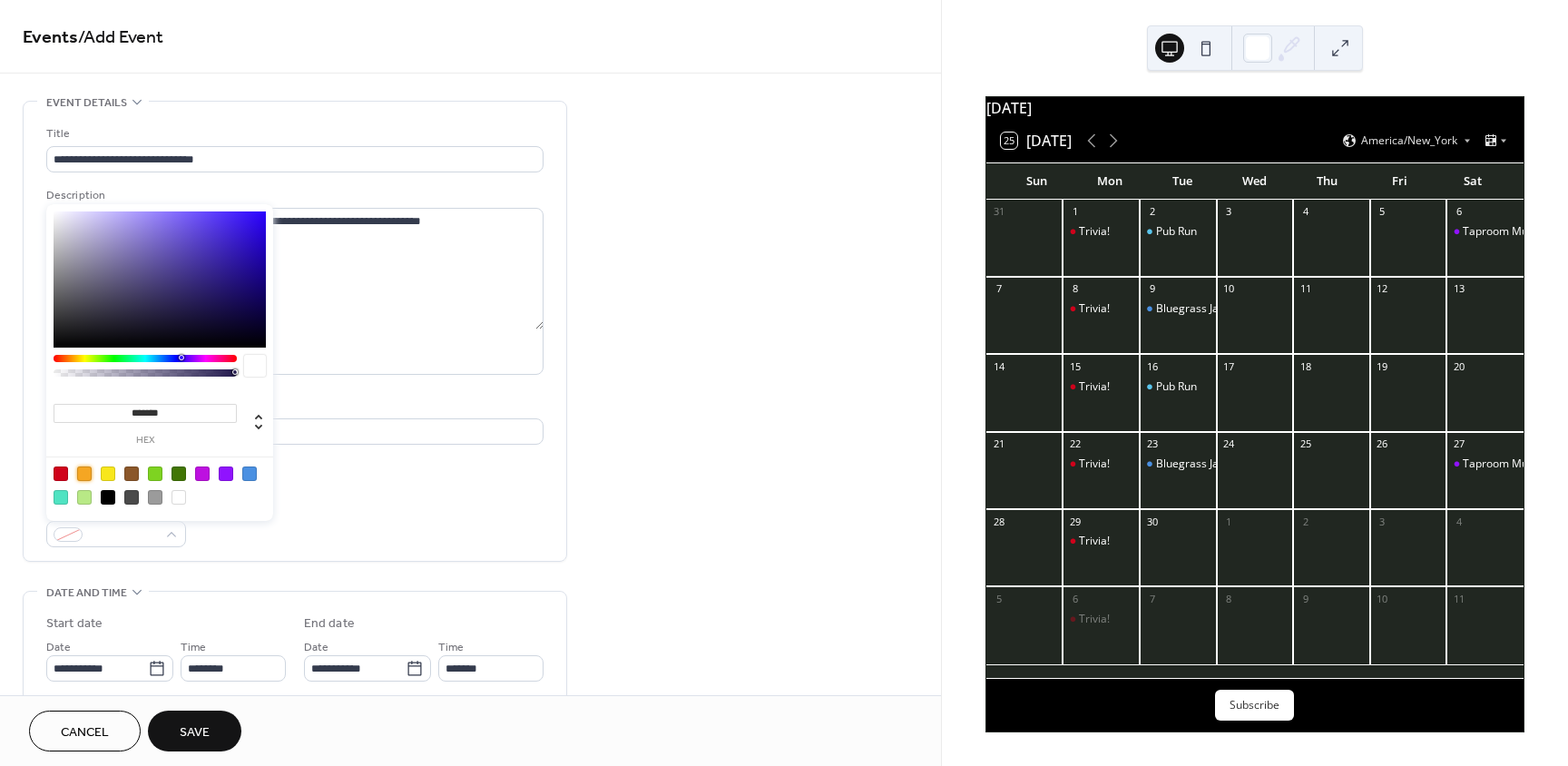 click at bounding box center (84, 474) 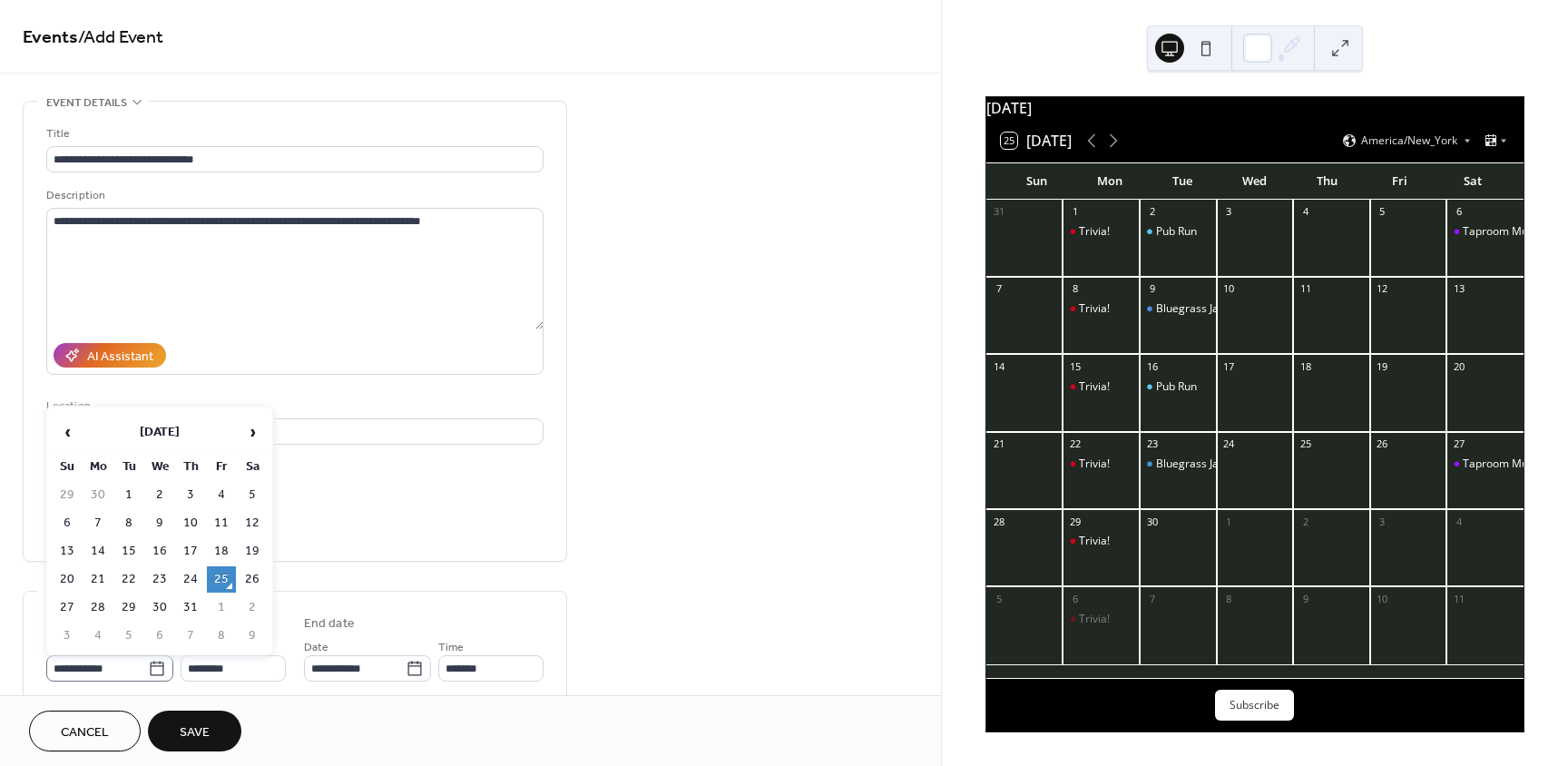 click 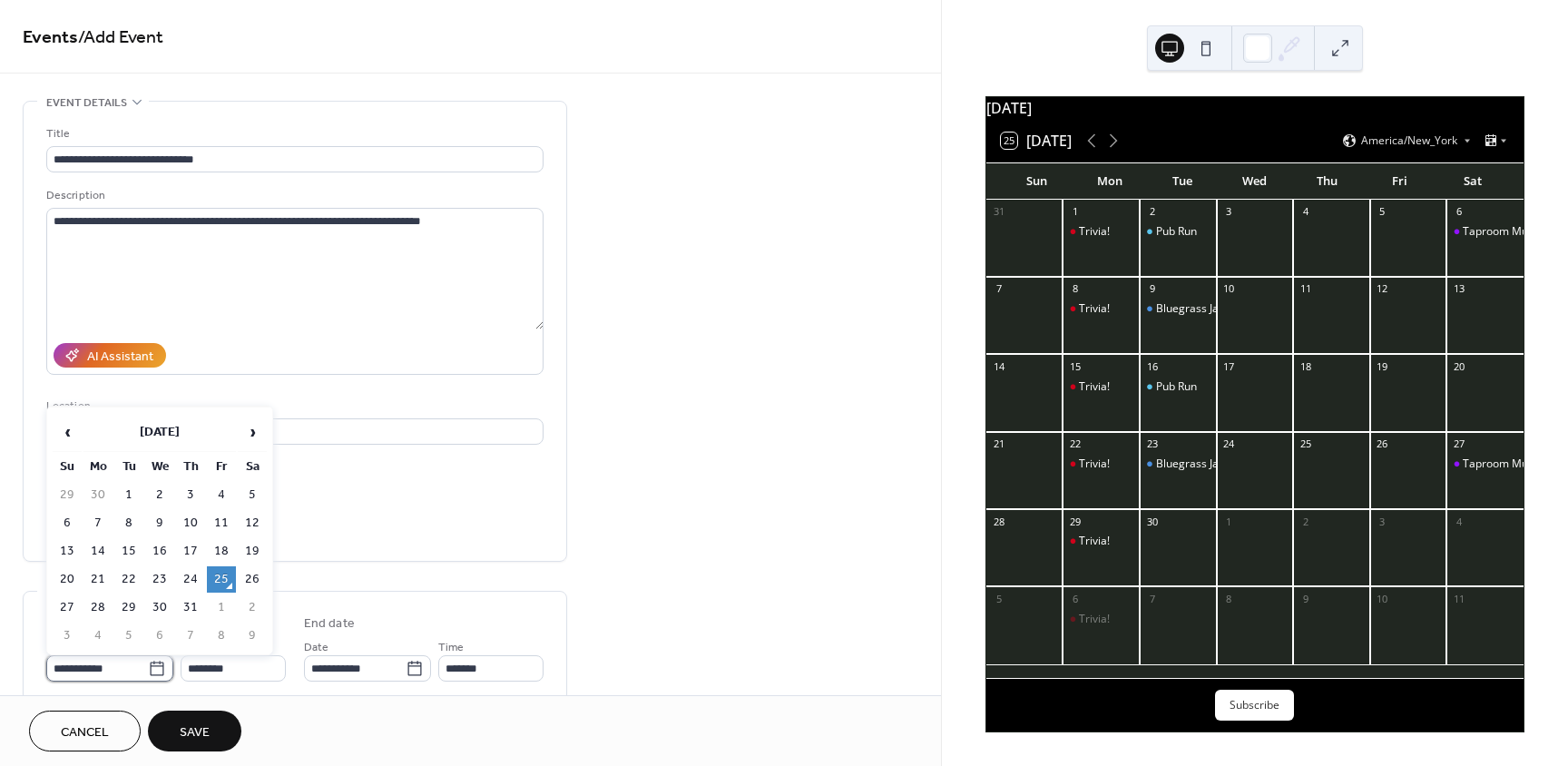 click on "**********" at bounding box center [97, 668] 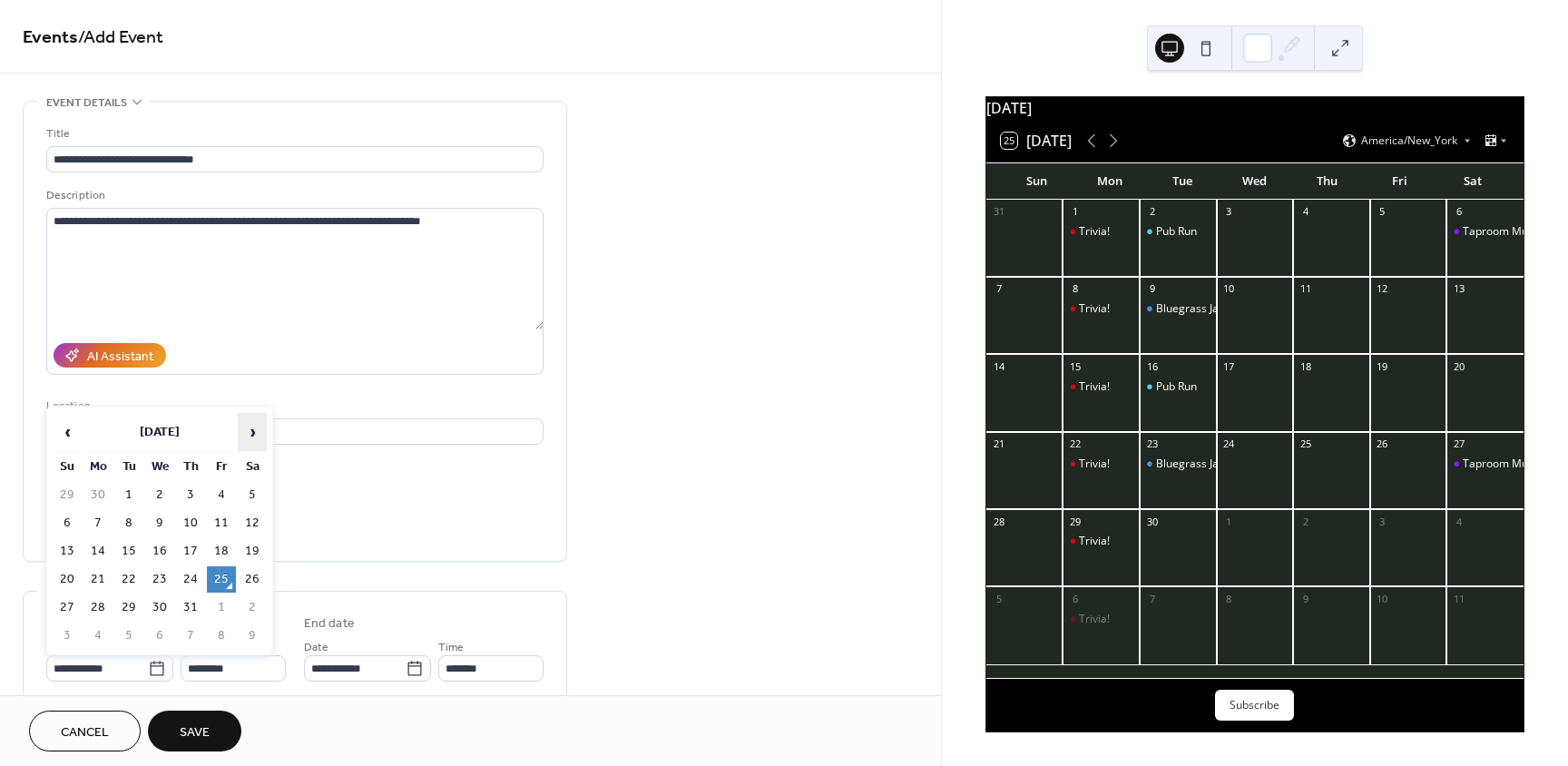 click on "›" at bounding box center (252, 432) 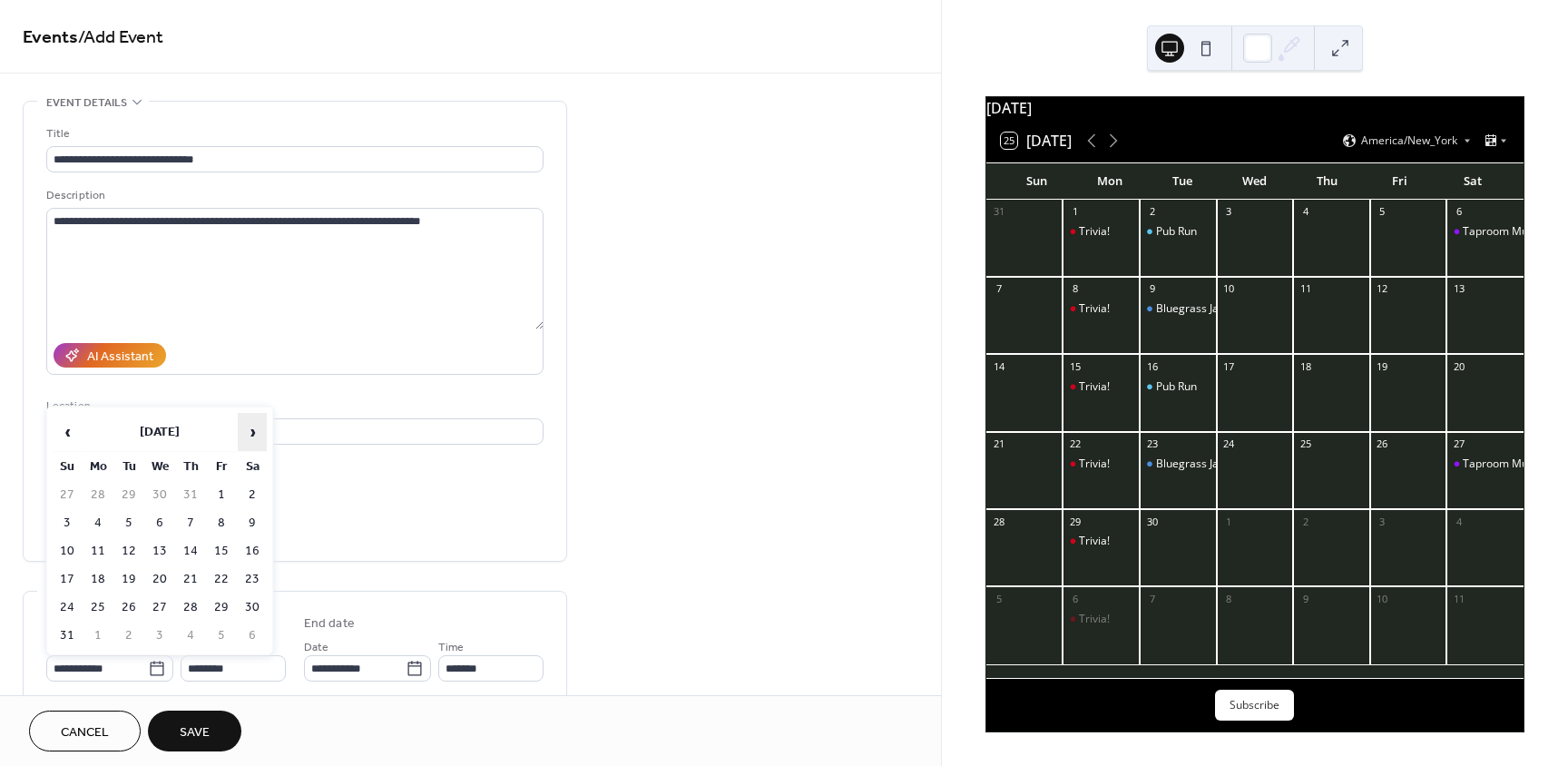 click on "›" at bounding box center (252, 432) 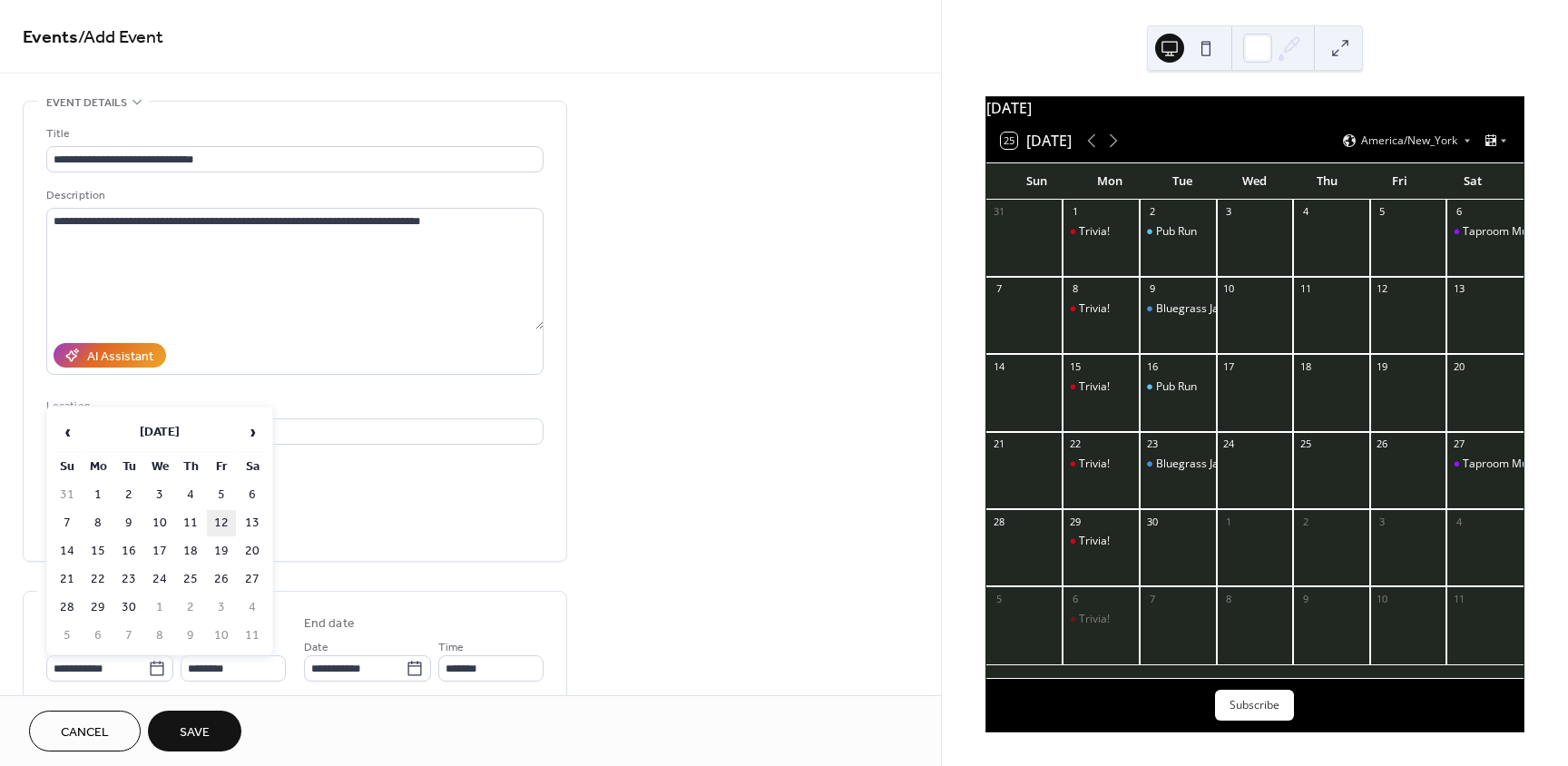 click on "12" at bounding box center [221, 523] 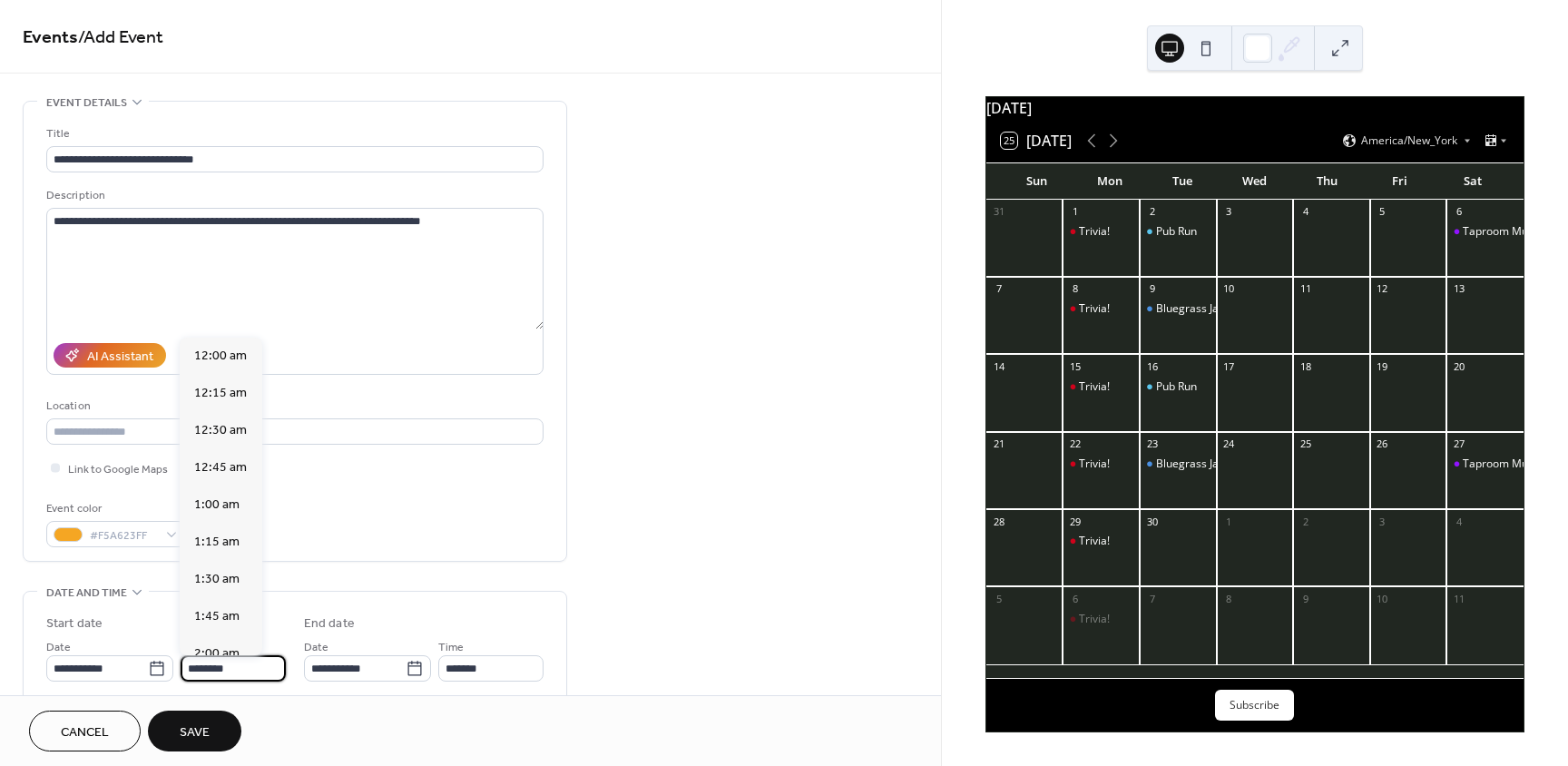 click on "********" at bounding box center (233, 668) 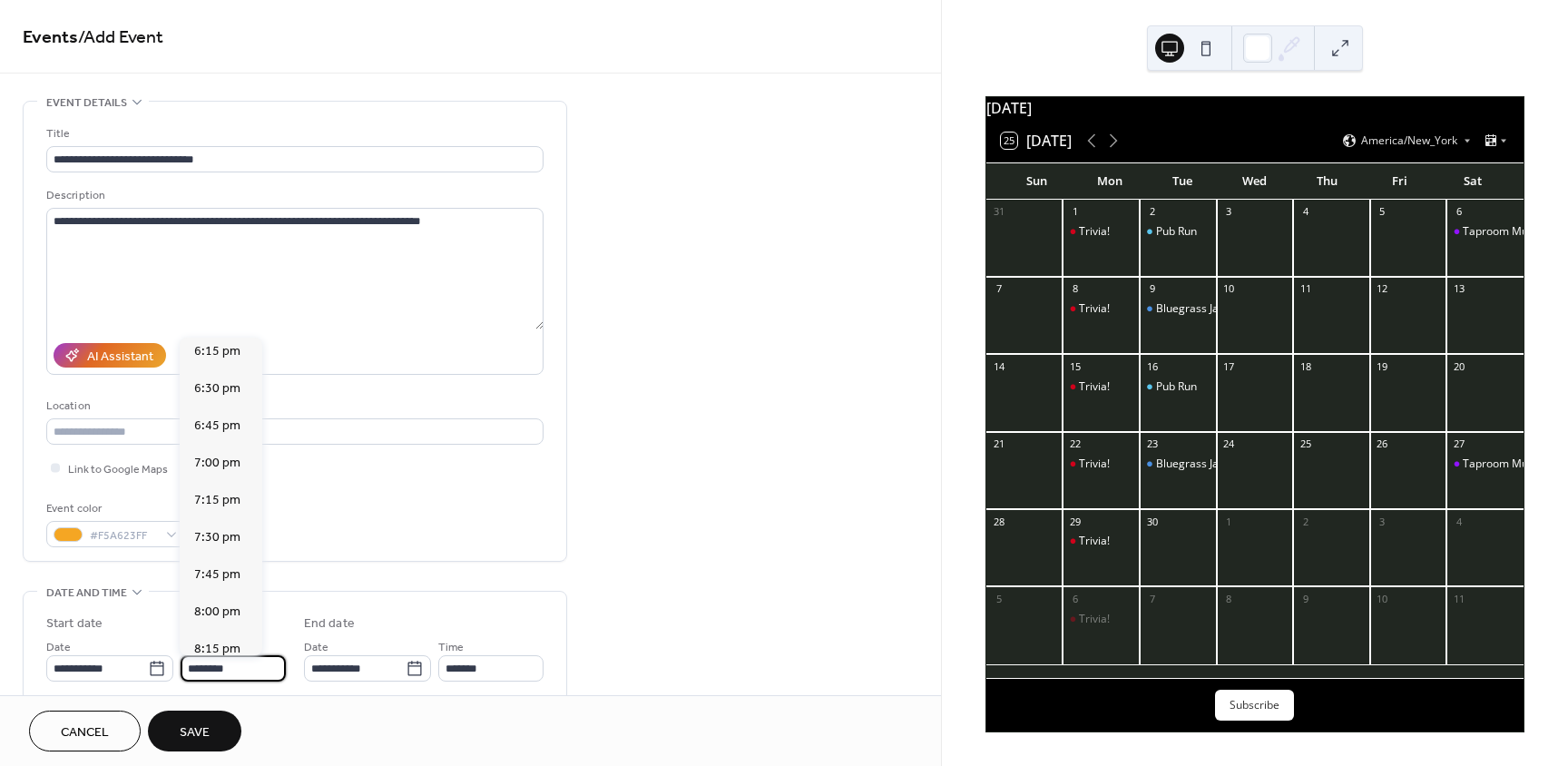 scroll, scrollTop: 2732, scrollLeft: 0, axis: vertical 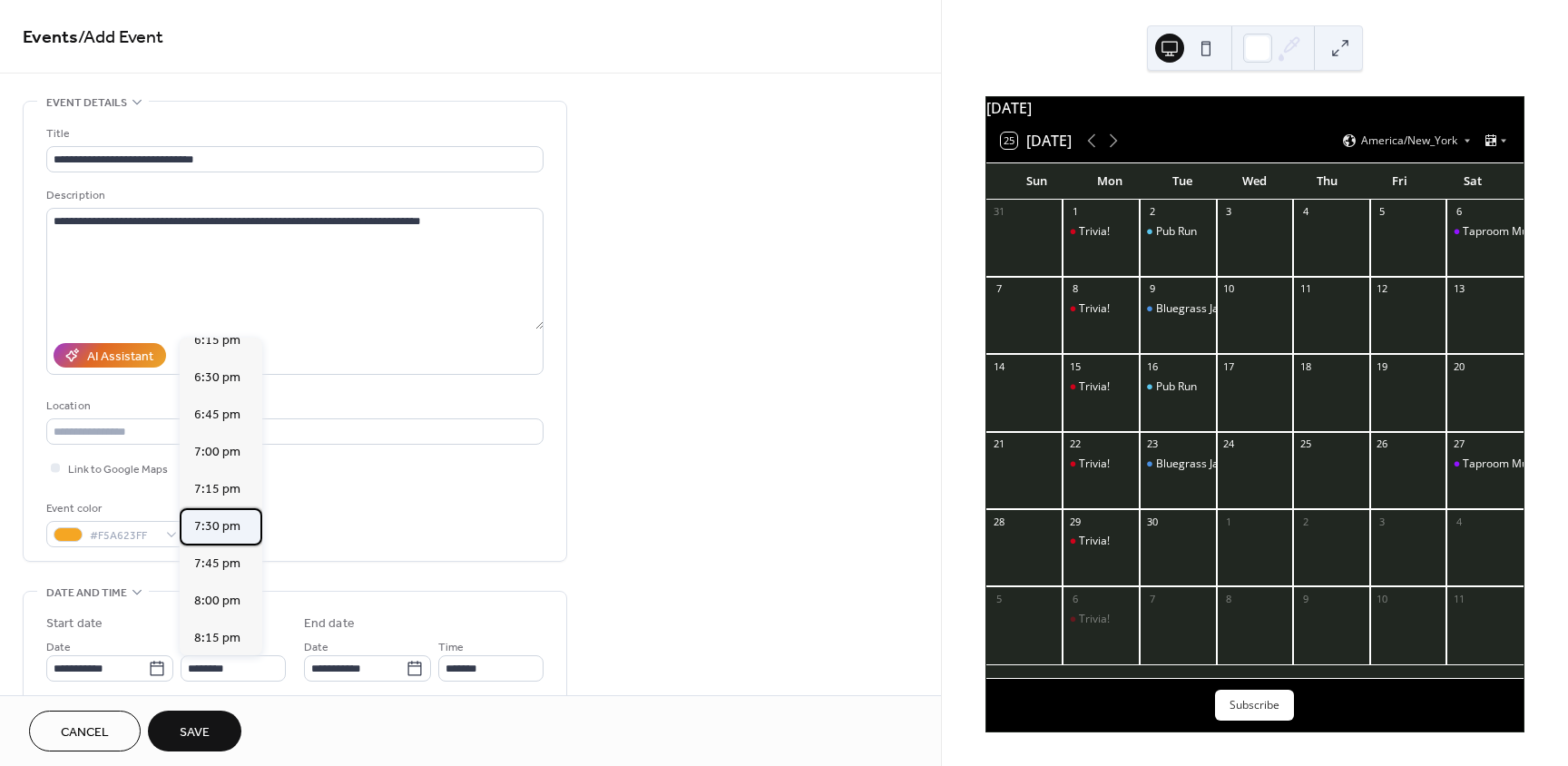 click on "7:30 pm" at bounding box center [220, 526] 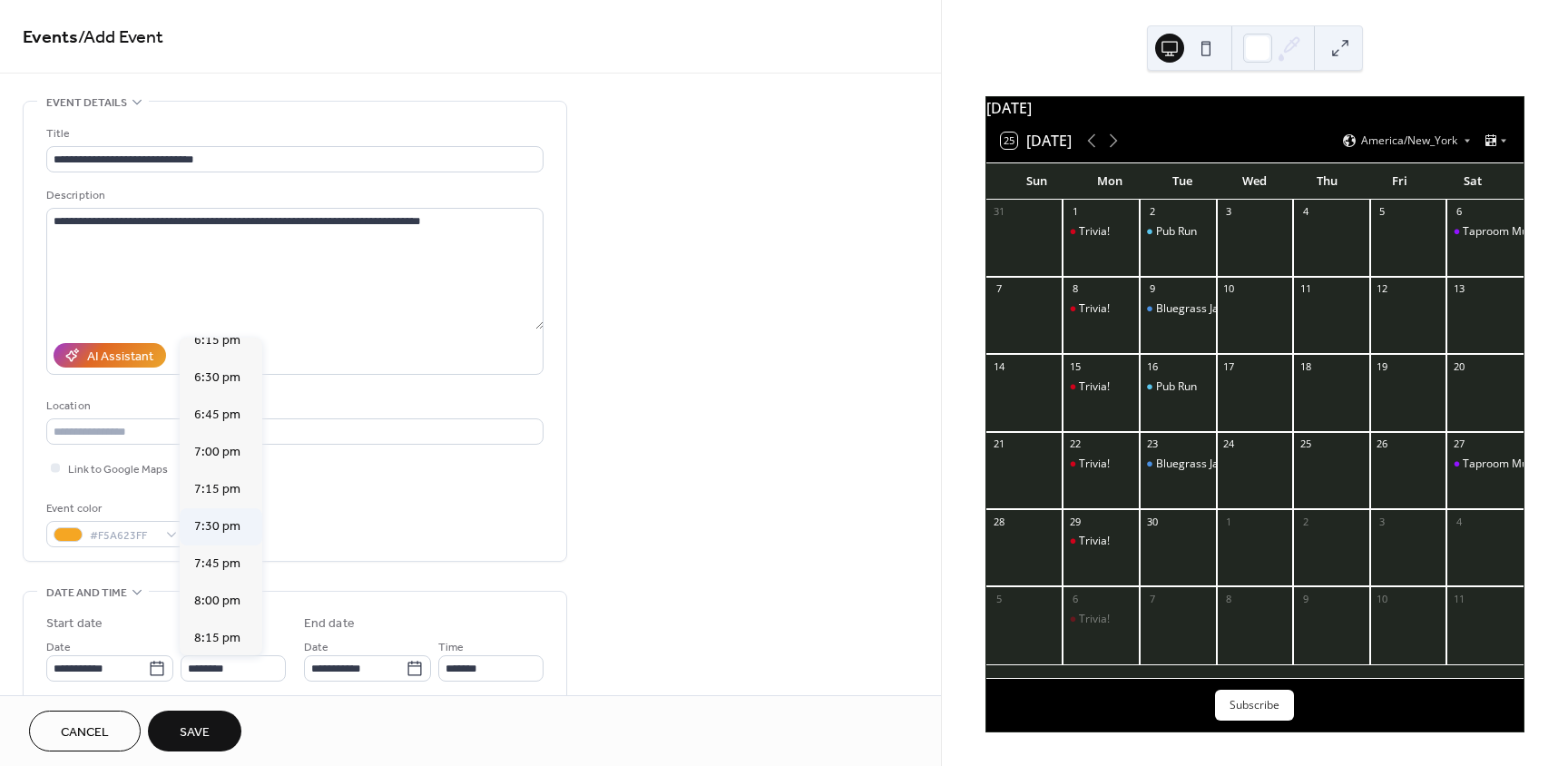 type on "*******" 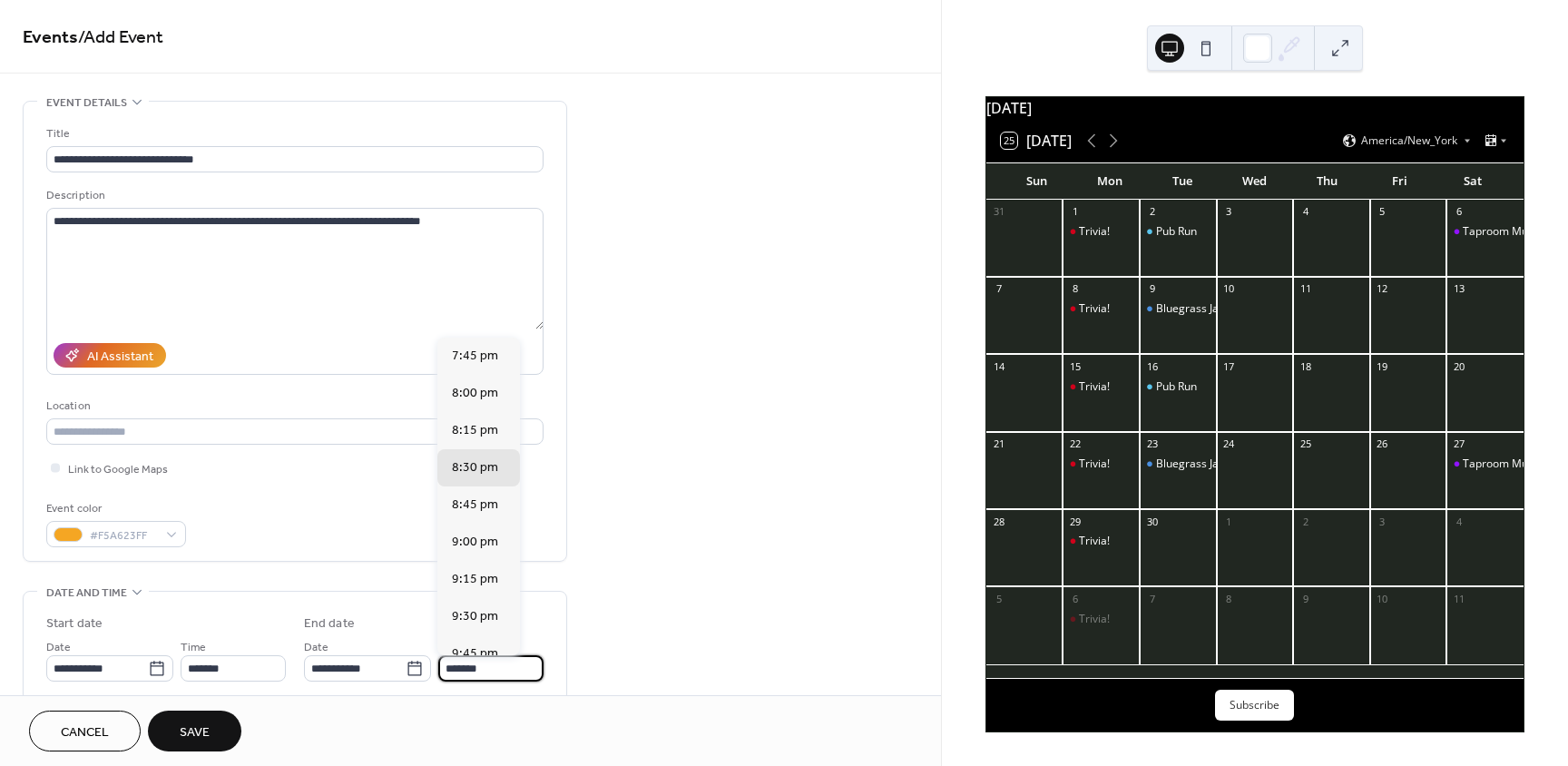 click on "*******" at bounding box center [491, 668] 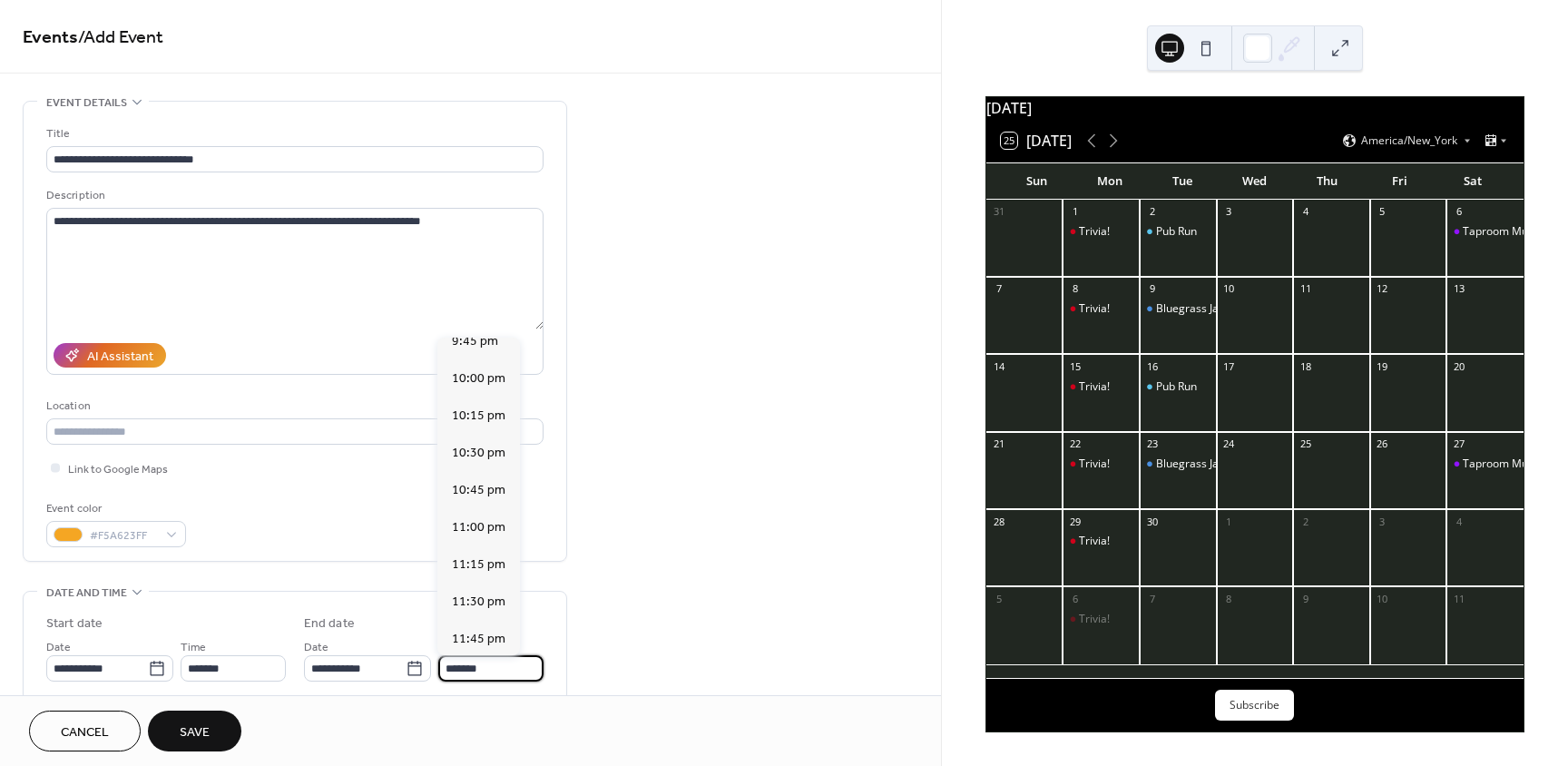 scroll, scrollTop: 315, scrollLeft: 0, axis: vertical 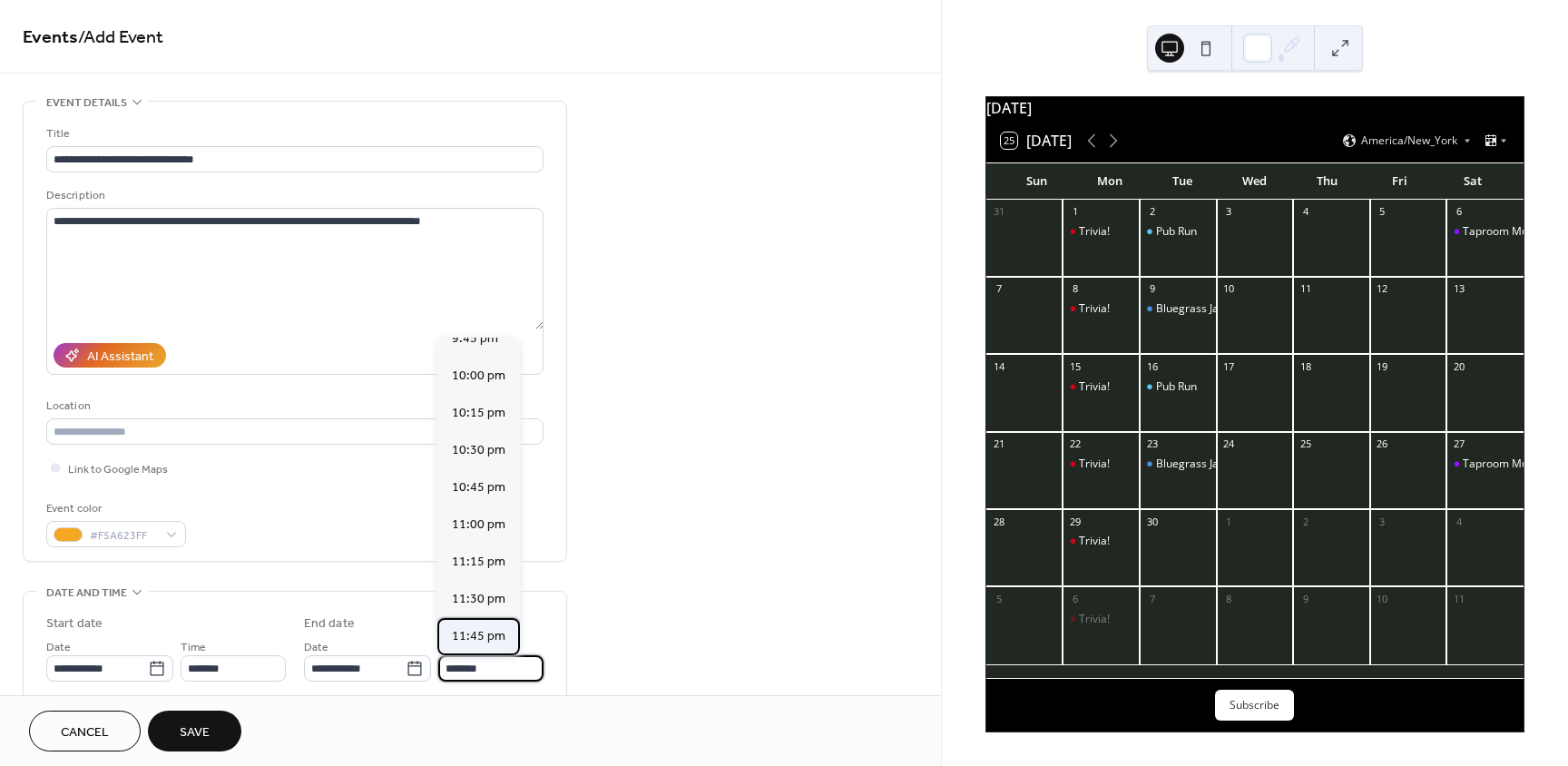 click on "11:45 pm" at bounding box center [478, 636] 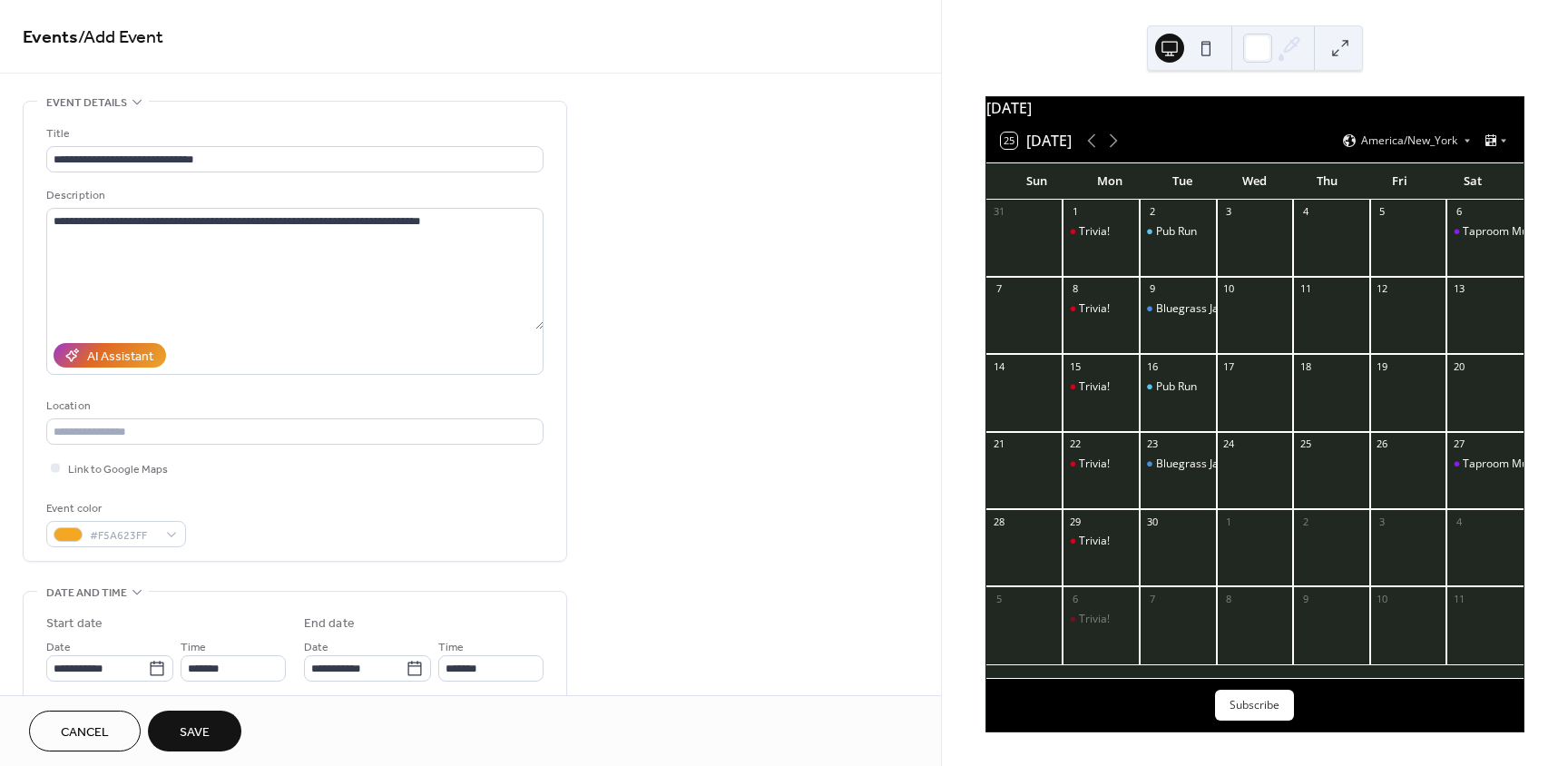 type on "********" 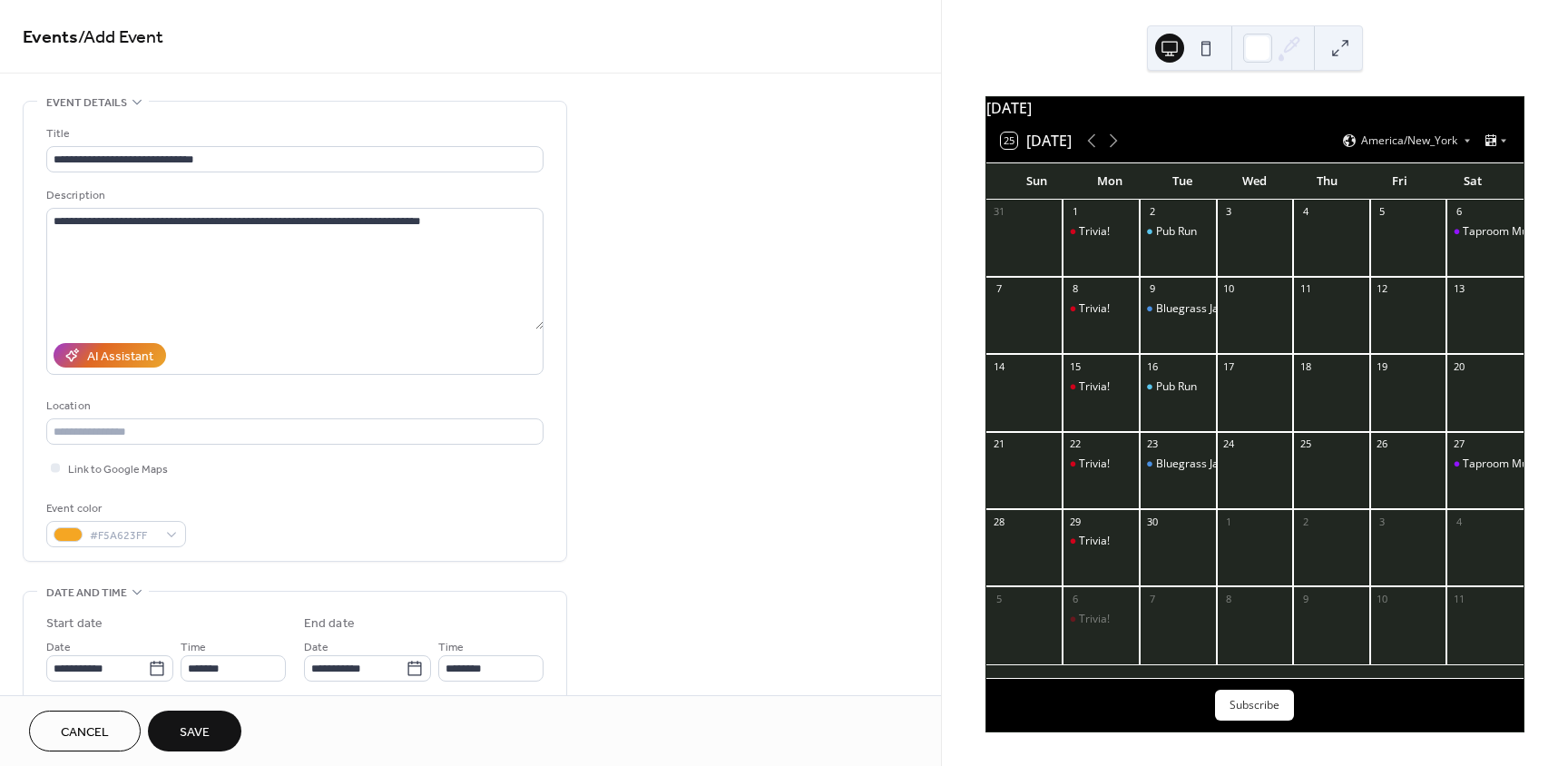 click on "Save" at bounding box center [194, 732] 